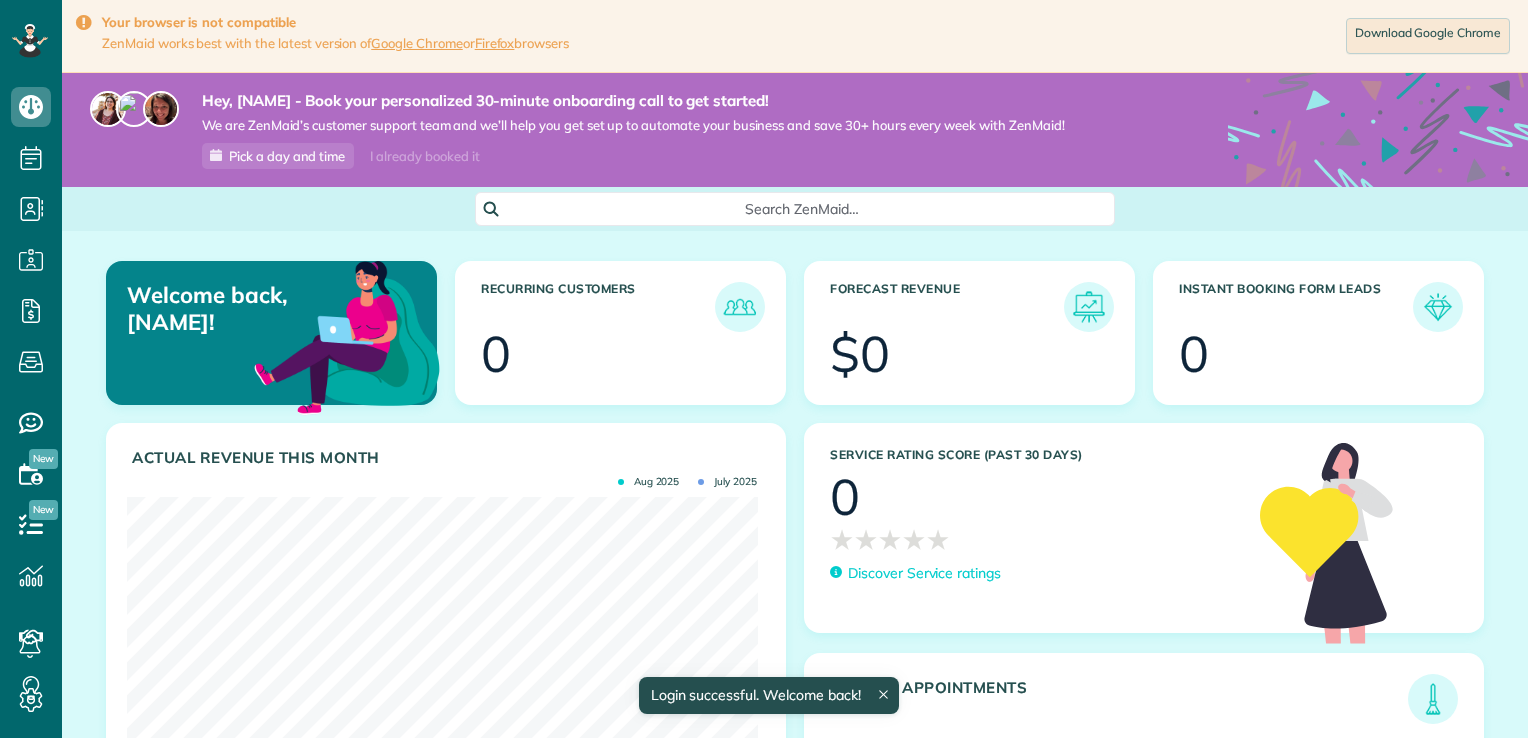 scroll, scrollTop: 0, scrollLeft: 0, axis: both 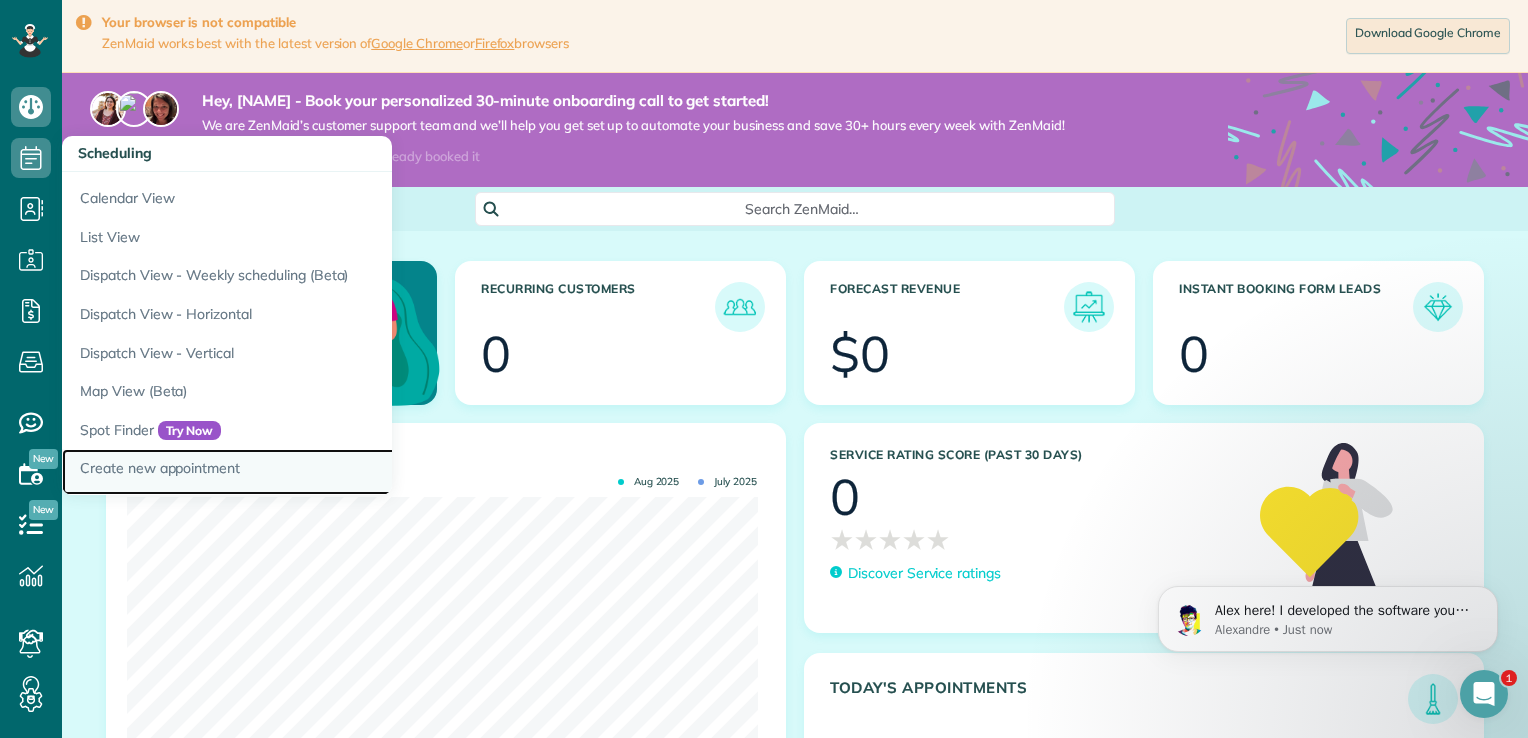 click on "Create new appointment" at bounding box center (312, 472) 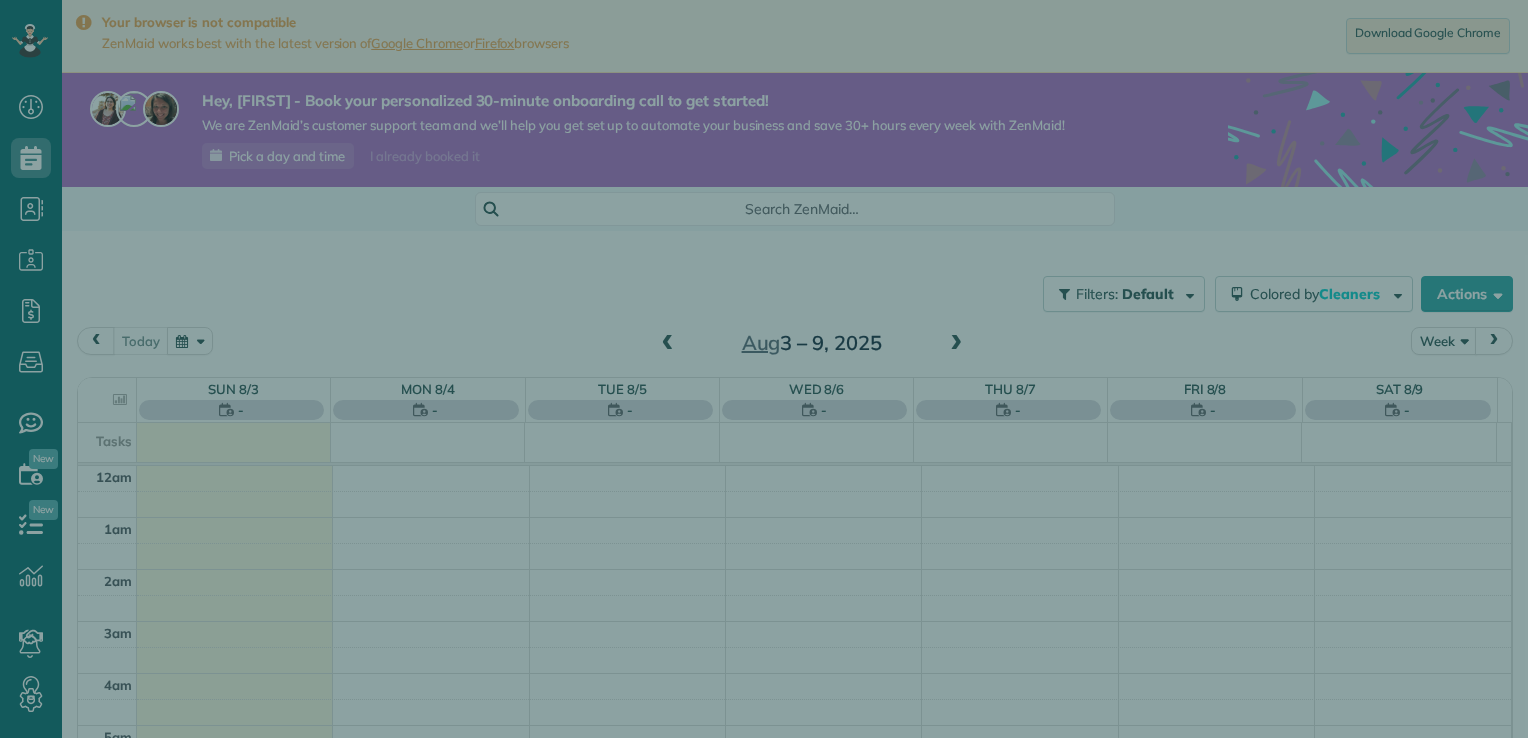 scroll, scrollTop: 0, scrollLeft: 0, axis: both 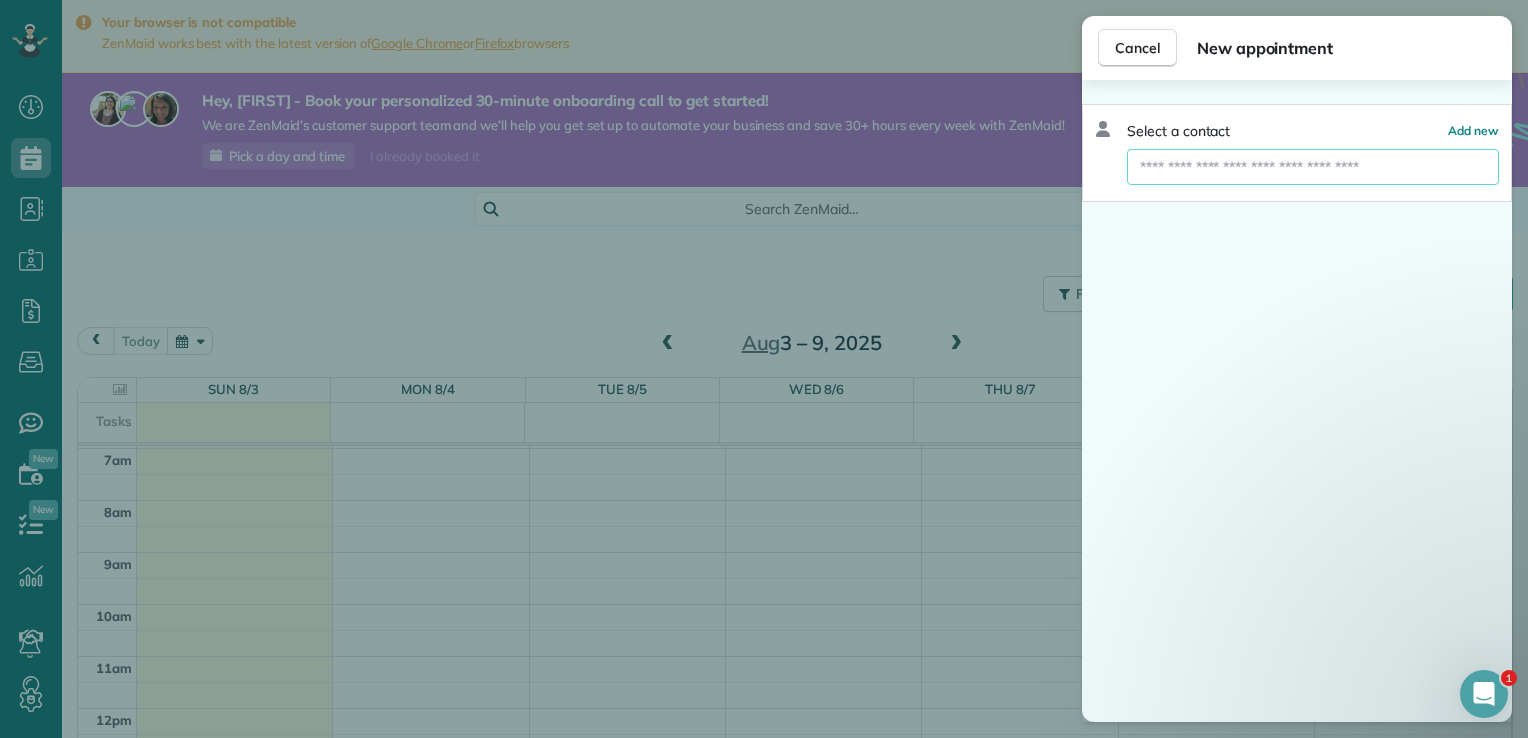 click at bounding box center [1313, 167] 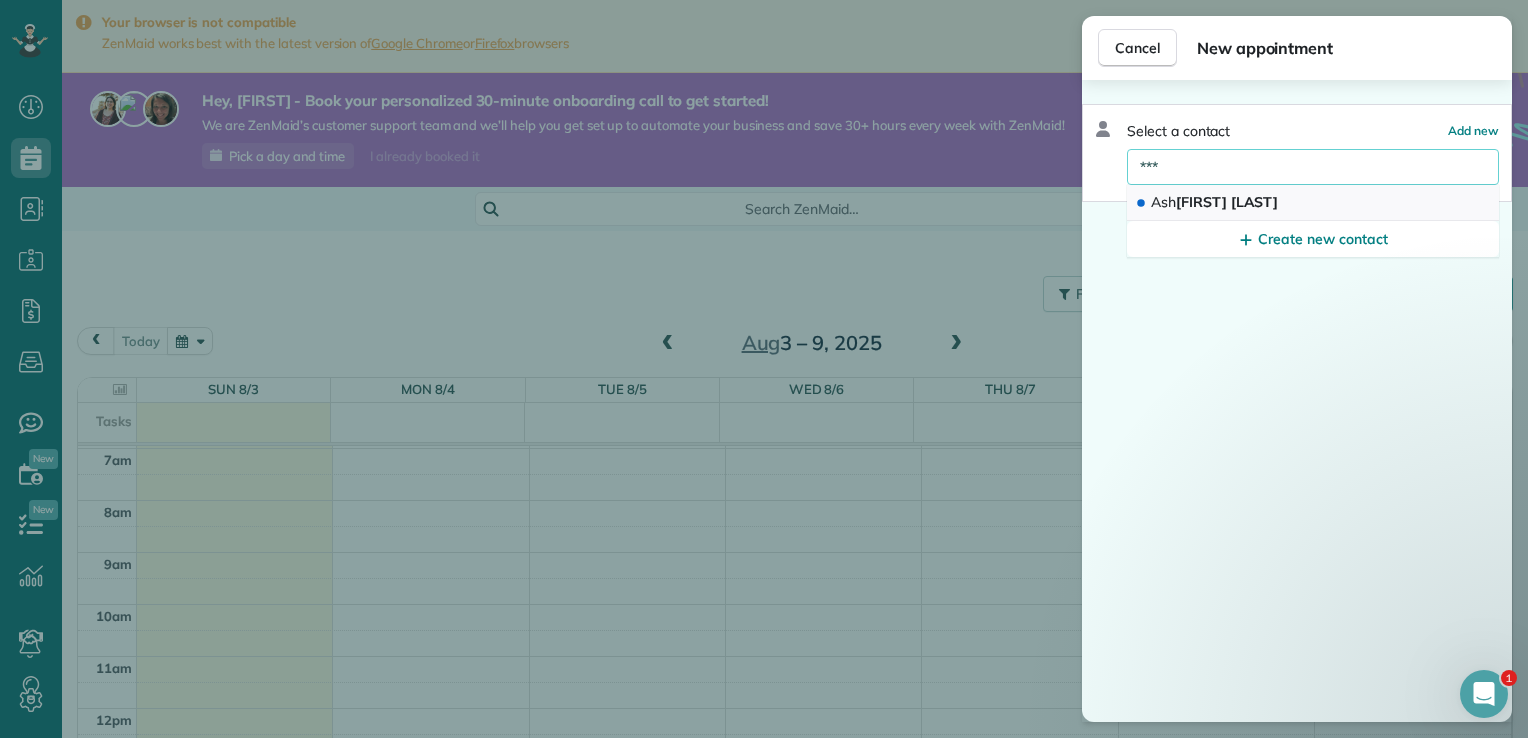 type on "***" 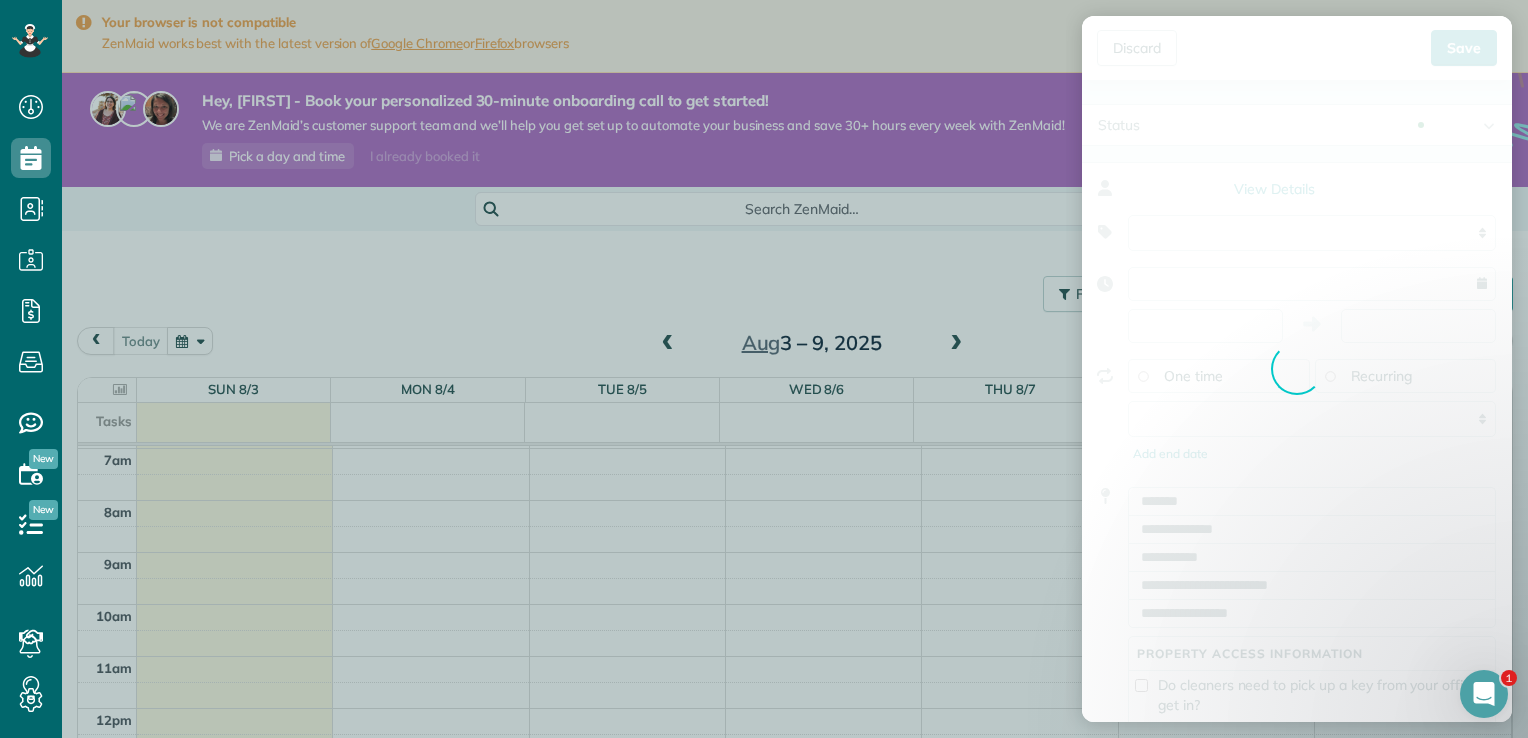 type on "**********" 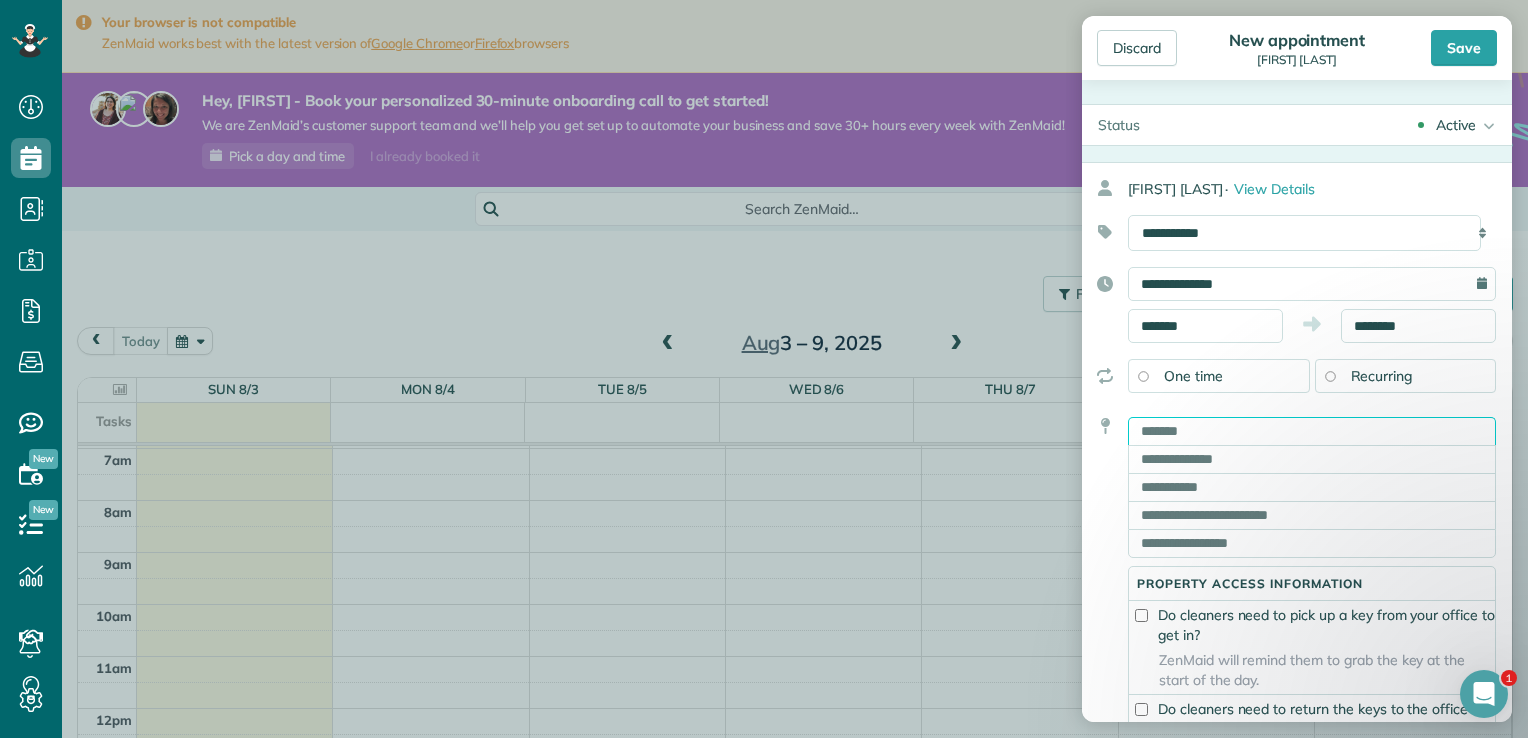 click at bounding box center [1312, 431] 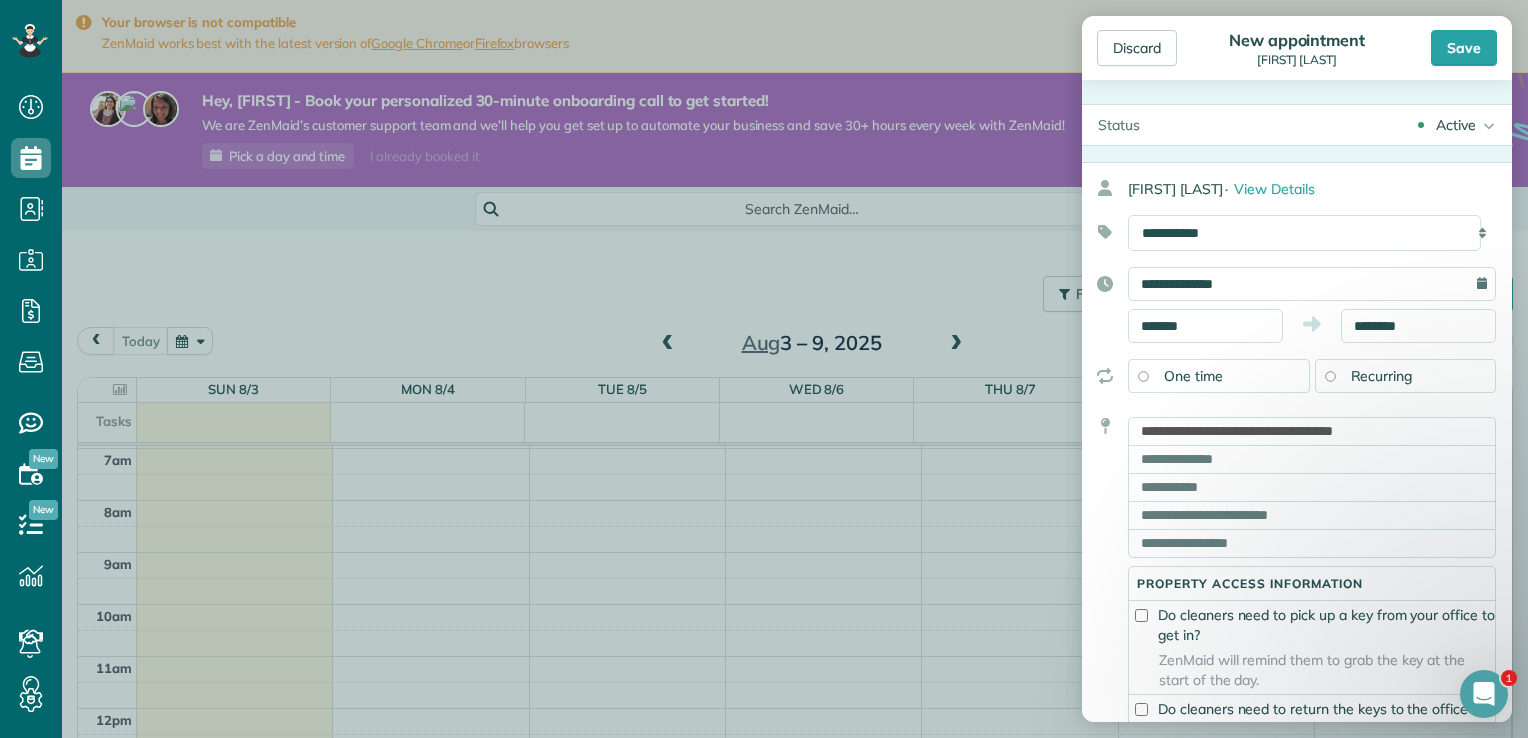 type on "**********" 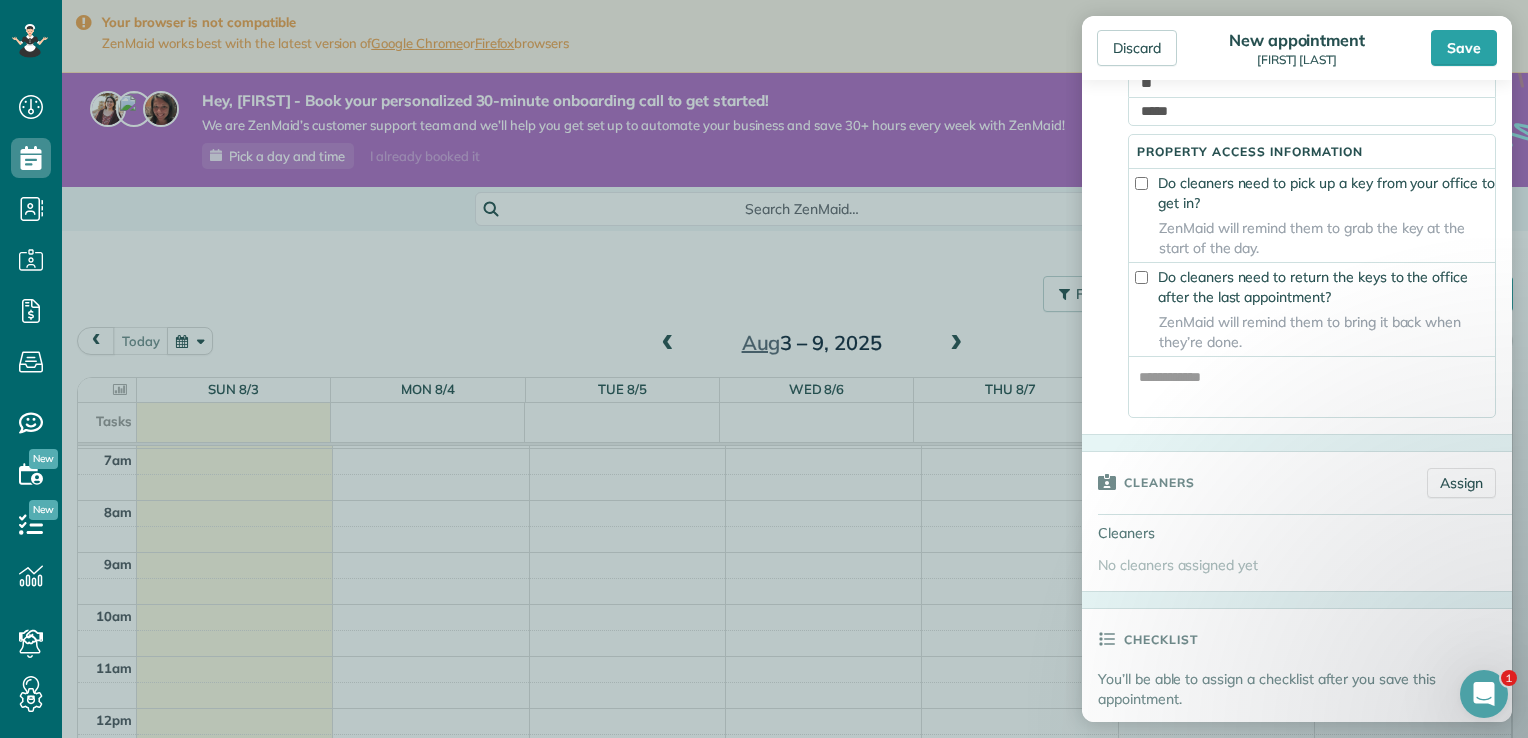 scroll, scrollTop: 426, scrollLeft: 0, axis: vertical 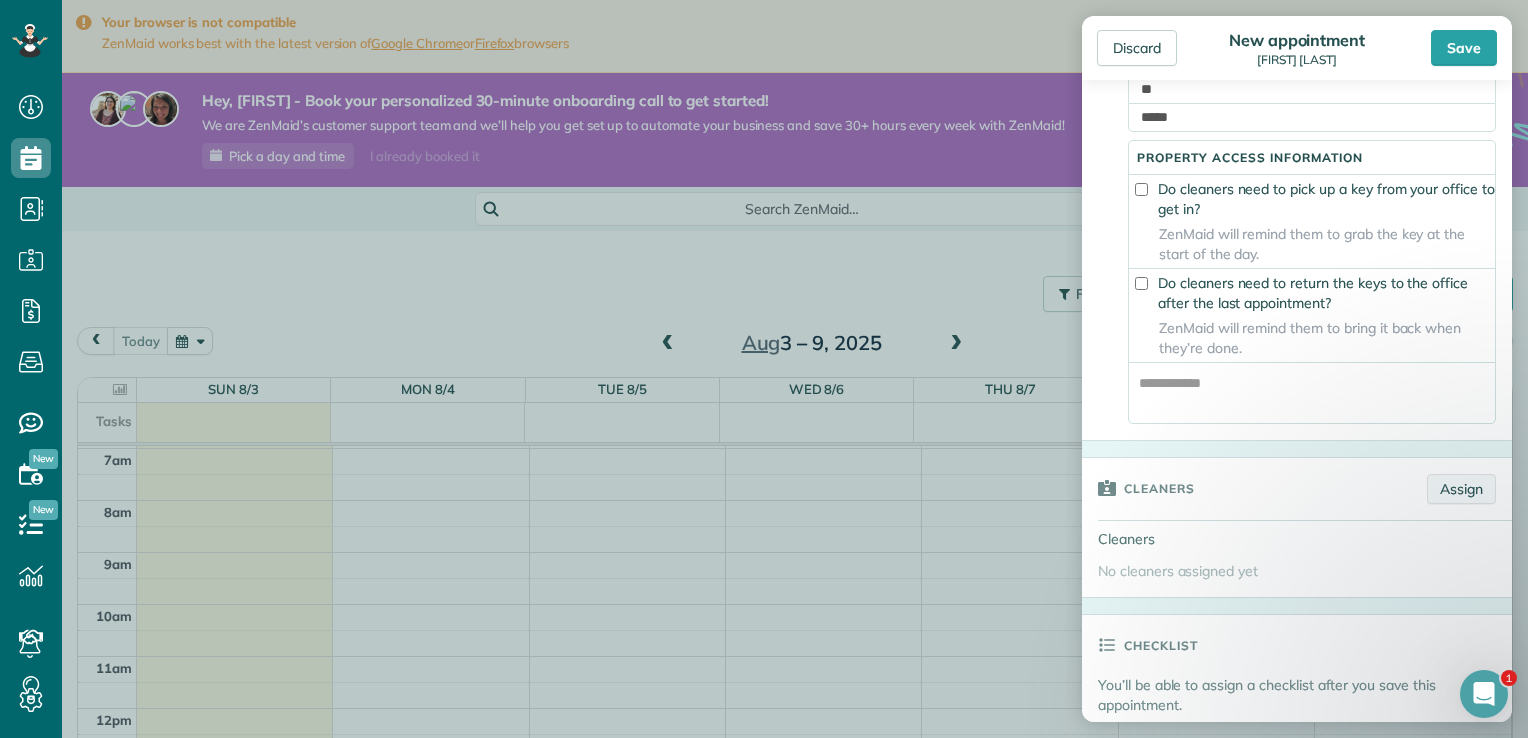 click on "Assign" at bounding box center [1461, 489] 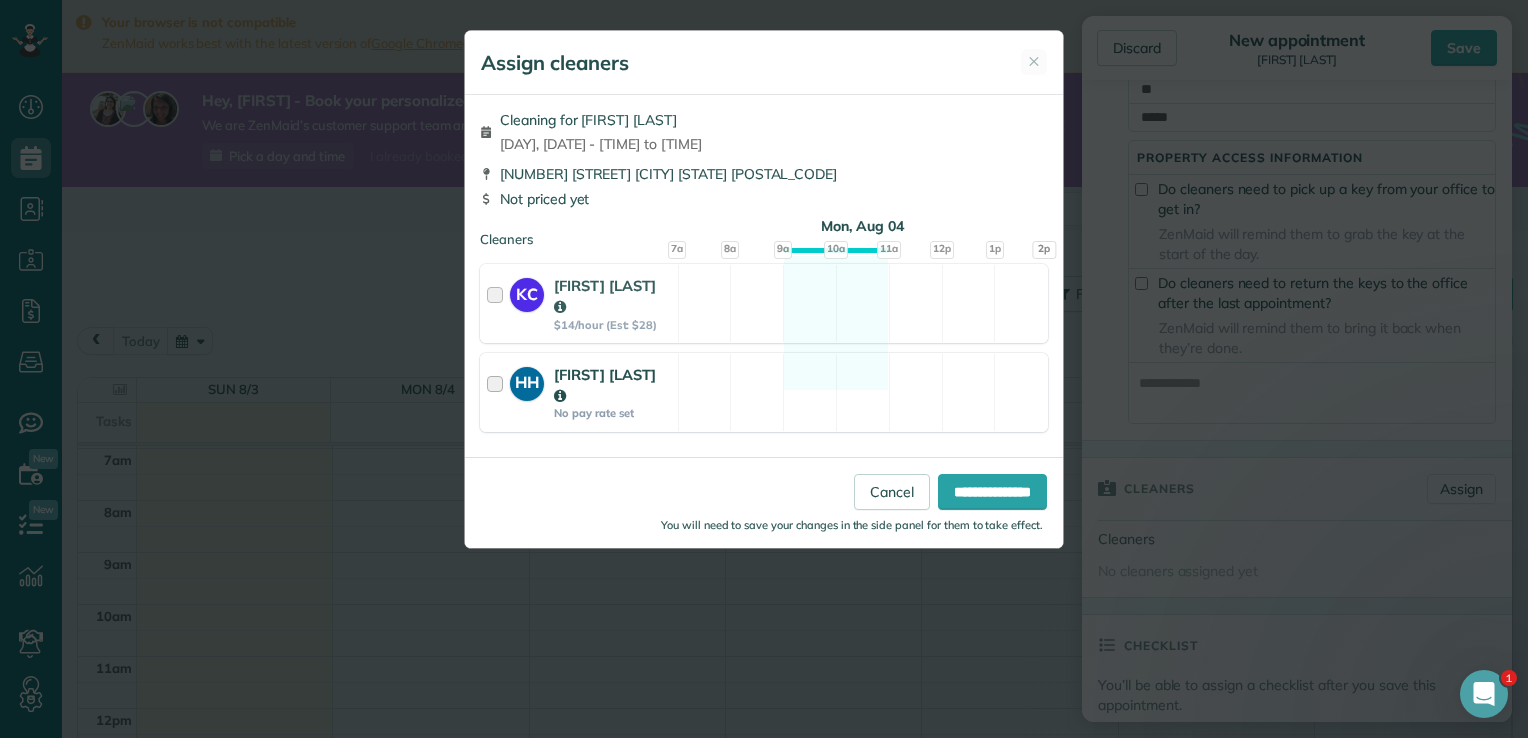 click at bounding box center (498, 392) 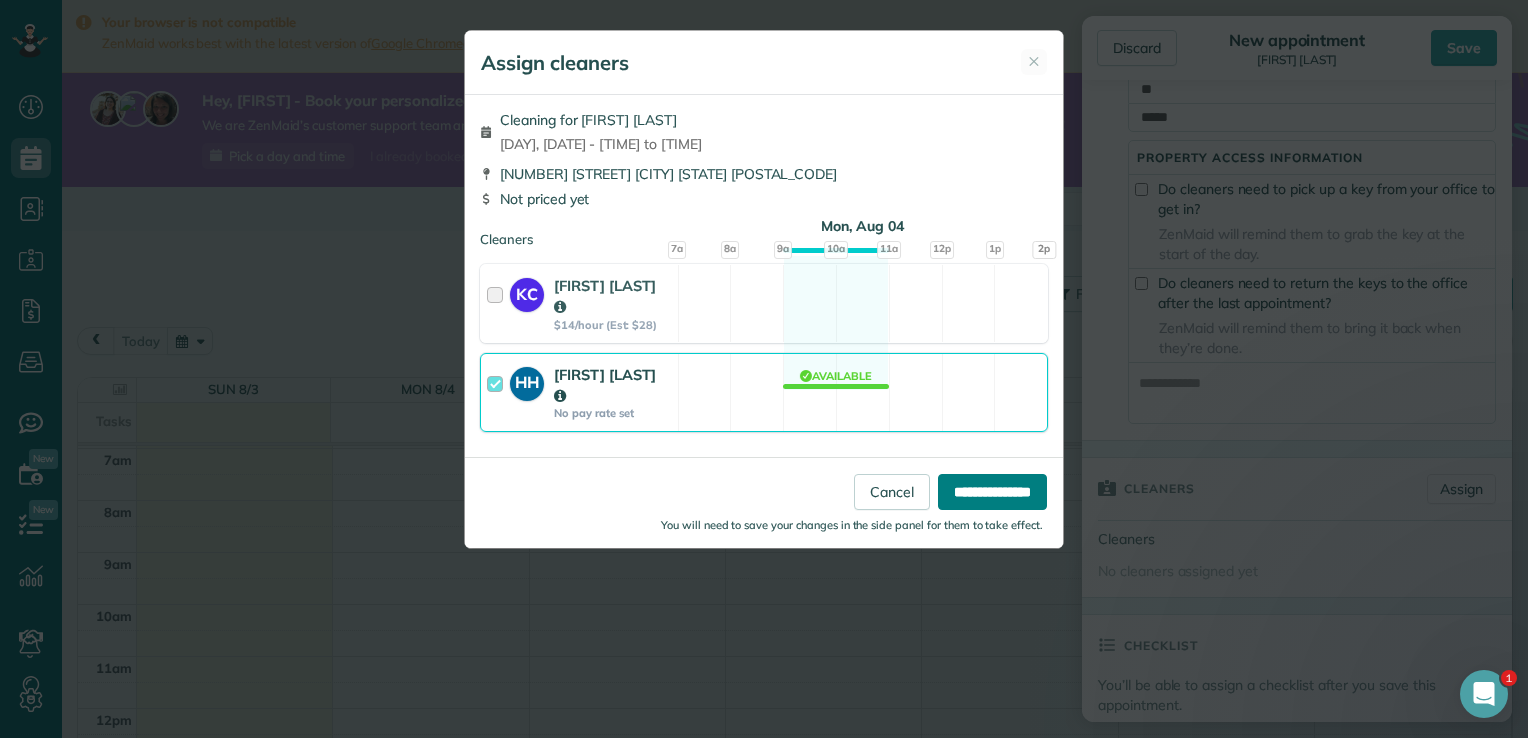 click on "**********" at bounding box center (992, 492) 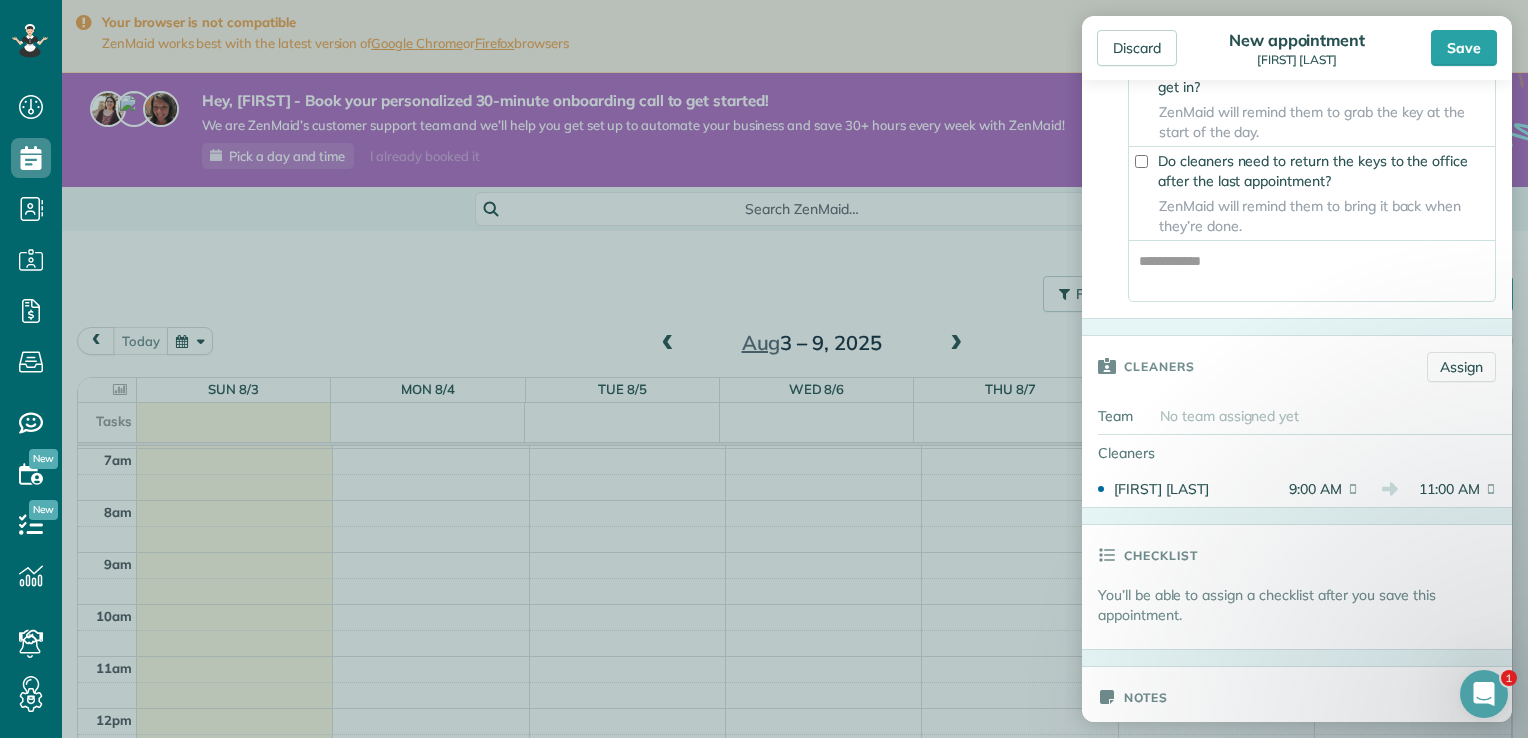 scroll, scrollTop: 599, scrollLeft: 0, axis: vertical 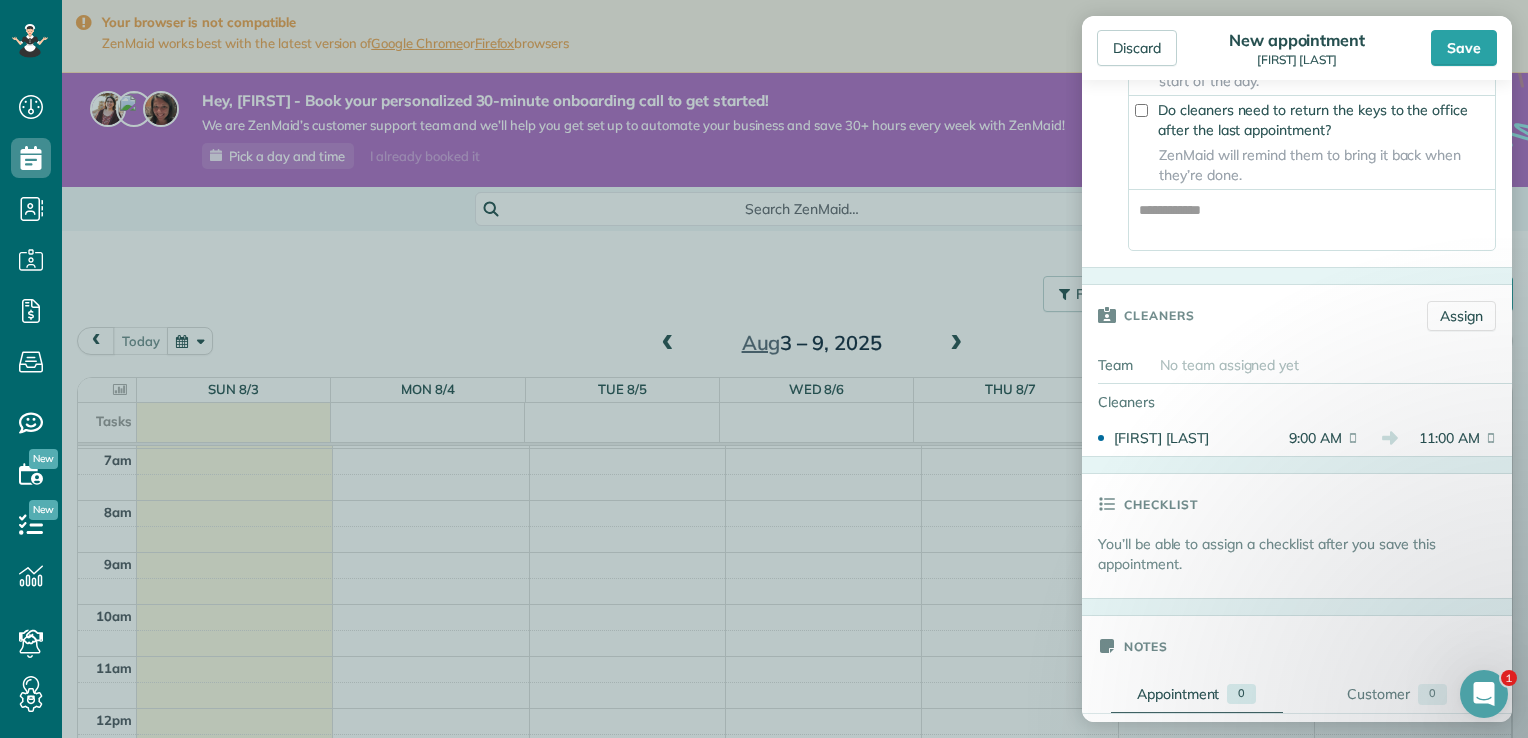 drag, startPoint x: 1495, startPoint y: 403, endPoint x: 1496, endPoint y: 495, distance: 92.00543 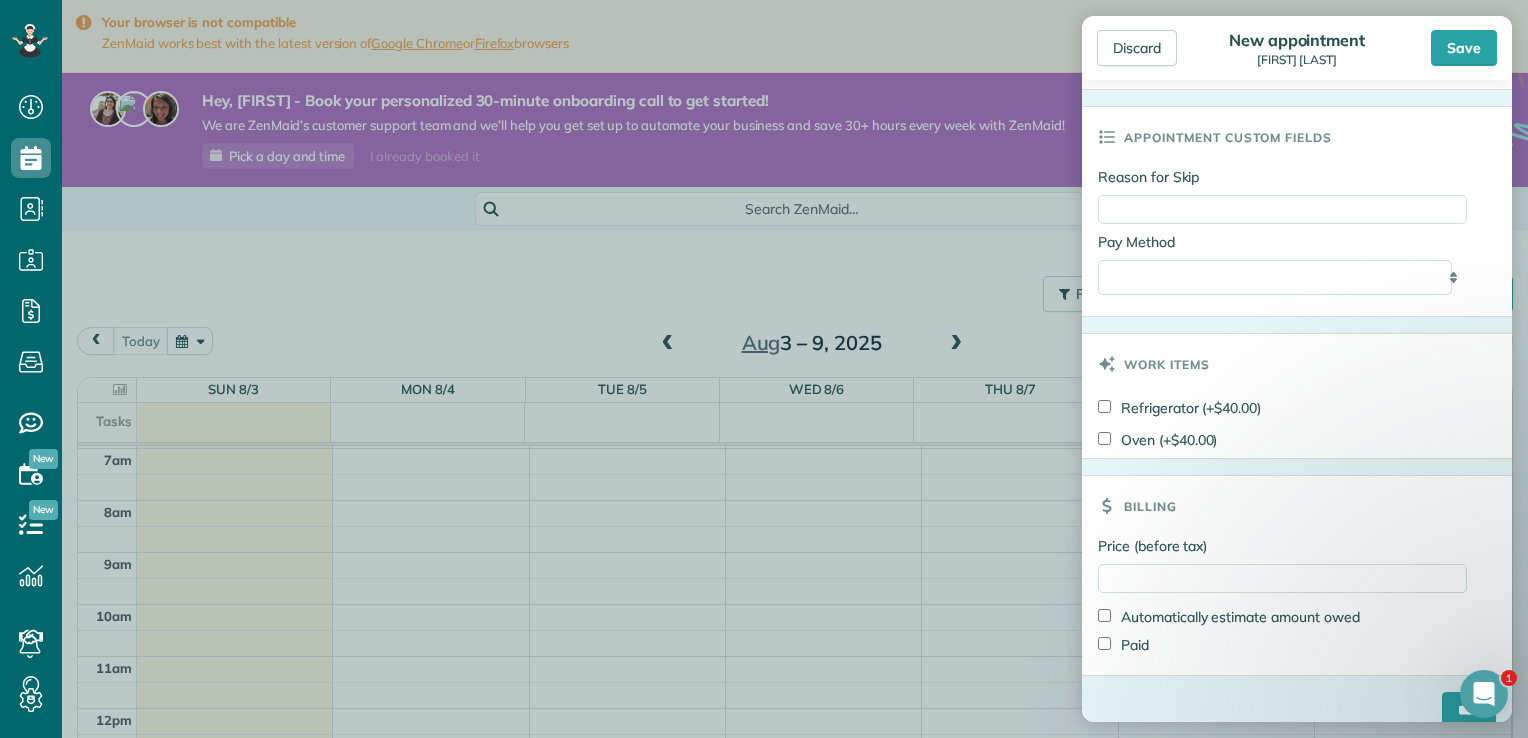 scroll, scrollTop: 1441, scrollLeft: 0, axis: vertical 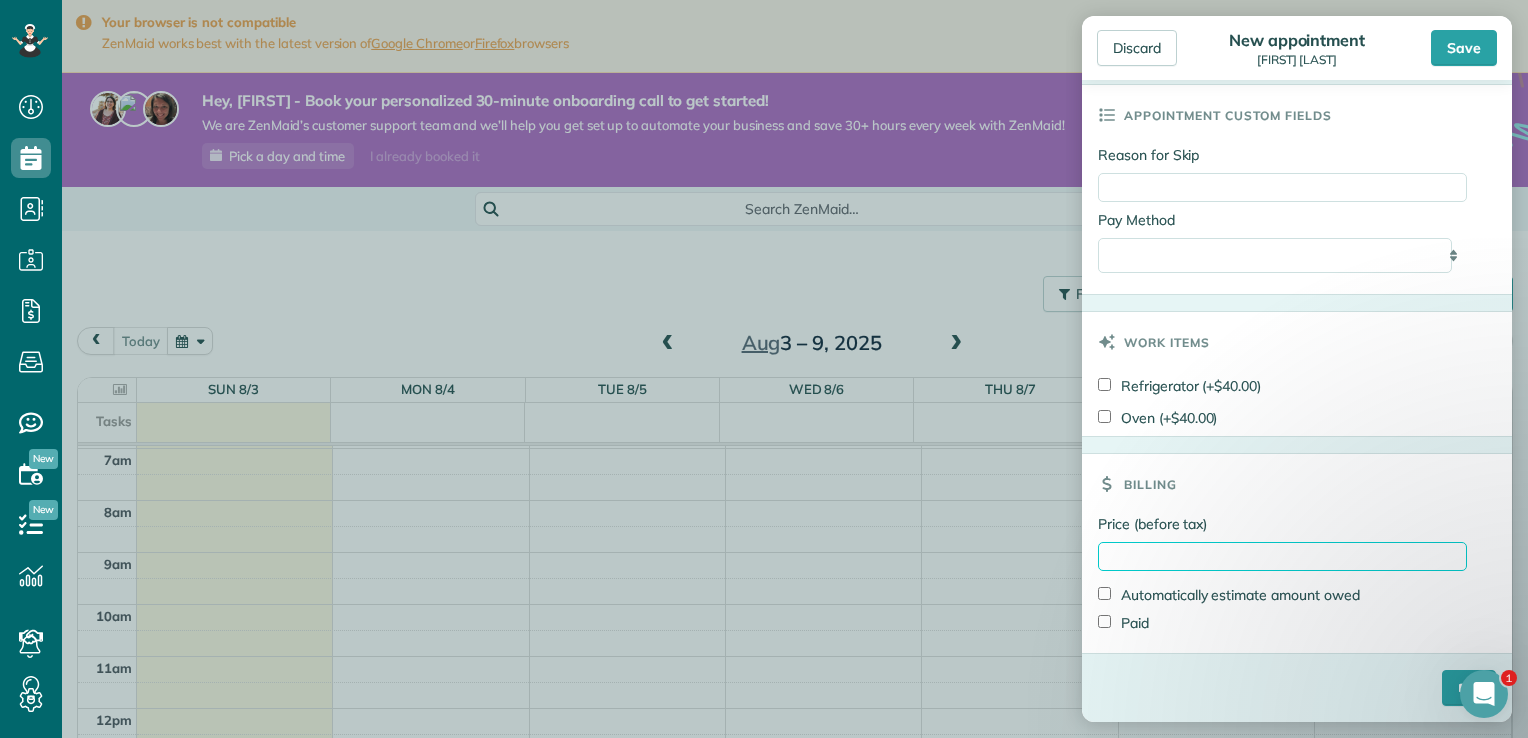 click on "Price (before tax)" at bounding box center (1282, 556) 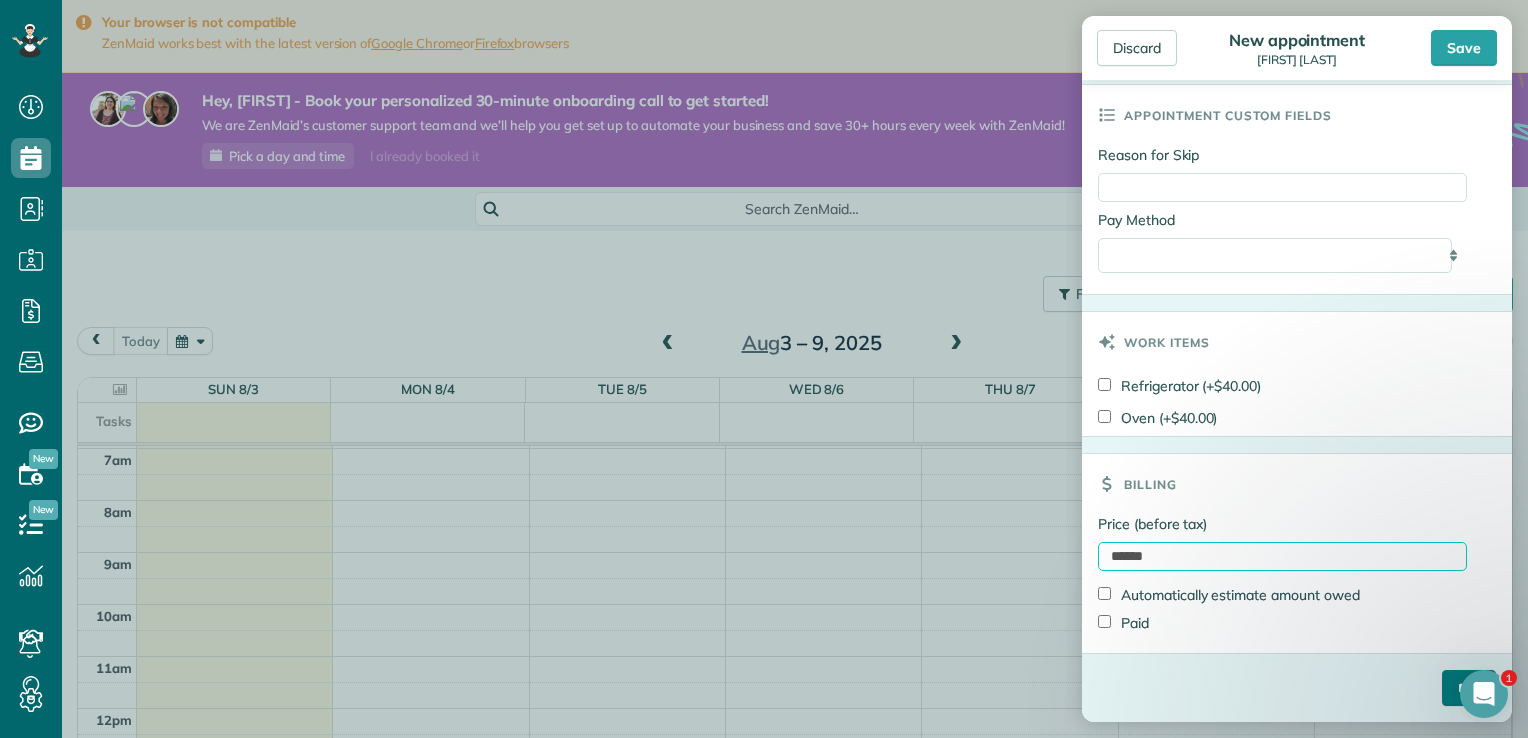 type on "******" 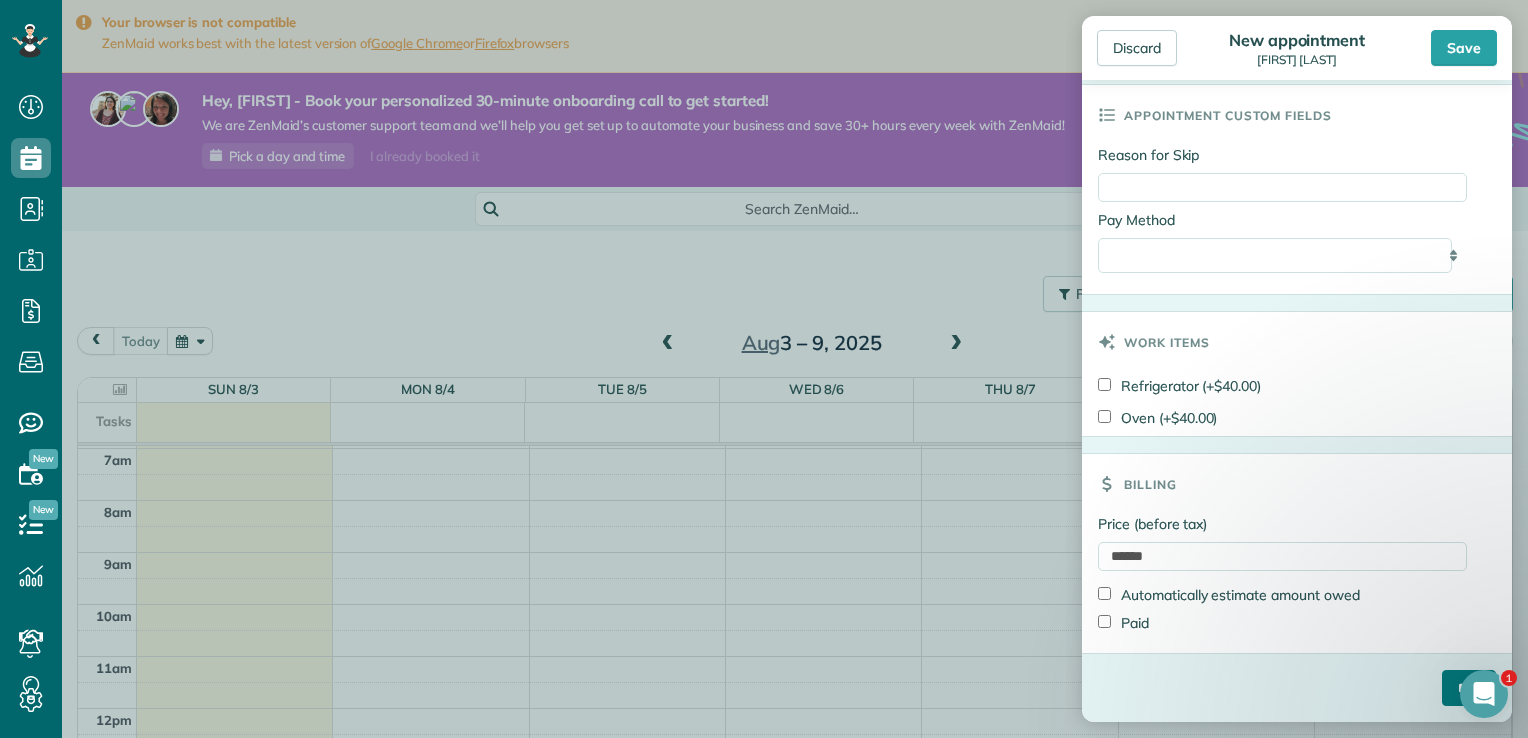 click on "****" at bounding box center (1469, 688) 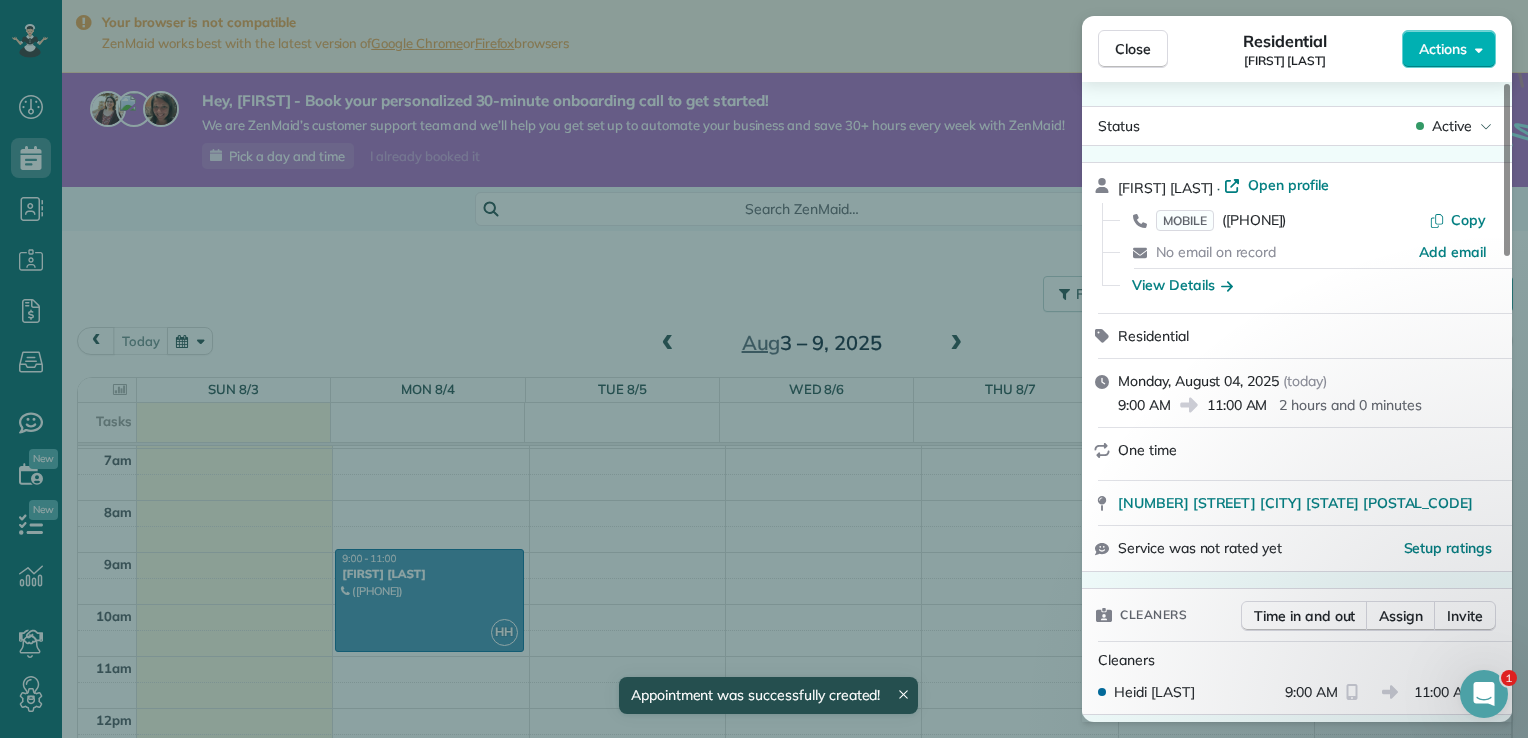 click on "11:00 AM" at bounding box center [1237, 405] 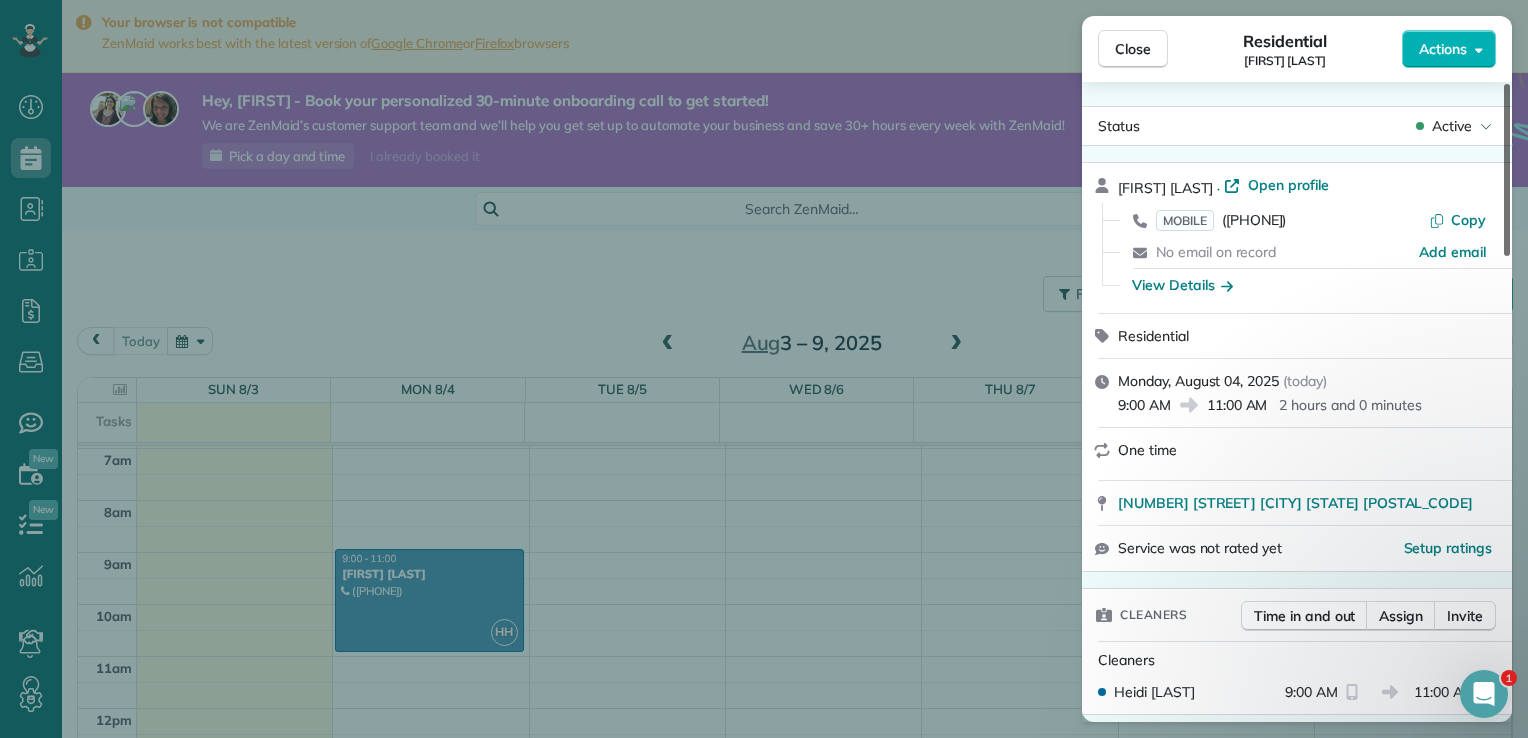 click at bounding box center [1507, 170] 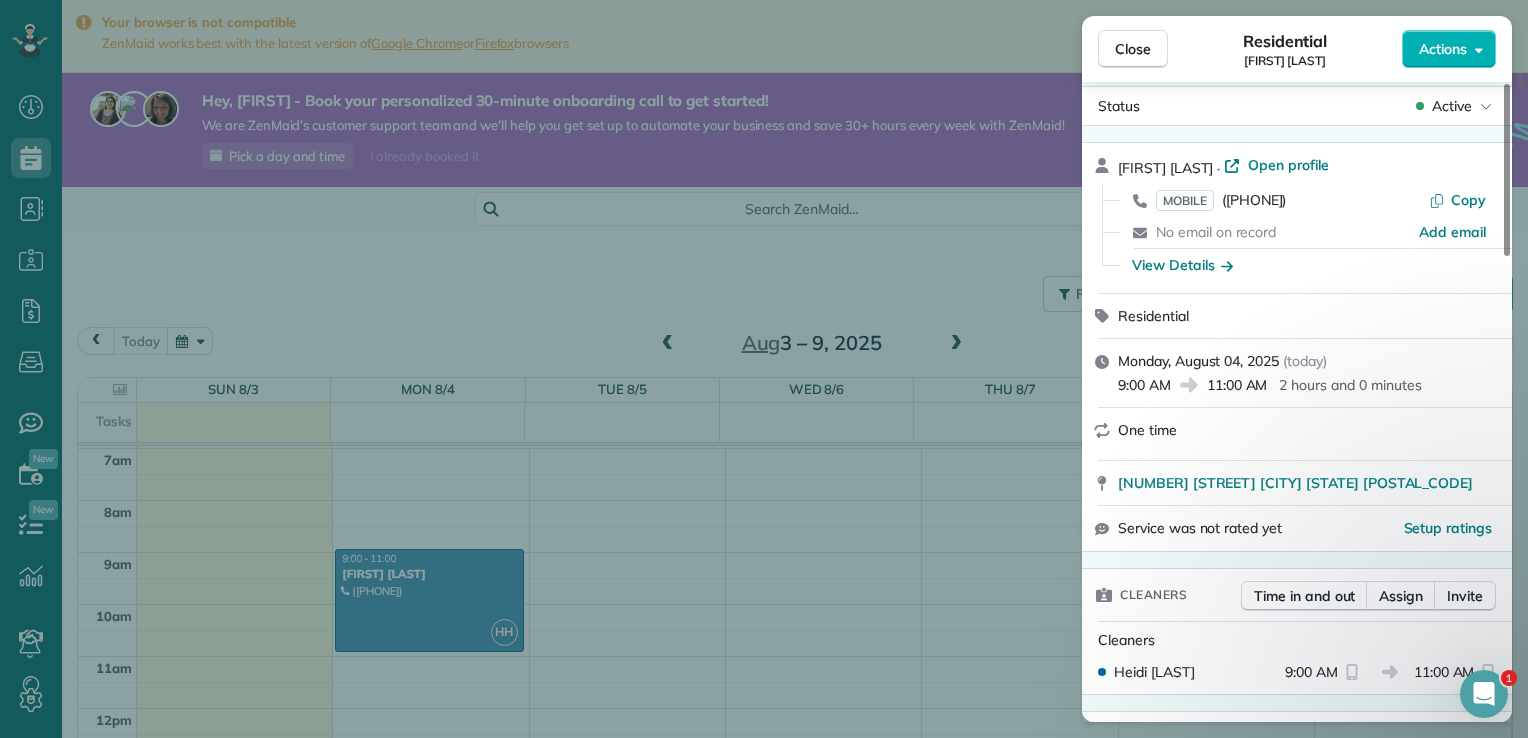 click on "Close Residential Ashley Rawlins Actions Status Active Ashley Rawlins · Open profile MOBILE (740) 858-8477 Copy No email on record Add email View Details Residential Monday, August 04, 2025 ( today ) 9:00 AM 11:00 AM 2 hours and 0 minutes One time 5731 Kentland Avenue Portsmouth OH 45662 Service was not rated yet Setup ratings Cleaners Time in and out Assign Invite Cleaners Heidi   Hensley 9:00 AM 11:00 AM Checklist Try Now Keep this appointment up to your standards. Stay on top of every detail, keep your cleaners organised, and your client happy. Assign a checklist Watch a 5 min demo Billing Billing actions Service Service Price (1x $120.00) $120.00 Add an item Overcharge $0.00 Discount $0.00 Coupon discount - Primary tax - Secondary tax - Total appointment price $120.00 Tips collected $0.00 Unpaid Mark as paid Total including tip $120.00 Get paid online in no-time! Send an invoice and reward your cleaners with tips Charge customer credit card Appointment custom fields Reason for Skip - Hidden from cleaners" at bounding box center (764, 369) 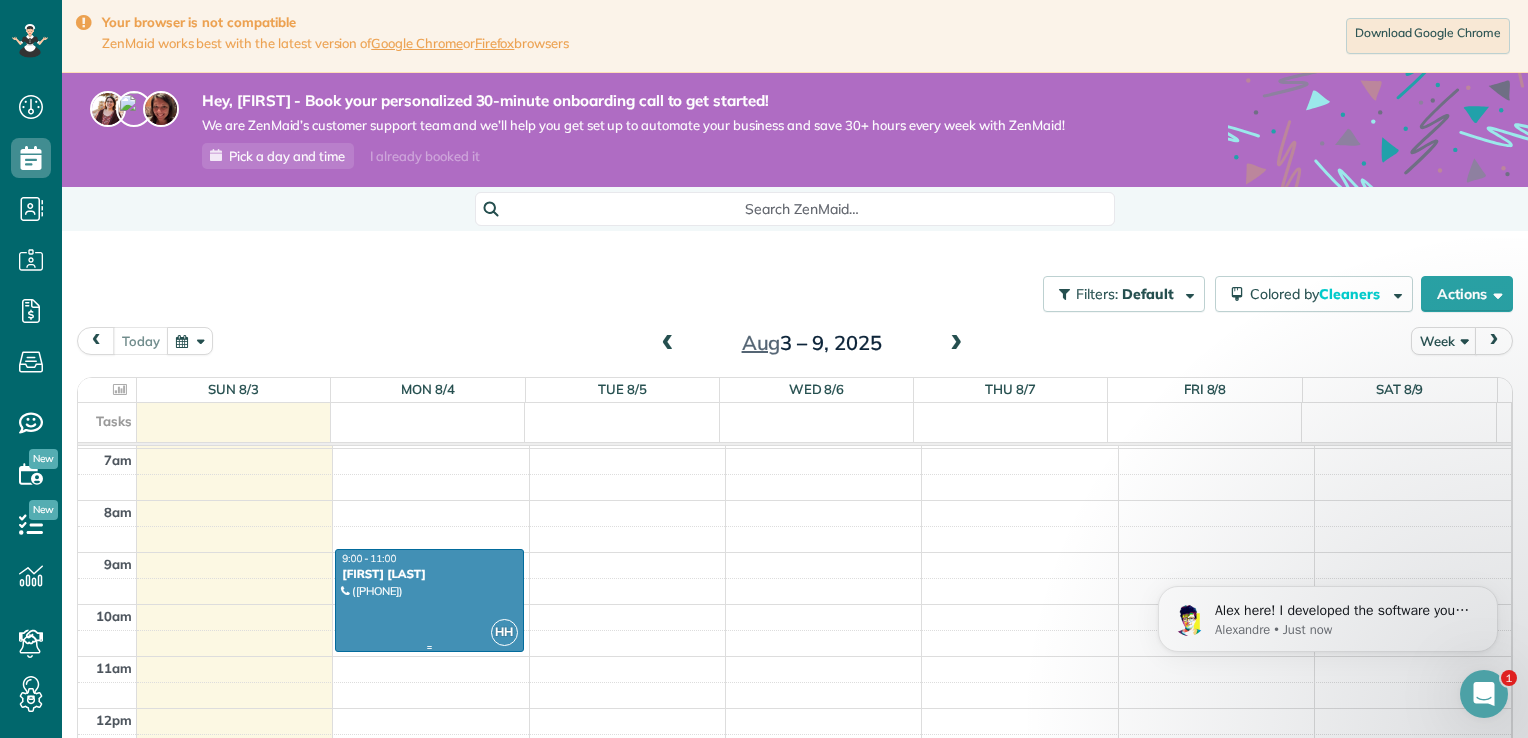 click at bounding box center (429, 600) 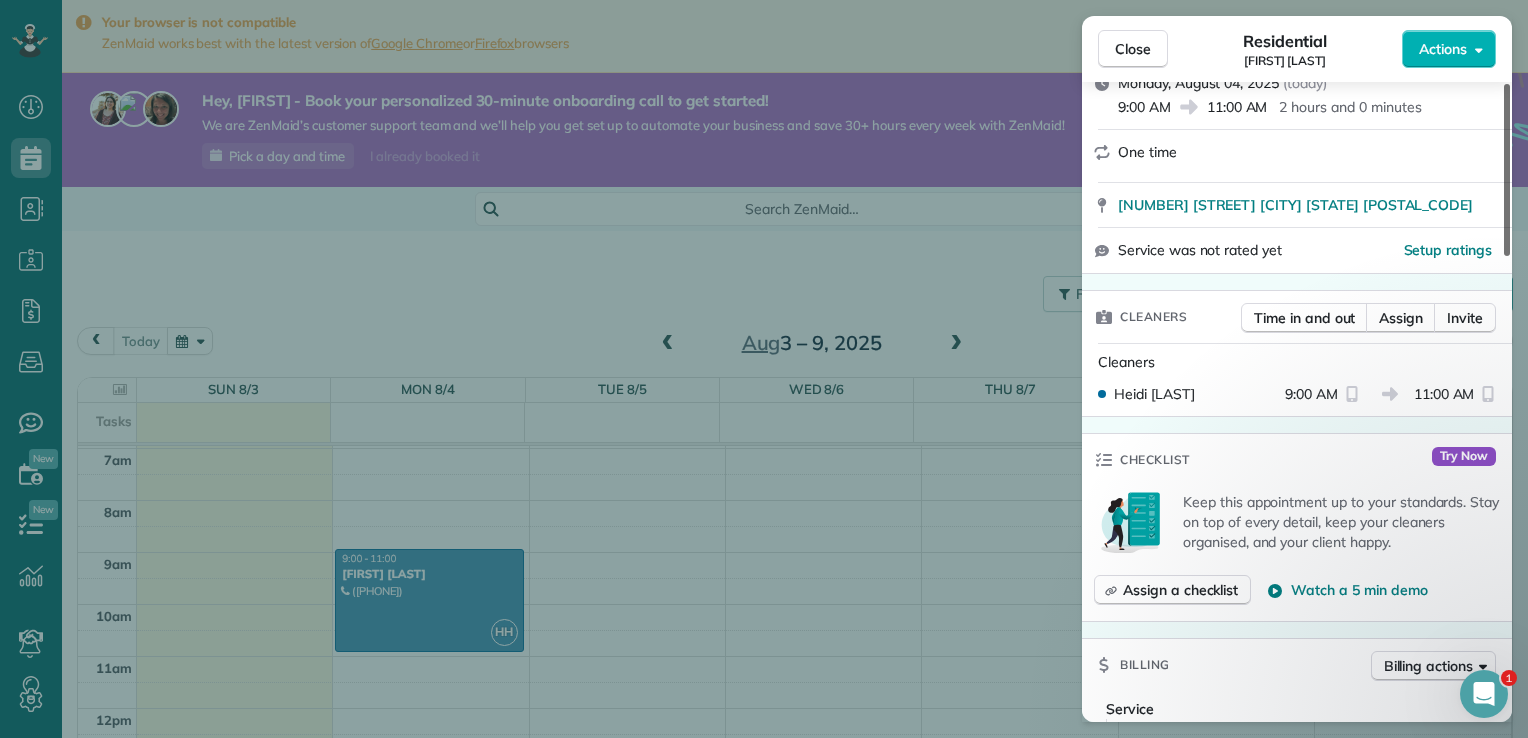 scroll, scrollTop: 301, scrollLeft: 0, axis: vertical 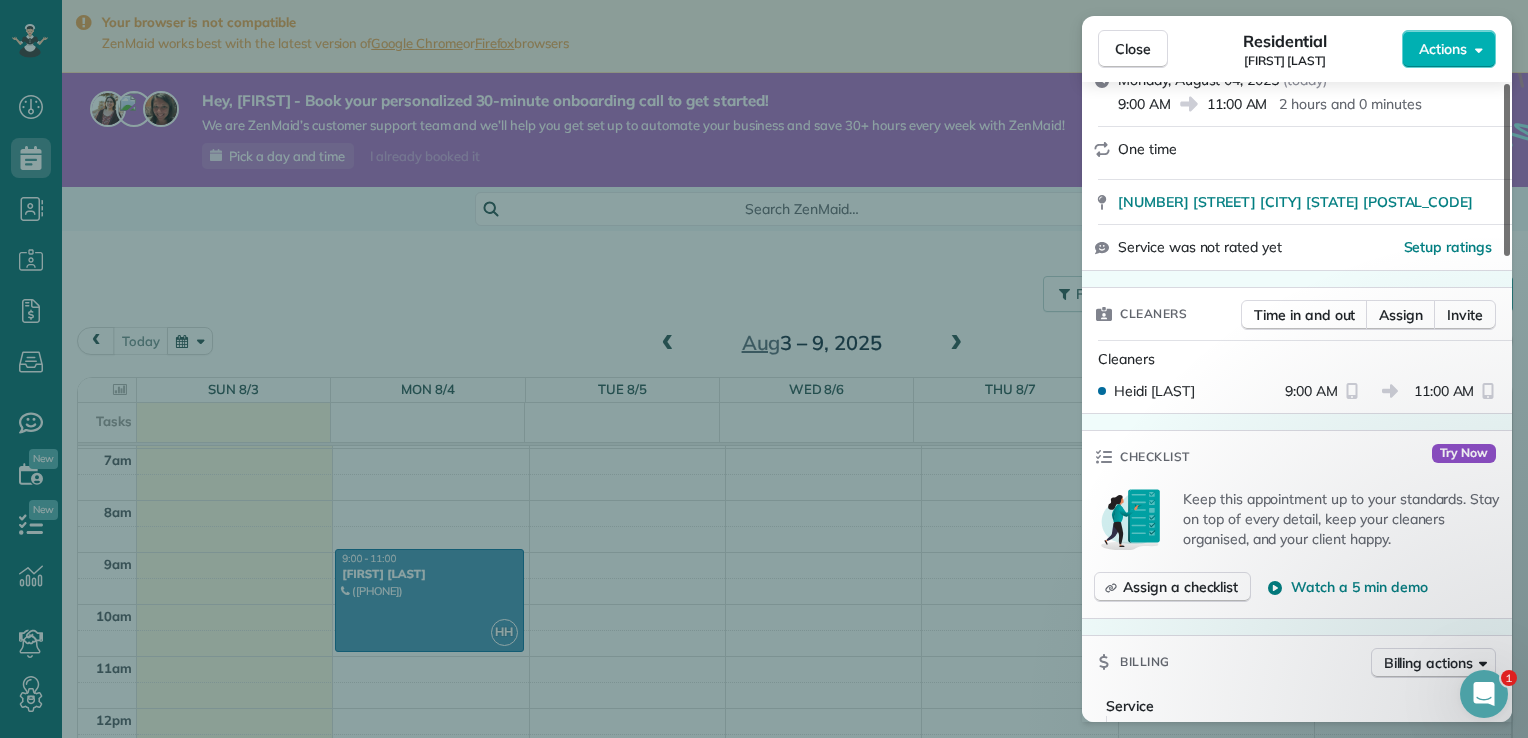 drag, startPoint x: 1509, startPoint y: 178, endPoint x: 1494, endPoint y: 258, distance: 81.394104 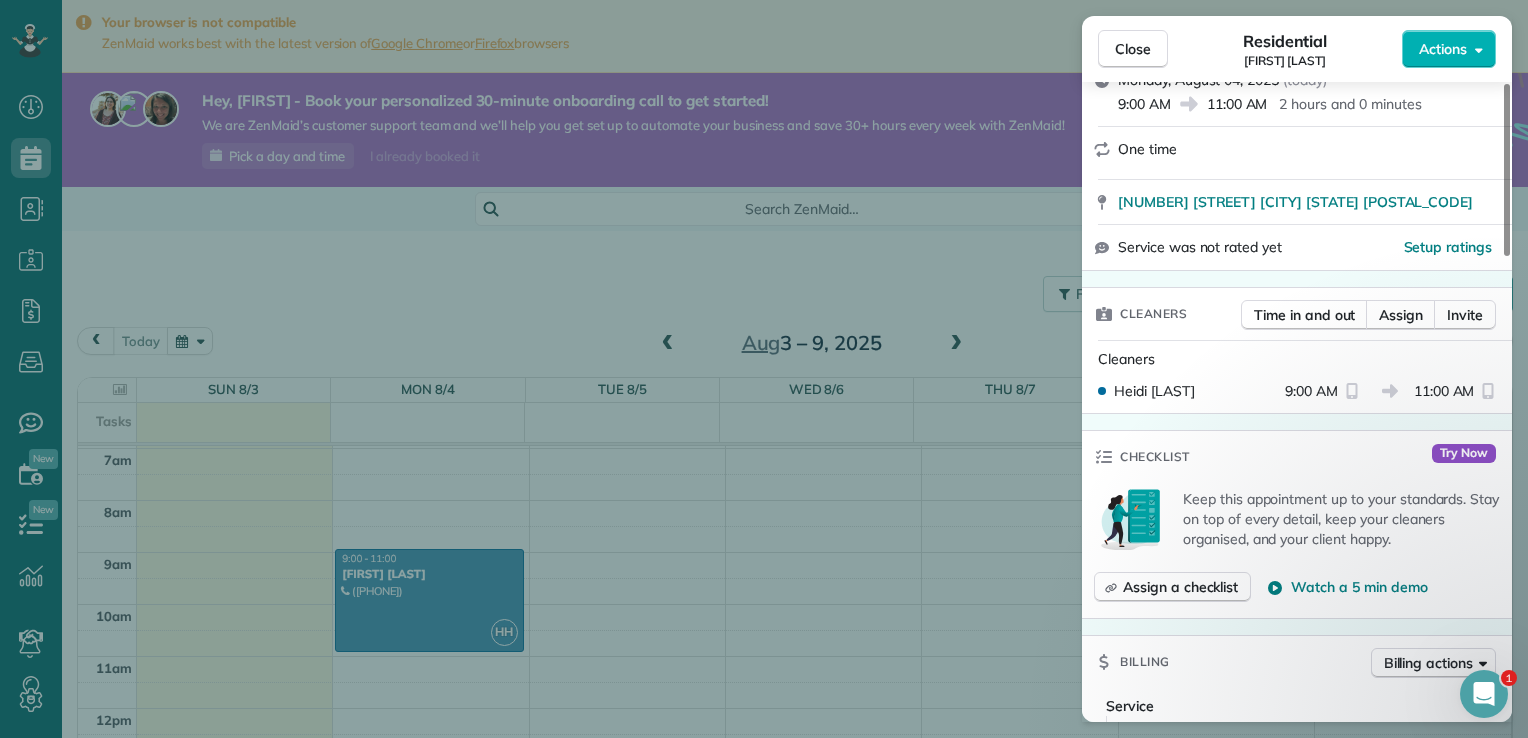click on "11:00 AM" at bounding box center (1444, 391) 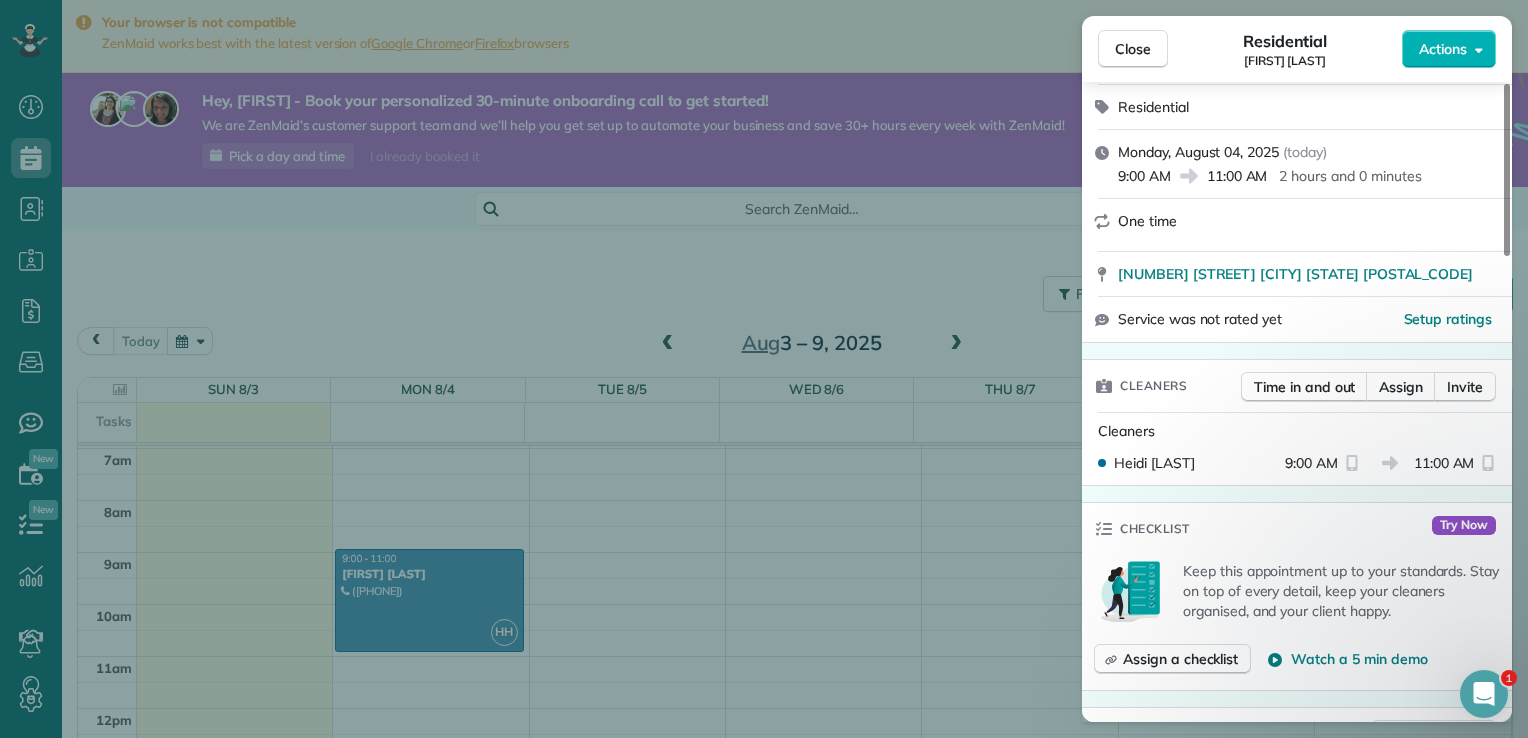 drag, startPoint x: 1510, startPoint y: 200, endPoint x: 1524, endPoint y: 170, distance: 33.105892 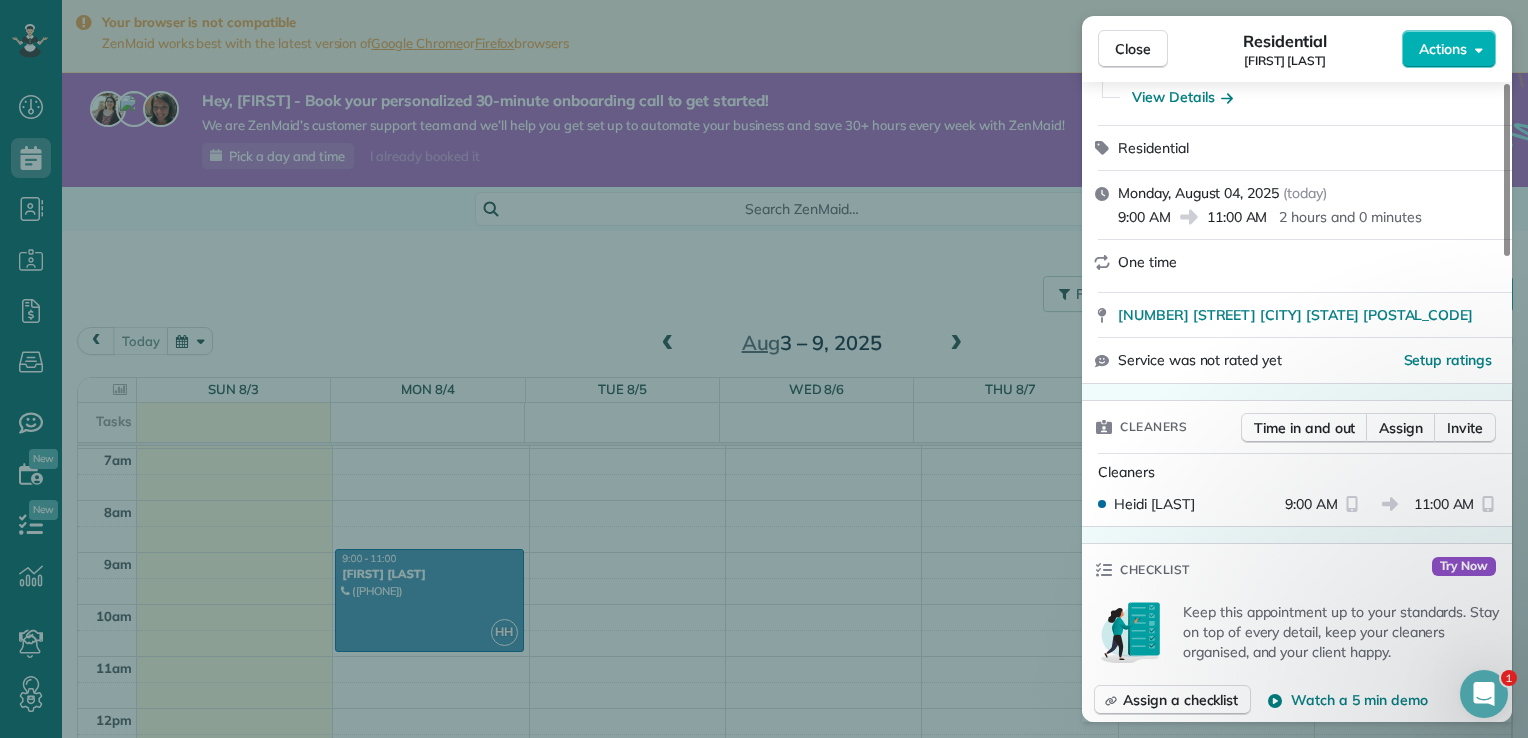 drag, startPoint x: 1524, startPoint y: 170, endPoint x: 1523, endPoint y: 100, distance: 70.00714 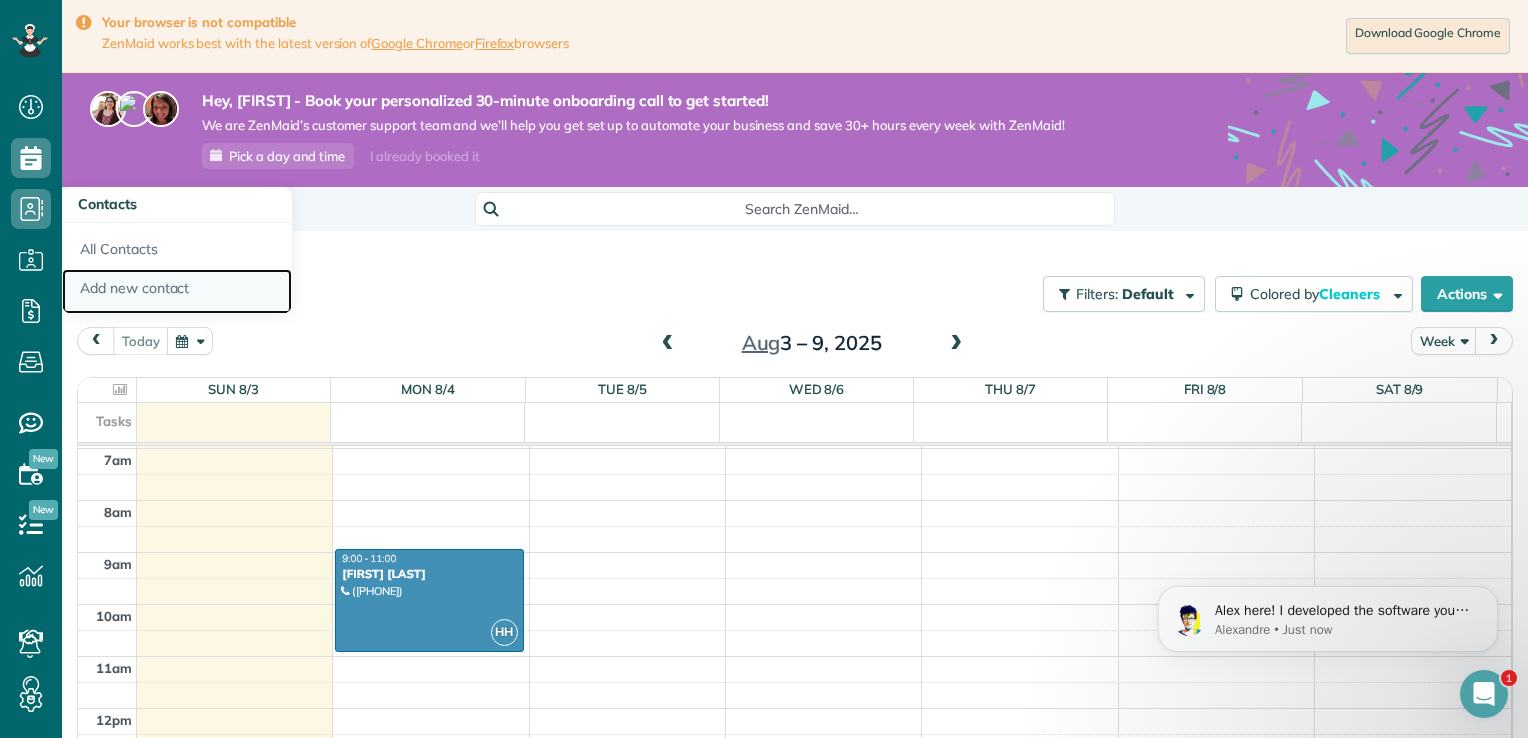 click on "Add new contact" at bounding box center (177, 292) 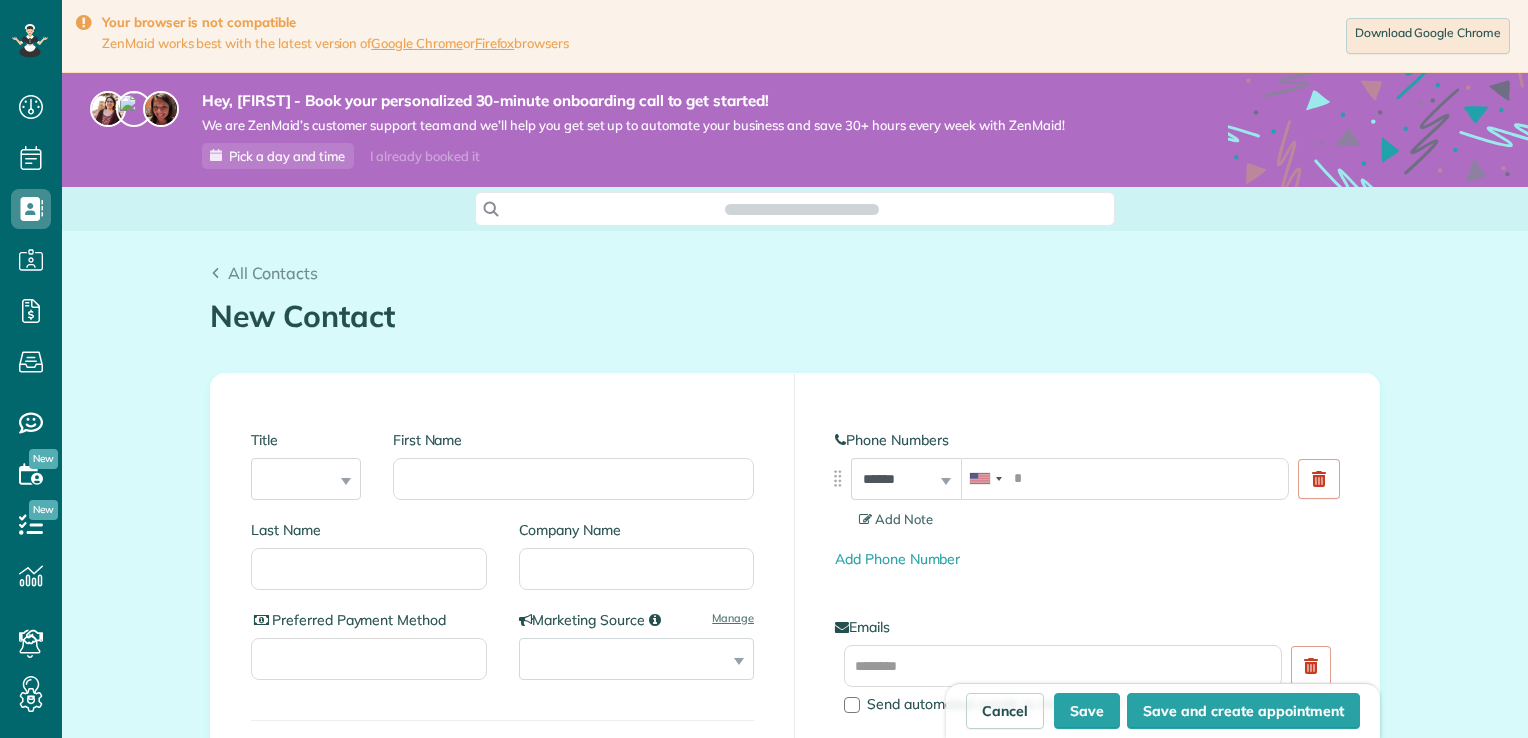 scroll, scrollTop: 0, scrollLeft: 0, axis: both 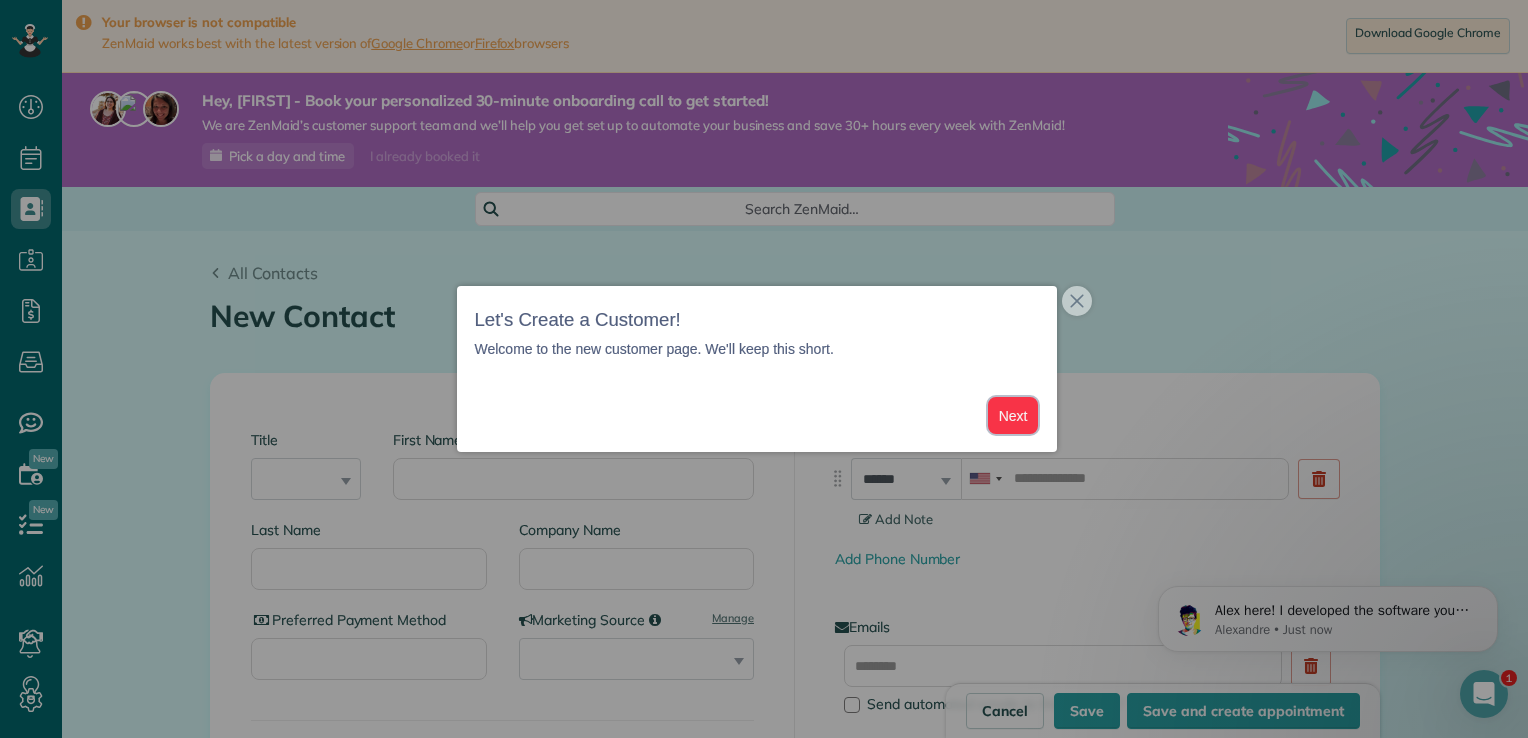 click on "Next" at bounding box center (1013, 415) 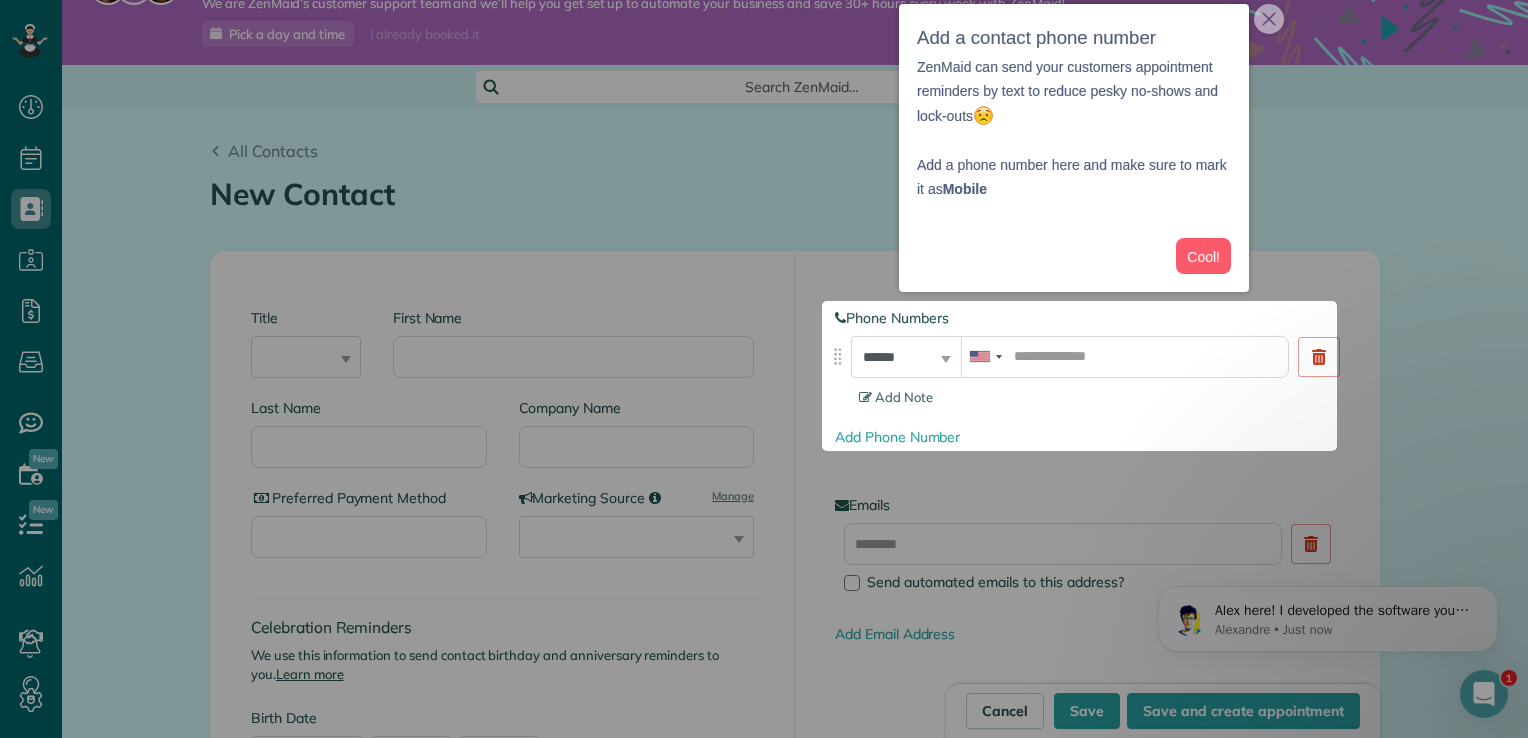 scroll, scrollTop: 128, scrollLeft: 0, axis: vertical 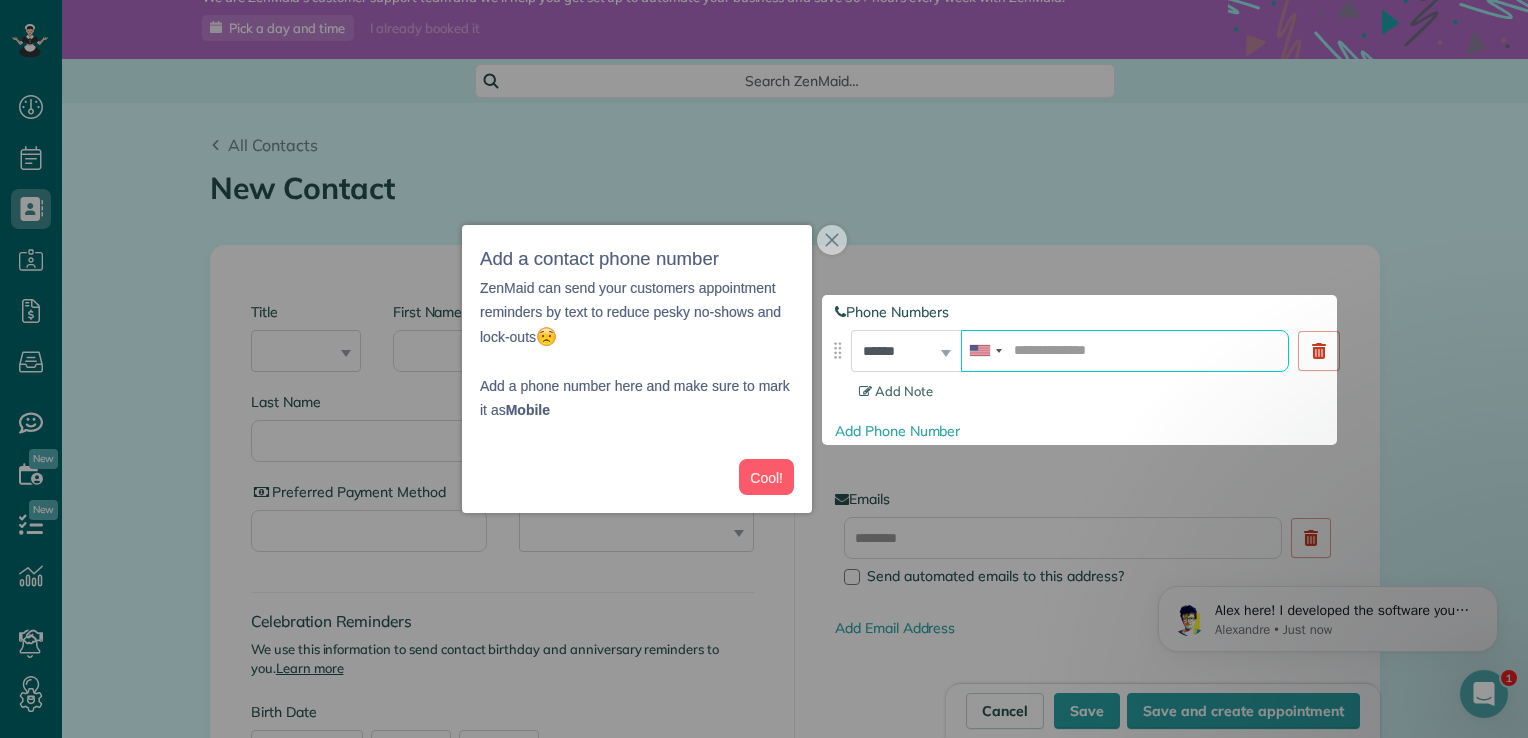 click at bounding box center (1125, 351) 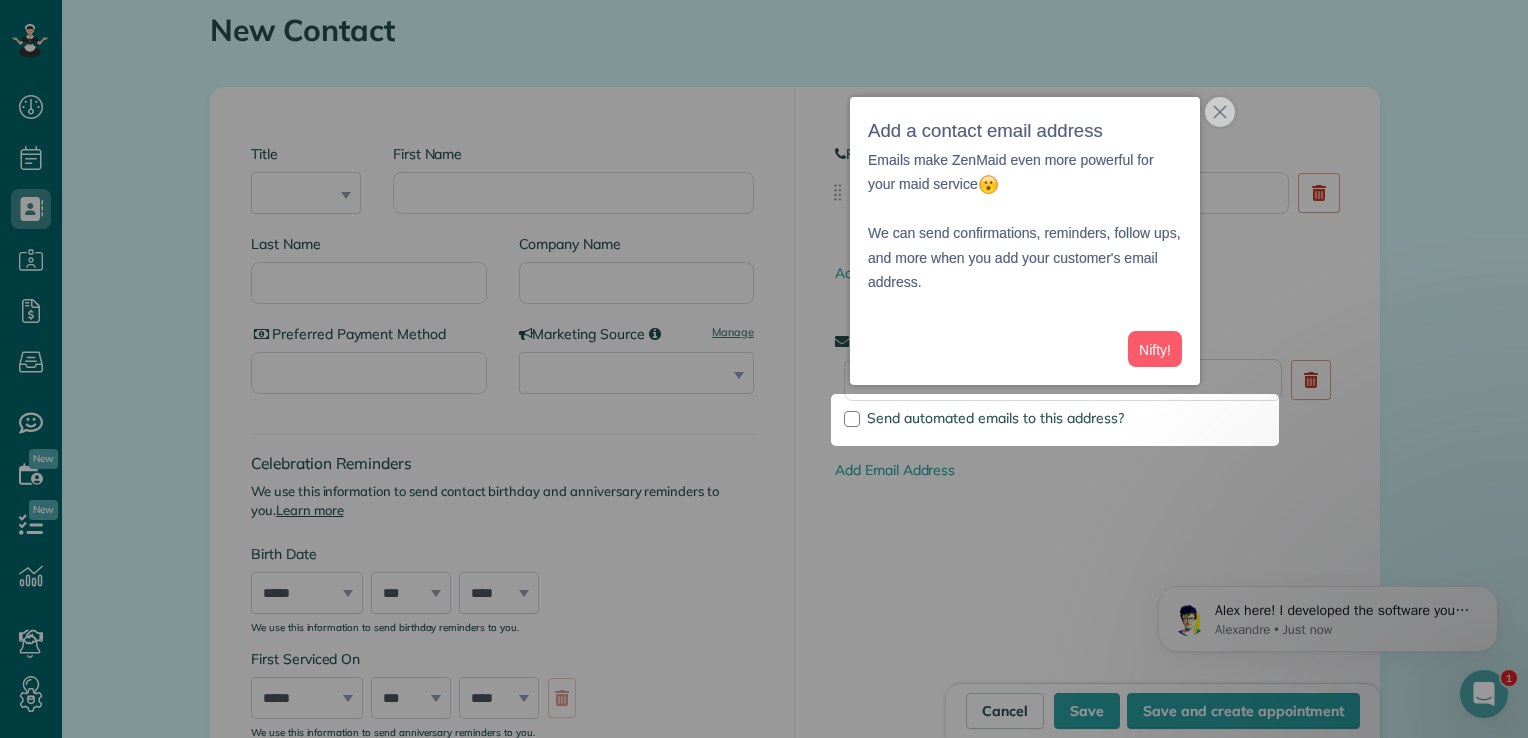 scroll, scrollTop: 296, scrollLeft: 0, axis: vertical 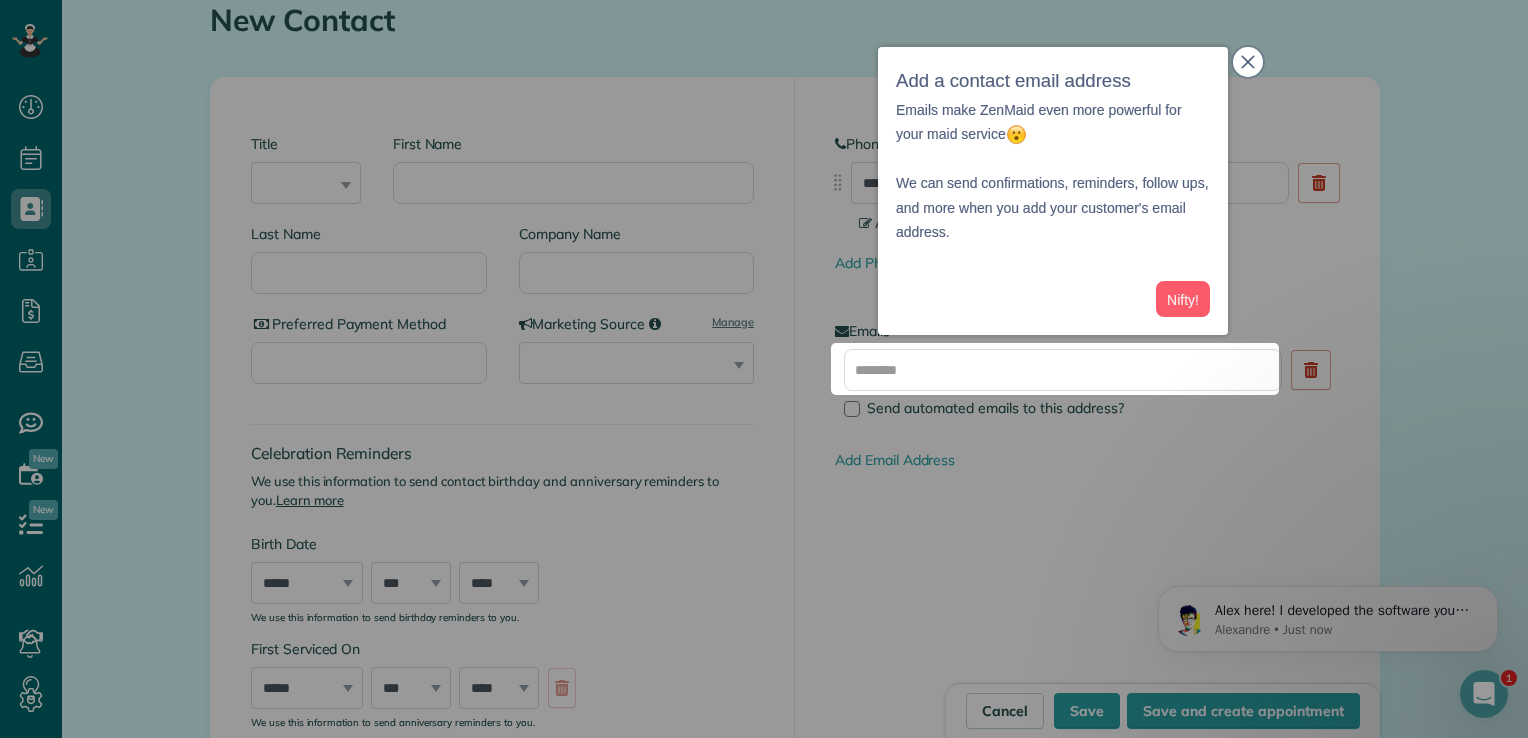 click 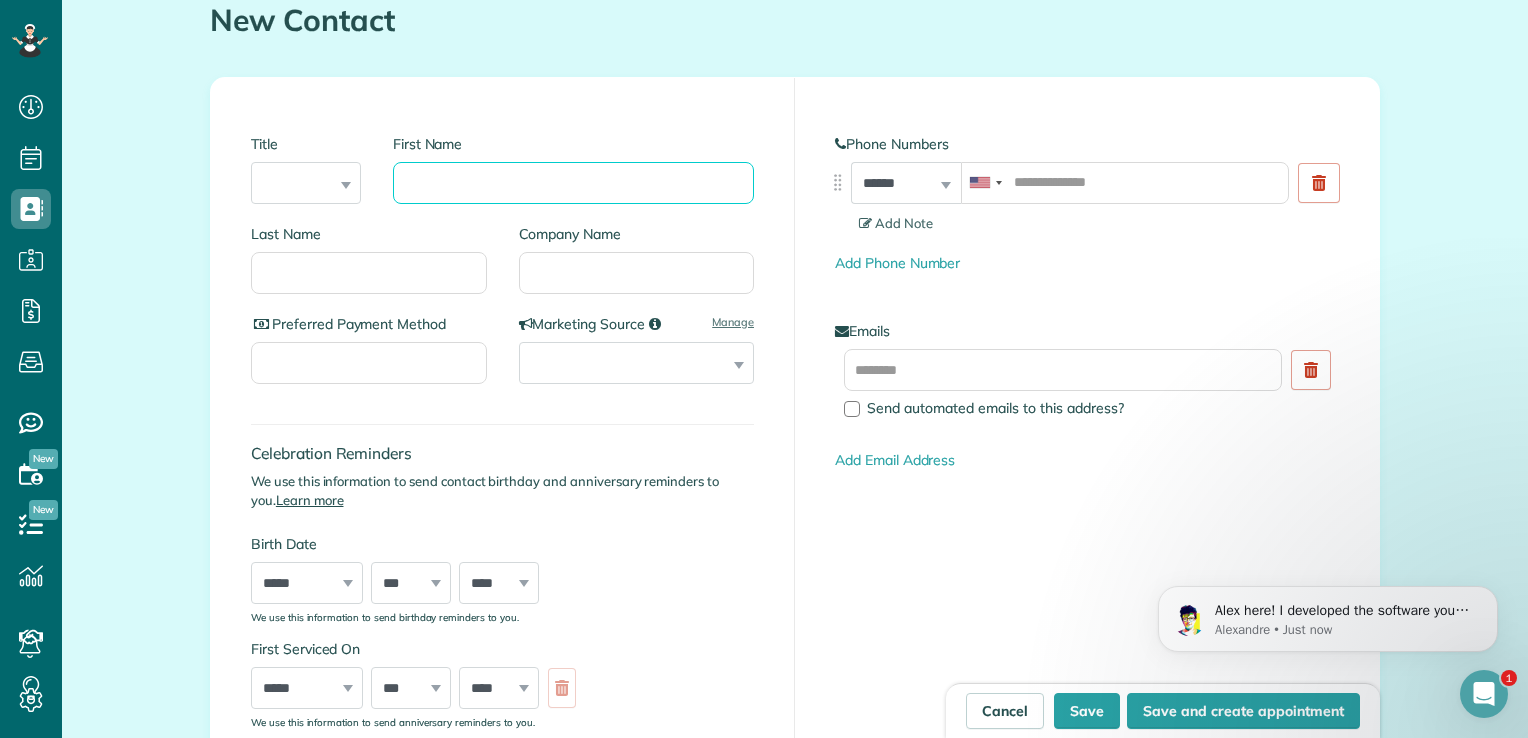 click on "First Name" at bounding box center [573, 183] 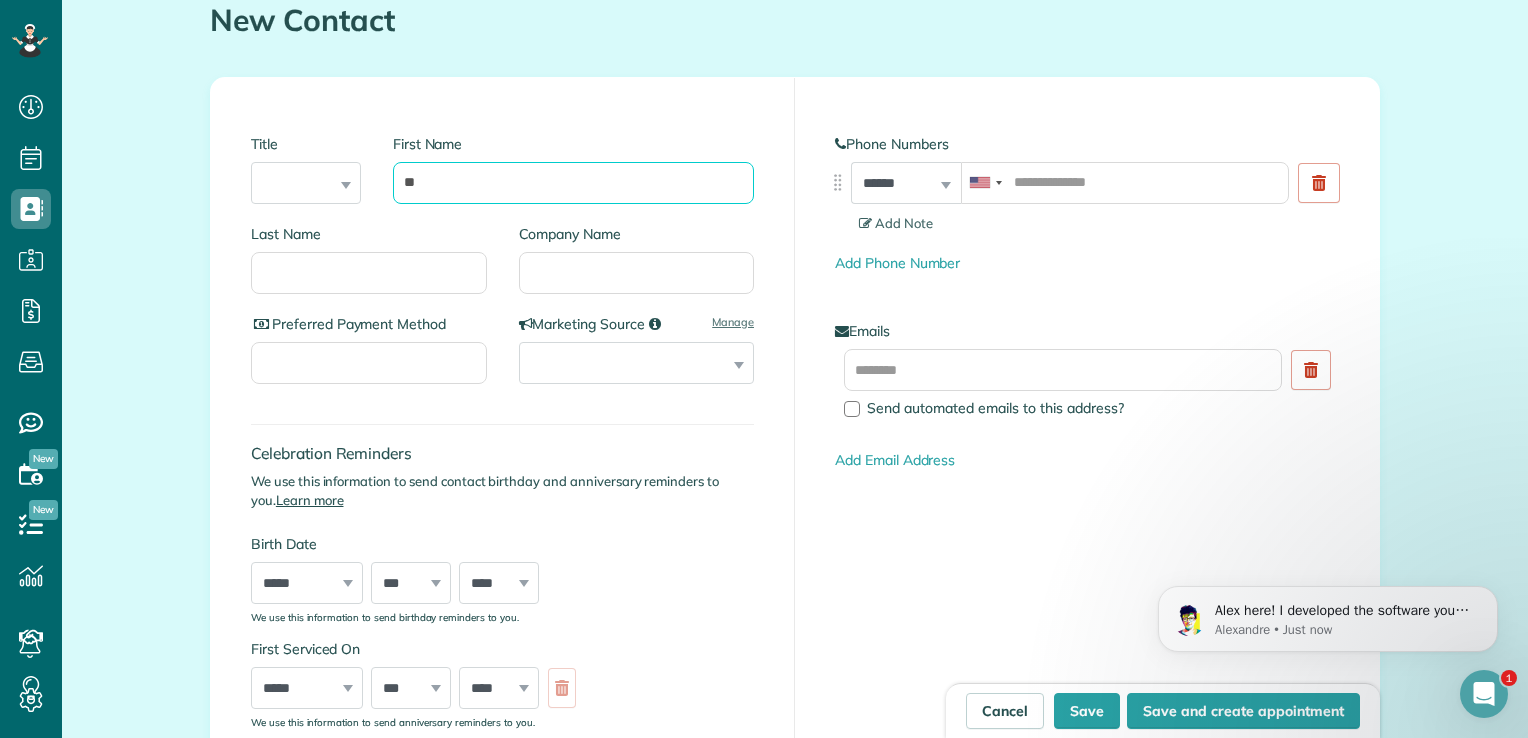 type on "*" 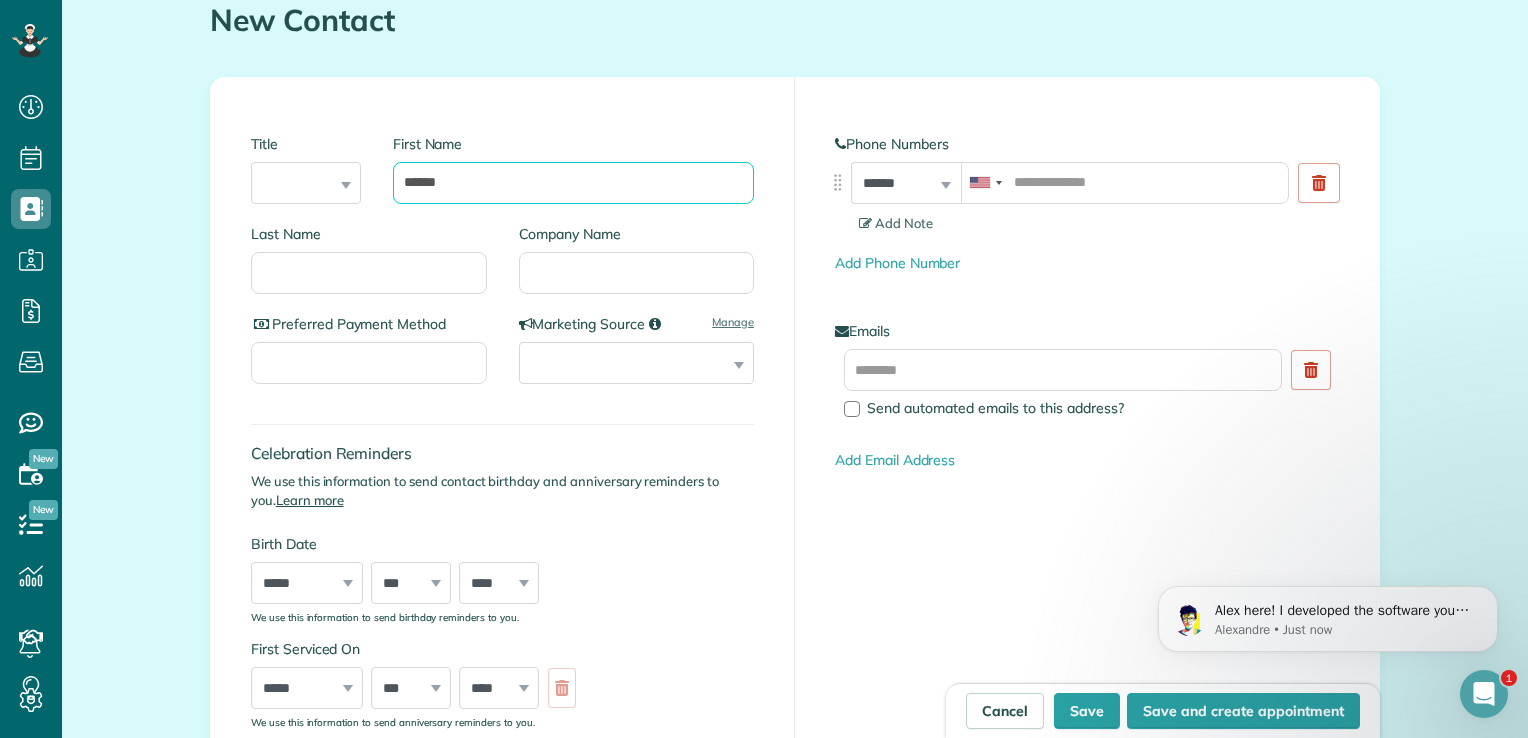 type on "******" 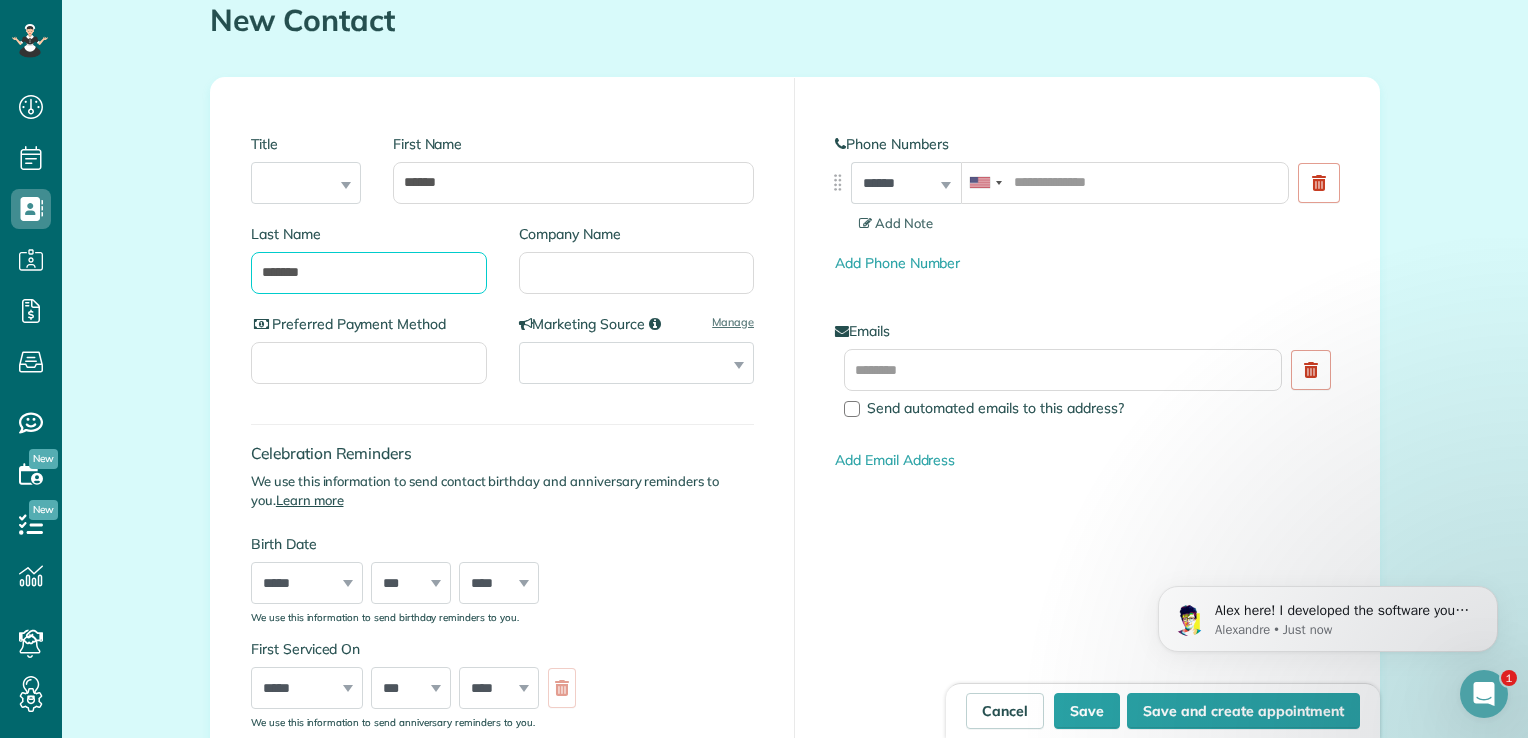 type on "*******" 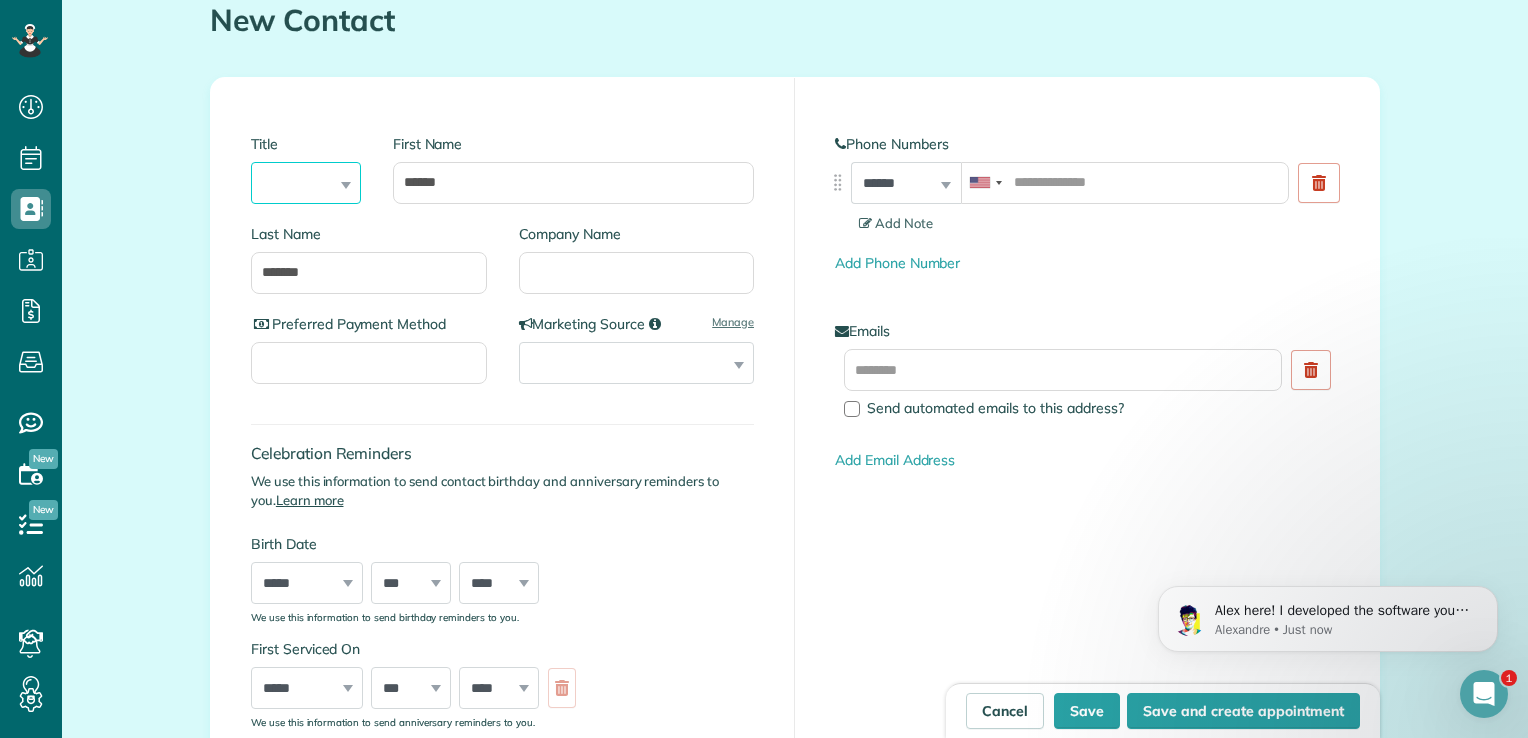 click on "***
****
***
***" at bounding box center (306, 183) 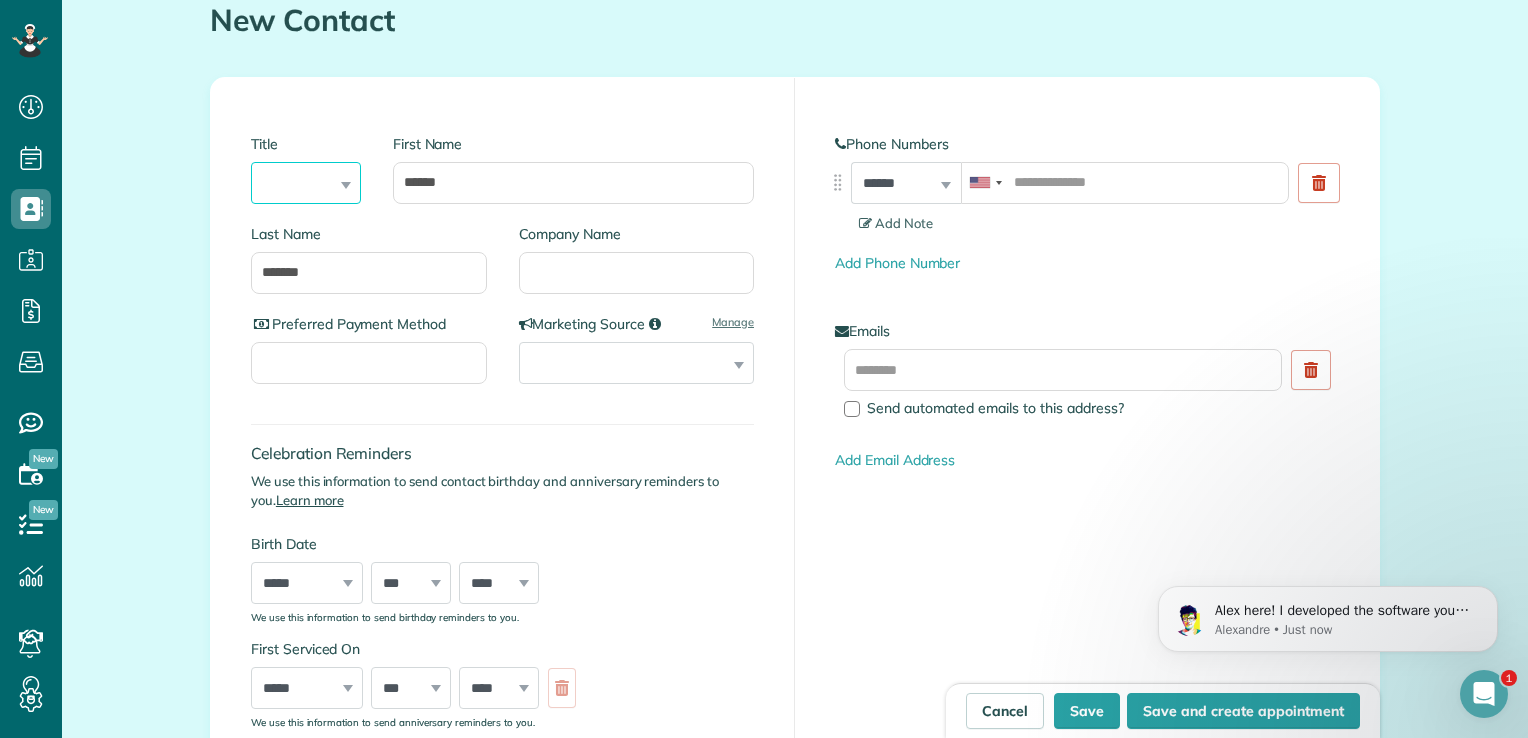 select on "****" 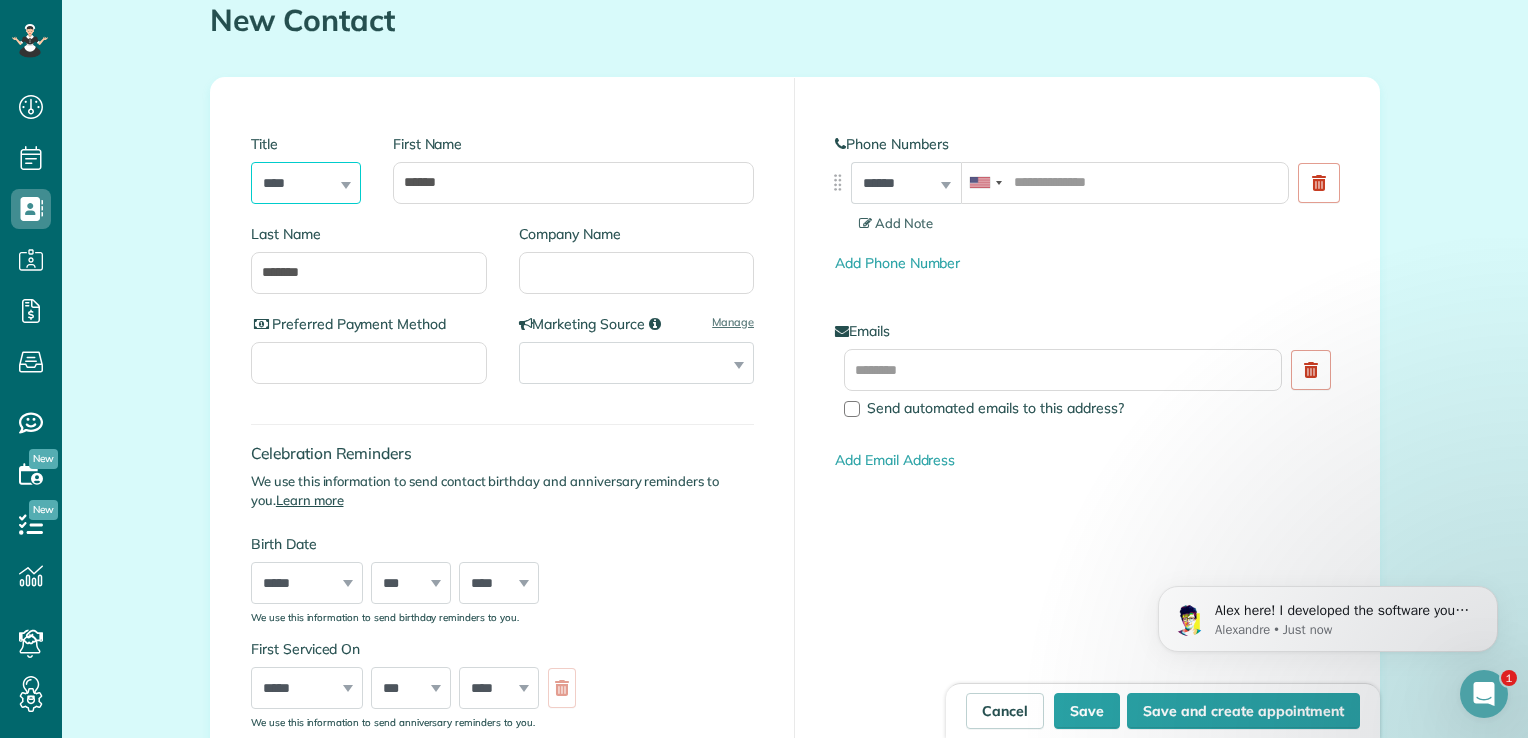 click on "***
****
***
***" at bounding box center [306, 183] 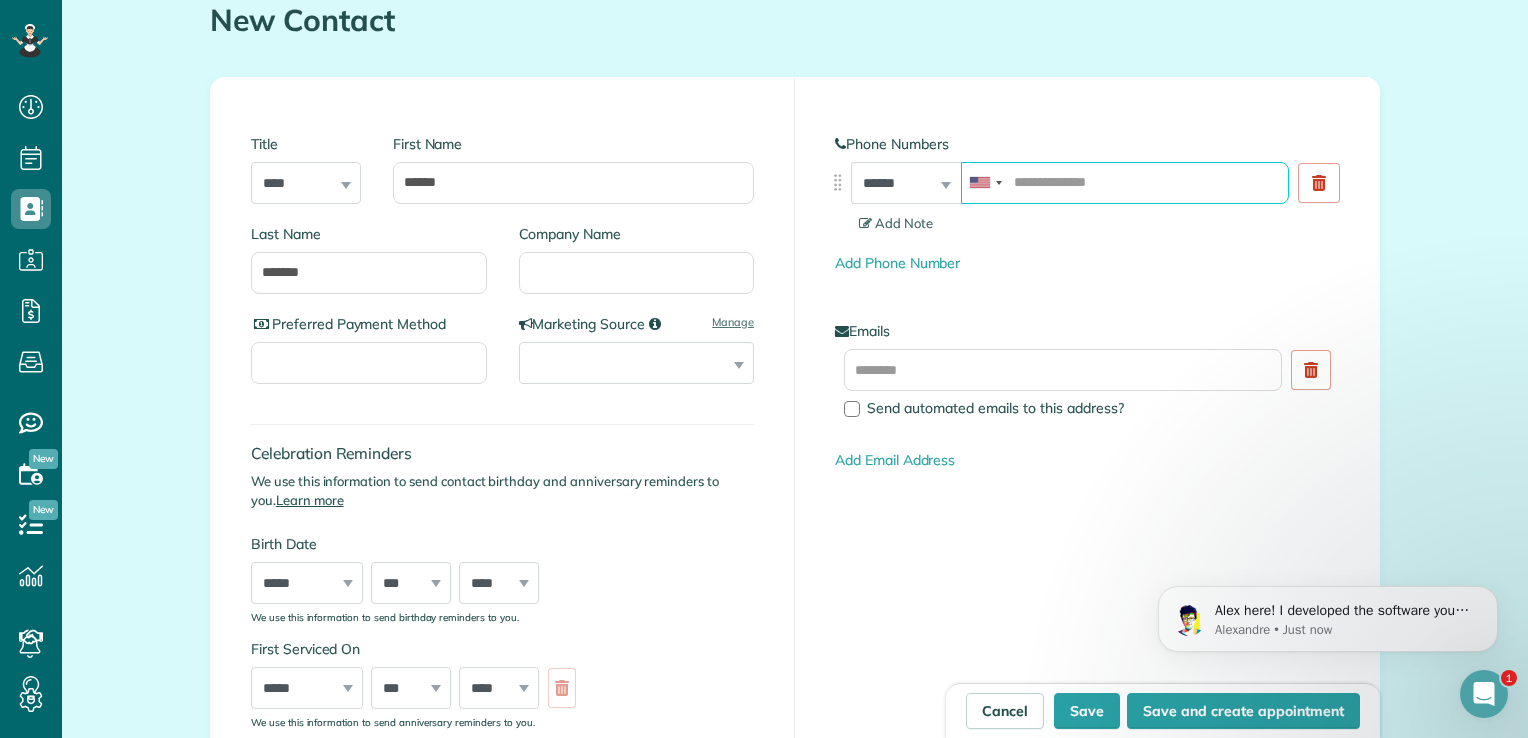 click at bounding box center [1125, 183] 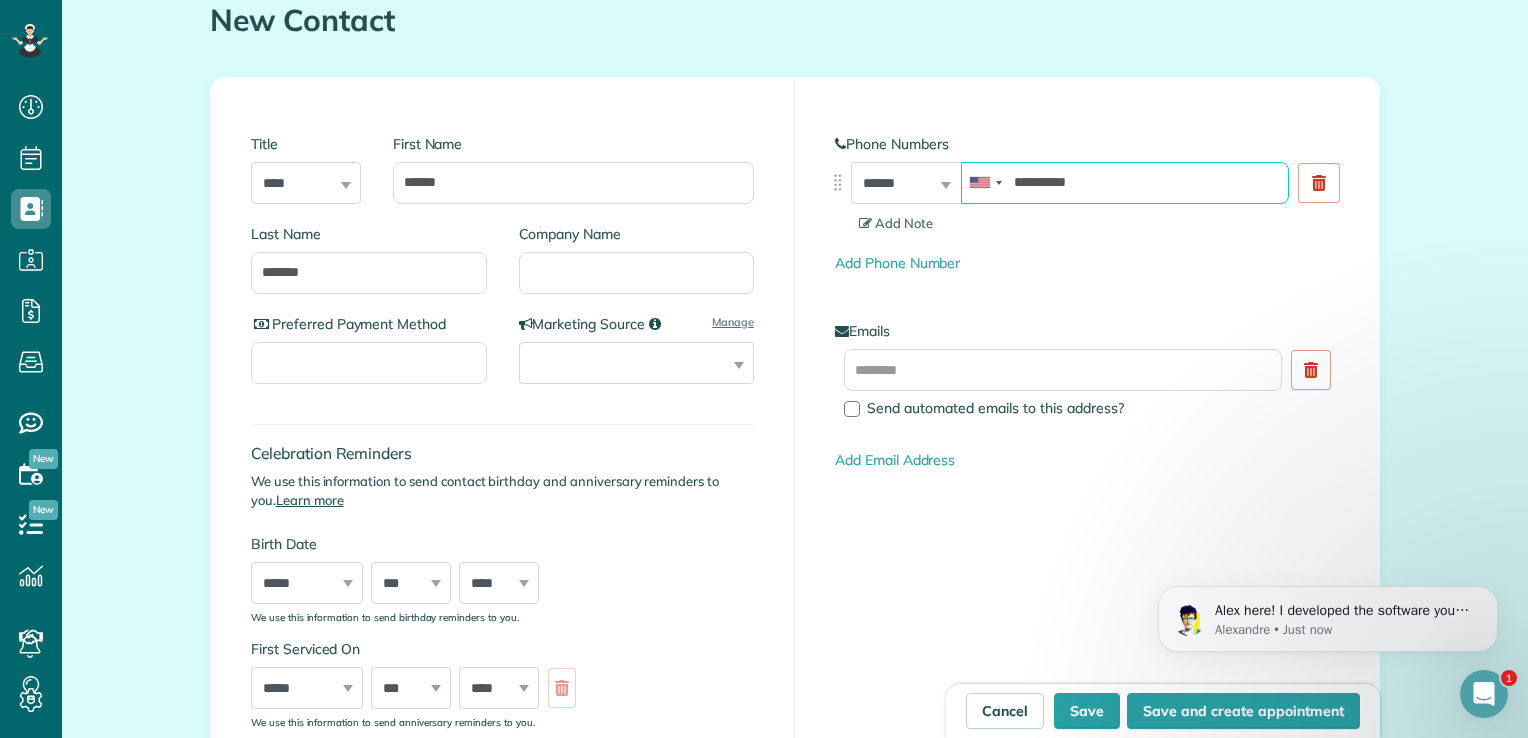 type on "**********" 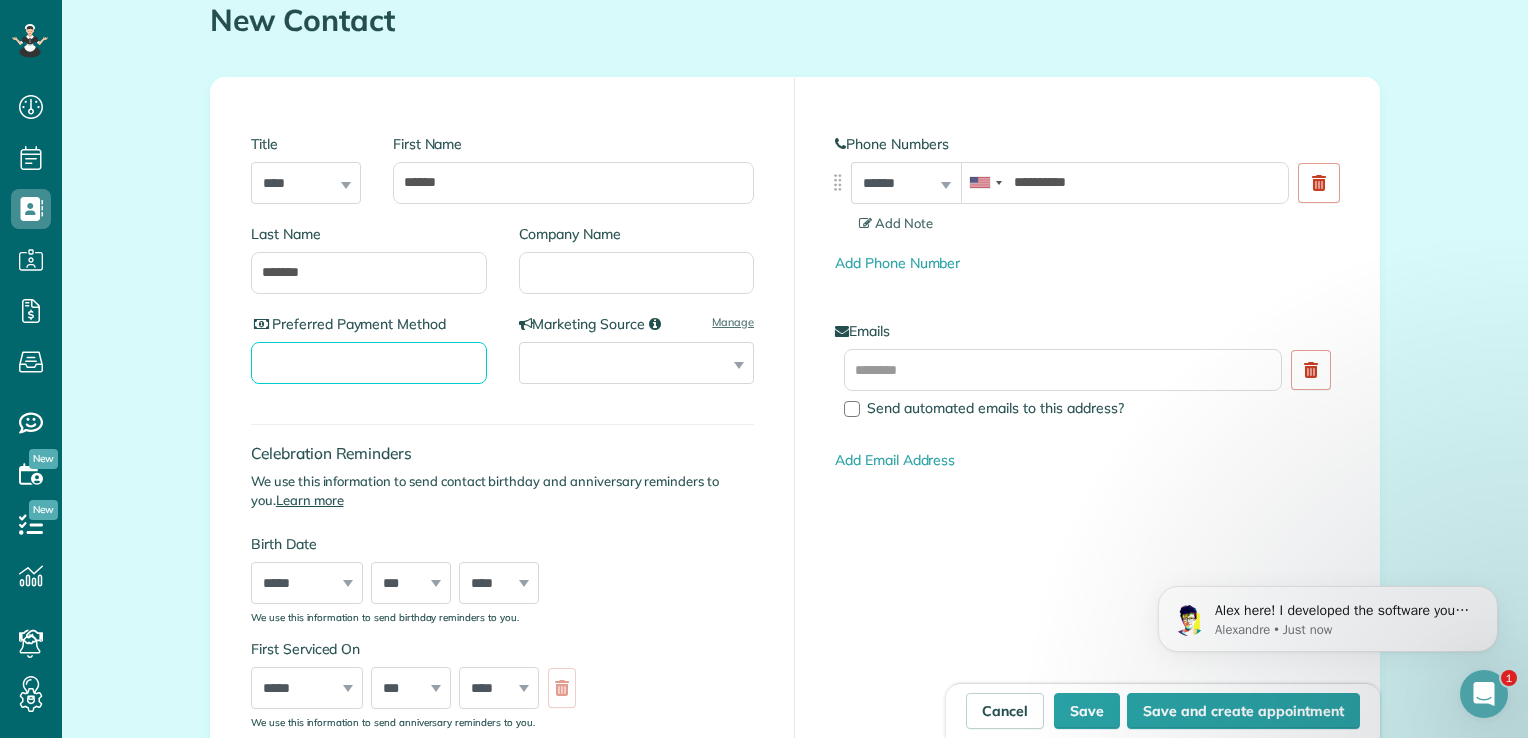click on "Preferred Payment Method" at bounding box center [369, 363] 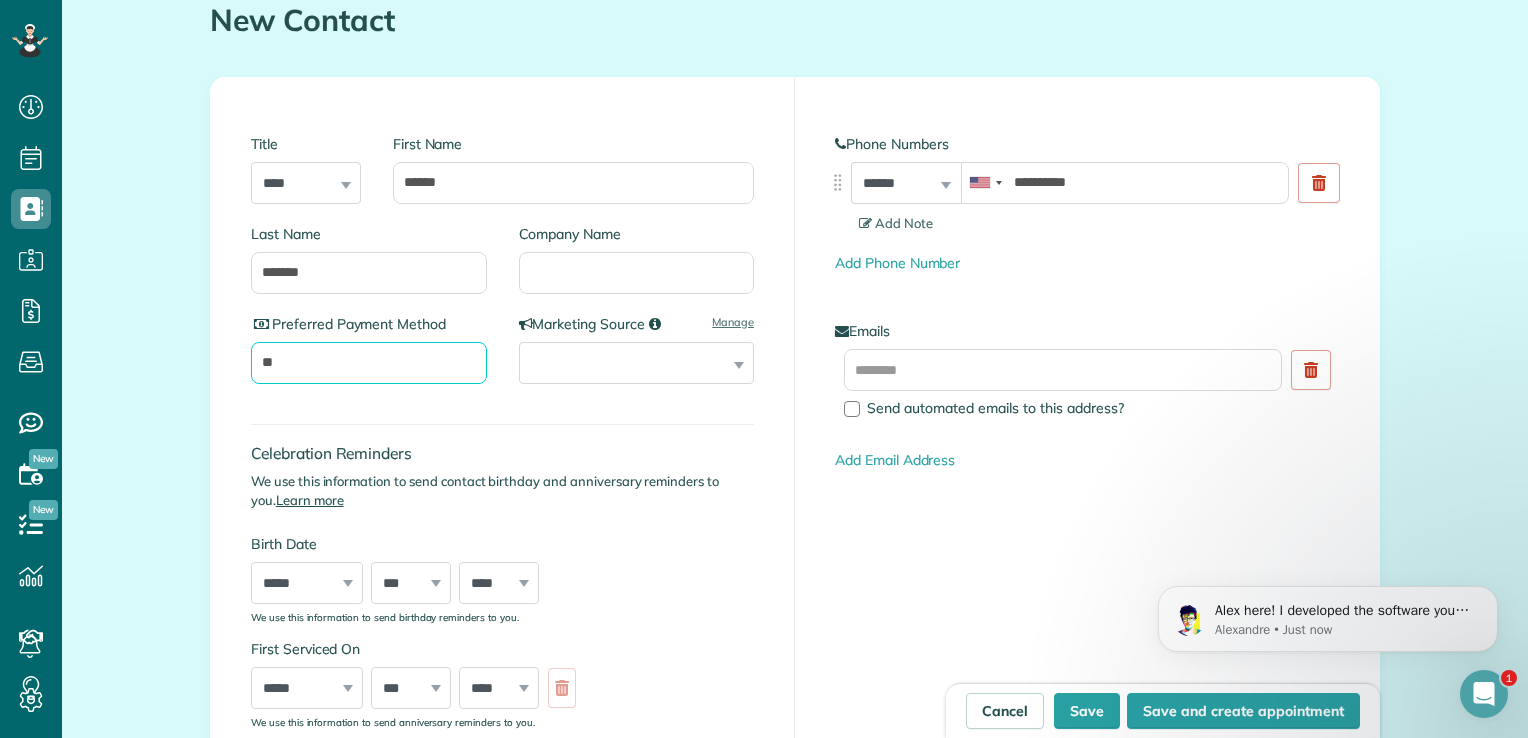 type on "*" 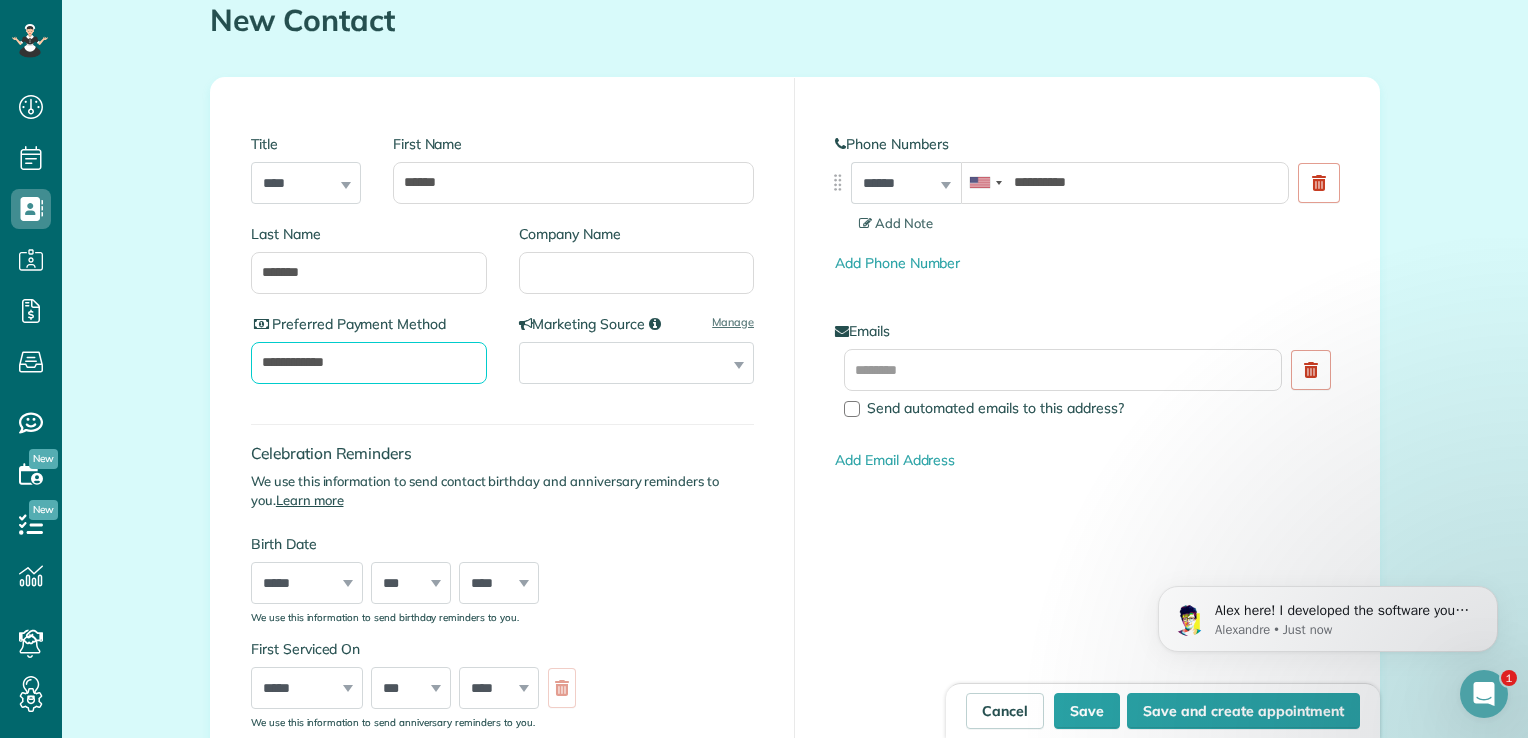 type on "**********" 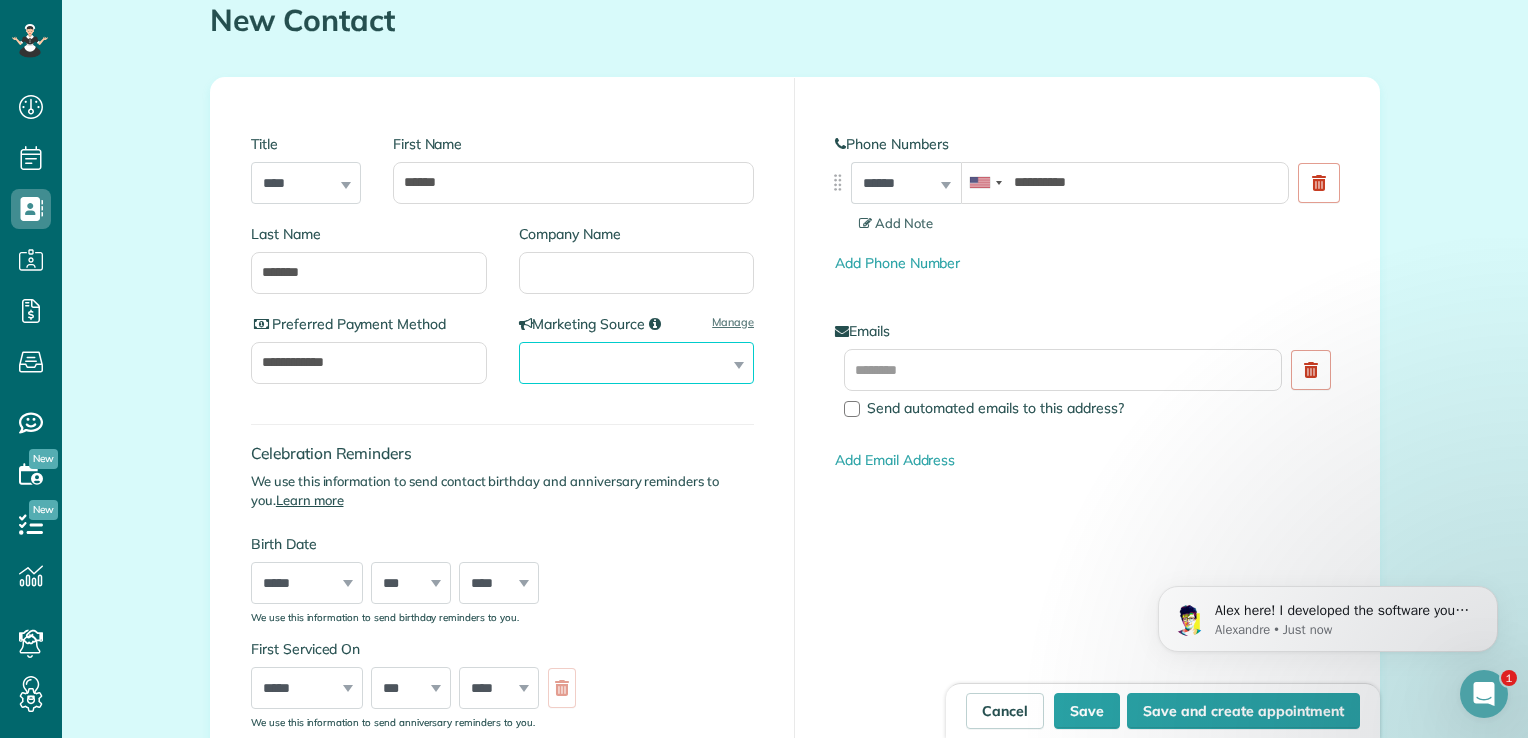 click on "**********" at bounding box center [637, 363] 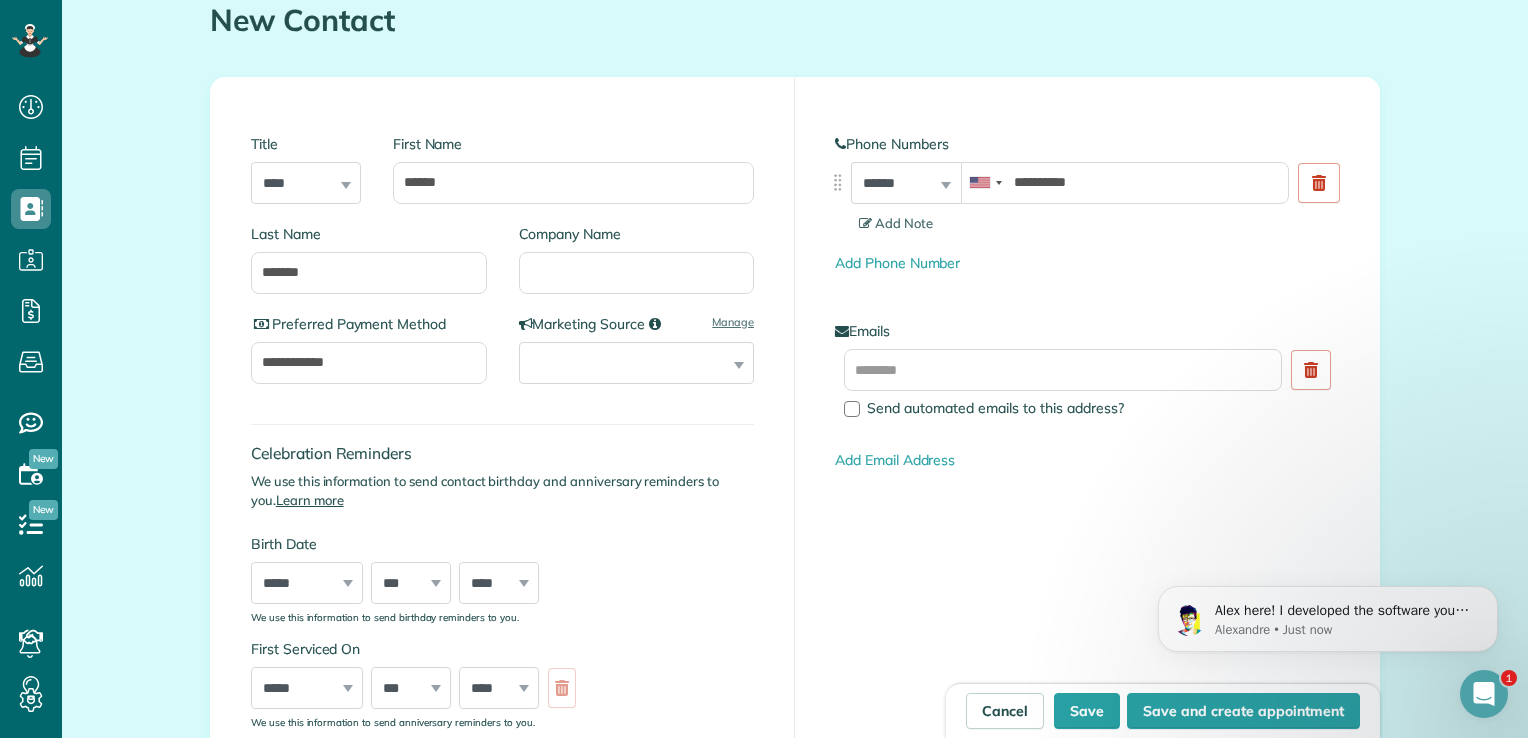 click on "Celebration Reminders
We use this information to send contact birthday and anniversary reminders to you.
Learn more
Birth Date
*****
*******
********
*****
*****
***
****
****
******
*********
*******
********
********
***
*
*
*
*
*
*
*
*
*
**
**
**
**
**
**
**
**
**
**
**
**
**
**
**
**
**
**
**
**
**
**
****
****
****
****
****
****
****
****
****
****
****
****
****
****
****
****
****
****
****
****
****
****
****
****
****
****
****
****
****
****
****
****
****
****
****
****
****
****
****
****
****
****
****
****
****
****
****
****
****
****
****
****
****
****
****
****
****
****
****
****
****" at bounding box center (502, 513) 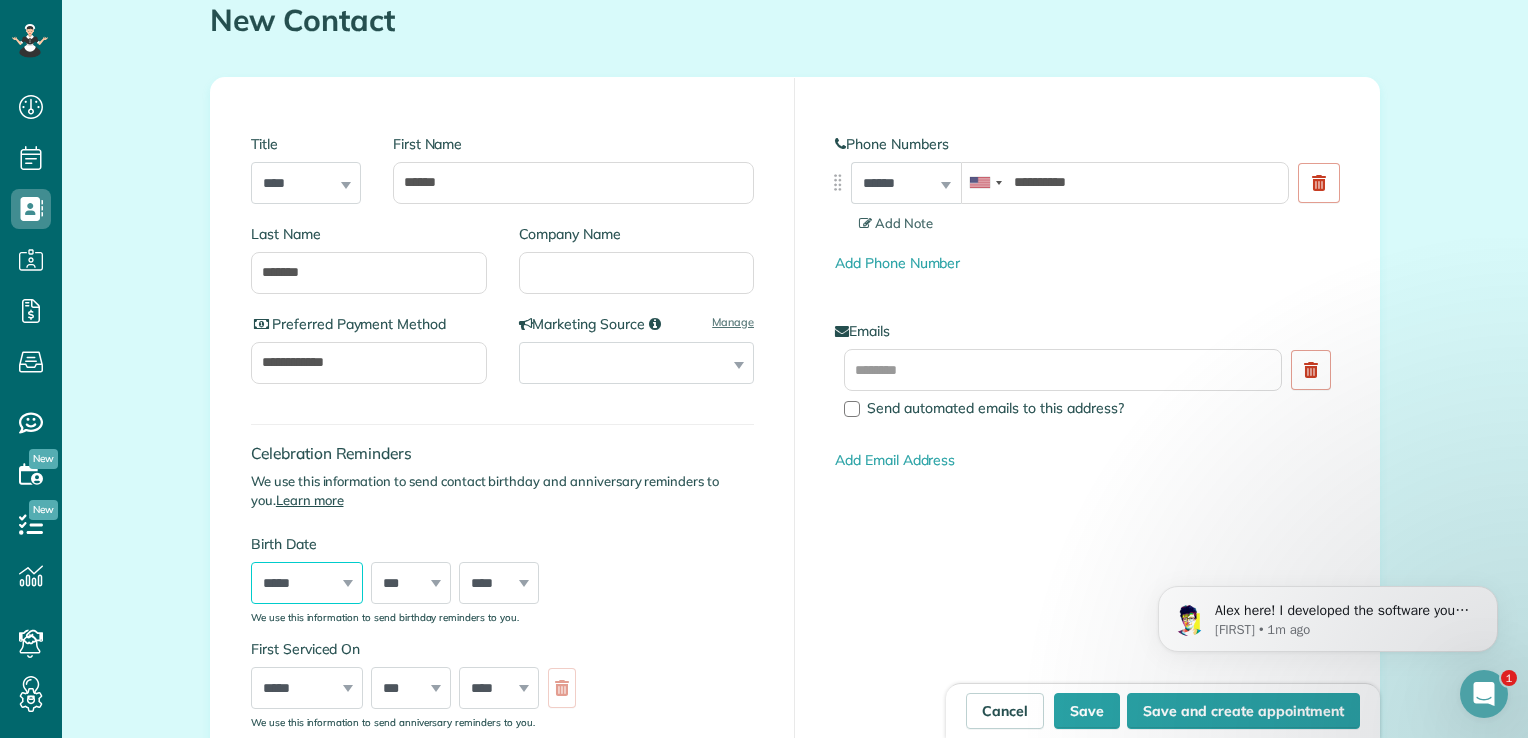 click on "*****
*******
********
*****
*****
***
****
****
******
*********
*******
********
********" at bounding box center (307, 583) 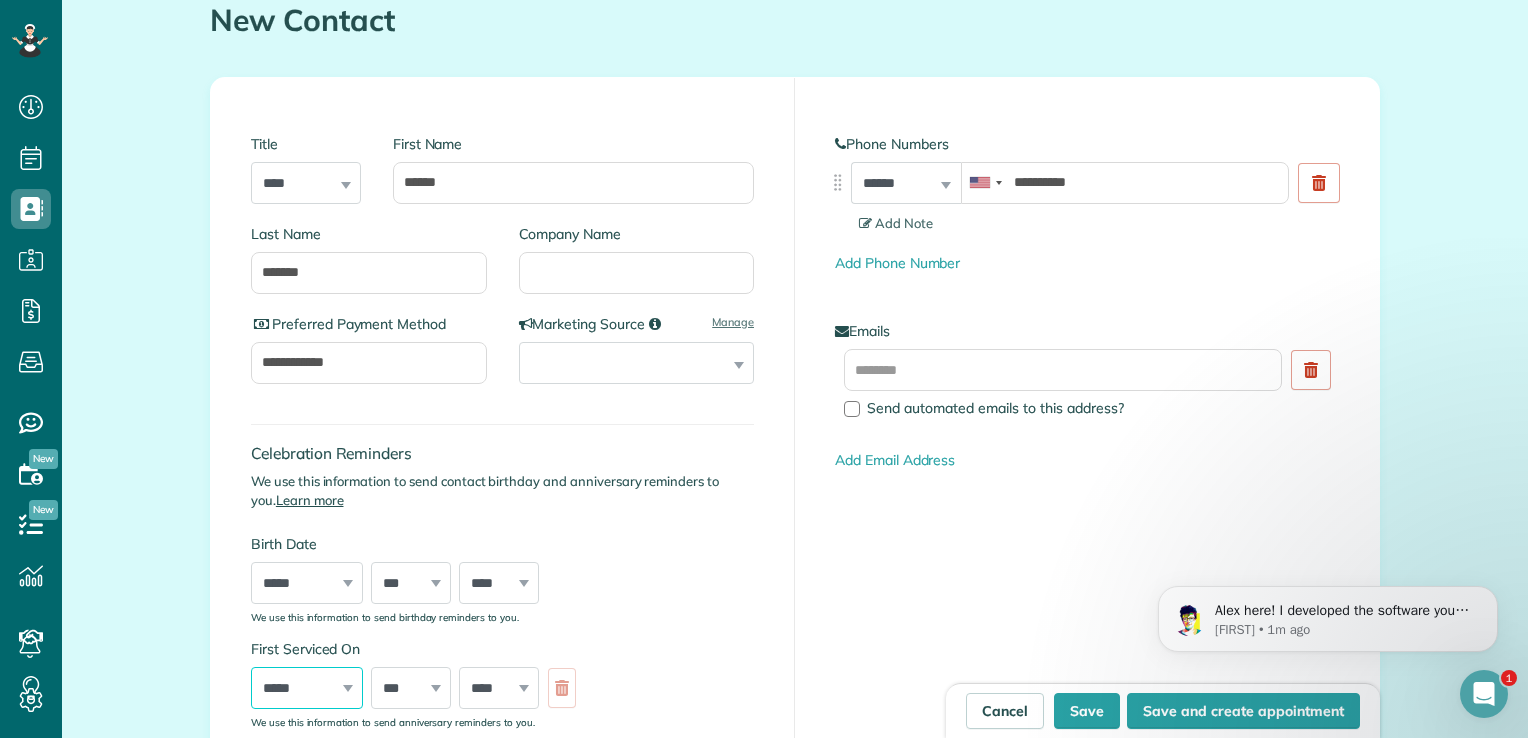 click on "*****
*******
********
*****
*****
***
****
****
******
*********
*******
********
********" at bounding box center [307, 688] 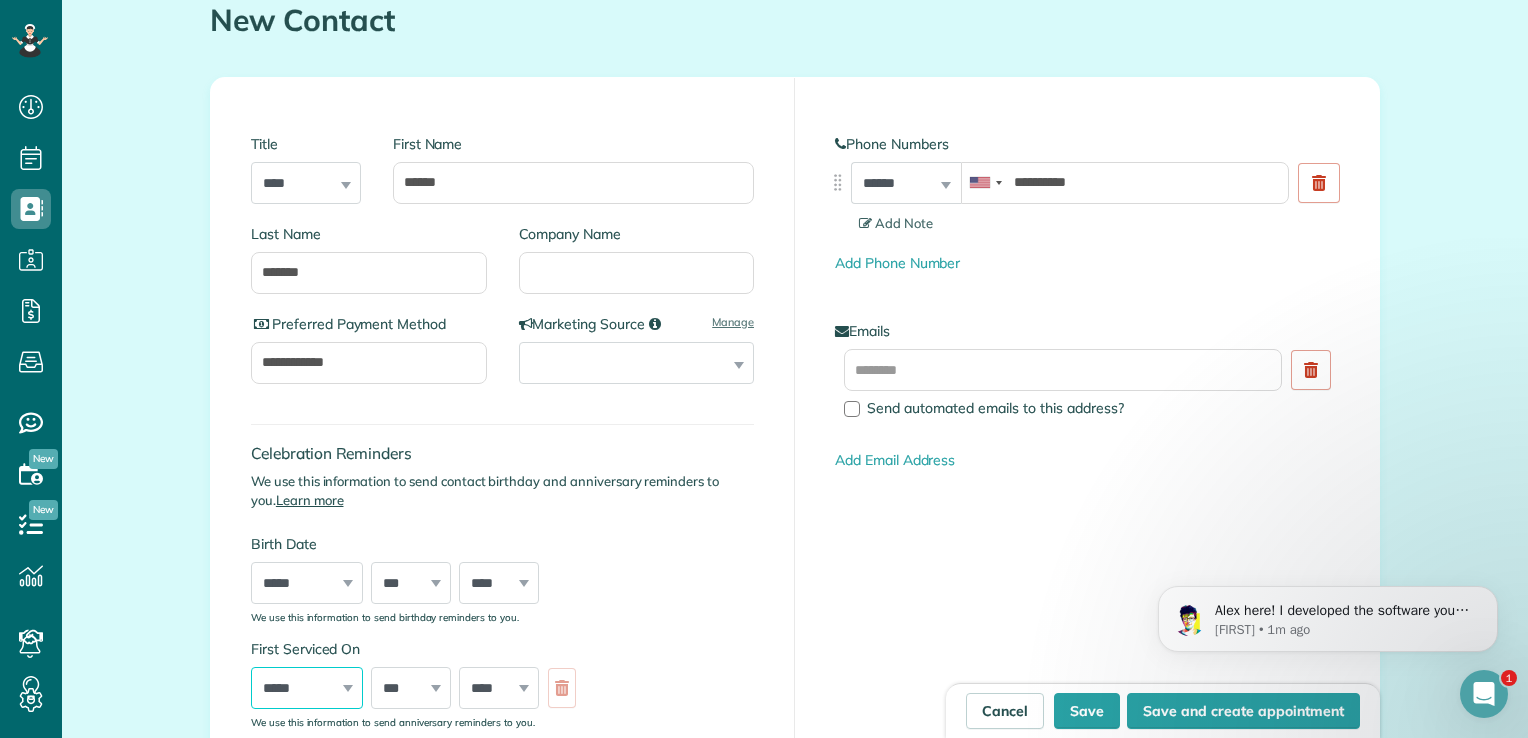 select on "*" 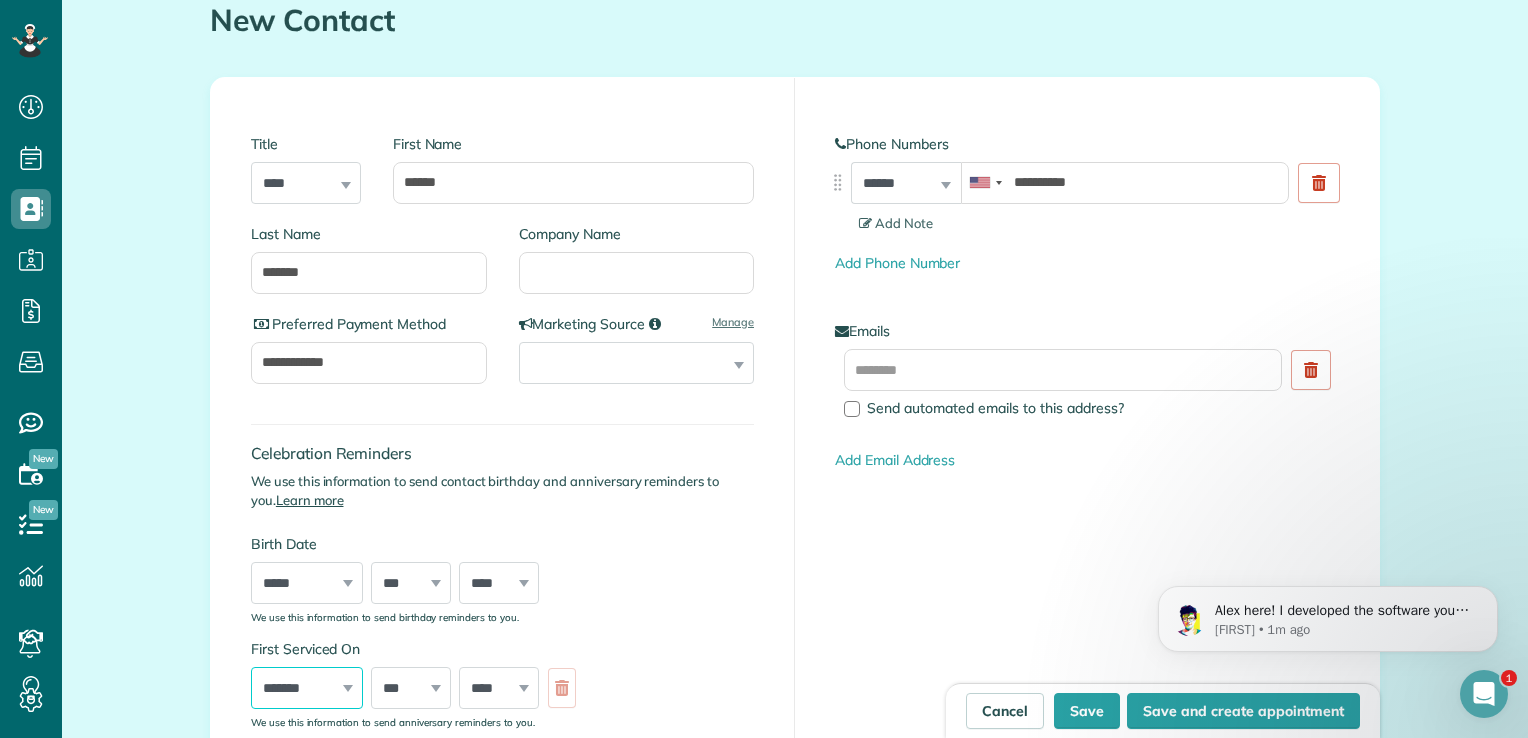 click on "*****
*******
********
*****
*****
***
****
****
******
*********
*******
********
********" at bounding box center [307, 688] 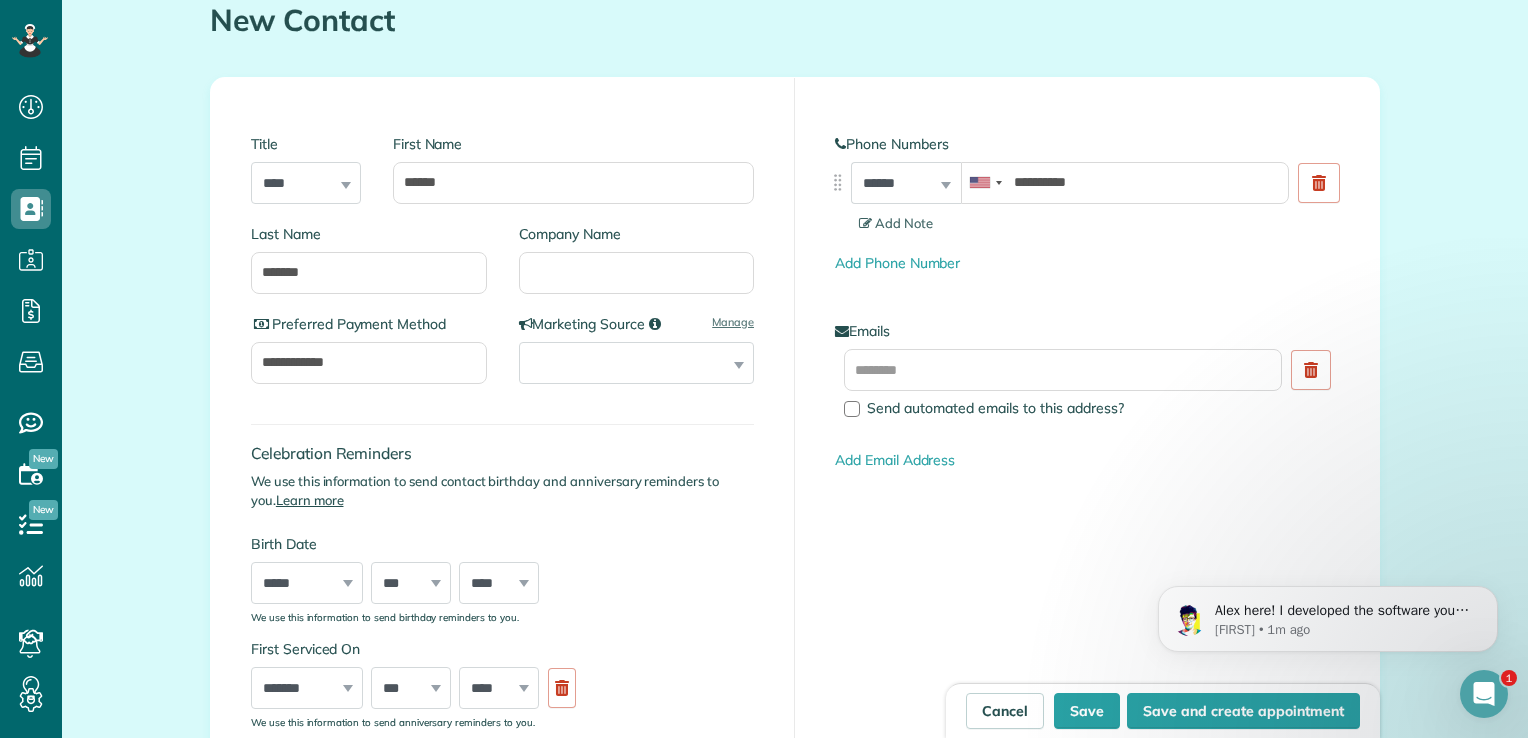click on "***
*
*
*
*
*
*
*
*
*
**
**
**
**
**
**
**
**
**
**
**
**
**
**
**
**
**
**
**
**
**
**" at bounding box center (411, 688) 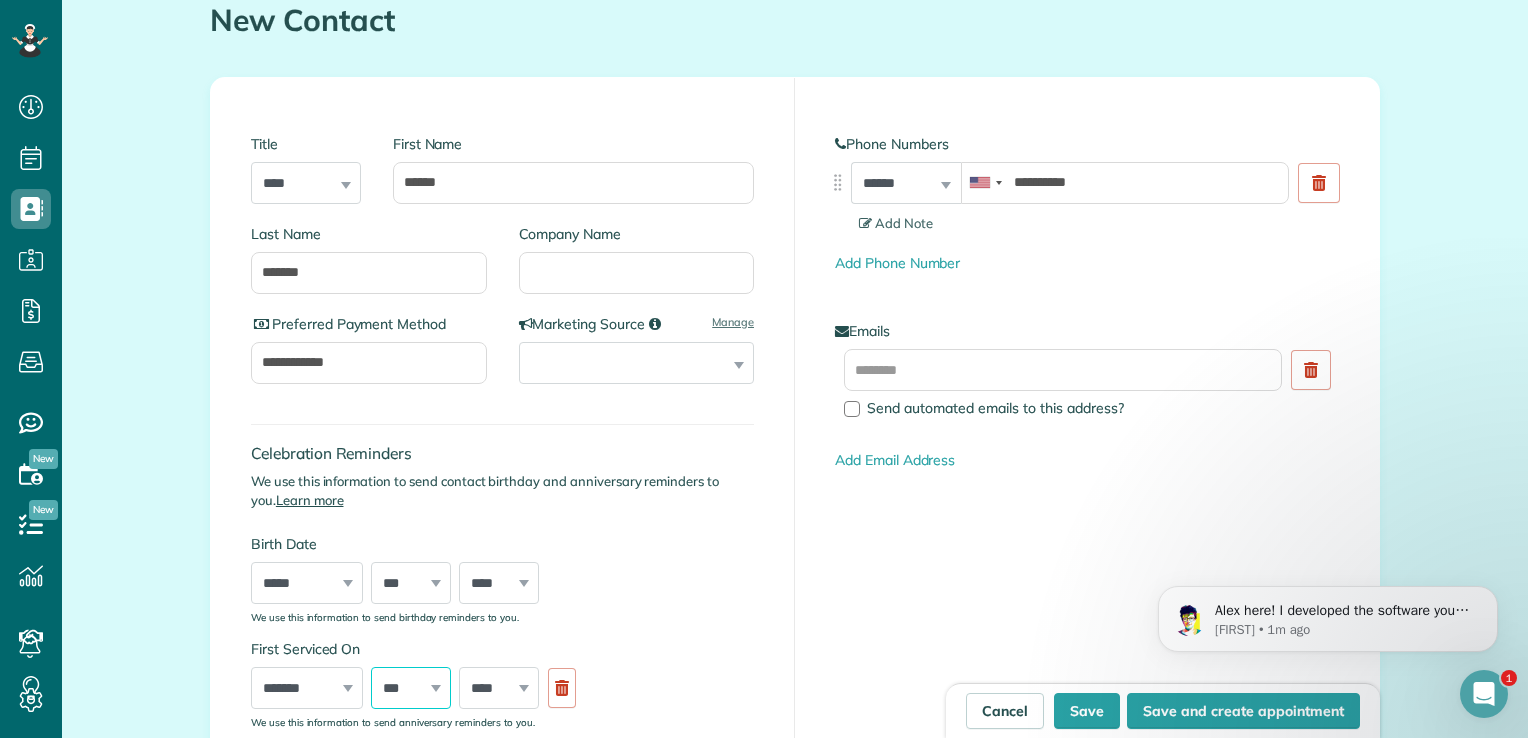 click on "***
*
*
*
*
*
*
*
*
*
**
**
**
**
**
**
**
**
**
**
**
**
**
**
**
**
**
**
**
**
**
**" at bounding box center (411, 688) 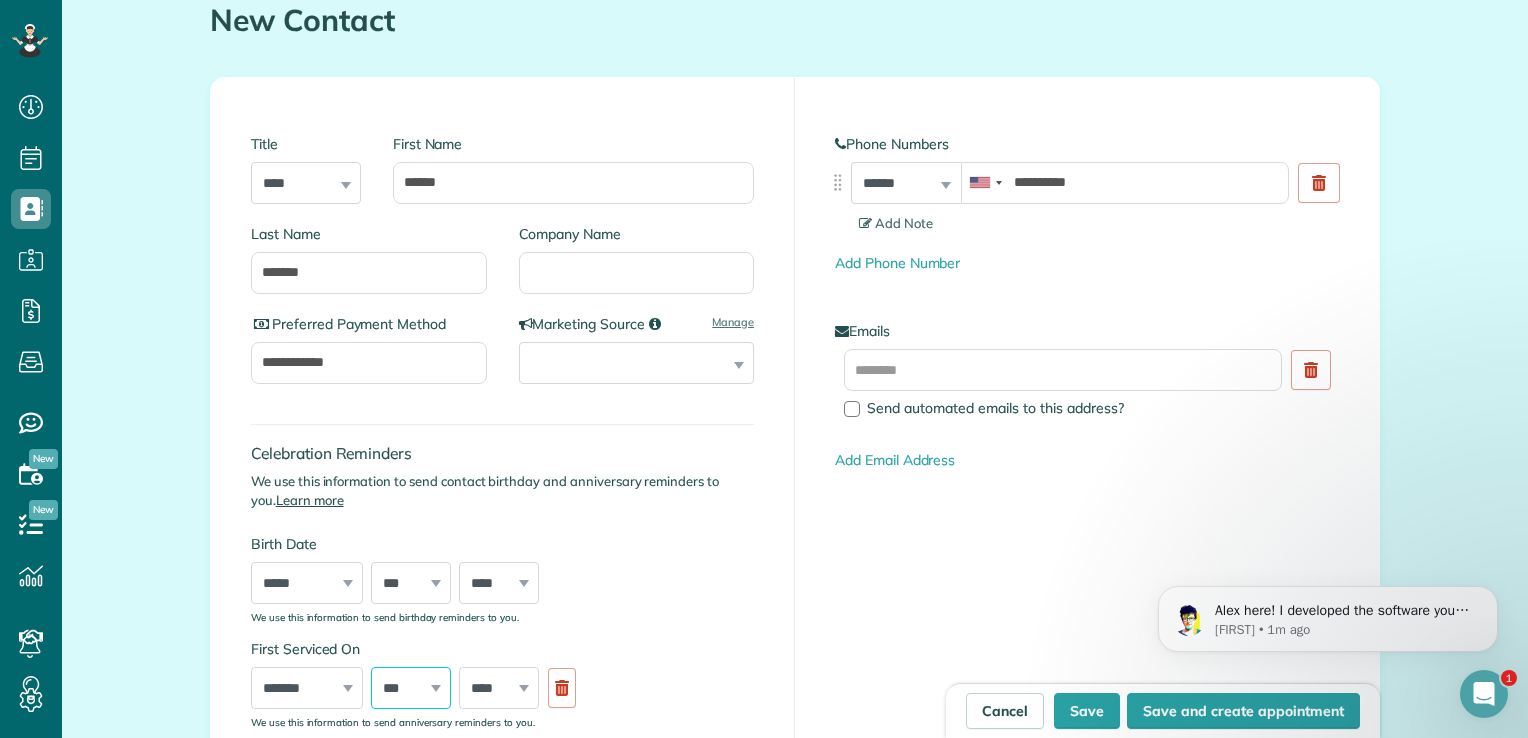 select on "**" 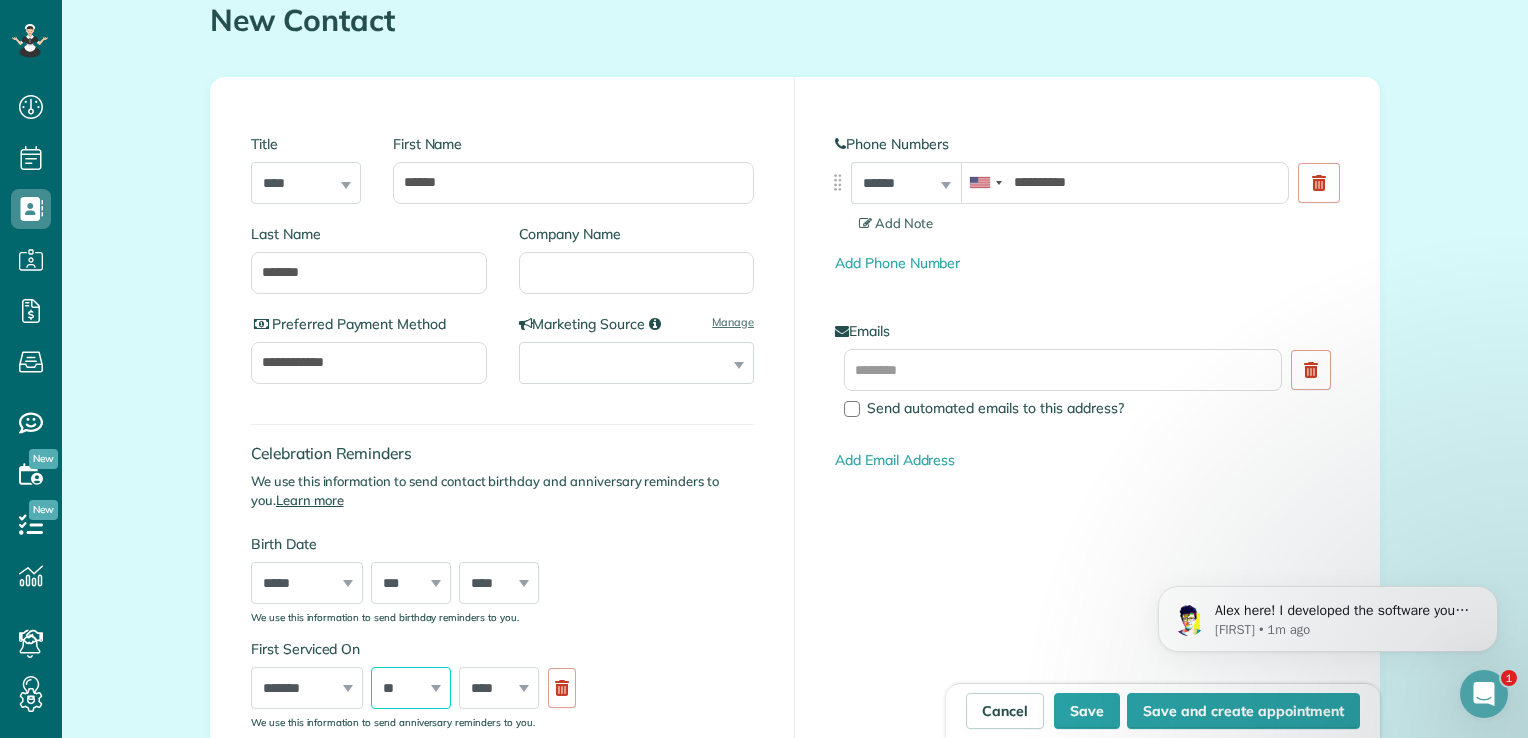 click on "***
*
*
*
*
*
*
*
*
*
**
**
**
**
**
**
**
**
**
**
**
**
**
**
**
**
**
**
**
**
**
**" at bounding box center (411, 688) 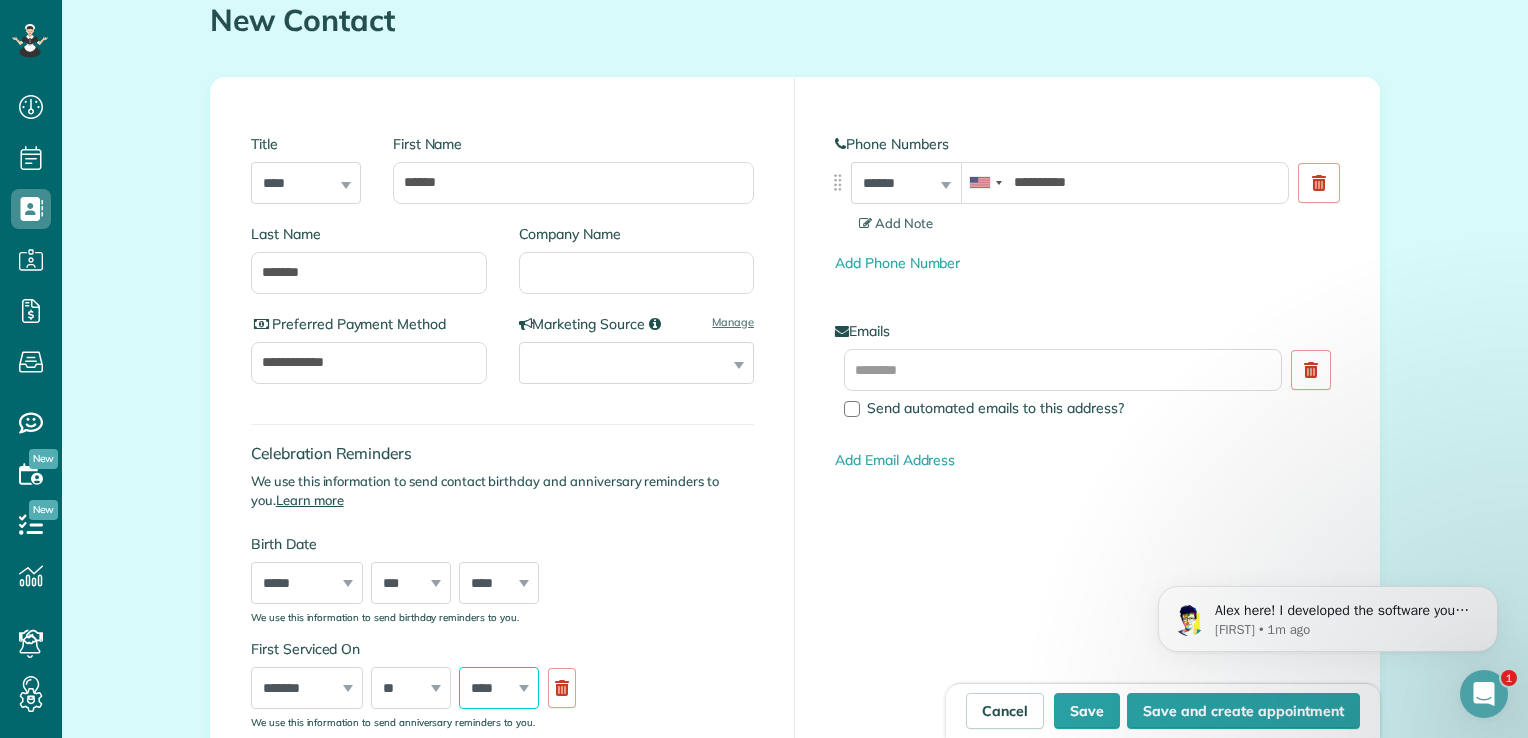 click on "****
****
****
****
****
****
****
****
****
****
****
****
****
****
****
****
****
****
****
****
****
****
****
****
****
****
****
****
****
****
****
****
****
****
****
****
****
****
****
****
****
****
****
****
****
****
****
****
****
****
****
****" at bounding box center [499, 688] 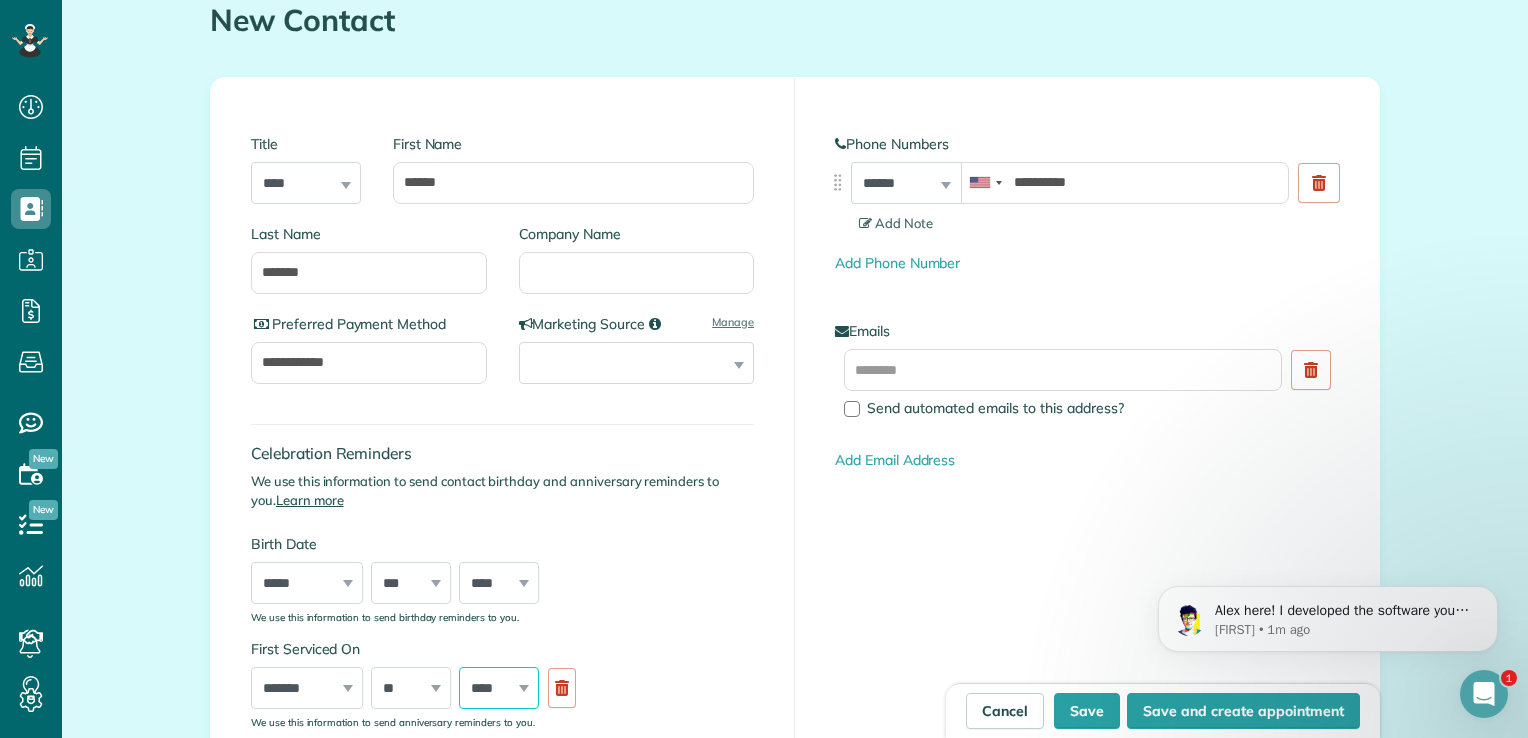 select on "****" 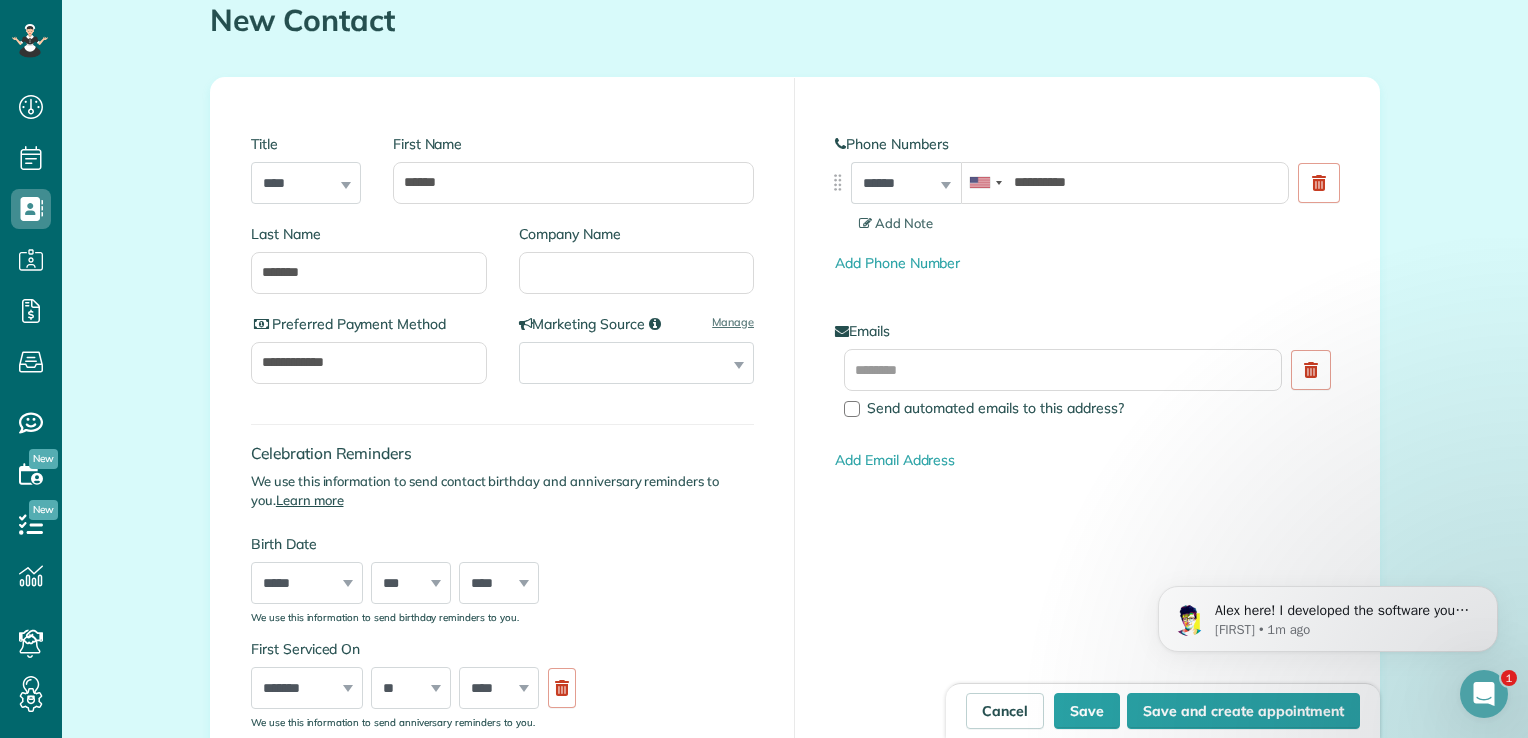 click on "First Serviced On
*****
*******
********
*****
*****
***
****
****
******
*********
*******
********
********
***
*
*
*
*
*
*
*
*
*
**
**
**
**
**
**
**
**
**
**
**
**
**
**
**
**
**
**
**
**
**
**
****
****
****
****
****
****
****
****
****
****
****
****
****
****
****
****
****
****
****
****
****
****
****
****
****
****
****
****
****
****
****
****
****
****
****
****
****
****
****
****
****
****
****
****
****
****
****
****
****
****
****
****
We use this information to send anniversary reminders to you." at bounding box center [502, 683] 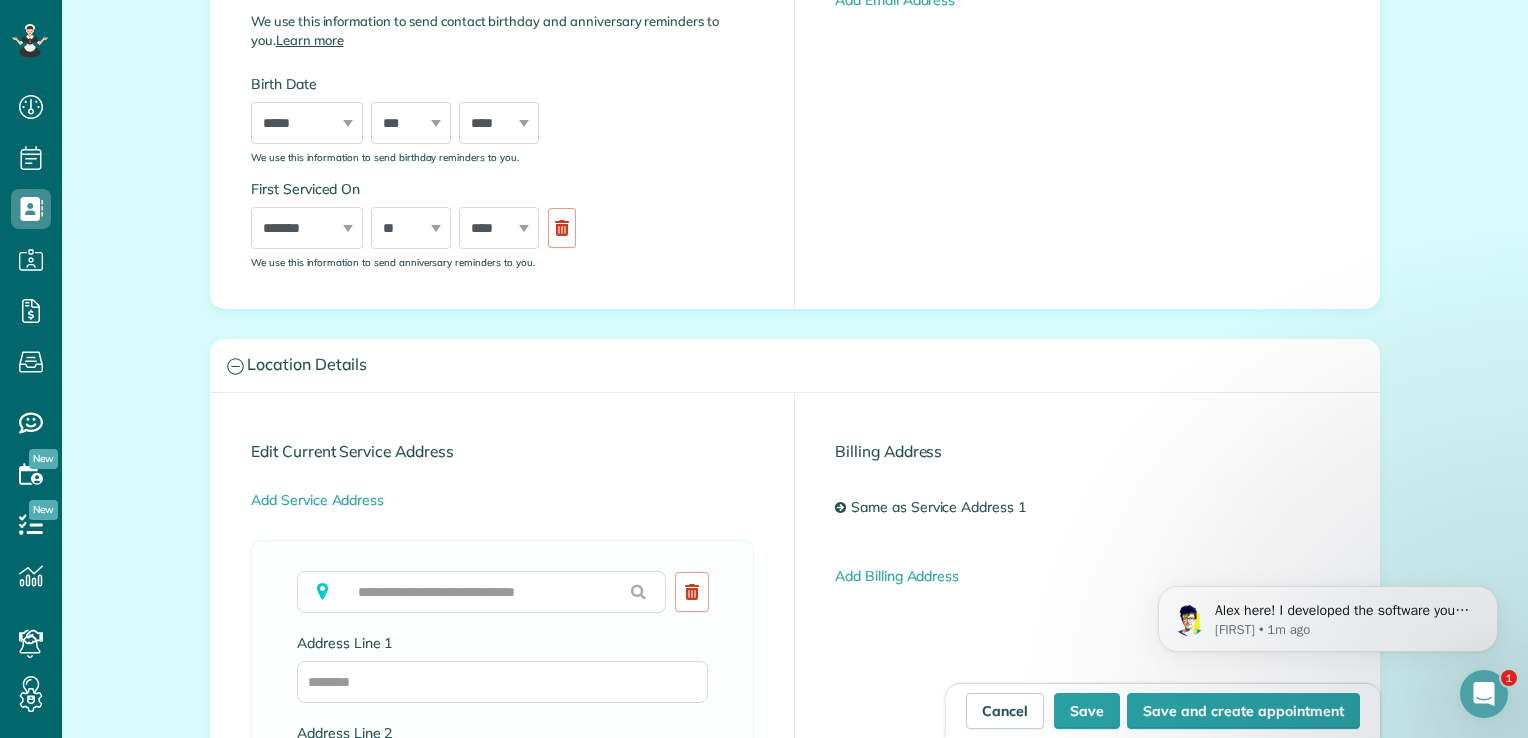 scroll, scrollTop: 776, scrollLeft: 0, axis: vertical 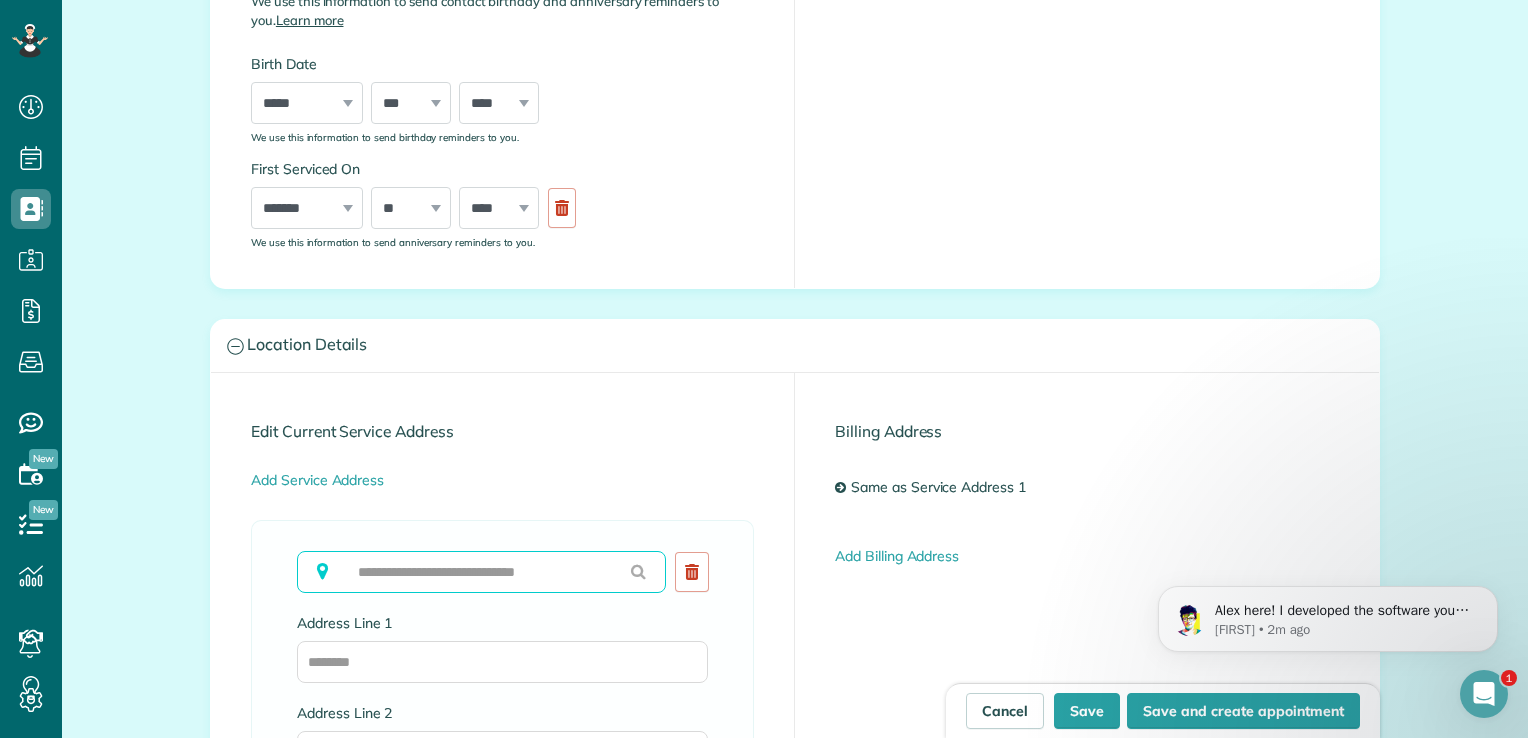 click at bounding box center (481, 572) 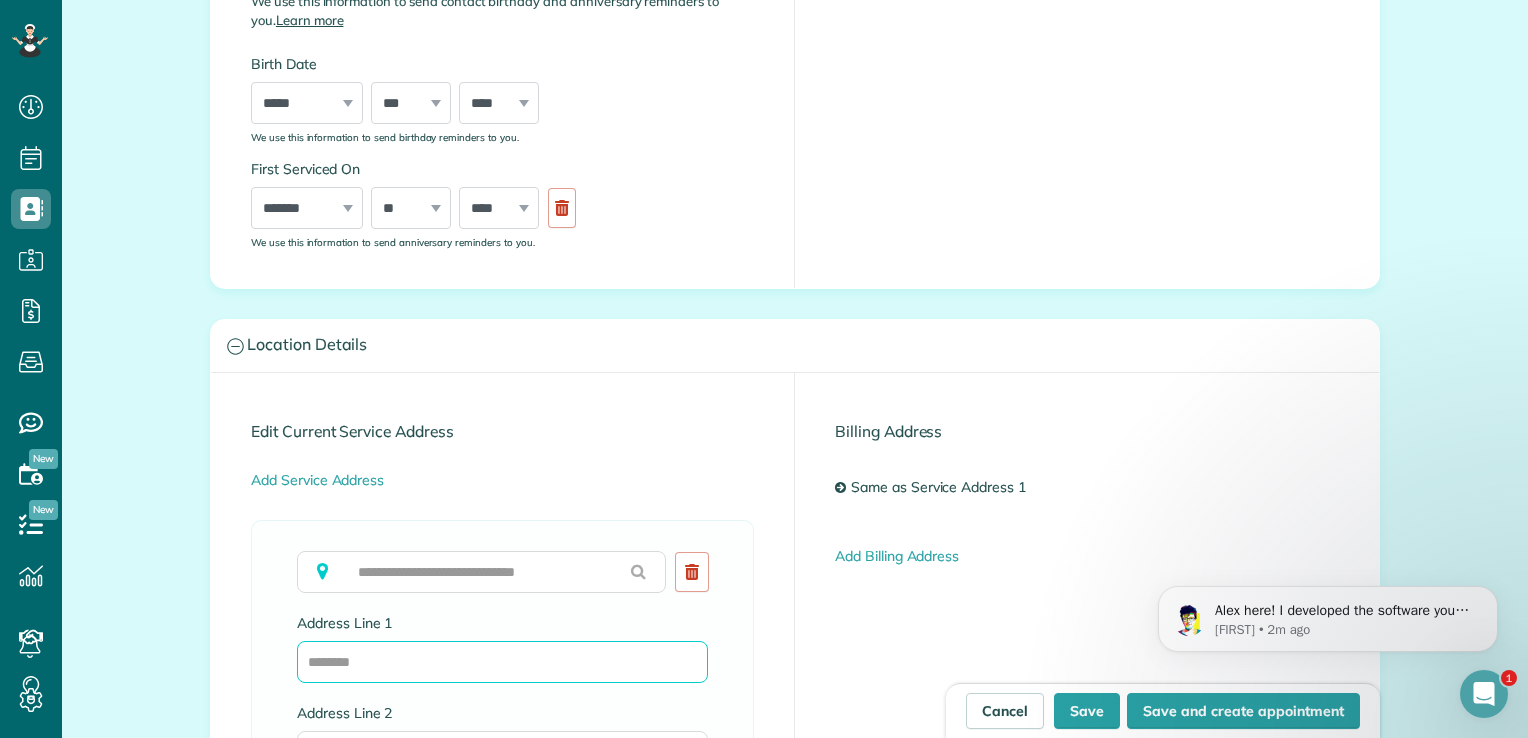 click on "Address Line 1" at bounding box center [502, 662] 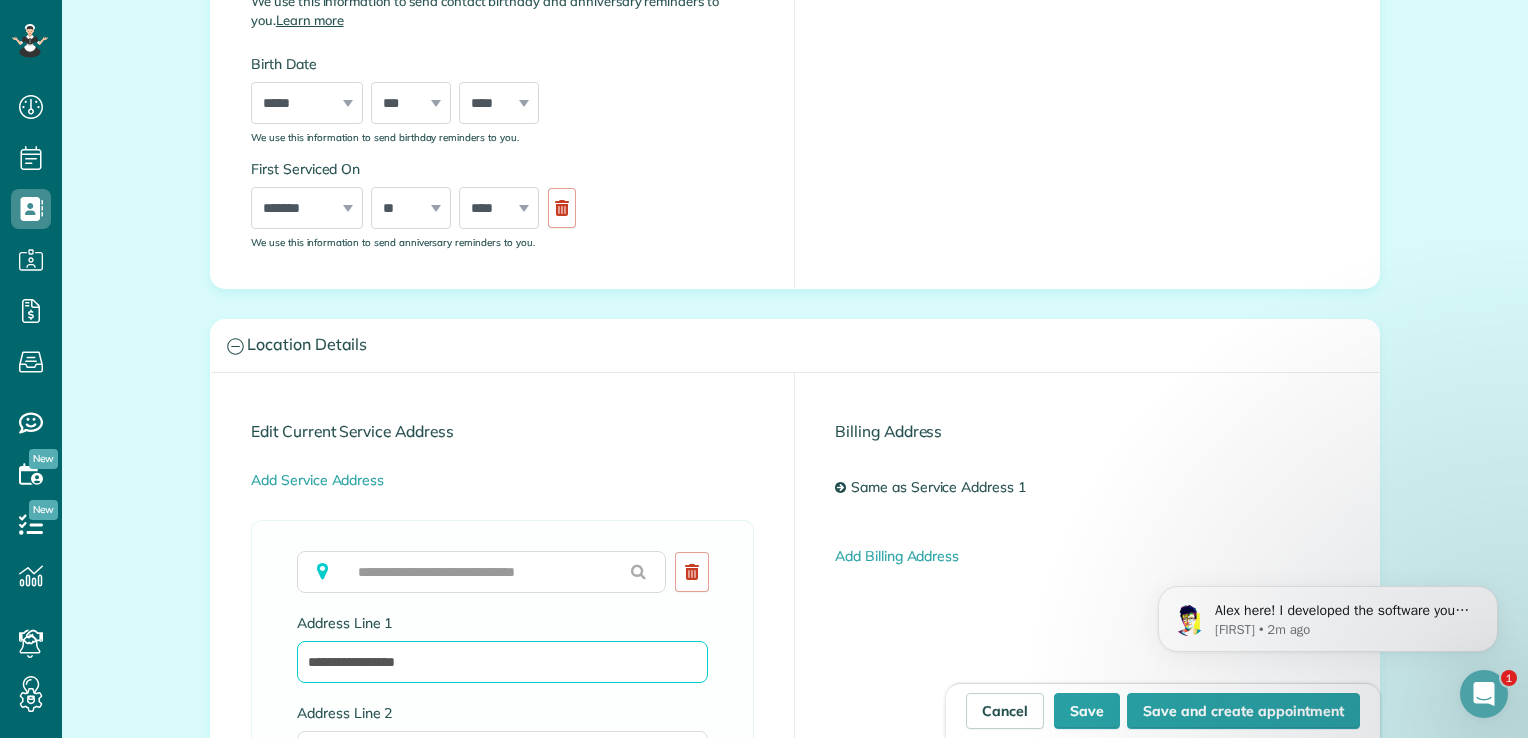 type on "**********" 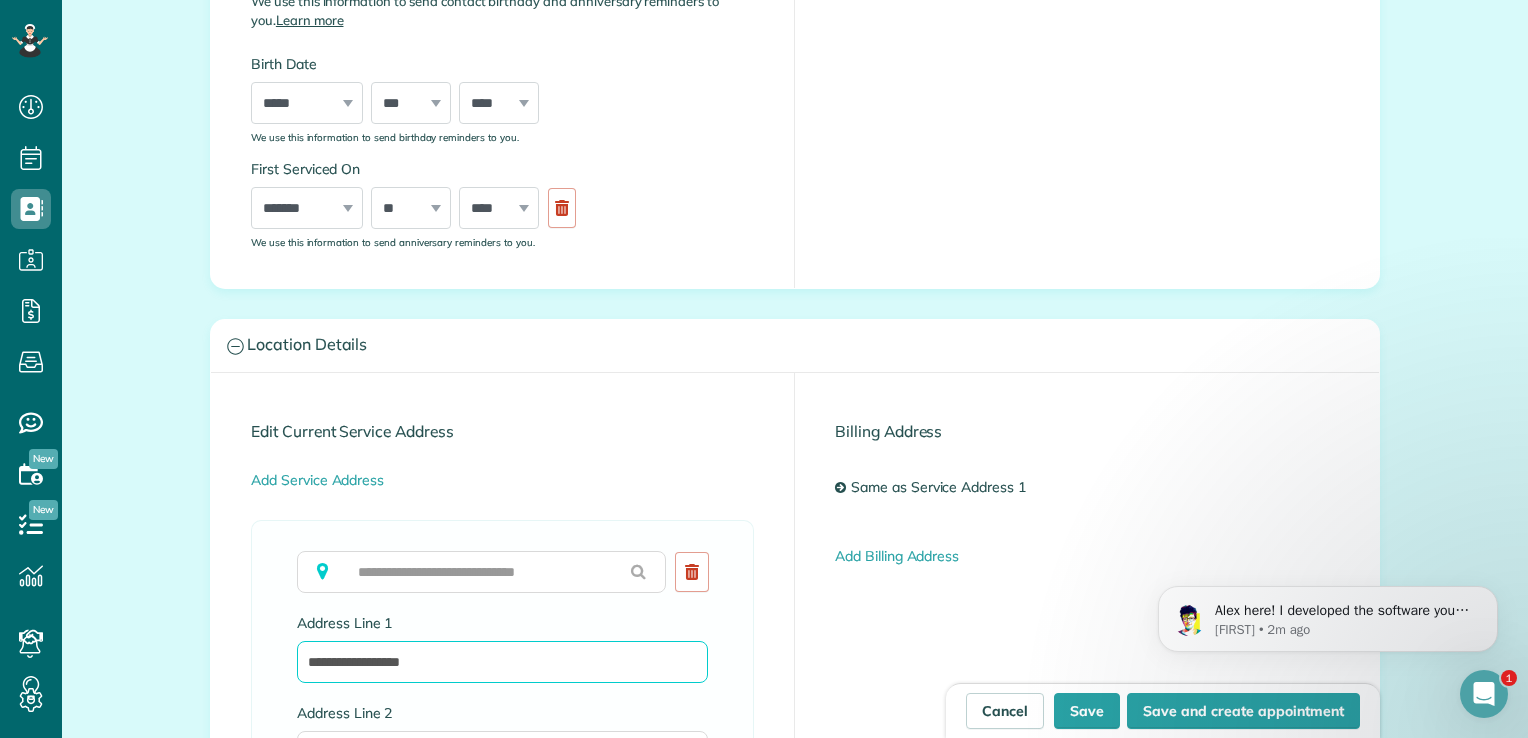 drag, startPoint x: 424, startPoint y: 654, endPoint x: 184, endPoint y: 606, distance: 244.75293 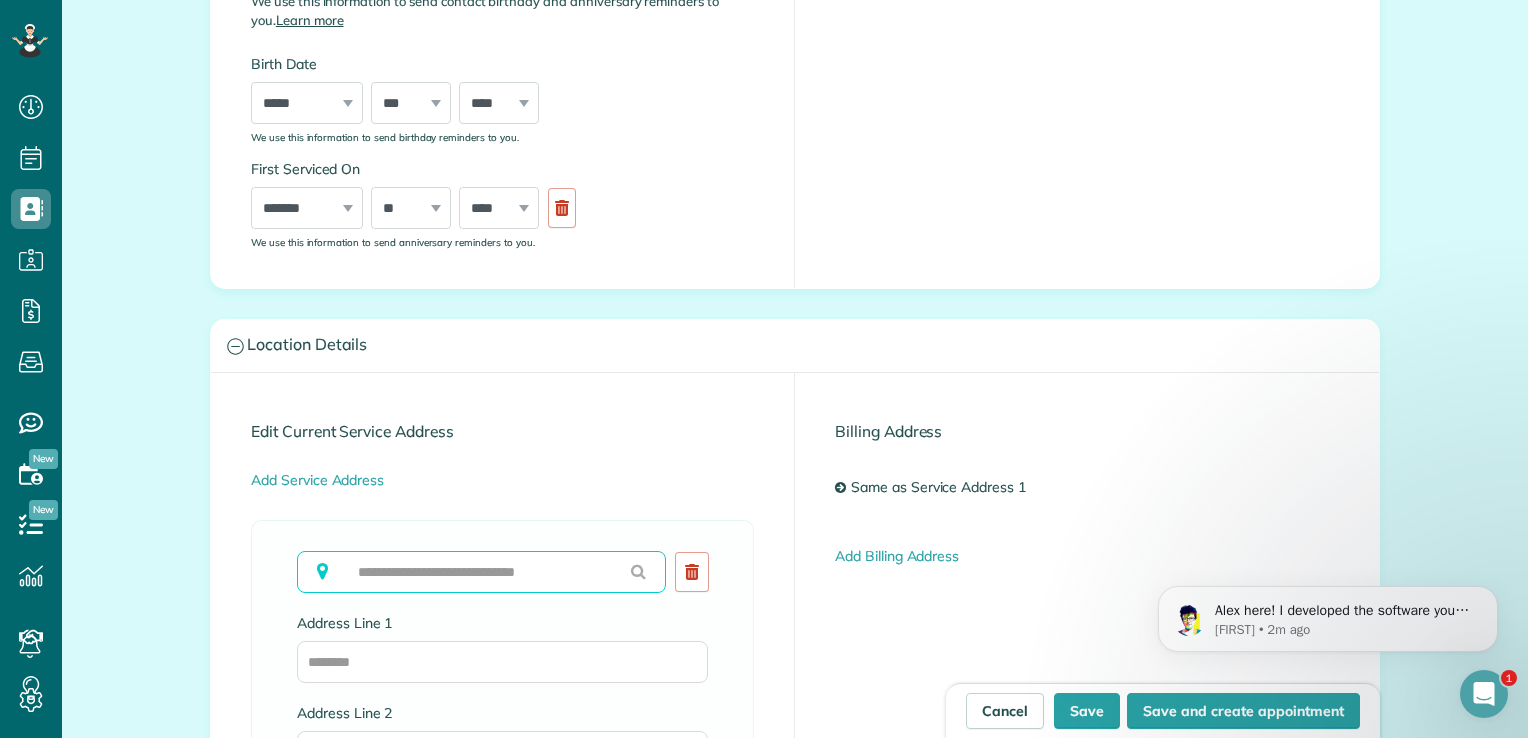 click at bounding box center [481, 572] 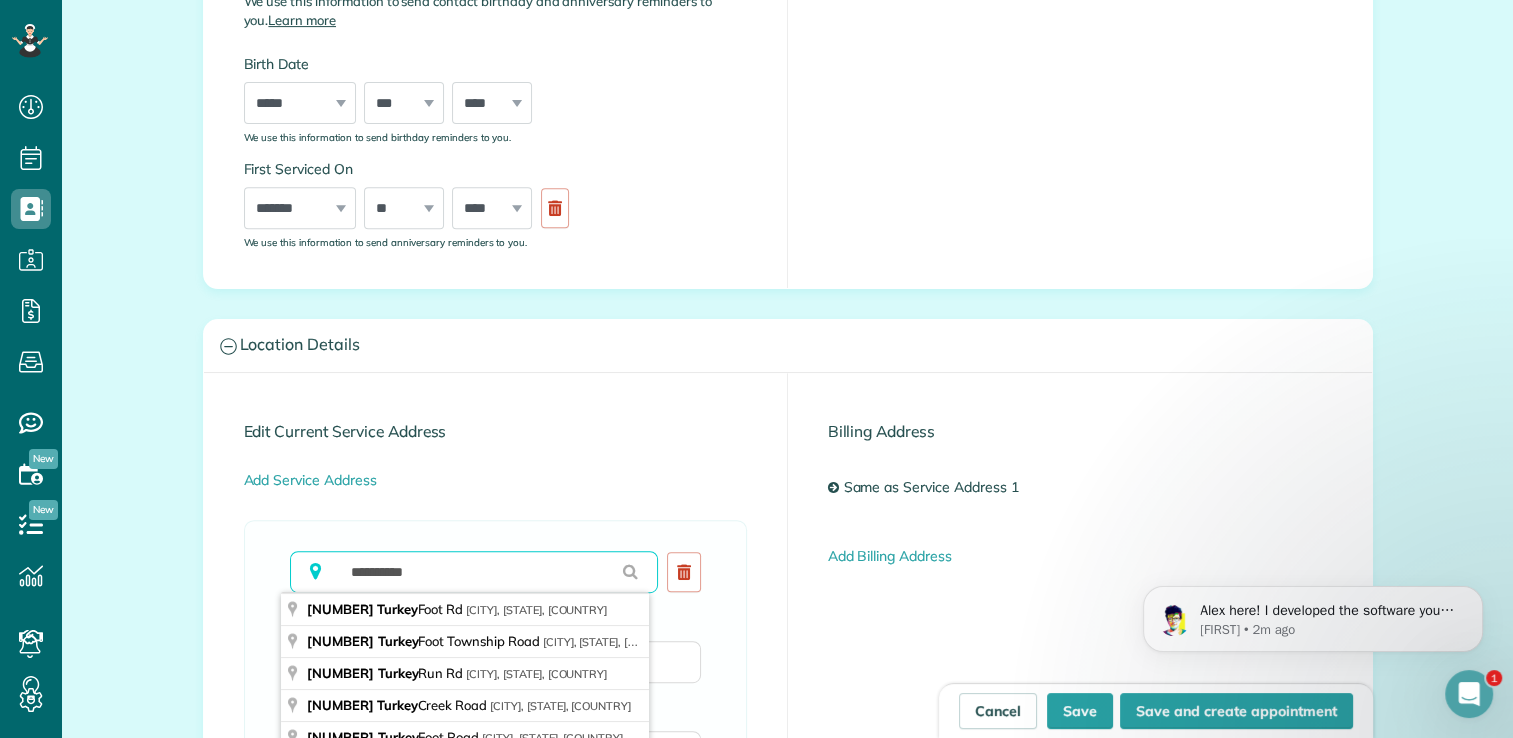 type on "**********" 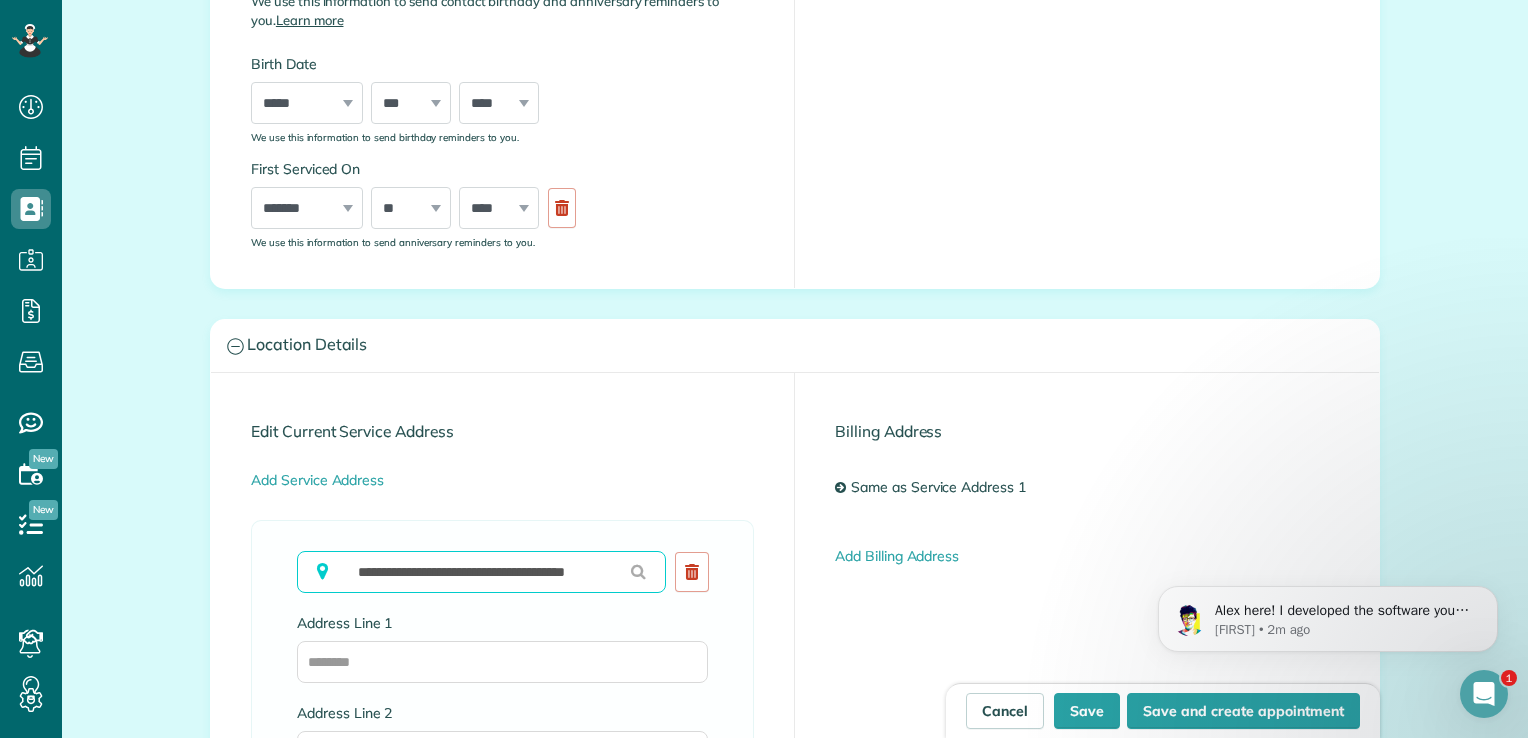 type on "**********" 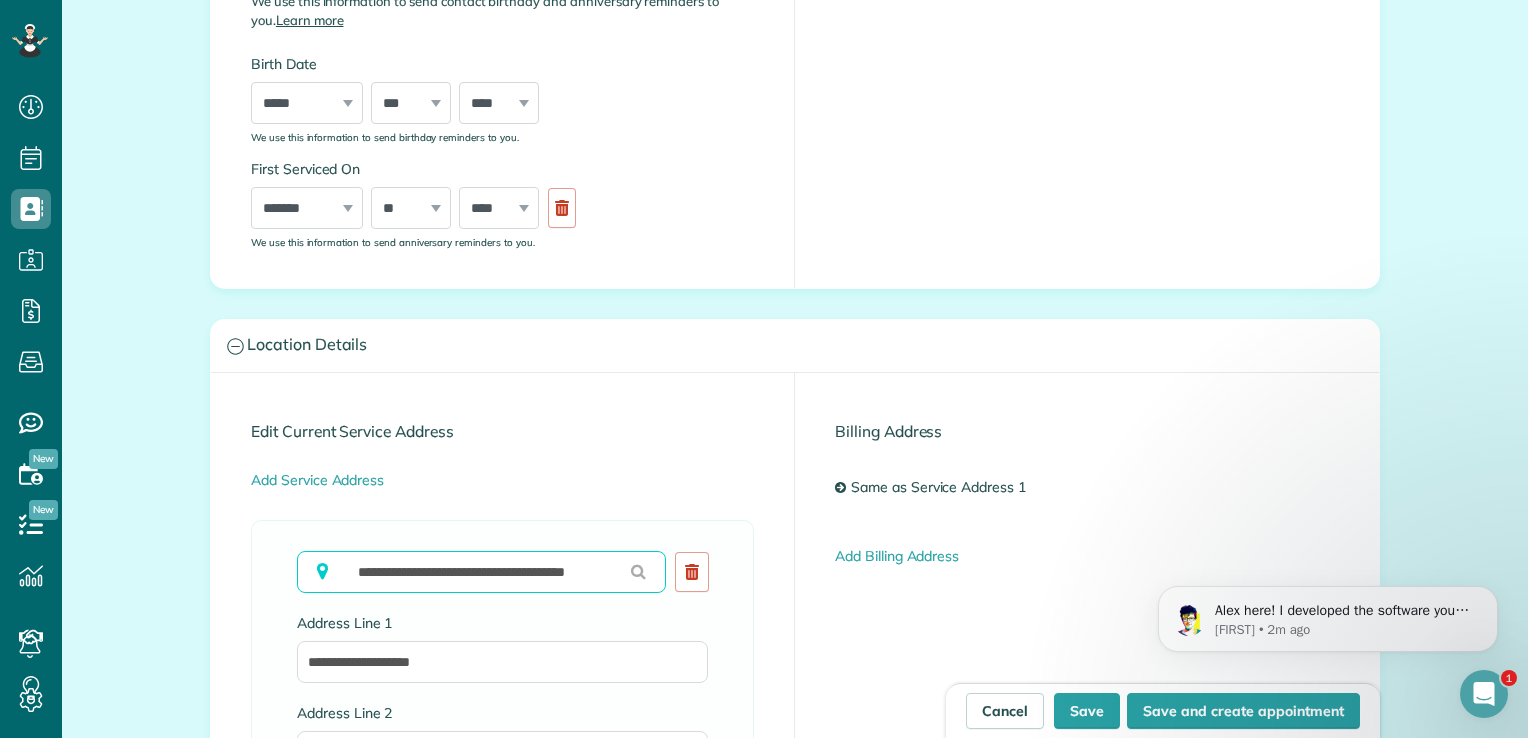 type on "**********" 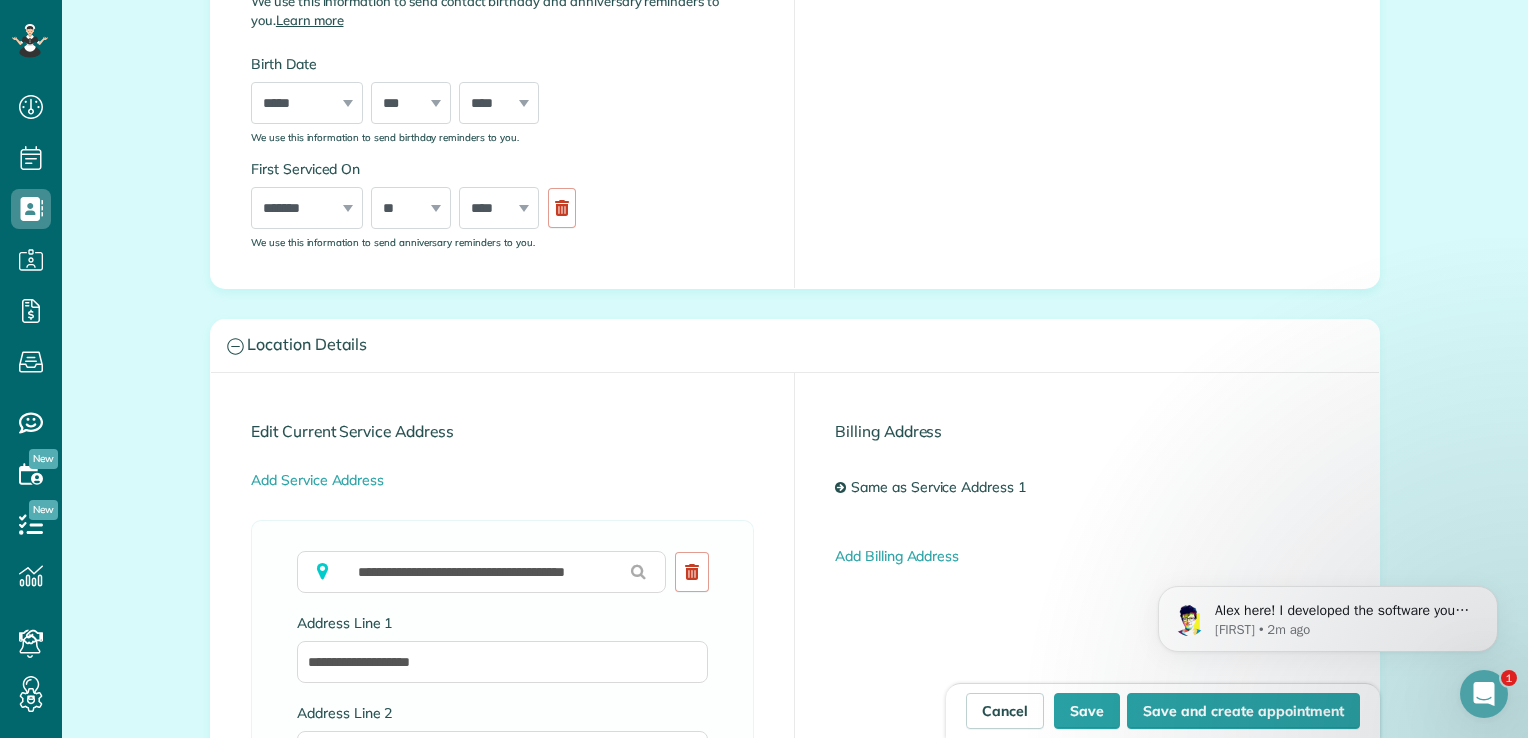 drag, startPoint x: 567, startPoint y: 470, endPoint x: 425, endPoint y: 394, distance: 161.05899 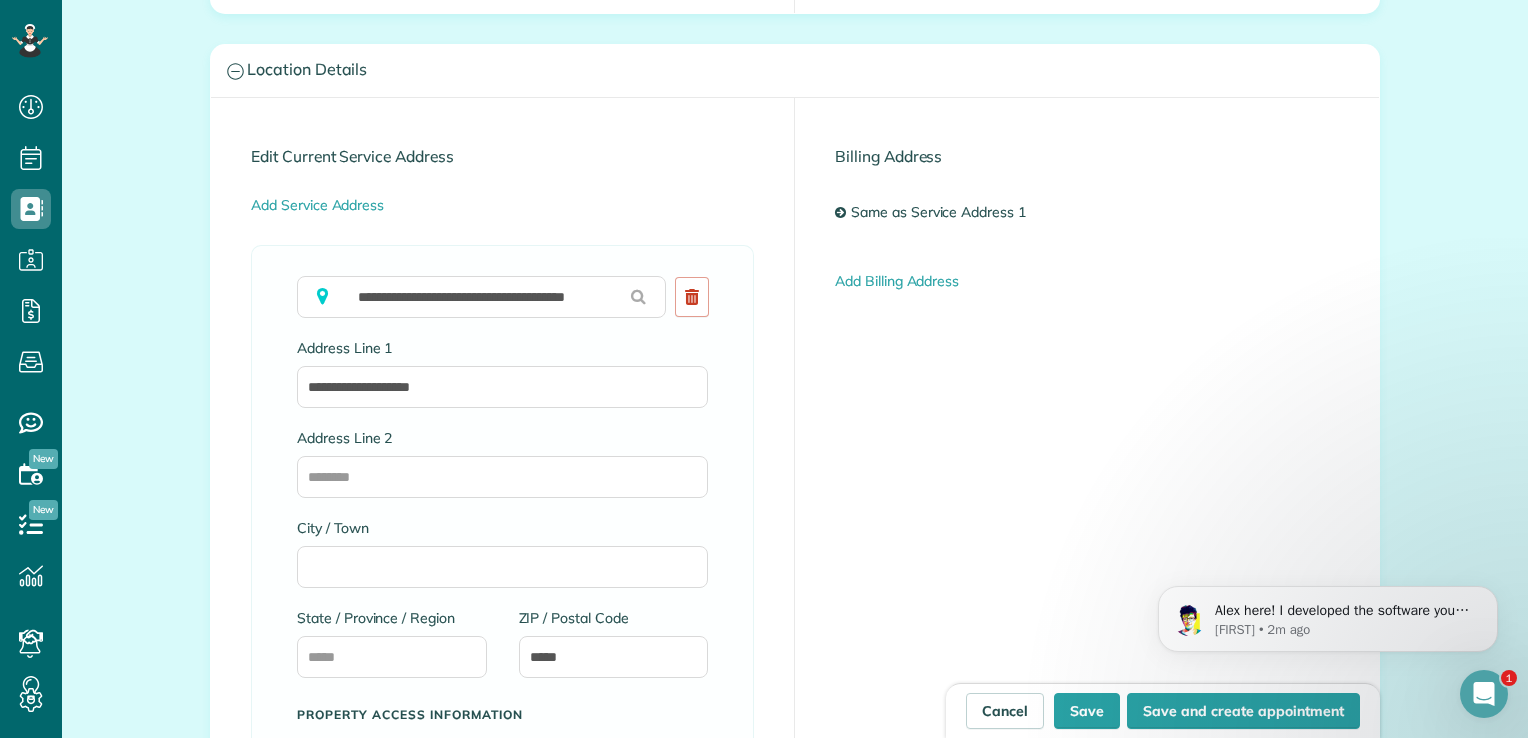 scroll, scrollTop: 1216, scrollLeft: 0, axis: vertical 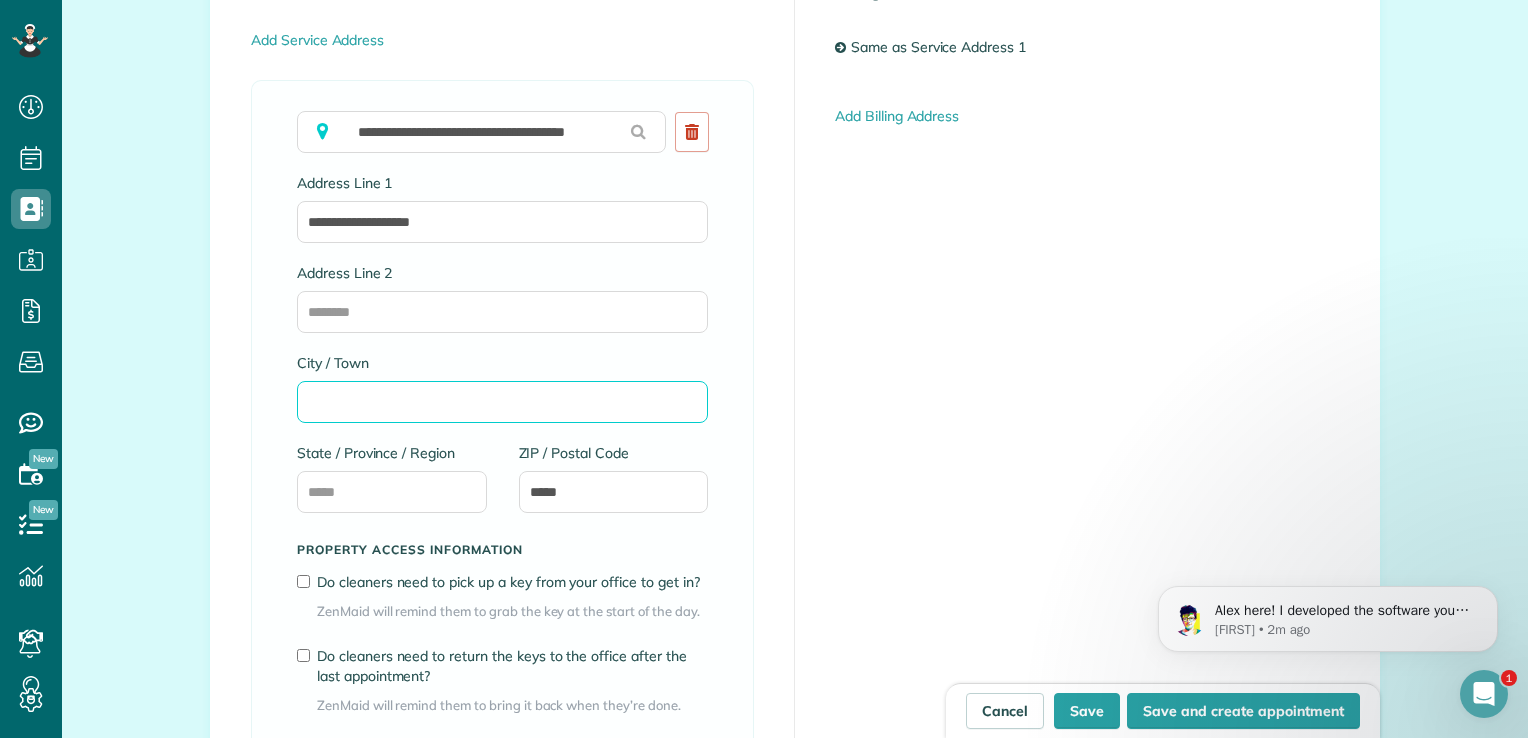 click on "City / Town" at bounding box center [502, 402] 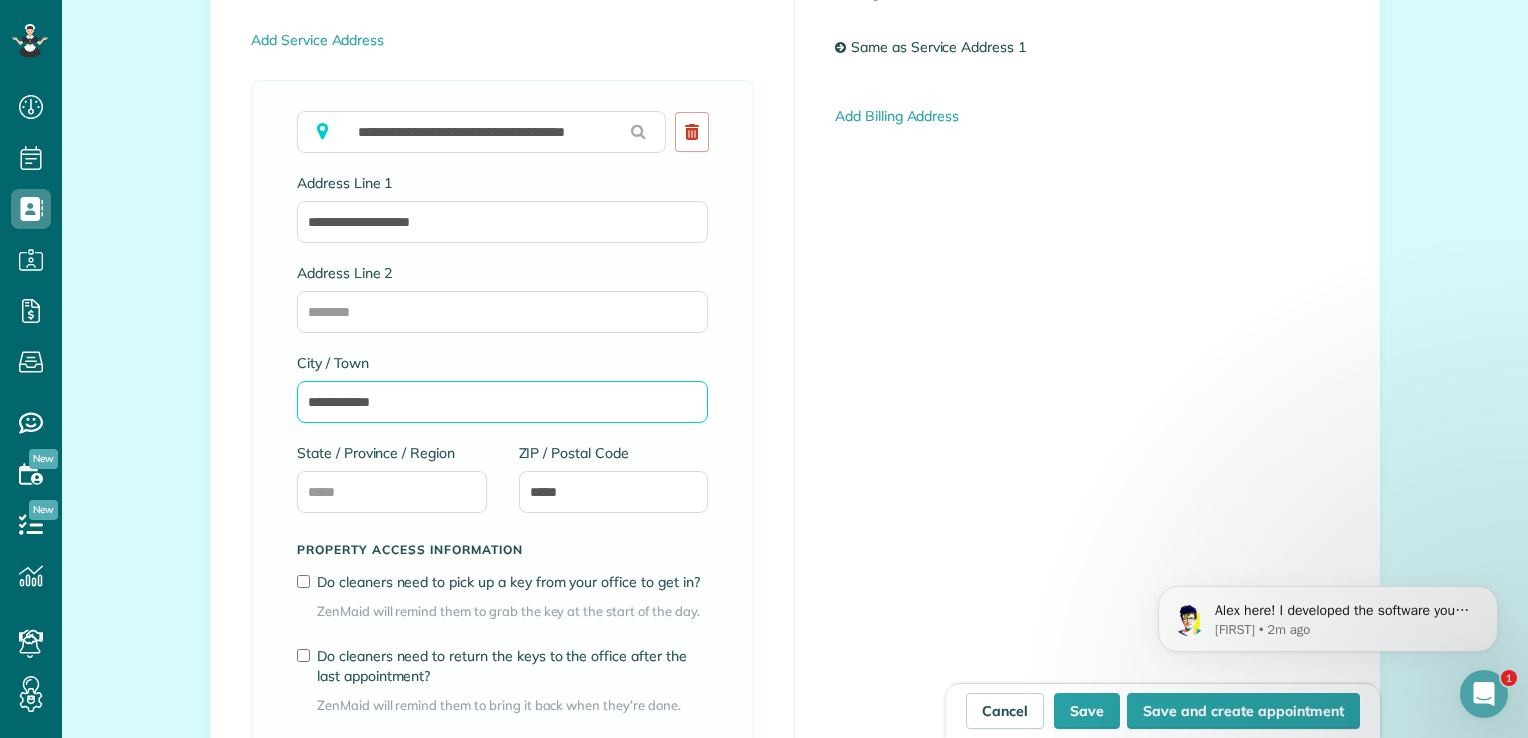 type on "**********" 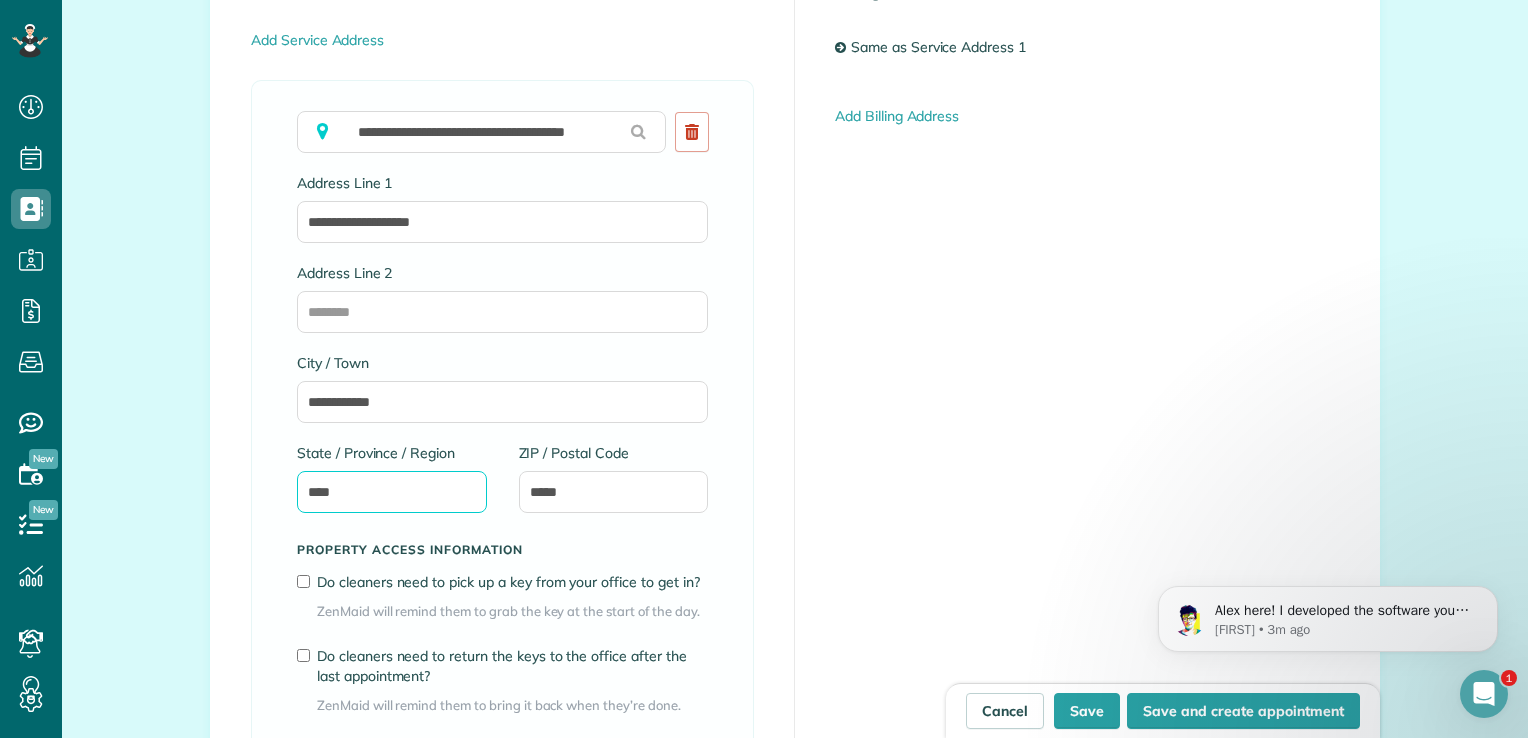 type on "****" 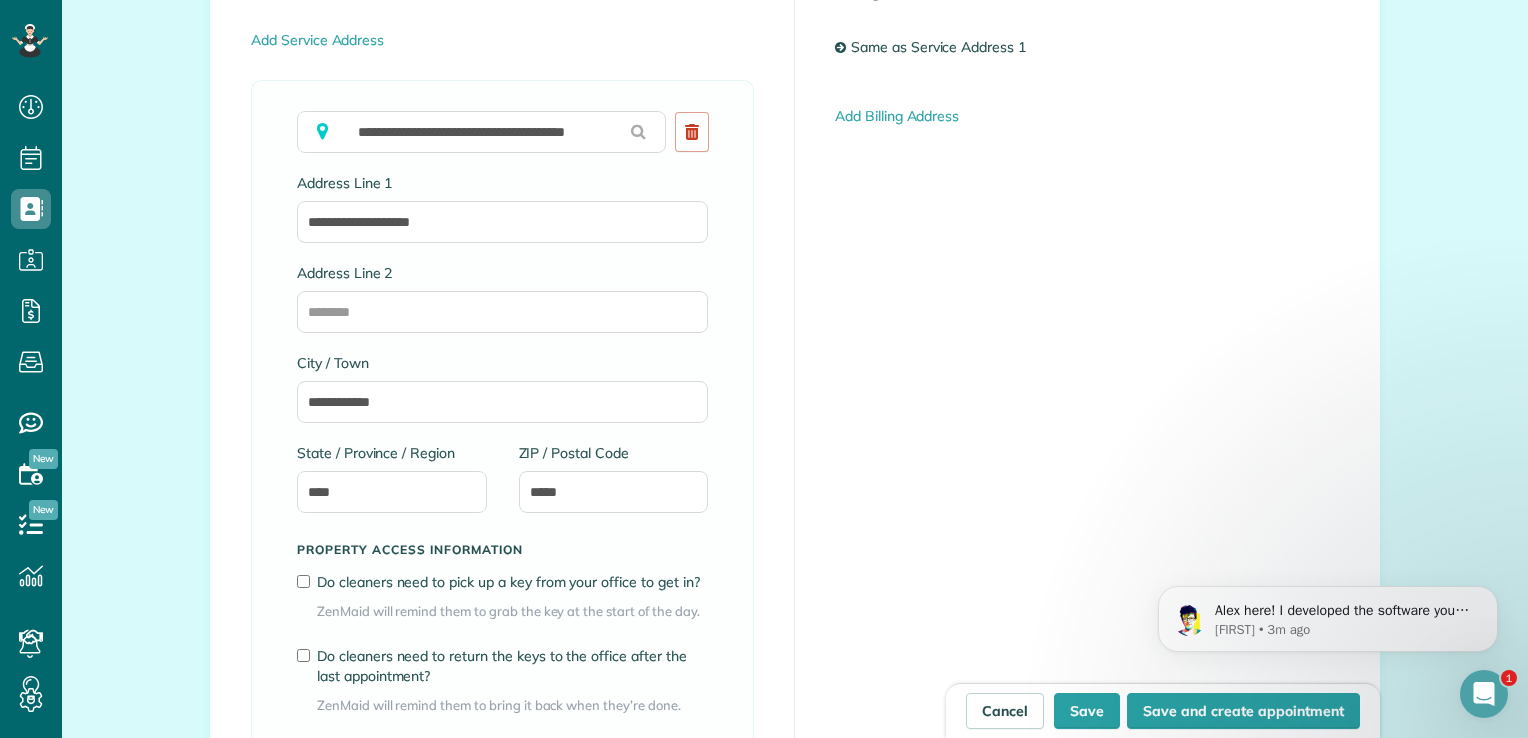click on "**********" at bounding box center (502, 467) 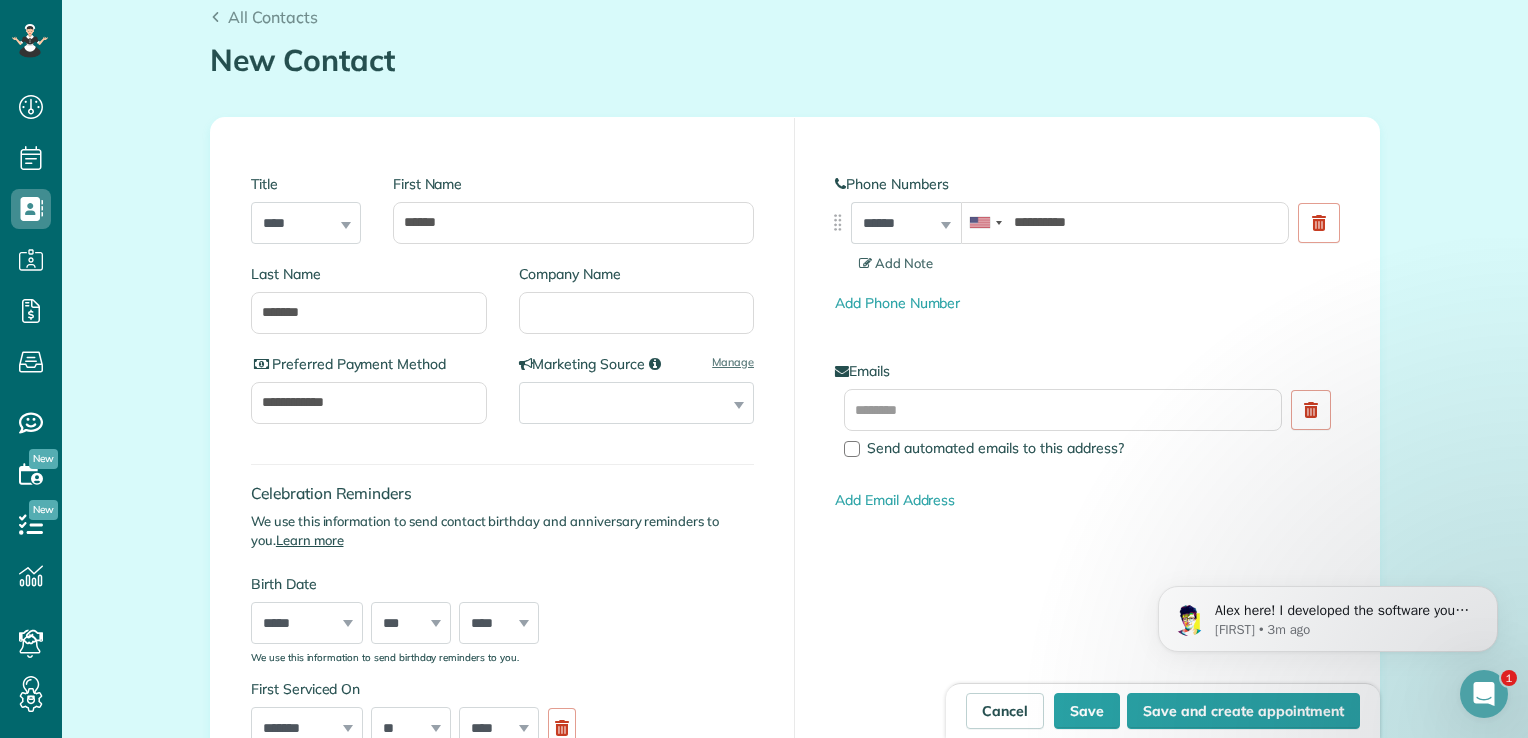 scroll, scrollTop: 216, scrollLeft: 0, axis: vertical 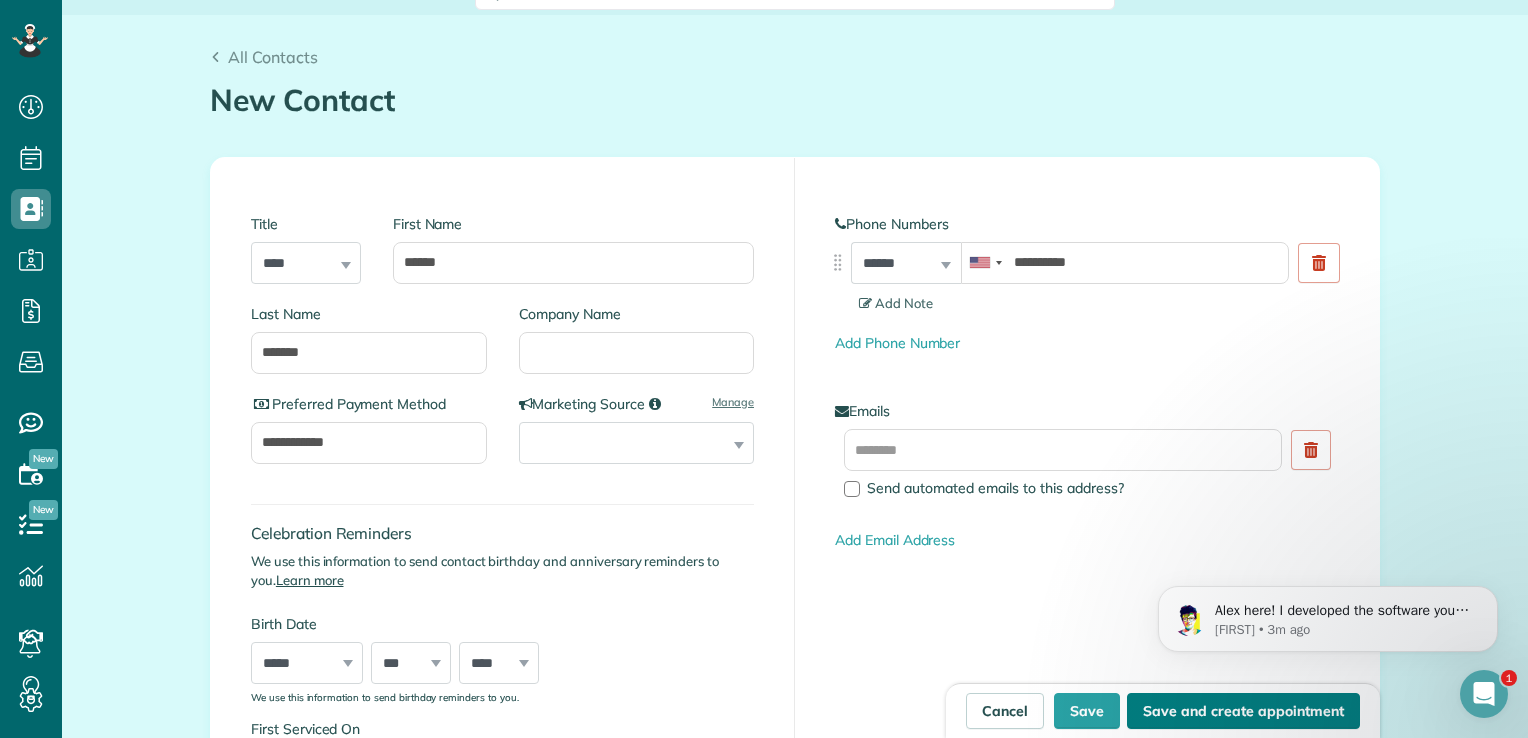 click on "Save and create appointment" at bounding box center (1243, 711) 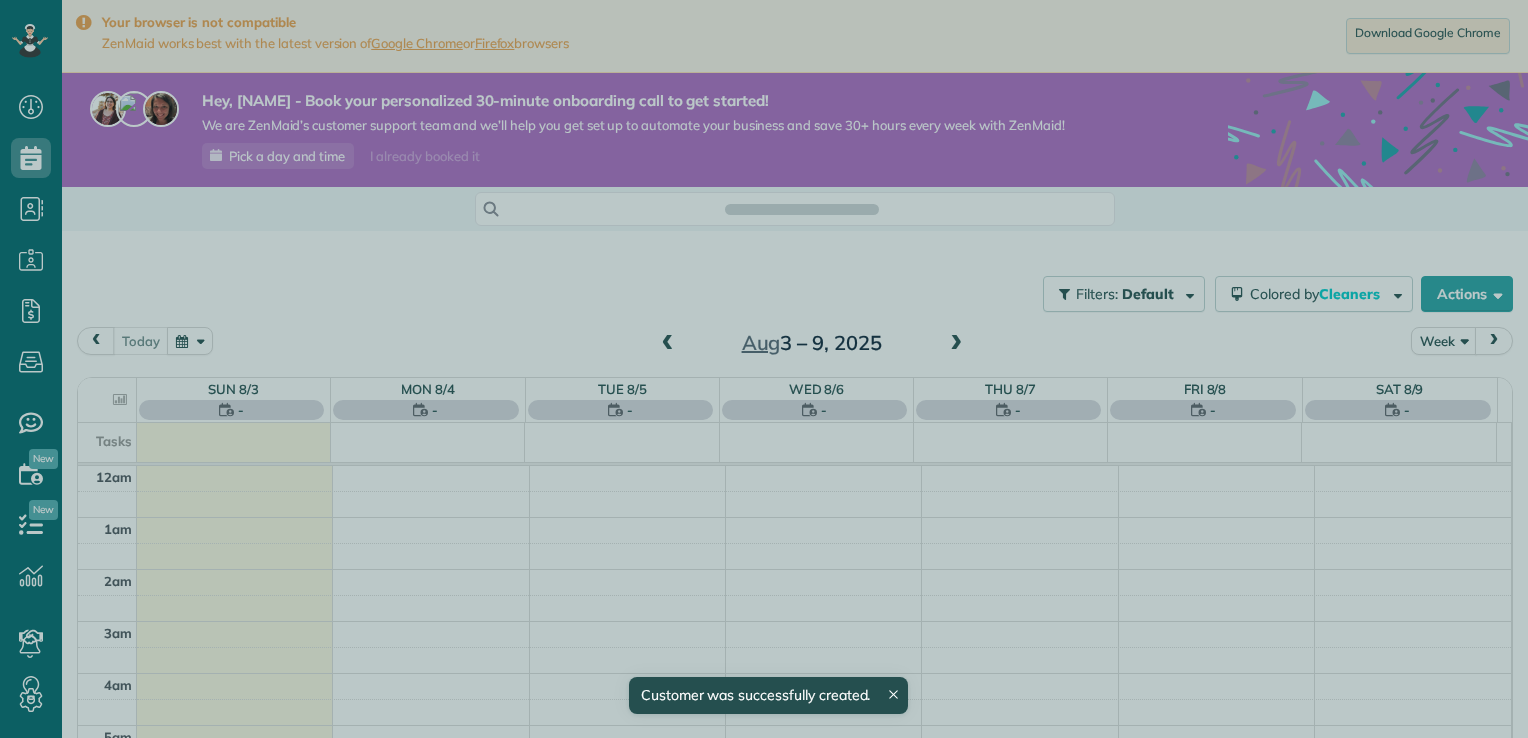 scroll, scrollTop: 0, scrollLeft: 0, axis: both 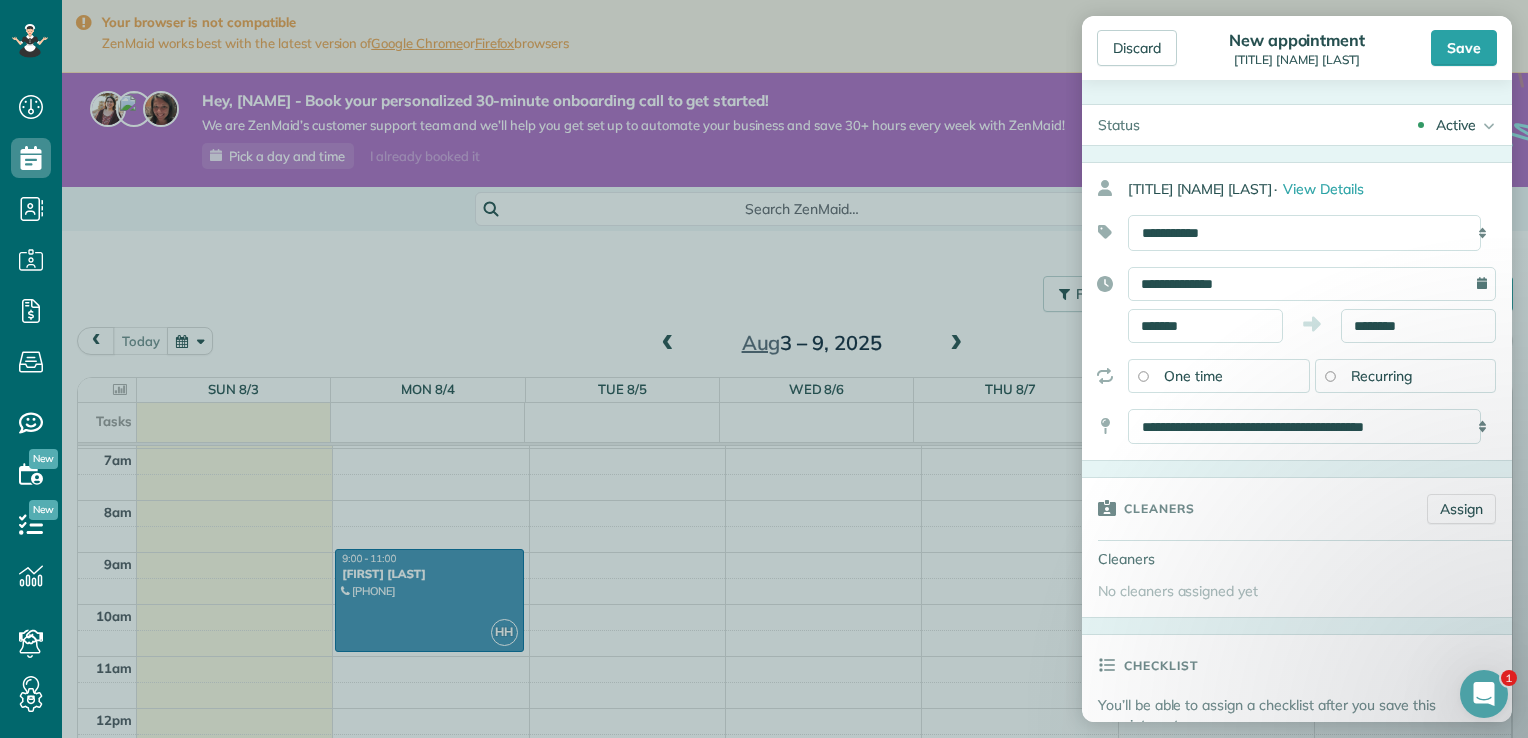click on "**********" at bounding box center [1312, 284] 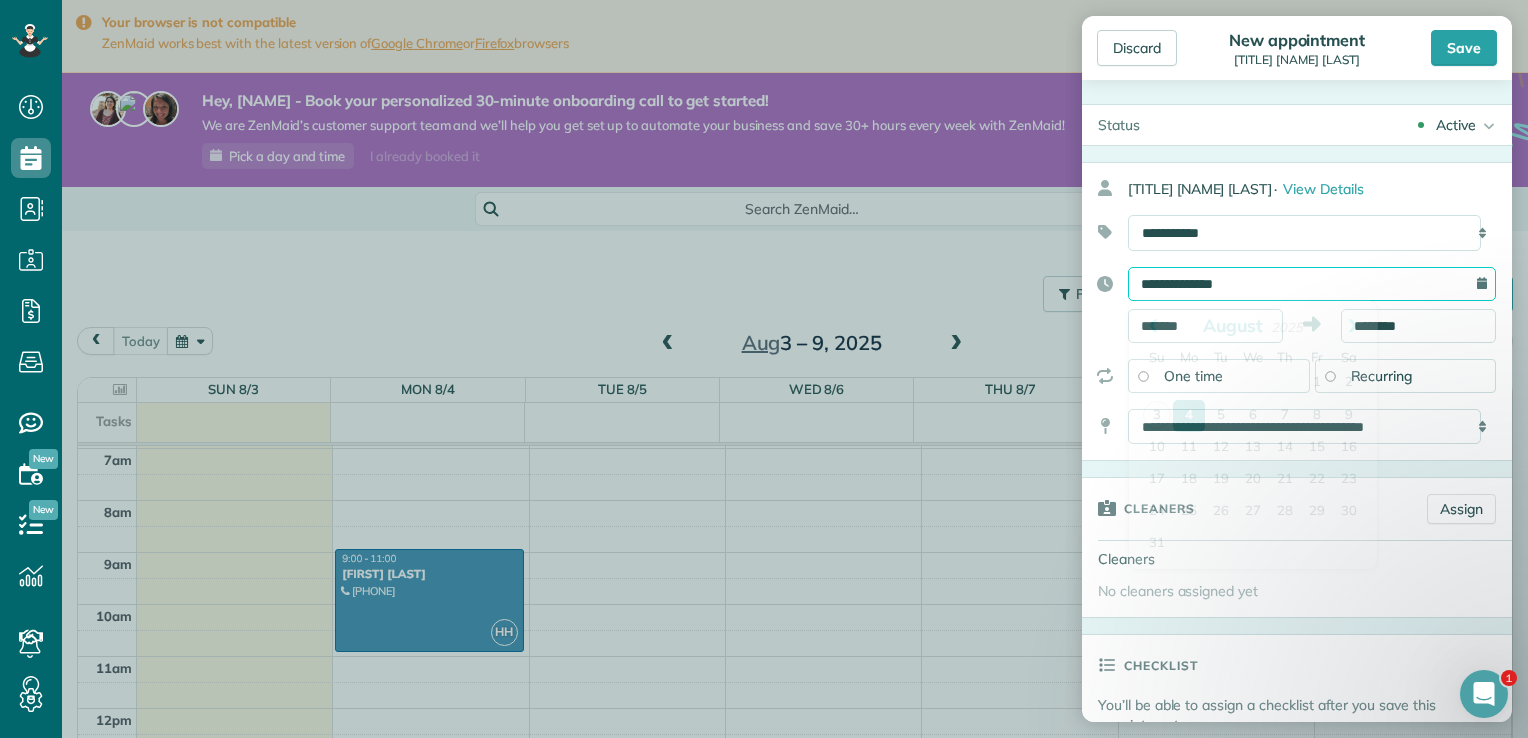 click on "**********" at bounding box center (1312, 284) 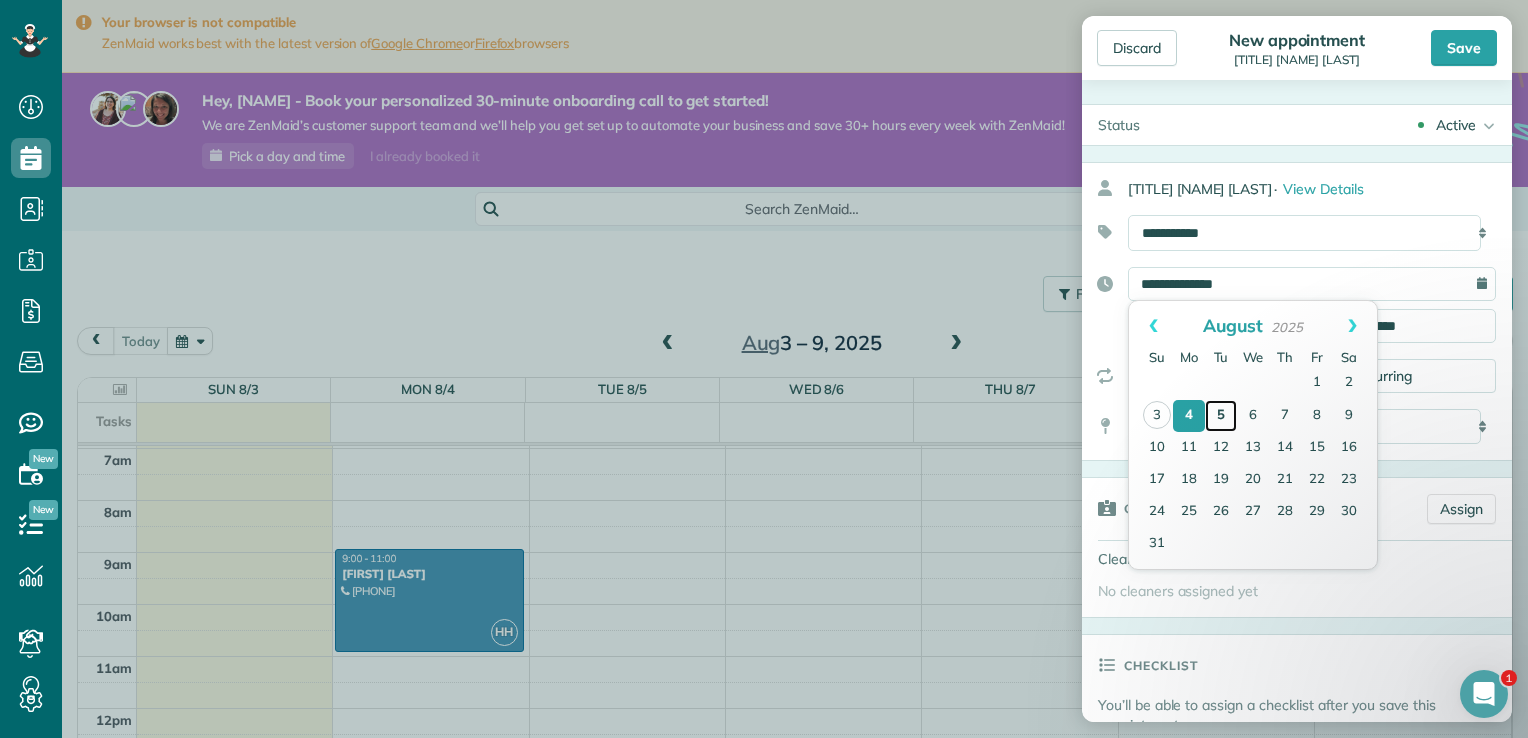 click on "5" at bounding box center (1221, 416) 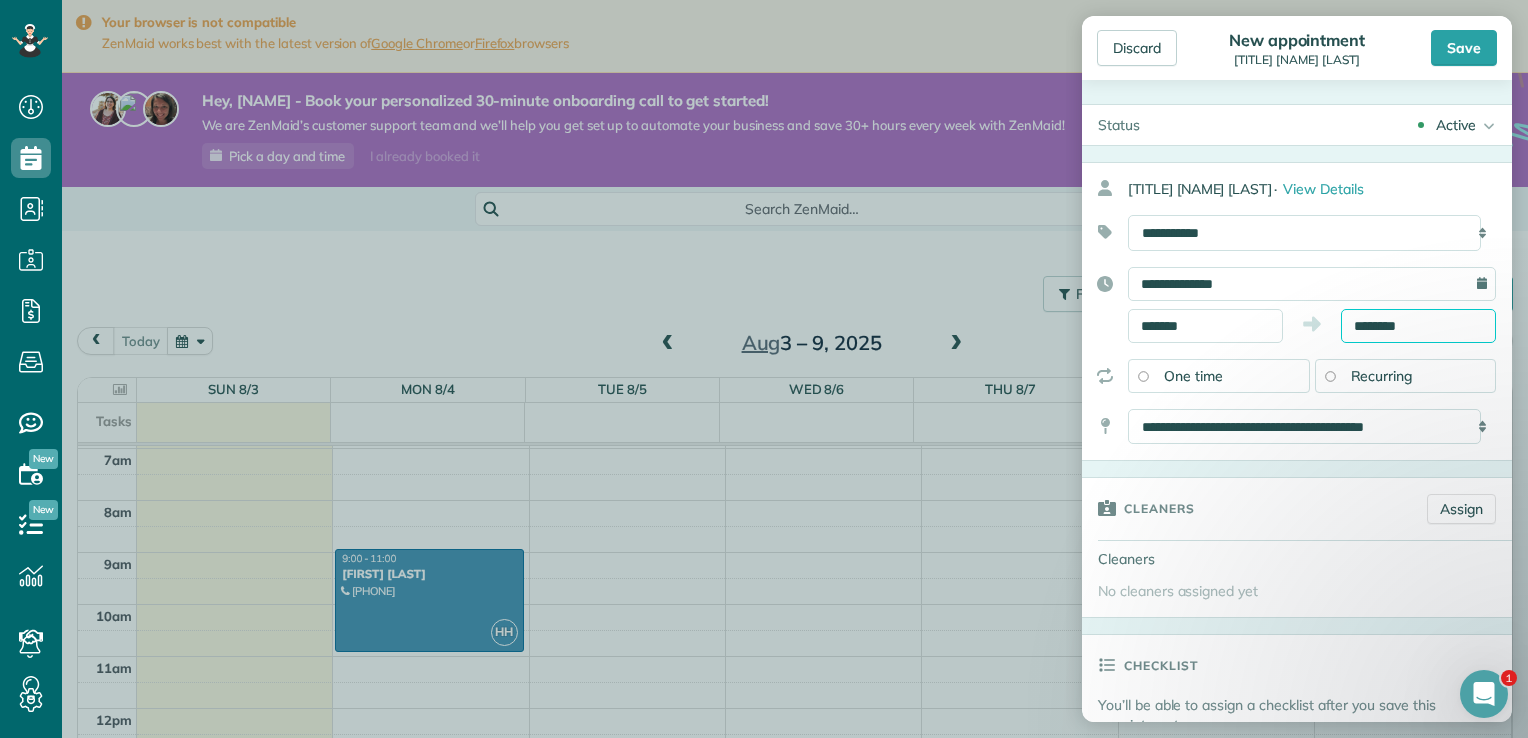 click on "********" at bounding box center (1418, 326) 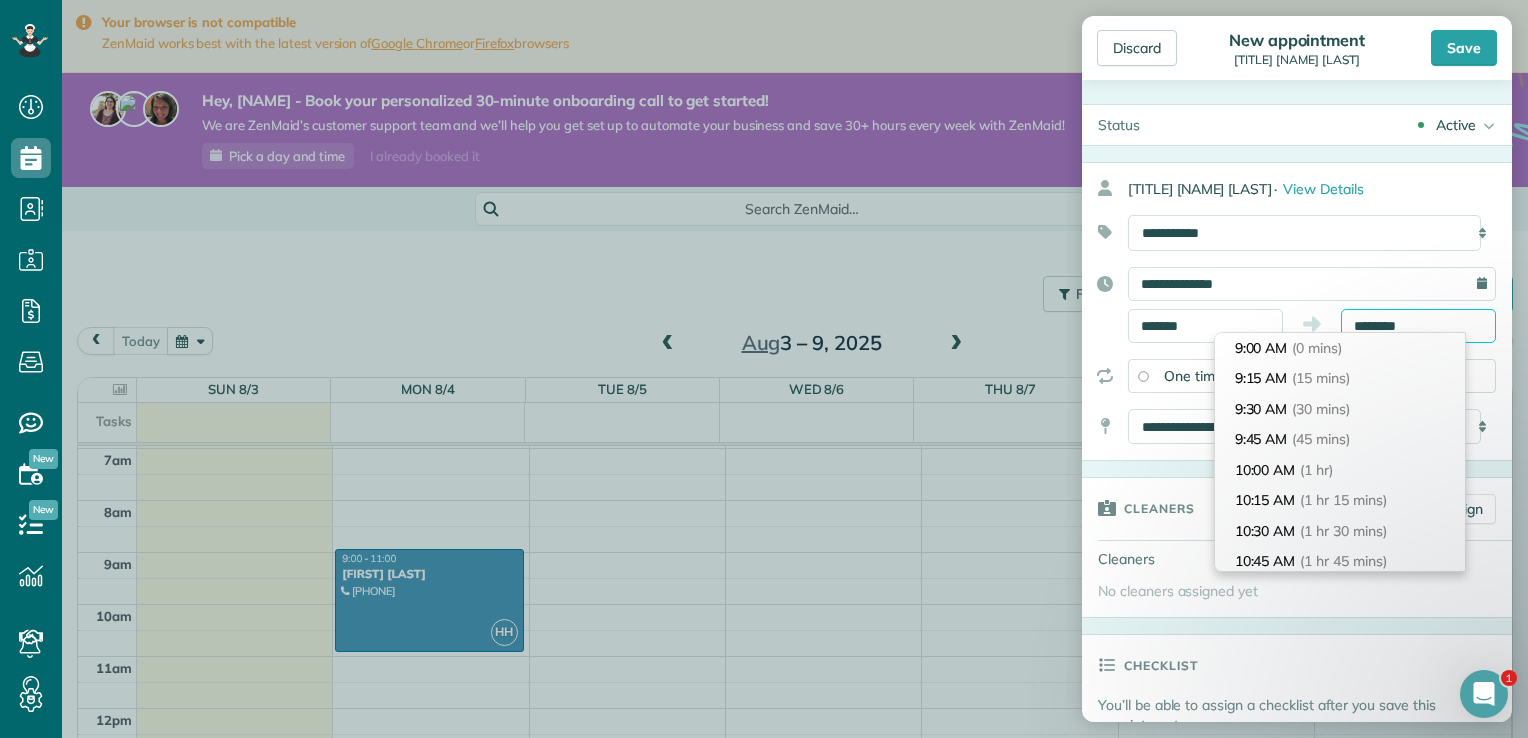 scroll, scrollTop: 213, scrollLeft: 0, axis: vertical 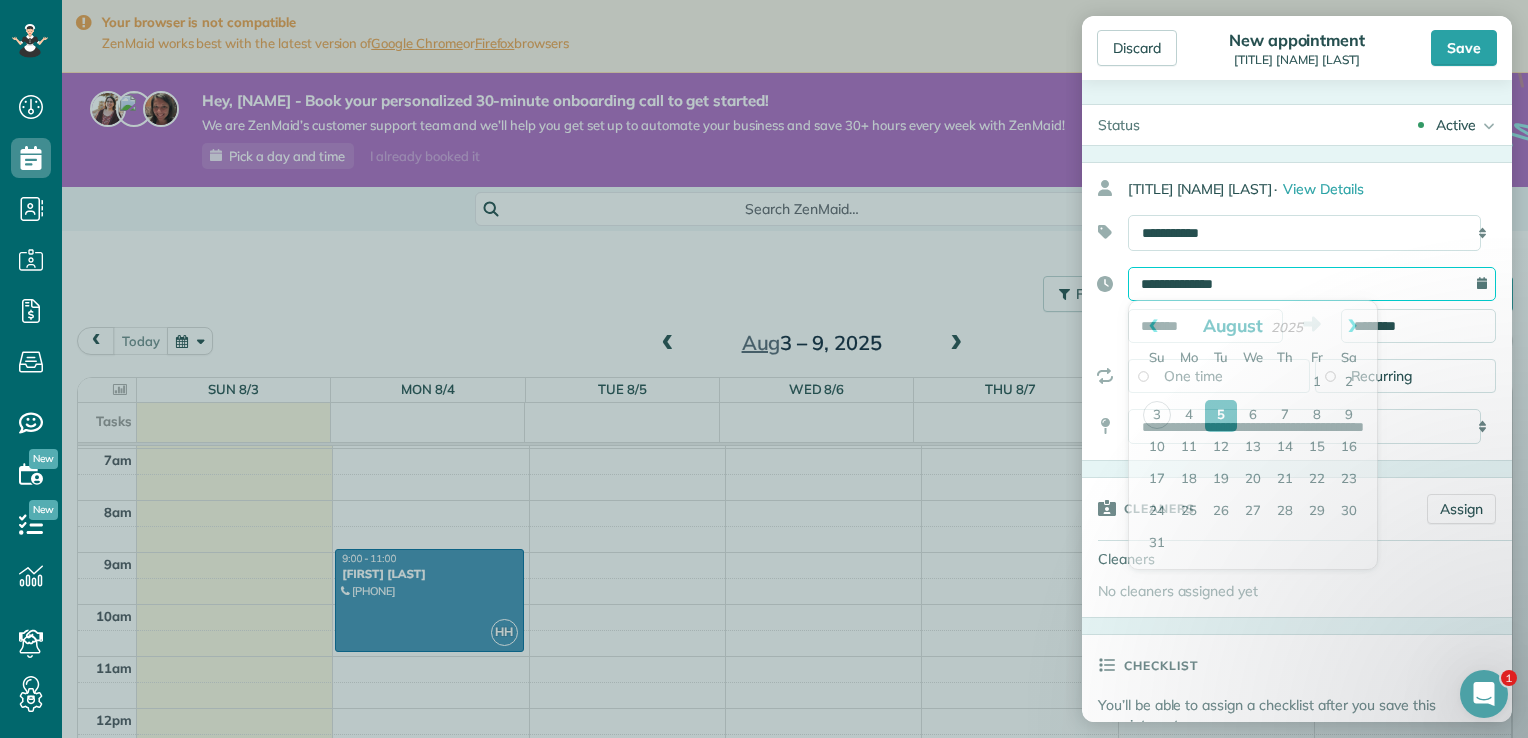 drag, startPoint x: 1391, startPoint y: 309, endPoint x: 1304, endPoint y: 276, distance: 93.04838 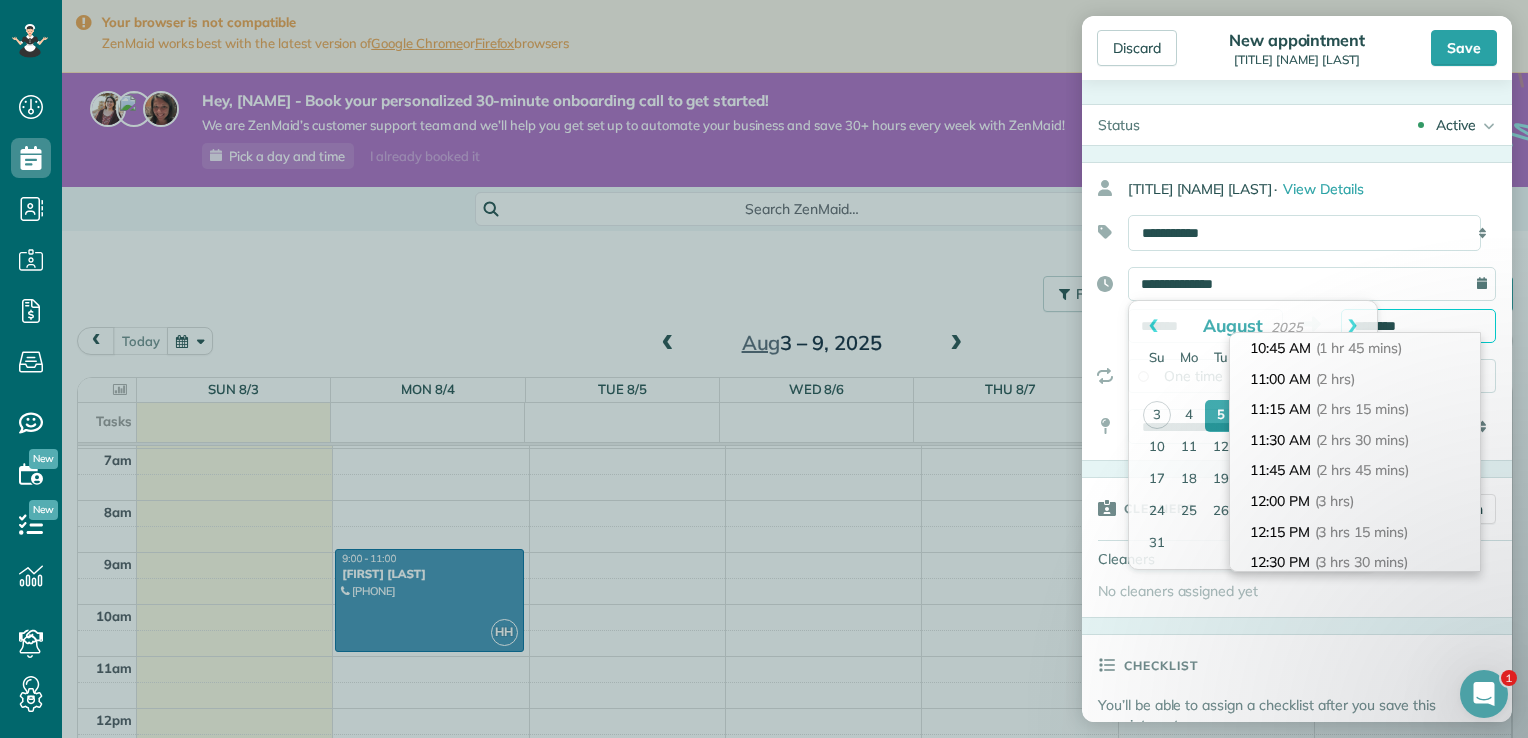 click on "********" at bounding box center (1418, 326) 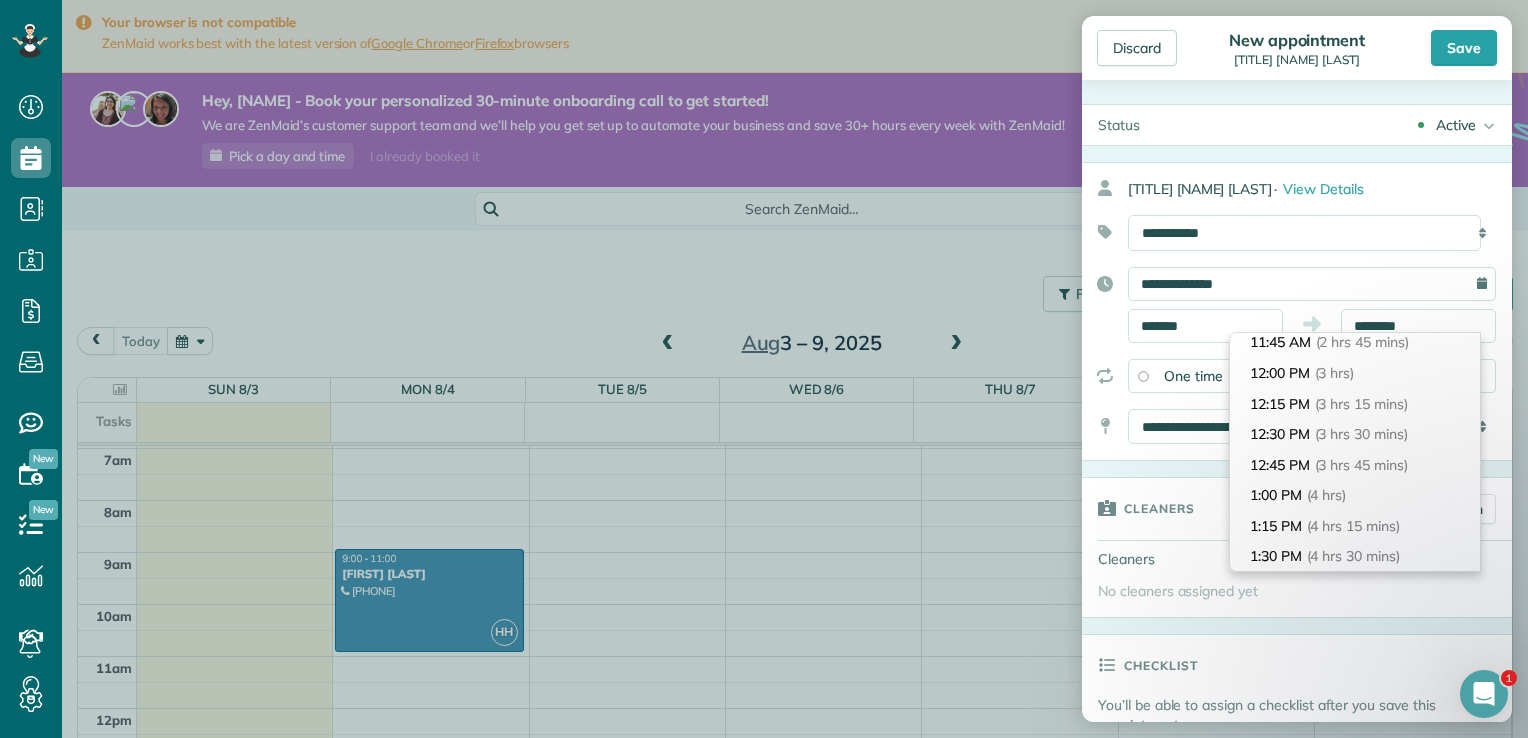 scroll, scrollTop: 357, scrollLeft: 0, axis: vertical 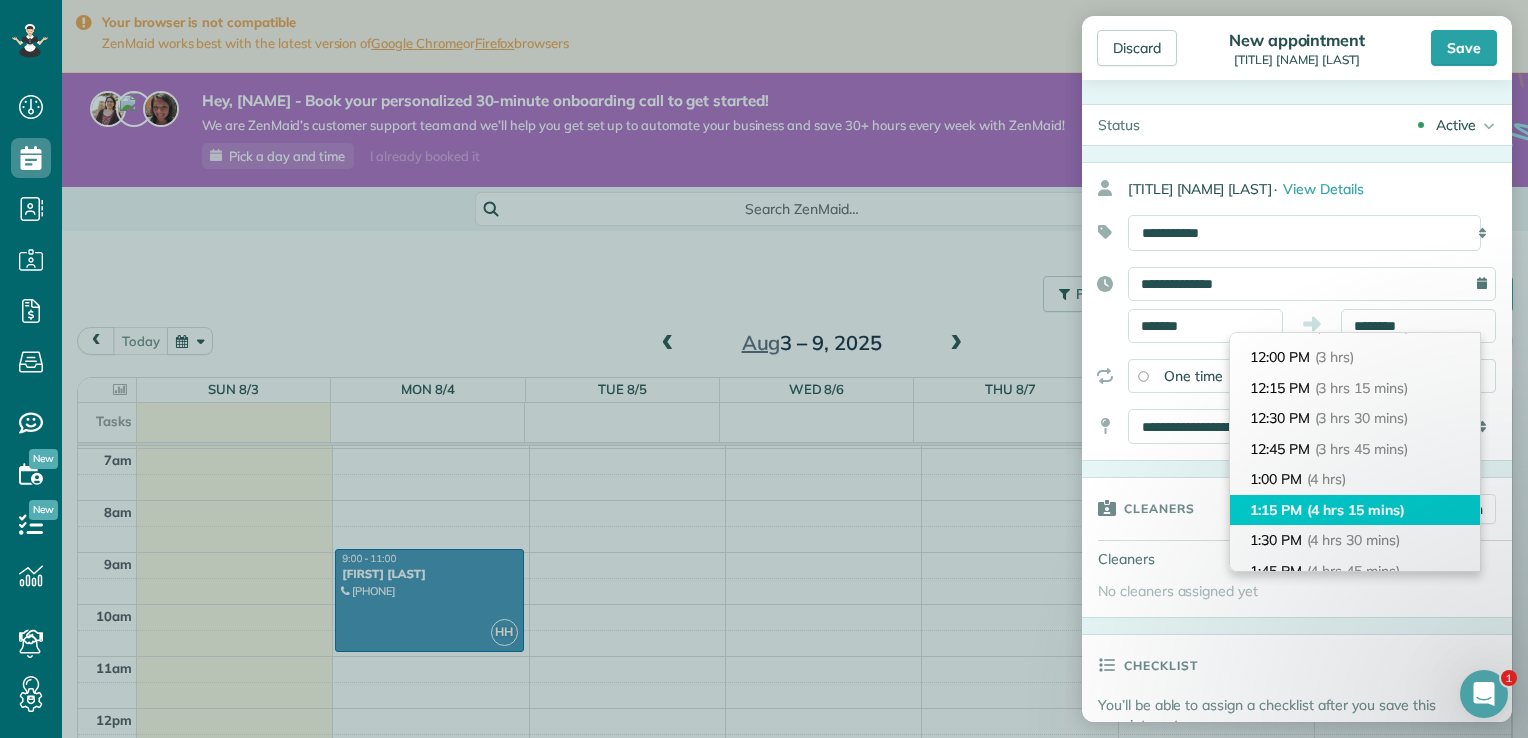 type on "*******" 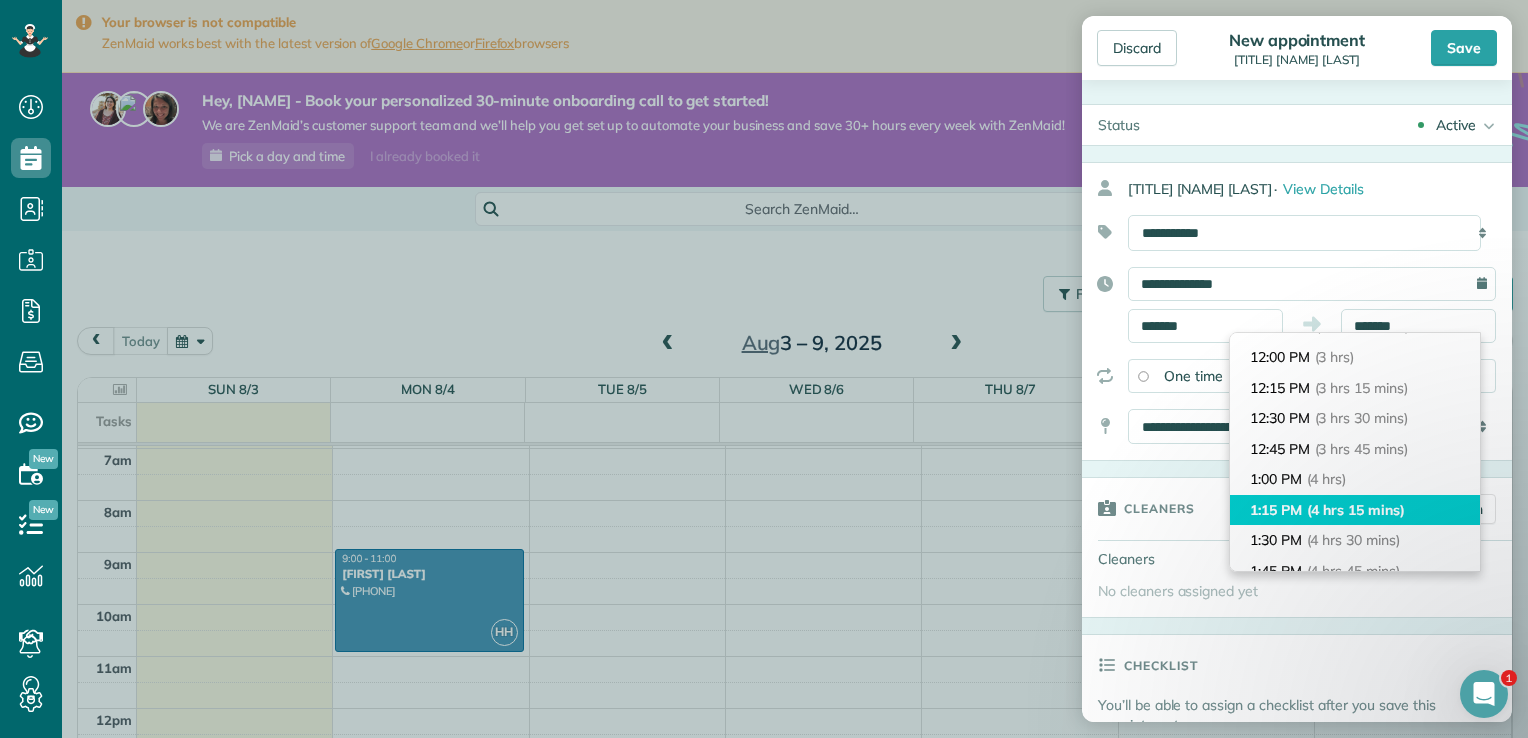 click on "(4 hrs 15 mins)" at bounding box center [1356, 510] 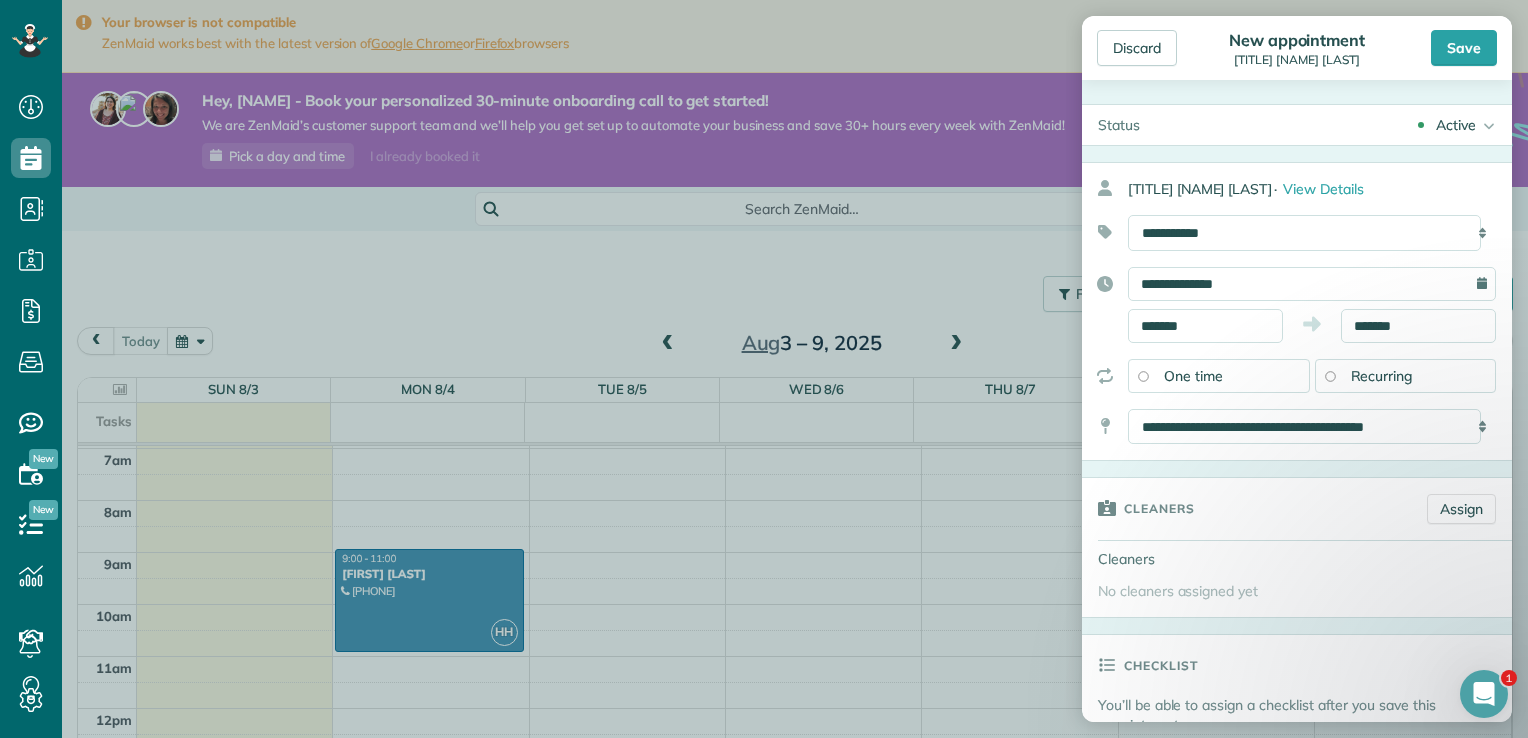 click on "Recurring" at bounding box center [1406, 376] 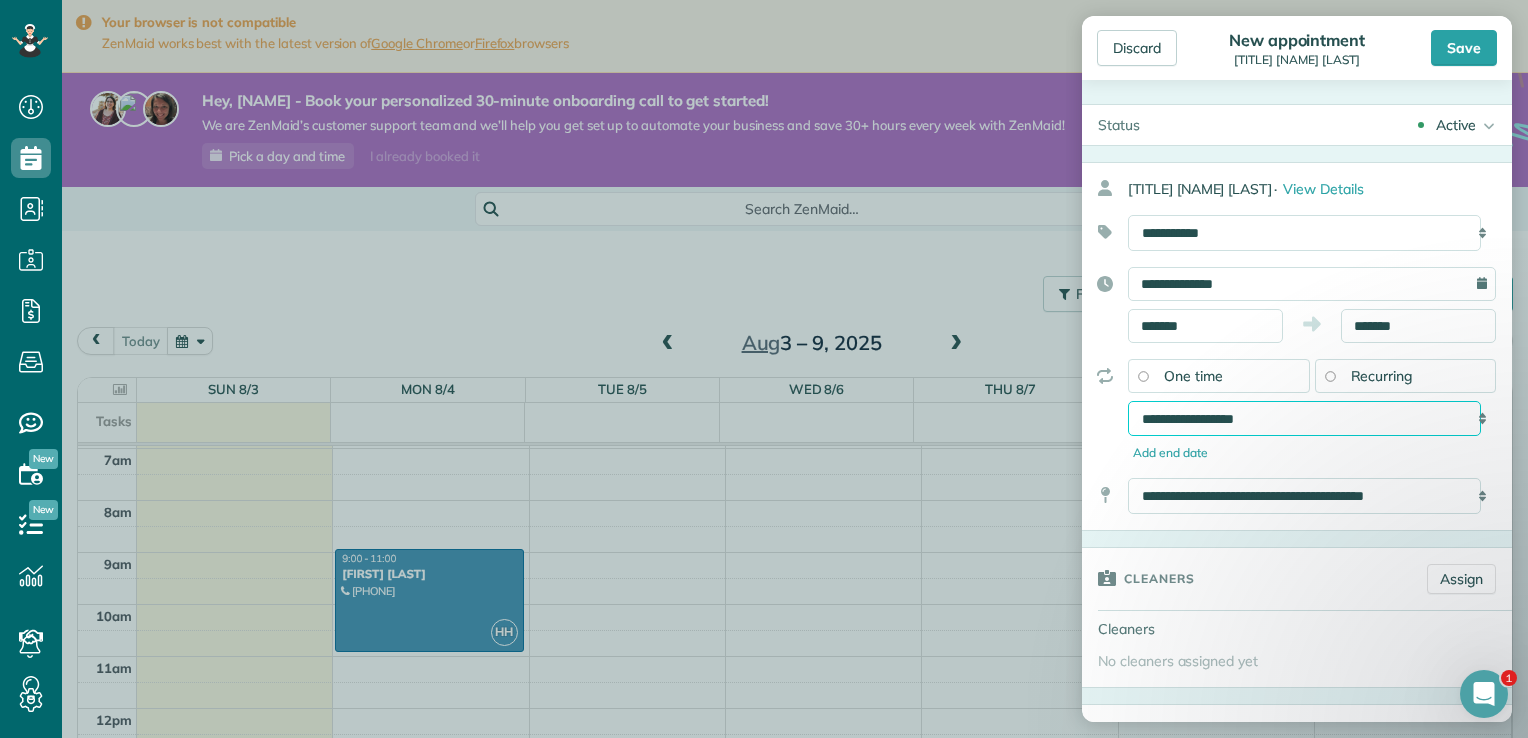 click on "**********" at bounding box center [1304, 419] 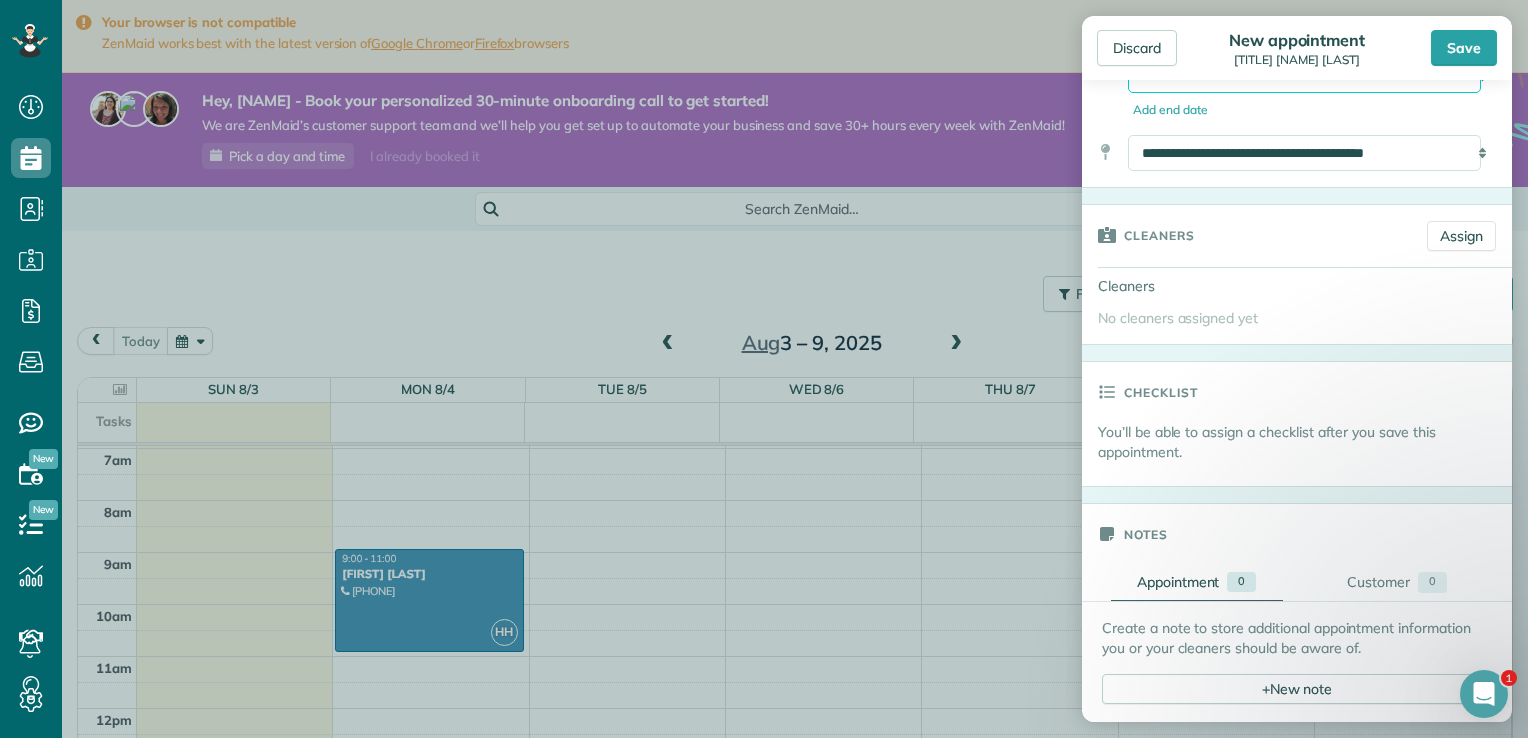 scroll, scrollTop: 364, scrollLeft: 0, axis: vertical 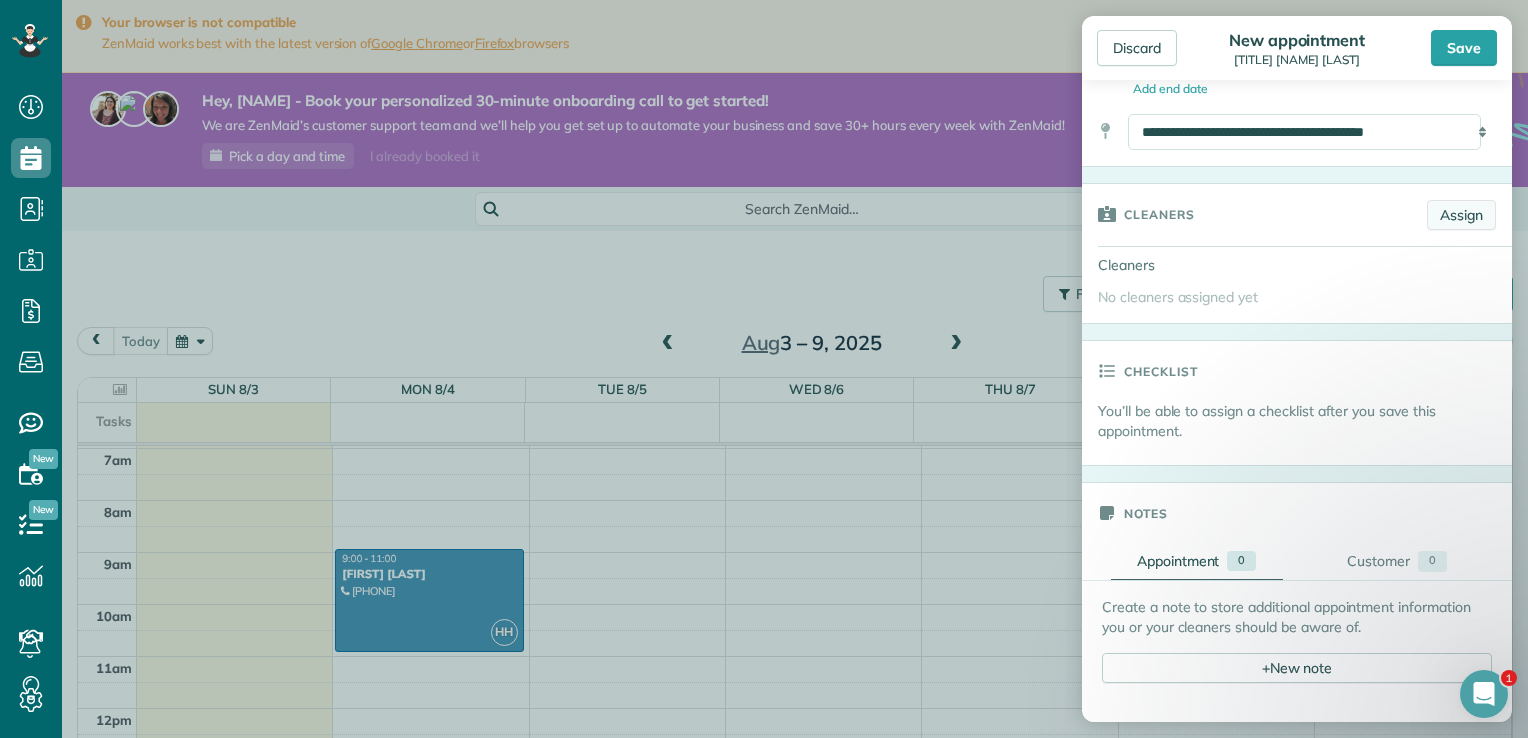 click on "Assign" at bounding box center (1461, 215) 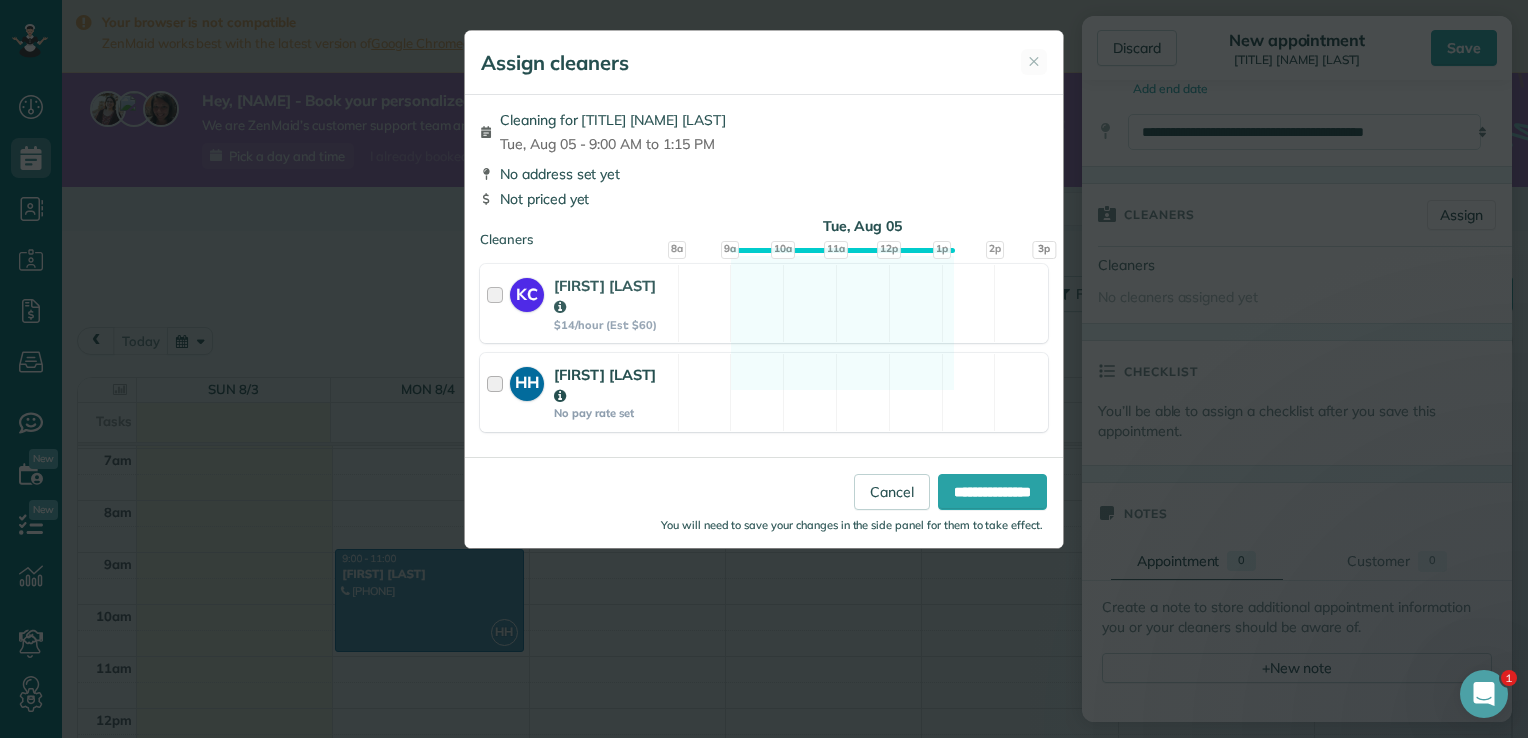 click at bounding box center (498, 392) 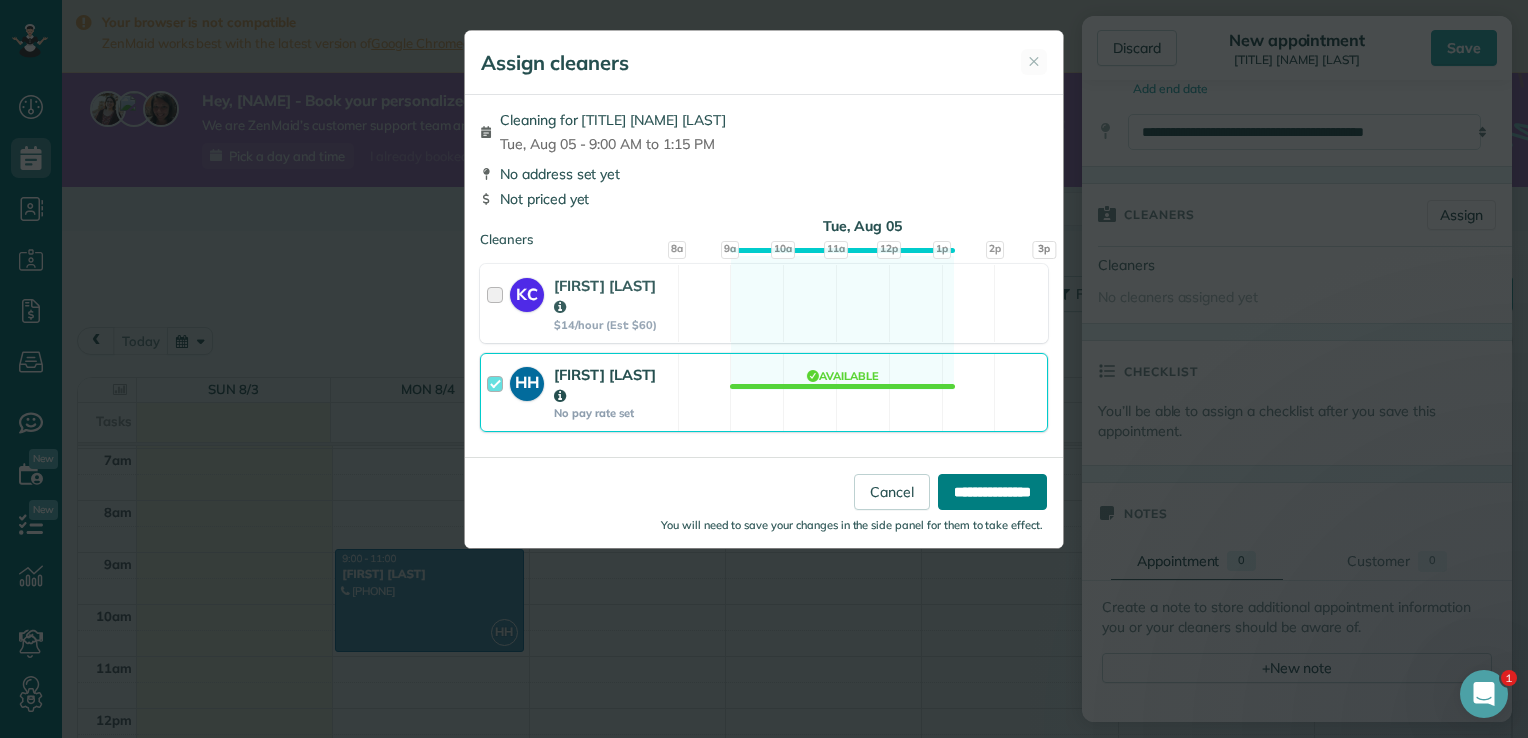 click on "**********" at bounding box center [992, 492] 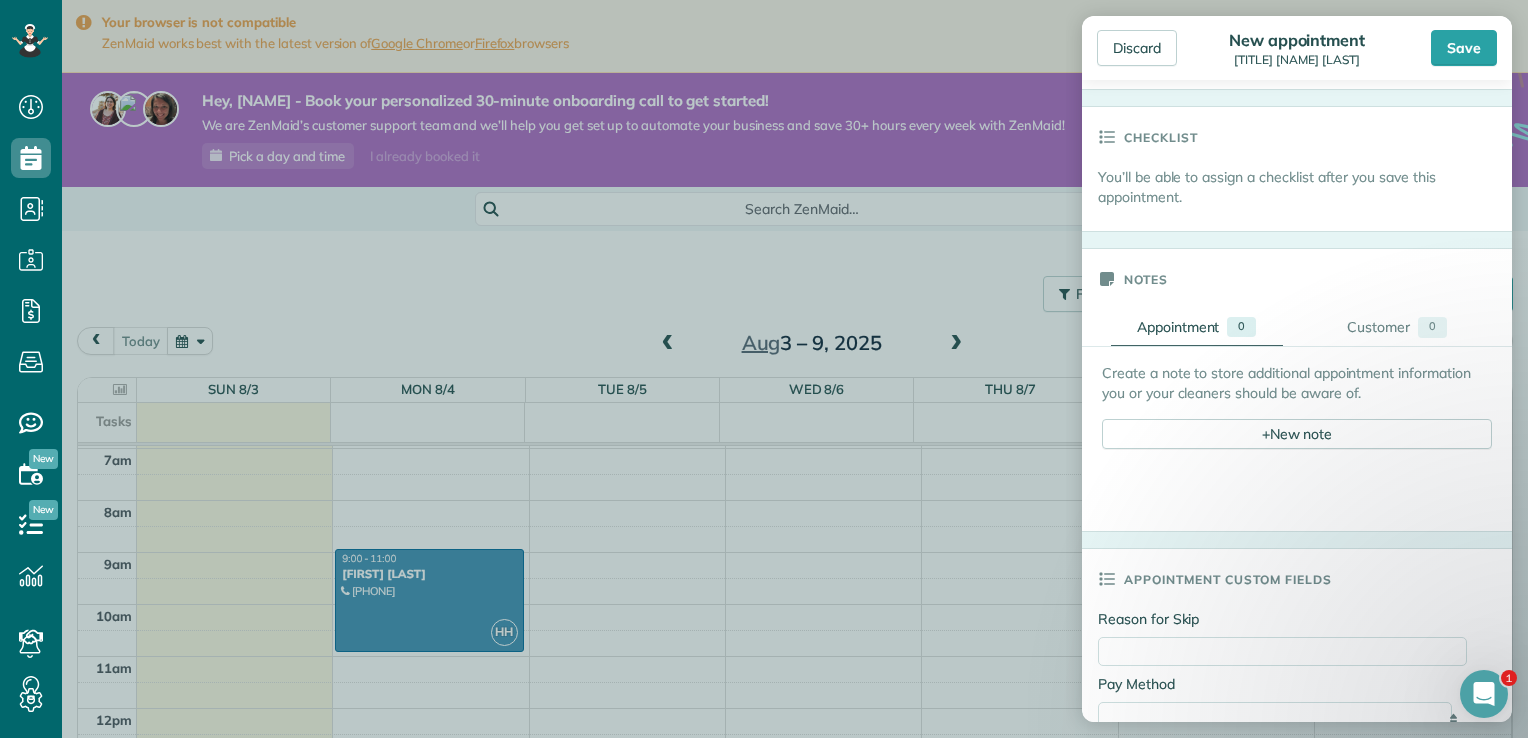 scroll, scrollTop: 628, scrollLeft: 0, axis: vertical 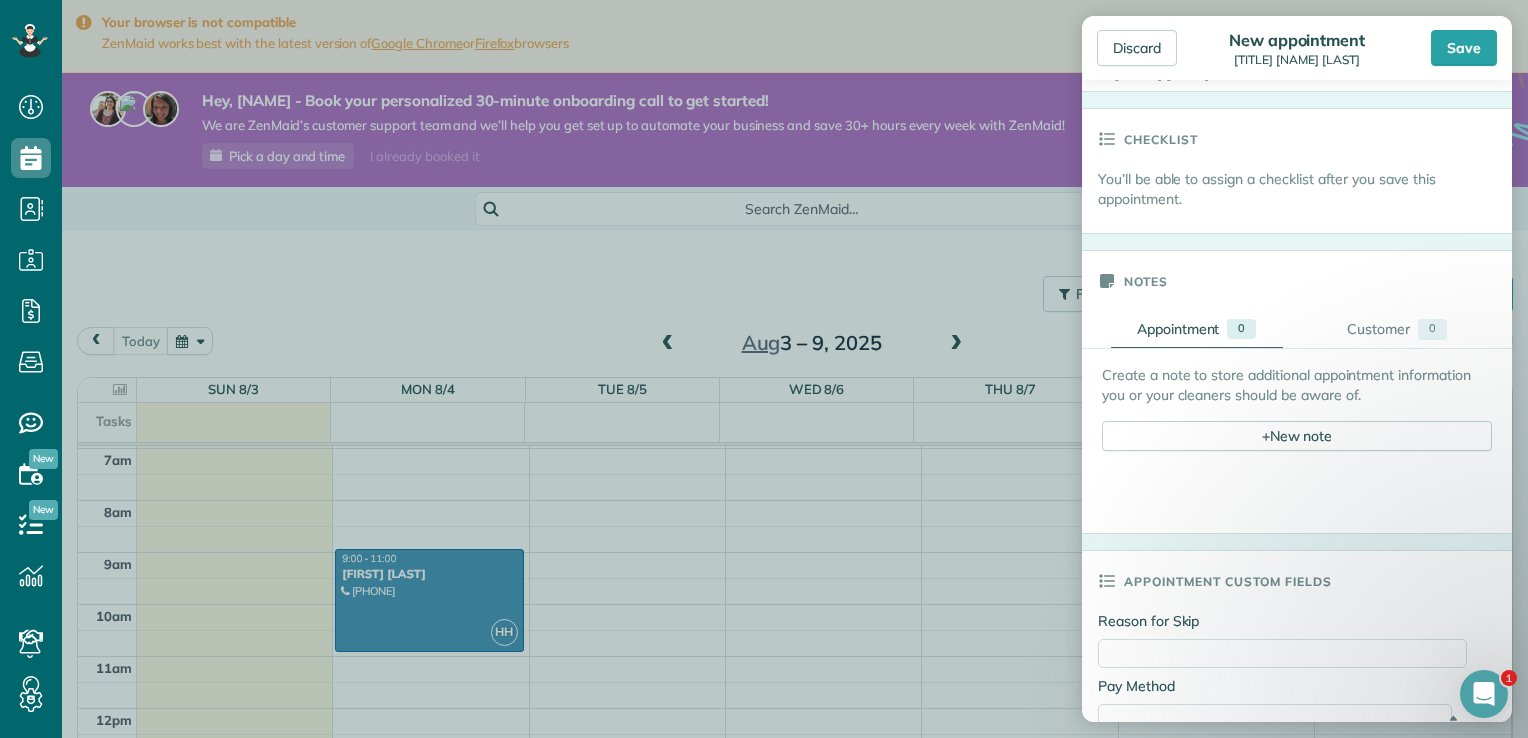 click on "Discard
New appointment
Mrs. Connie Potters
Save
Status
Active
Active
Estimate
Stand-By" at bounding box center [1297, 369] 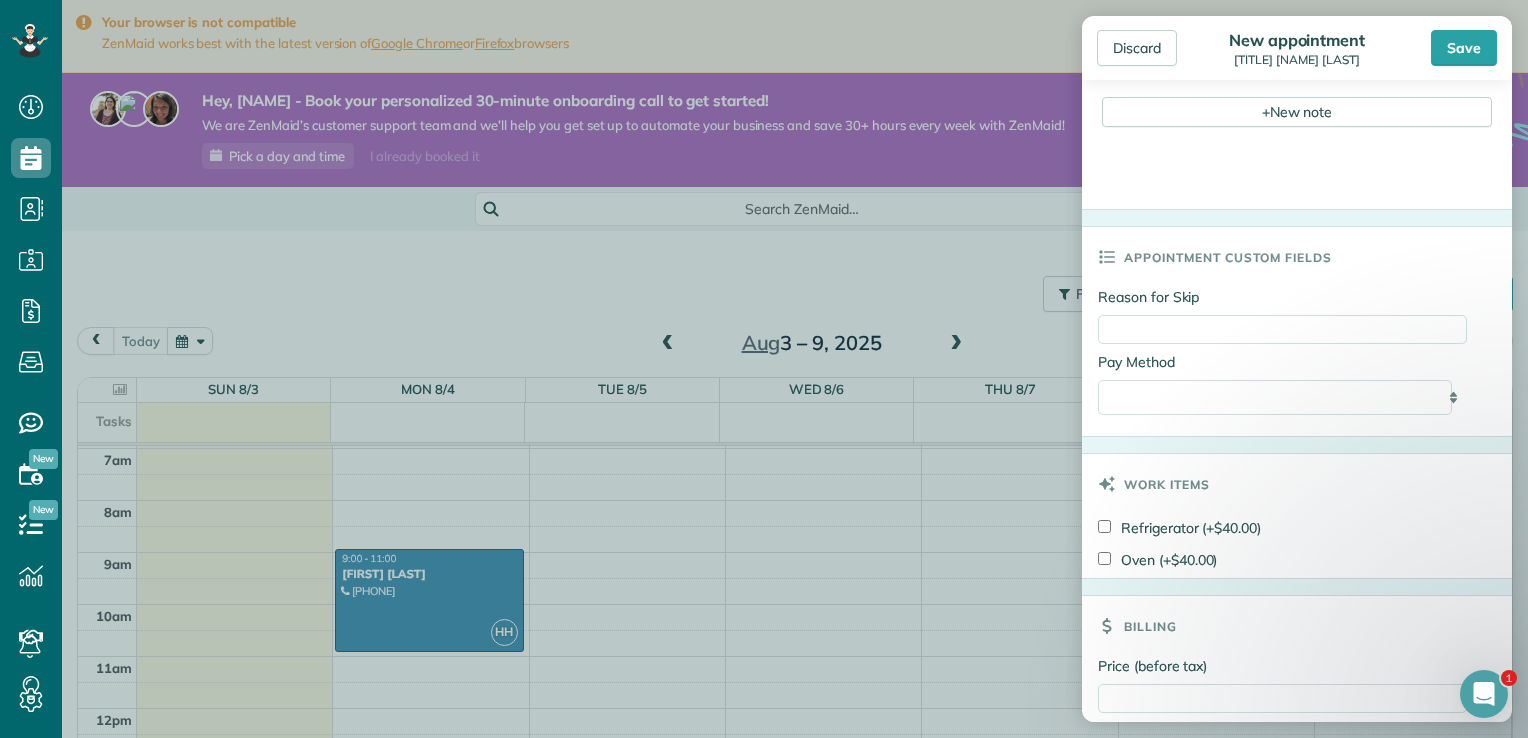 scroll, scrollTop: 959, scrollLeft: 0, axis: vertical 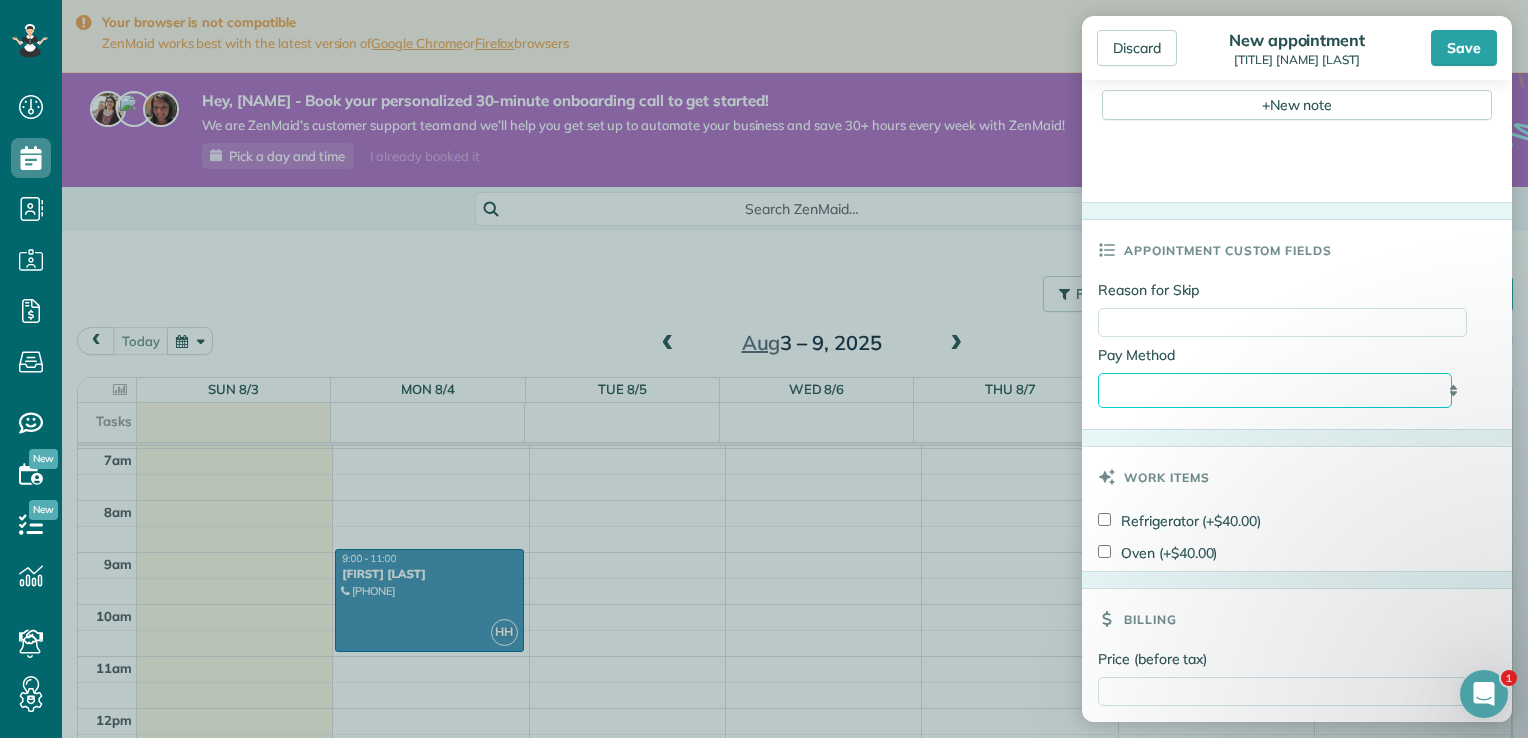 click on "**********" at bounding box center (1275, 391) 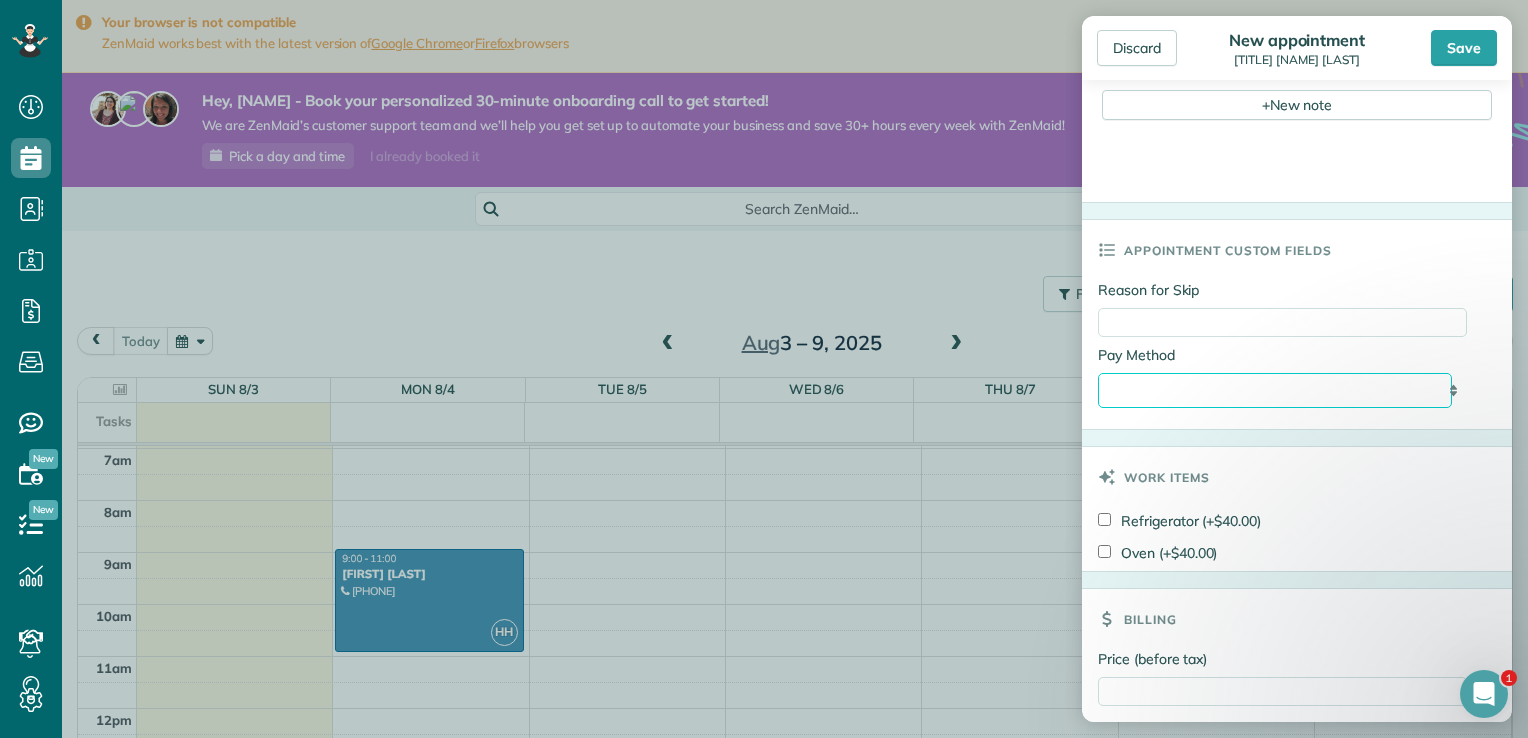 select on "**********" 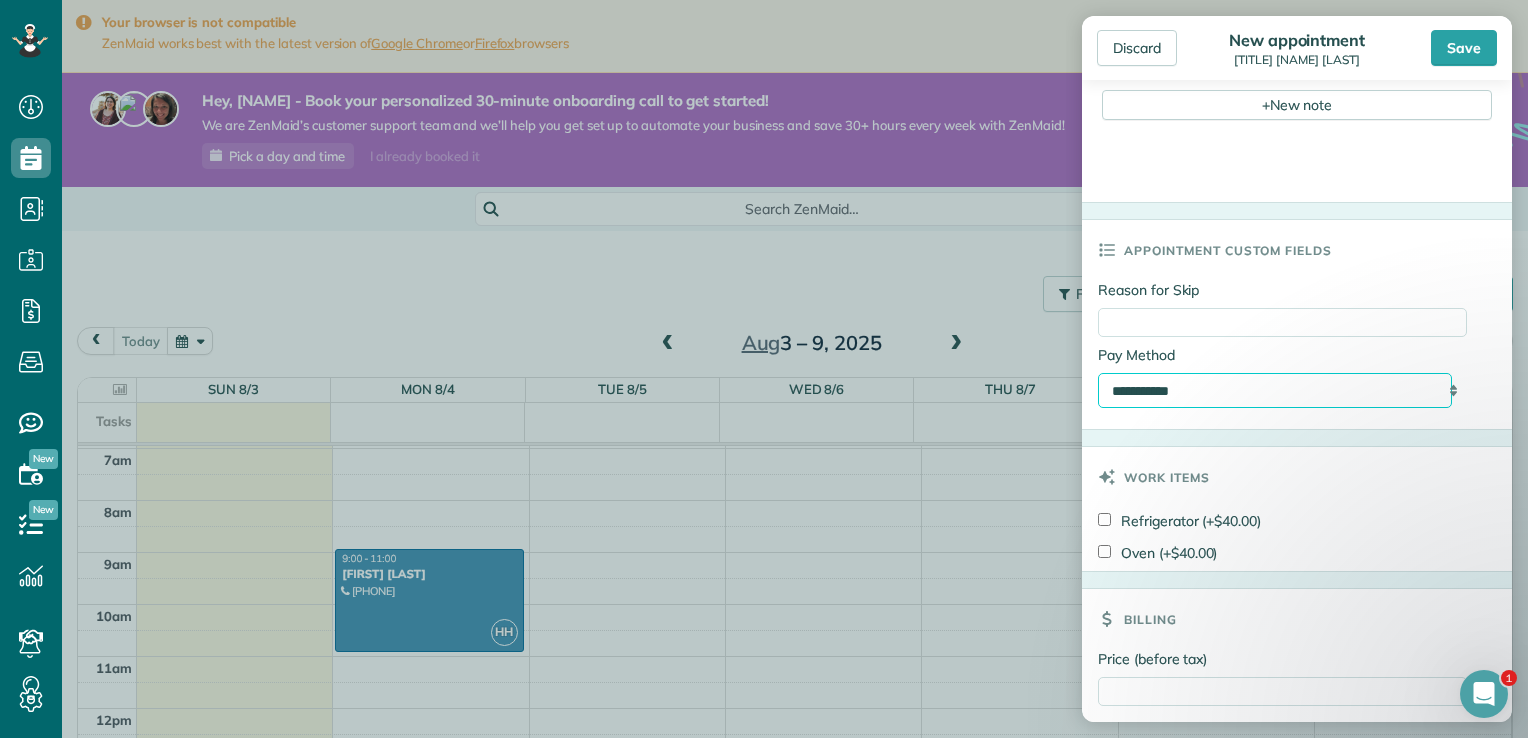 click on "**********" at bounding box center (1275, 391) 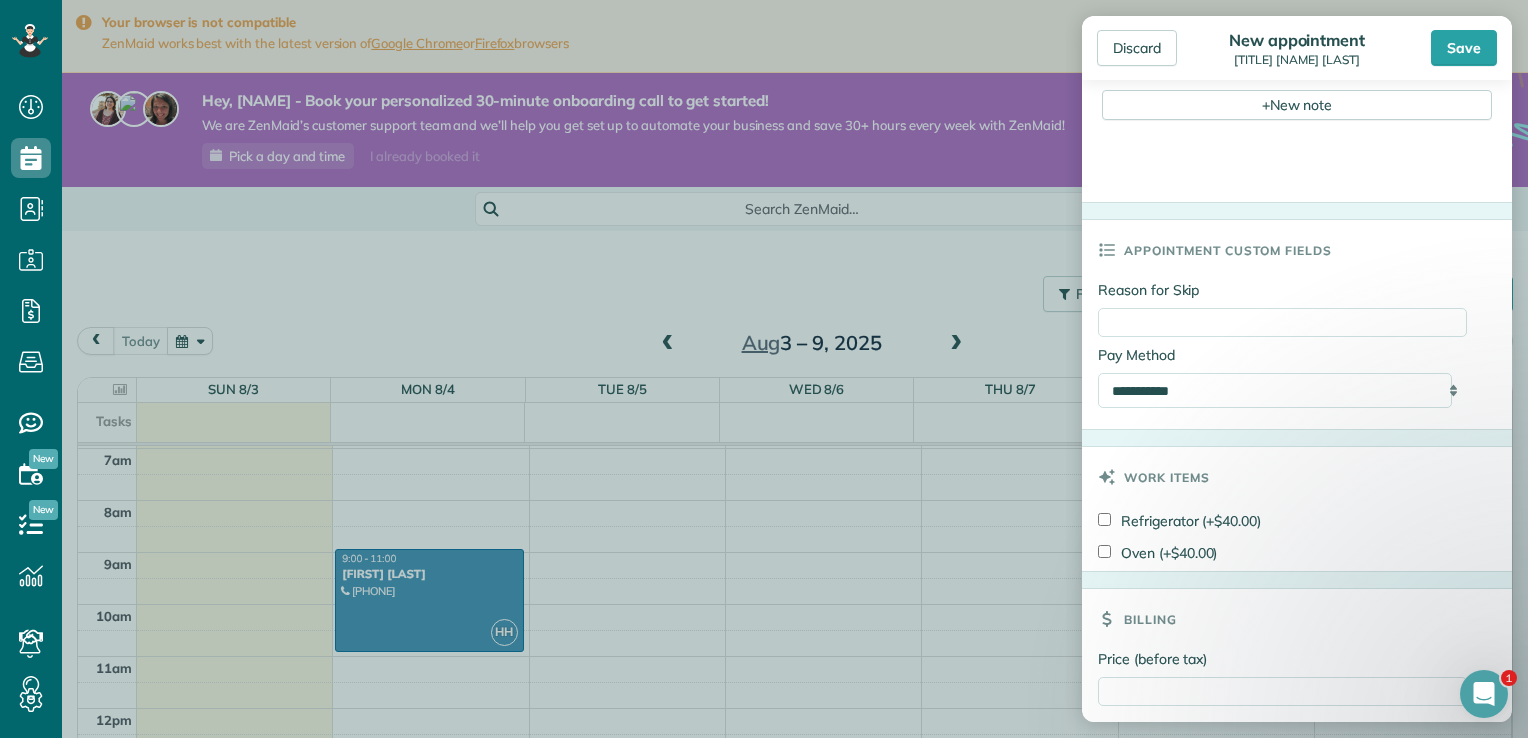 click on "**********" at bounding box center [1297, 355] 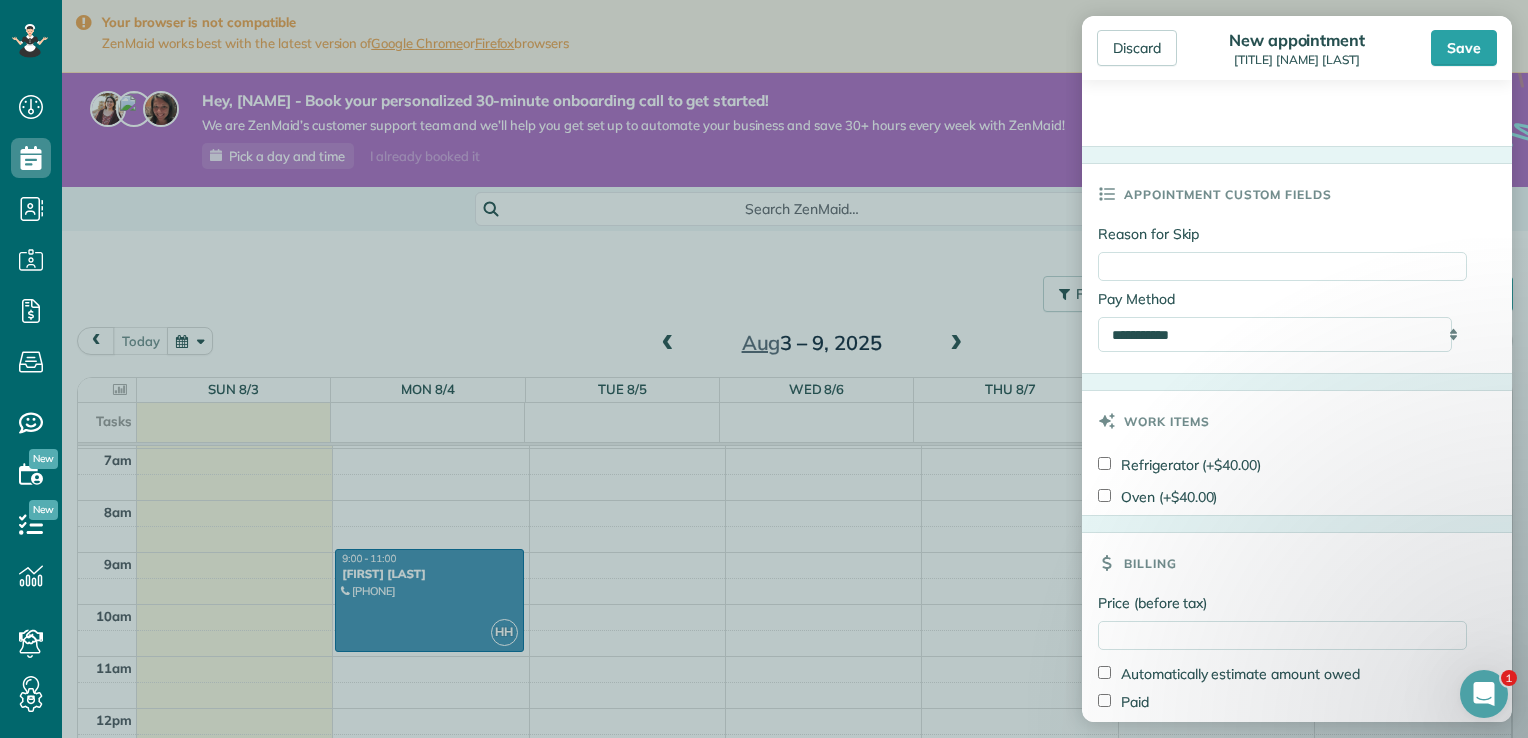 scroll, scrollTop: 1094, scrollLeft: 0, axis: vertical 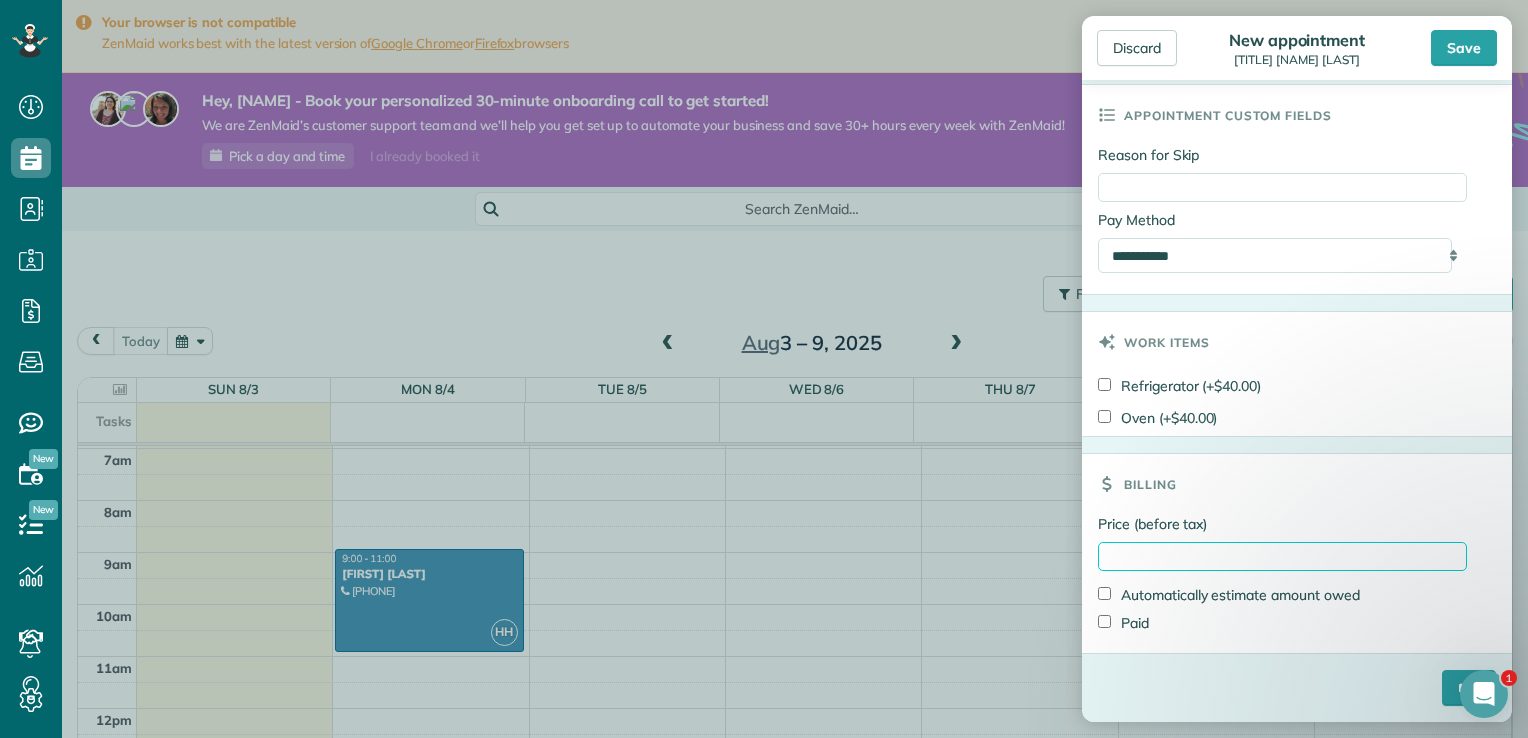 click on "Price (before tax)" at bounding box center (1282, 556) 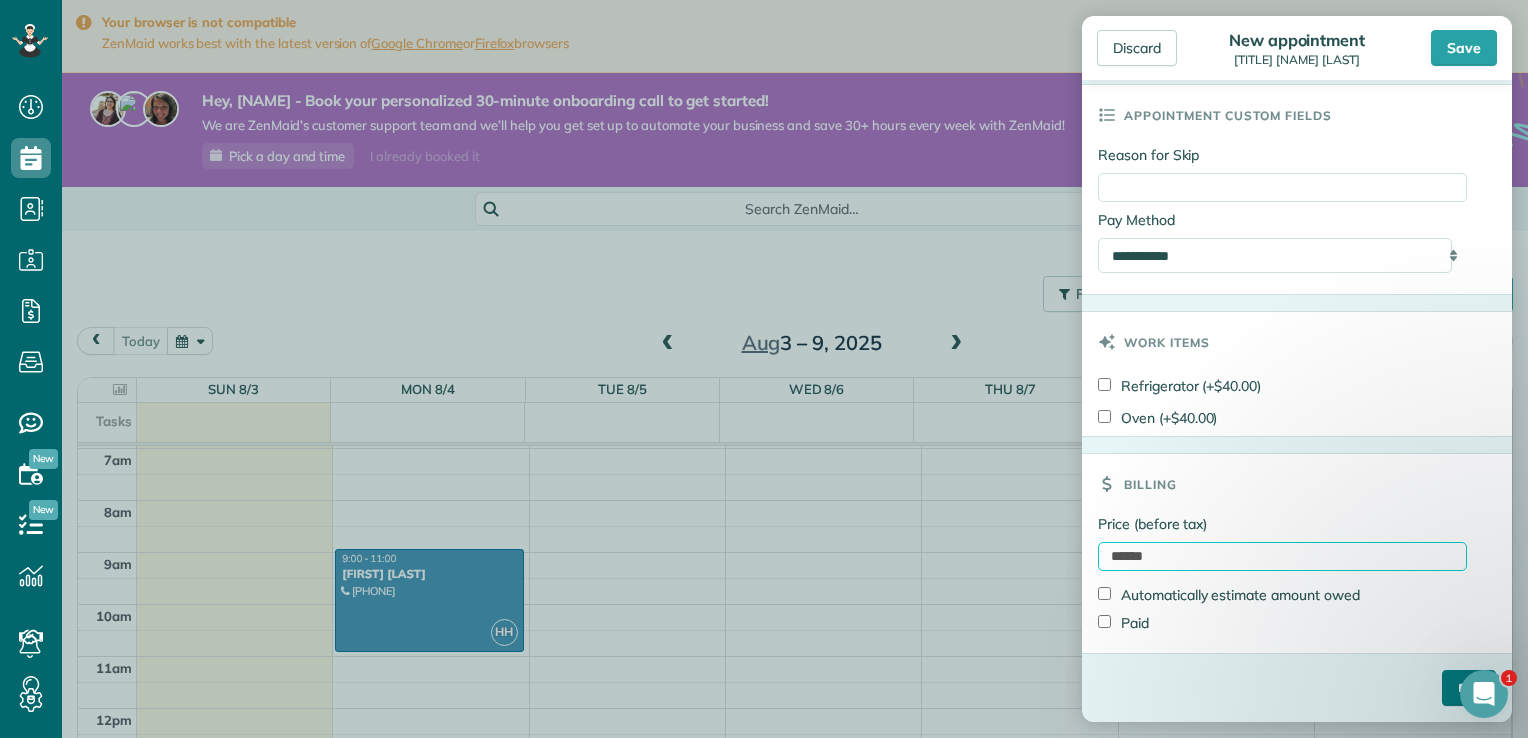 type on "******" 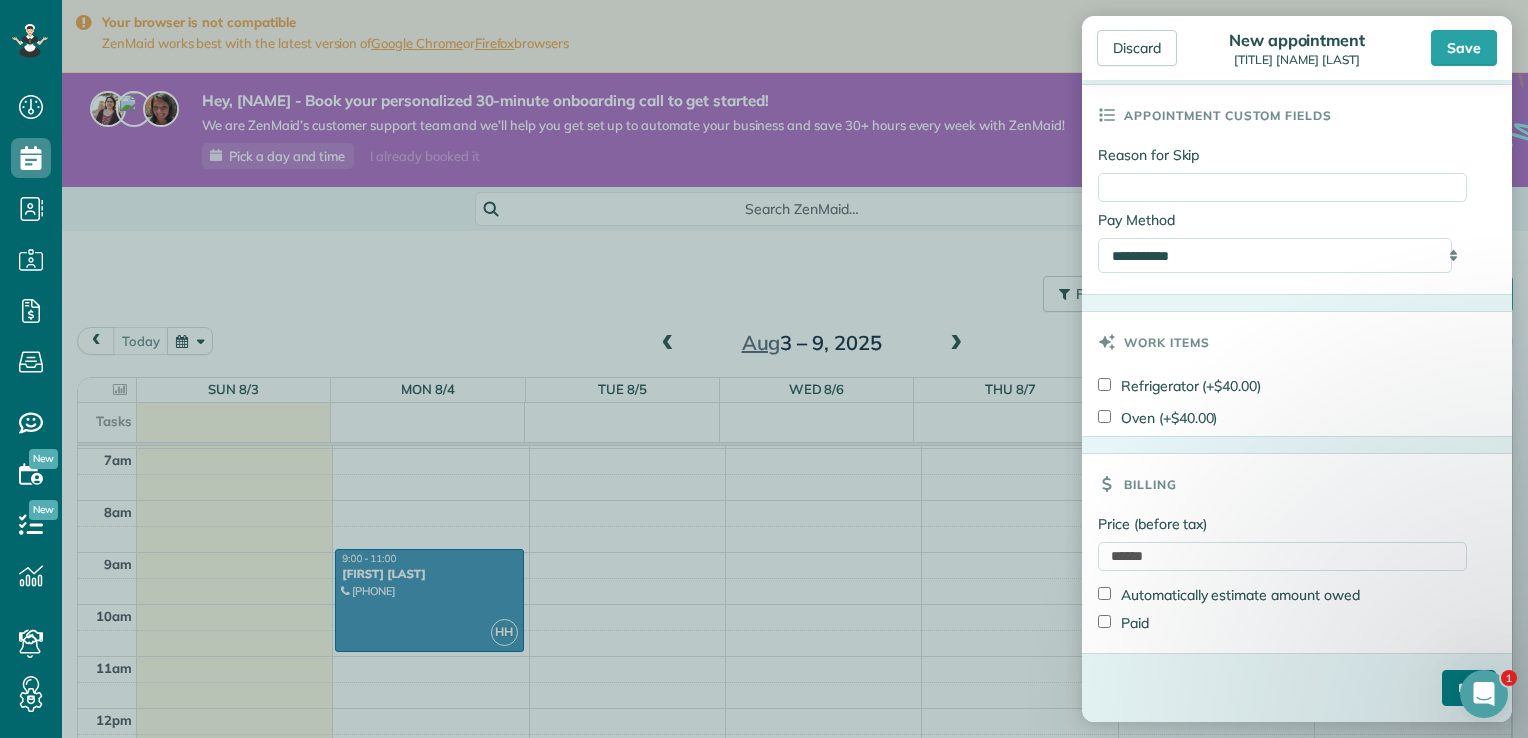 click on "****" at bounding box center (1469, 688) 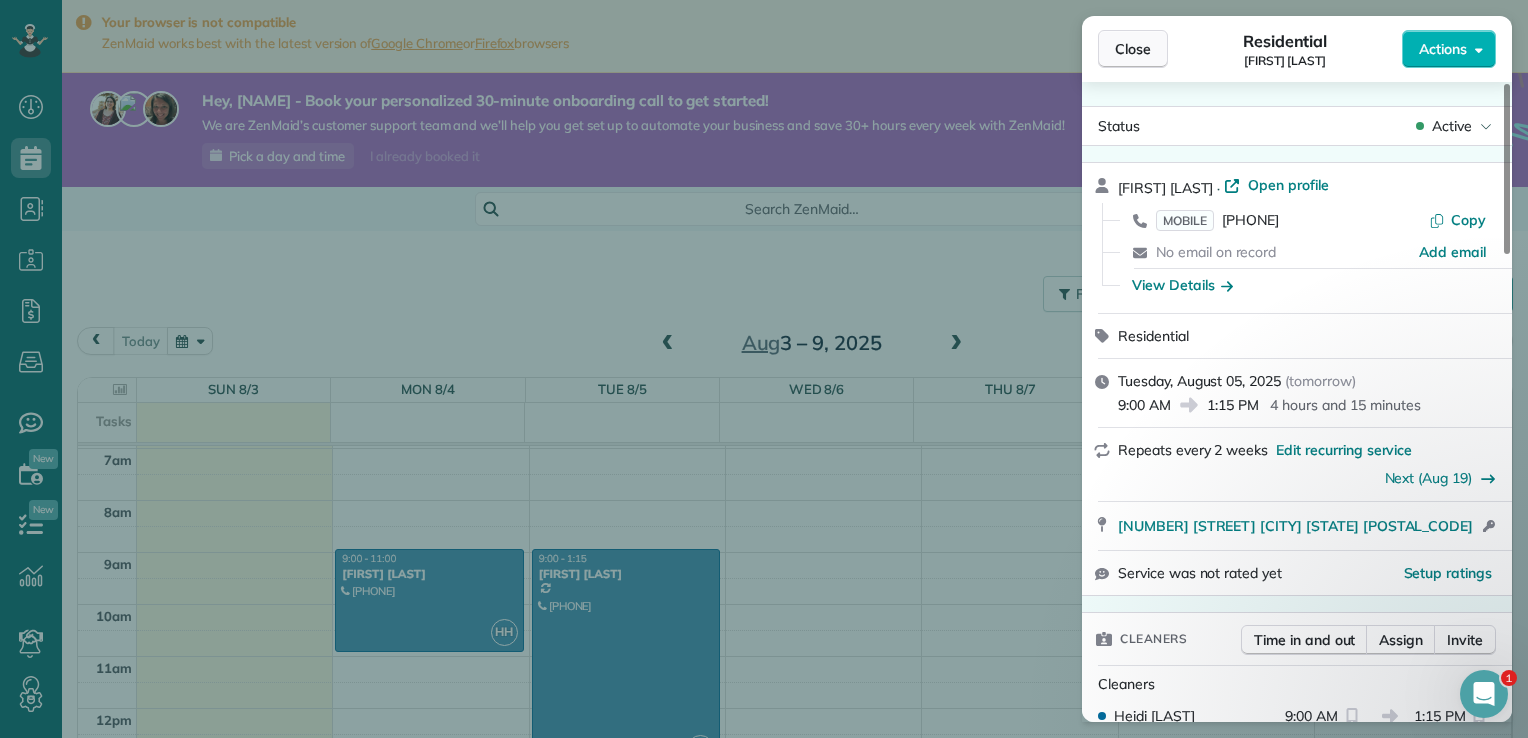 click on "Close" at bounding box center [1133, 49] 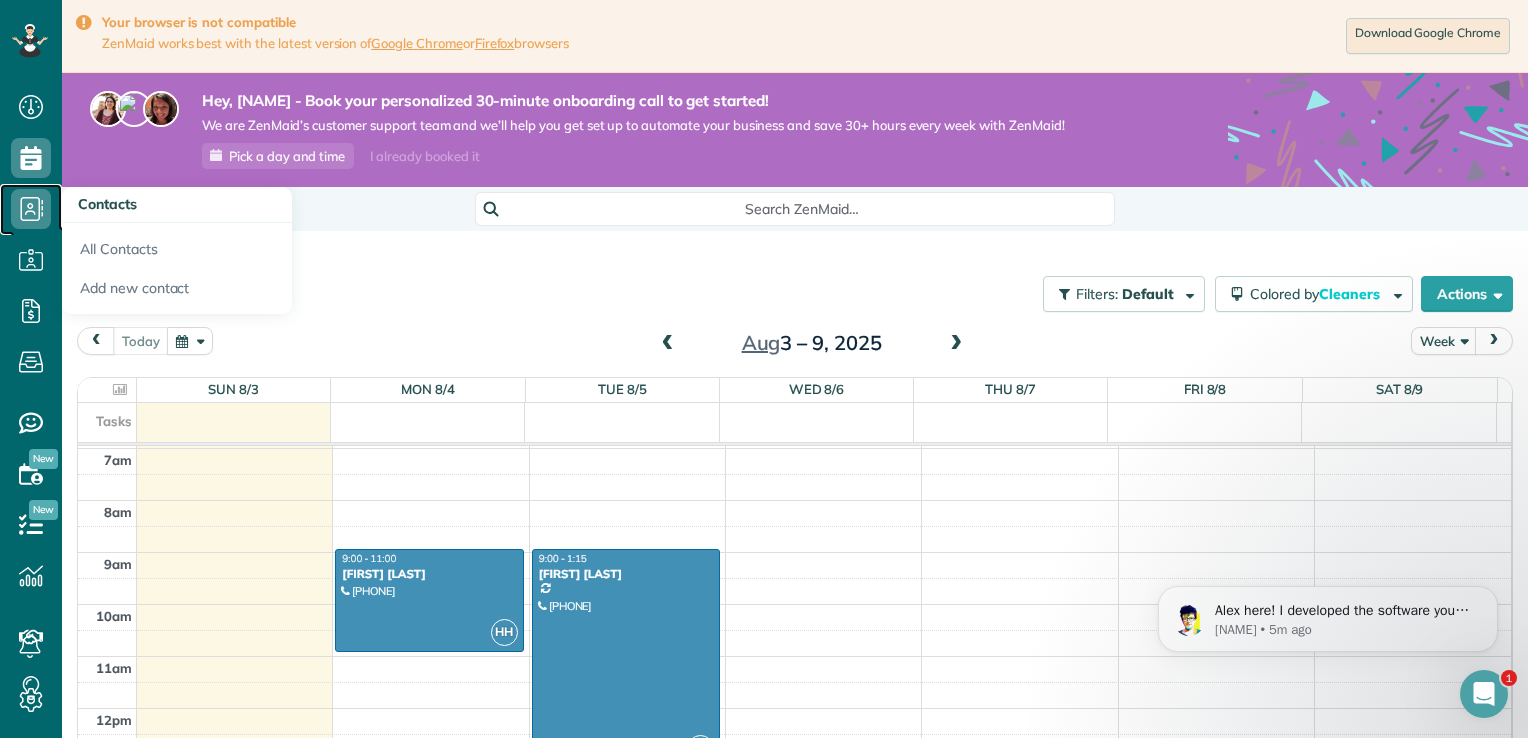 click 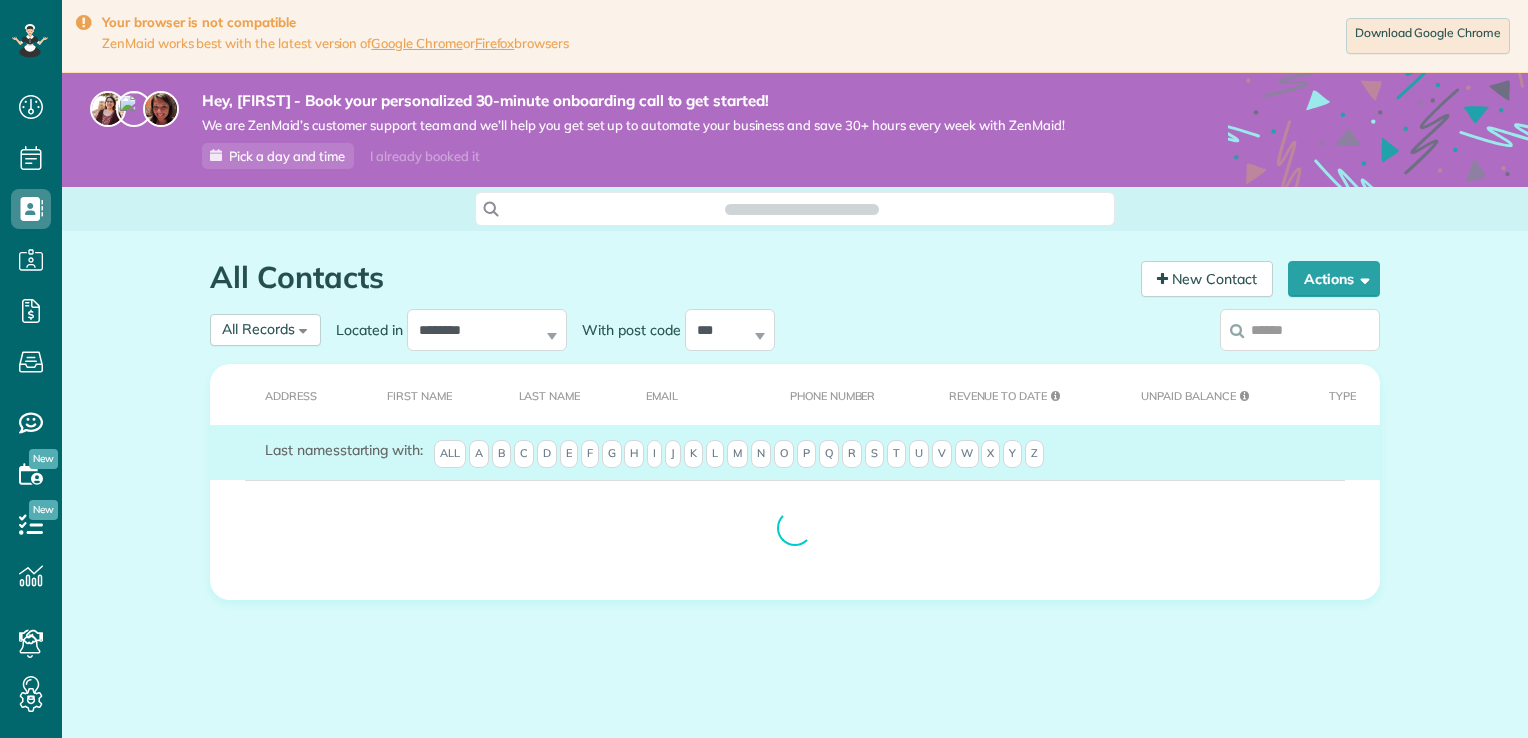 scroll, scrollTop: 0, scrollLeft: 0, axis: both 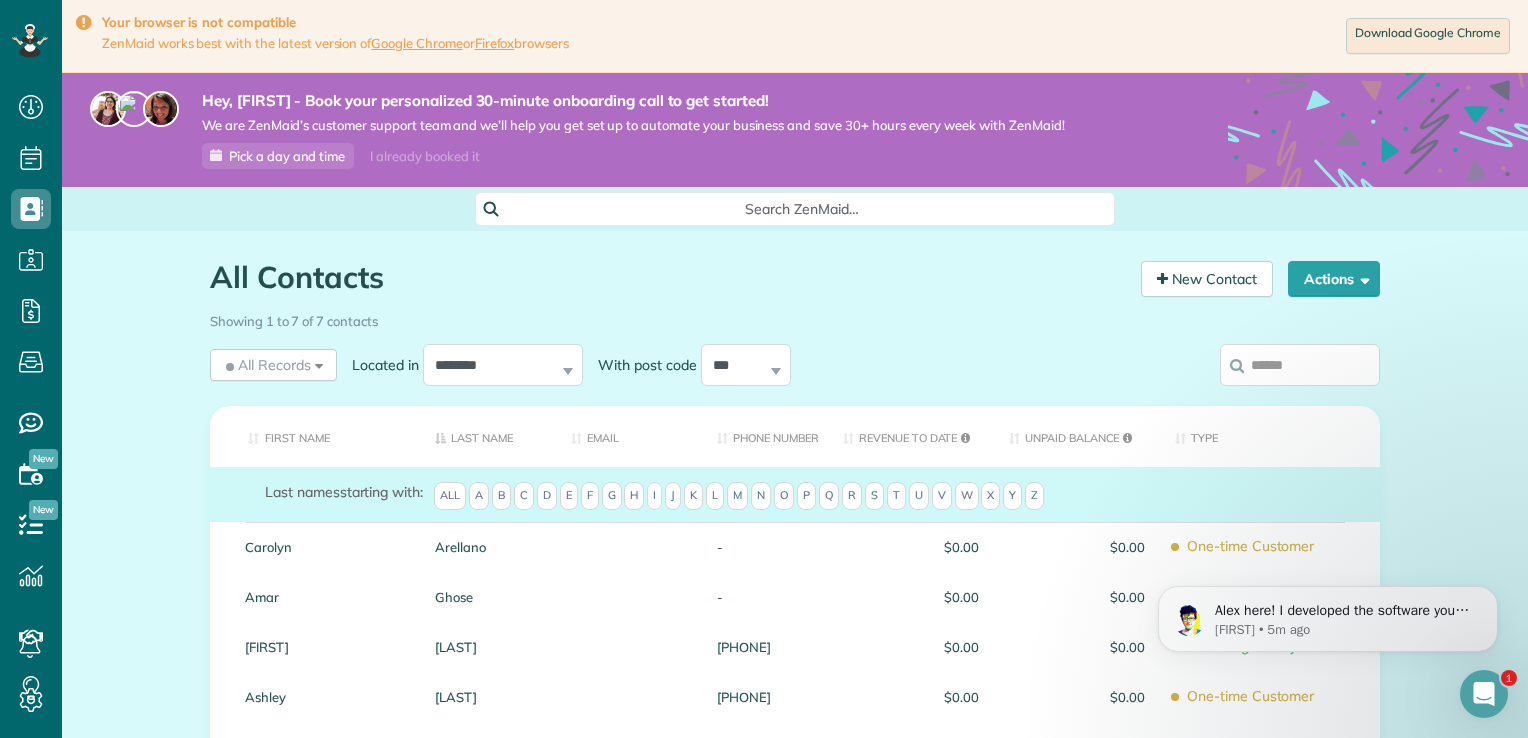 drag, startPoint x: 1511, startPoint y: 377, endPoint x: 1528, endPoint y: 450, distance: 74.953316 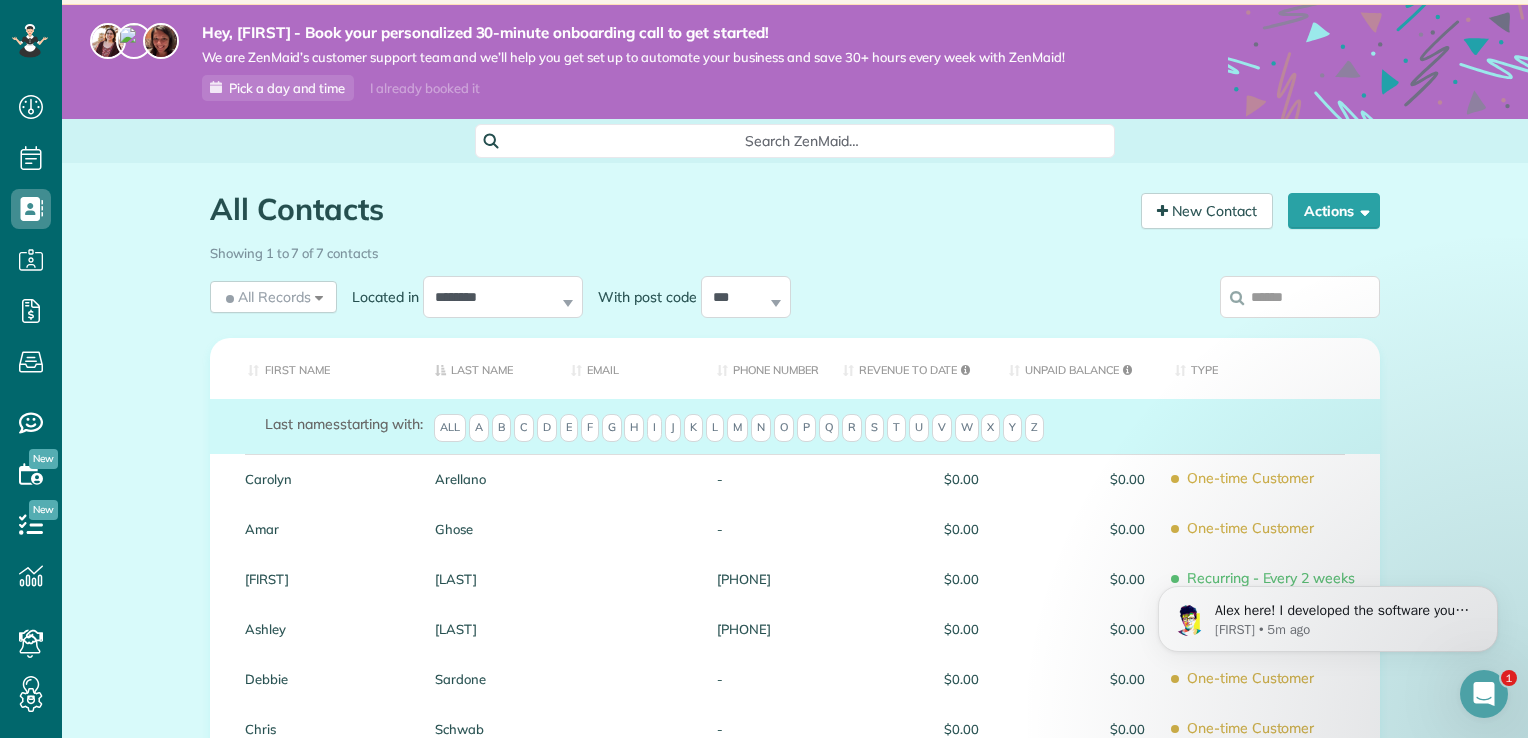 scroll, scrollTop: 66, scrollLeft: 0, axis: vertical 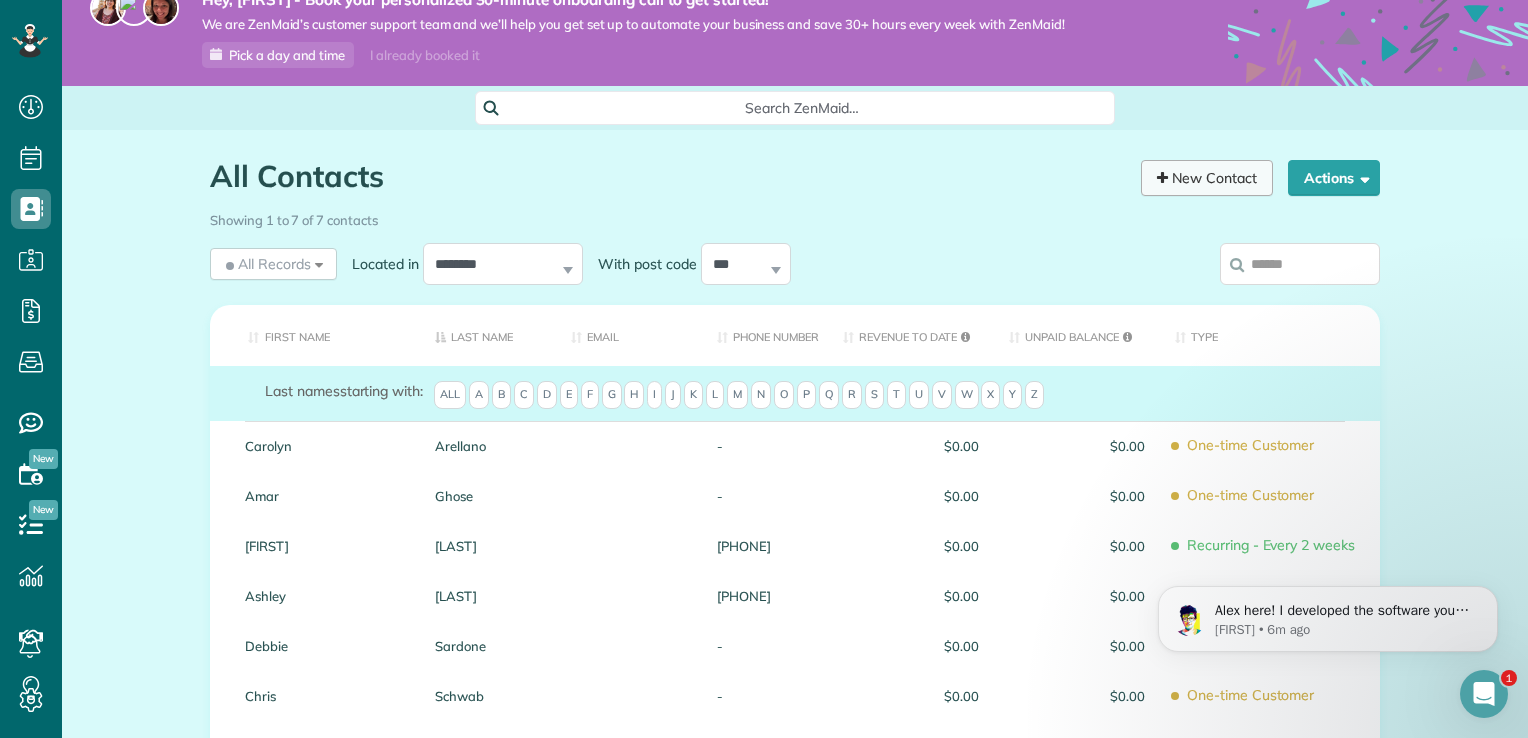 click on "New Contact" at bounding box center [1207, 178] 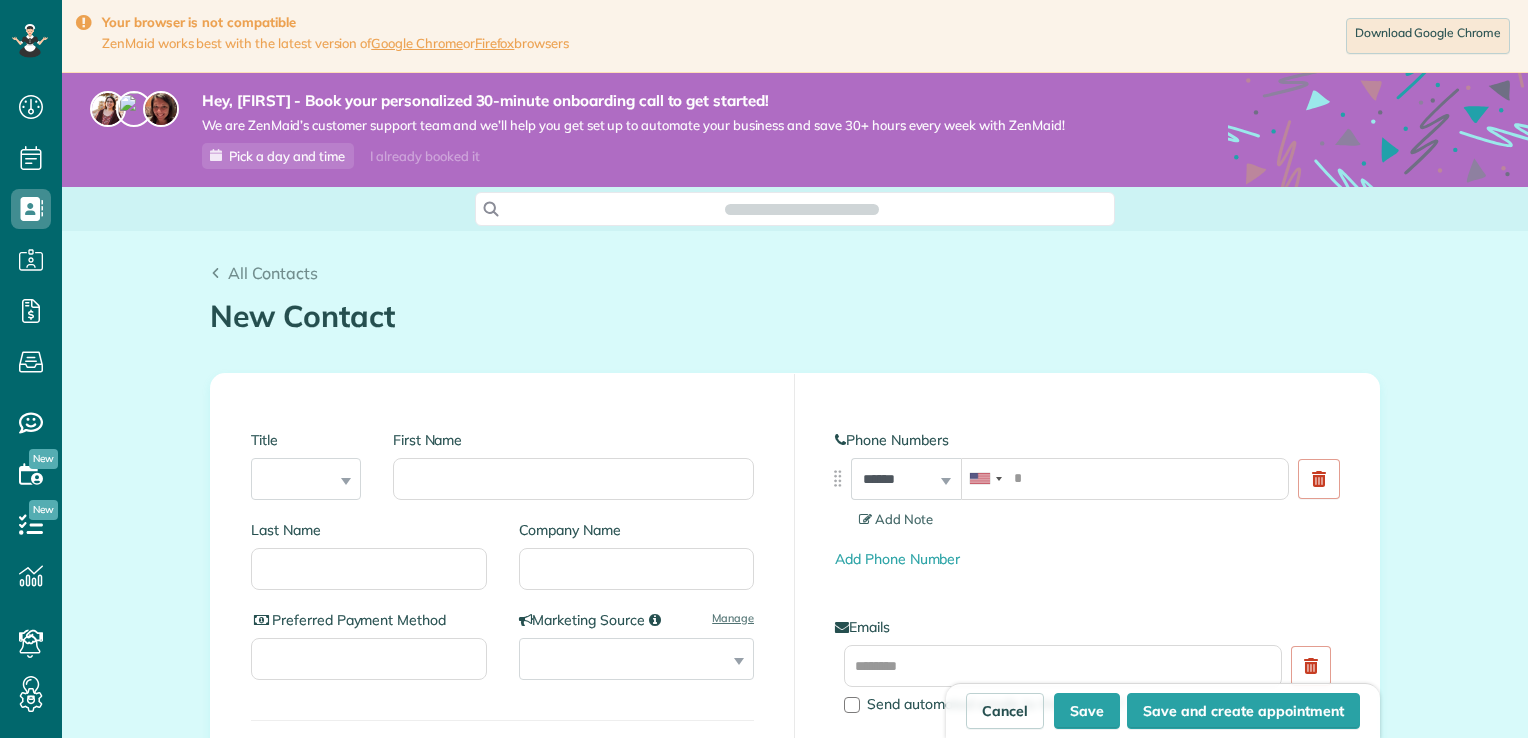 scroll, scrollTop: 0, scrollLeft: 0, axis: both 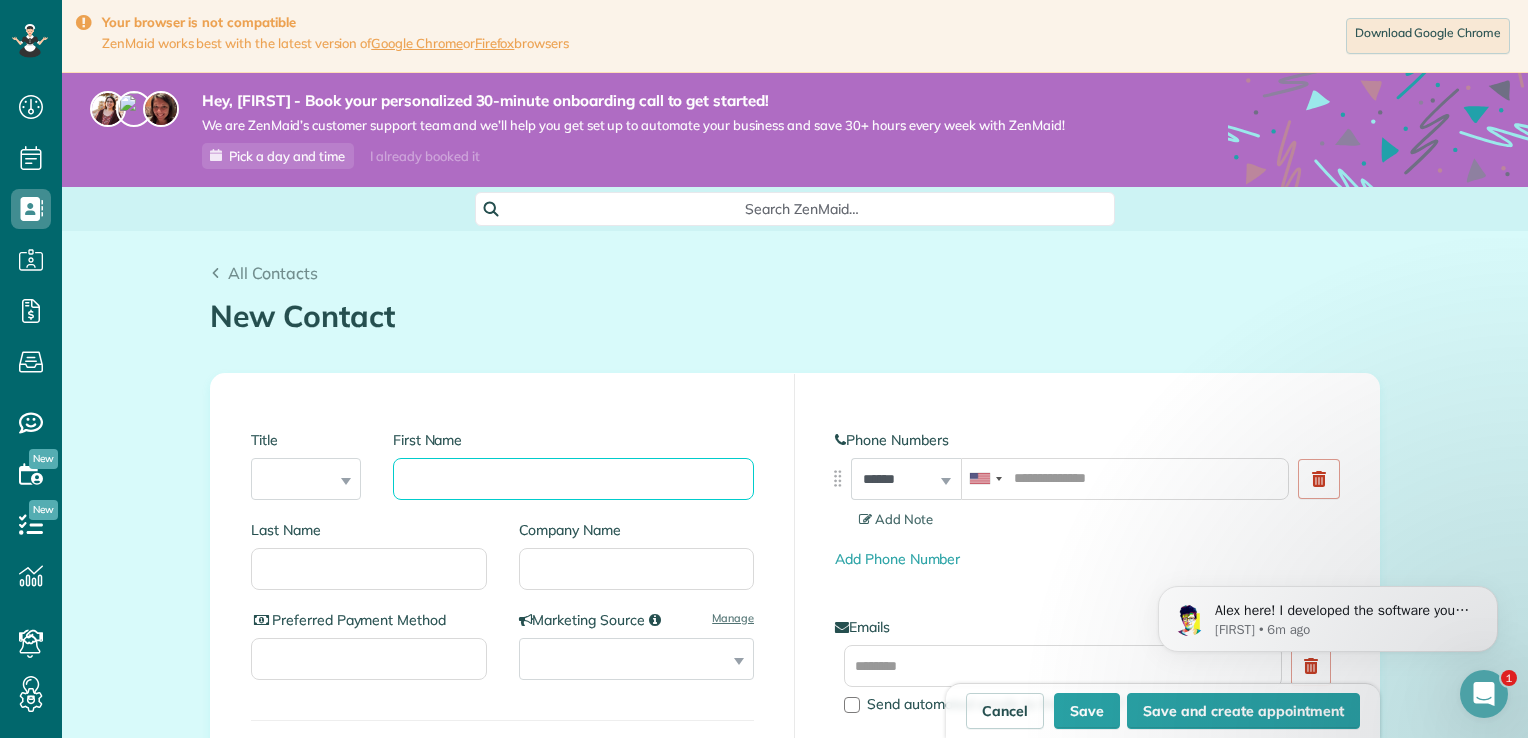 click on "First Name" at bounding box center (573, 479) 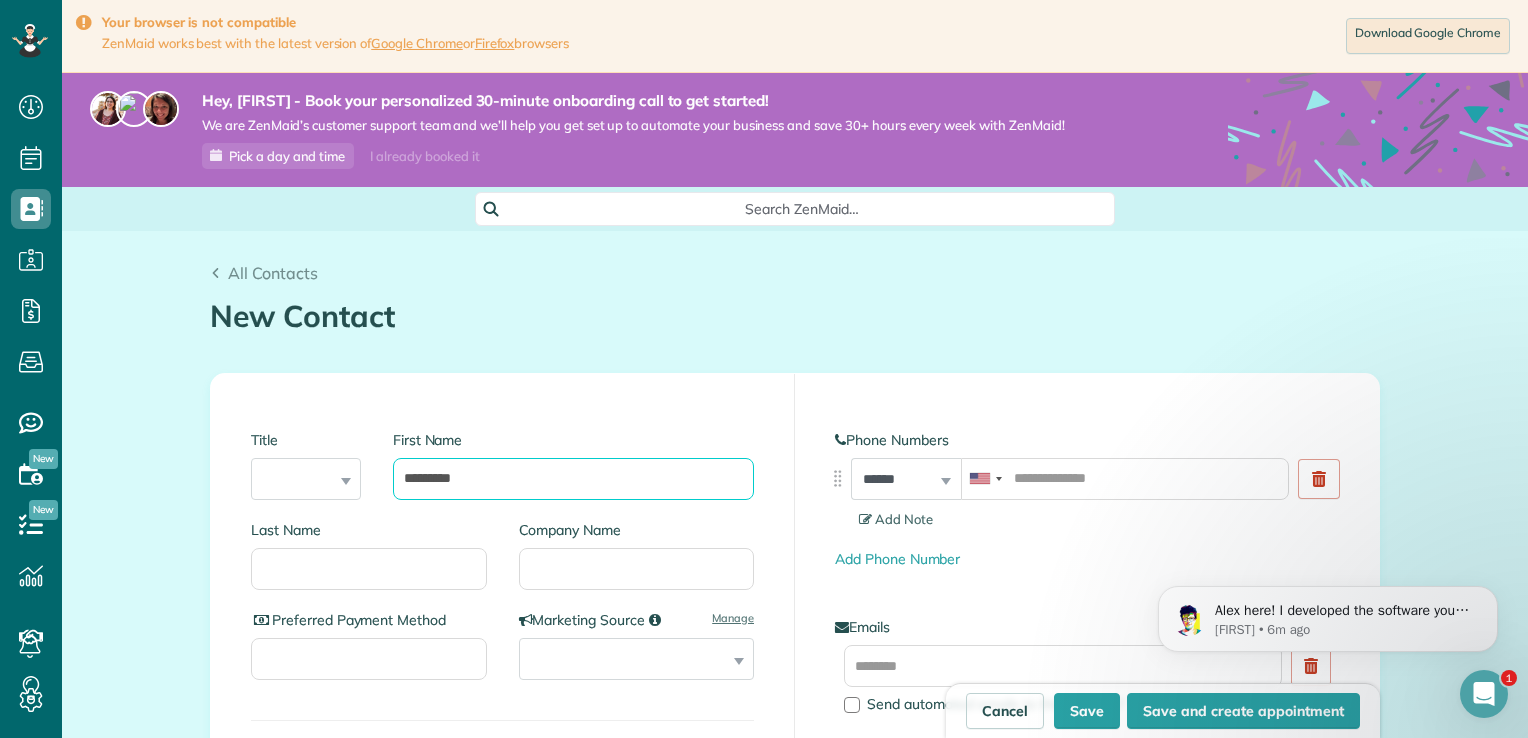 type on "*********" 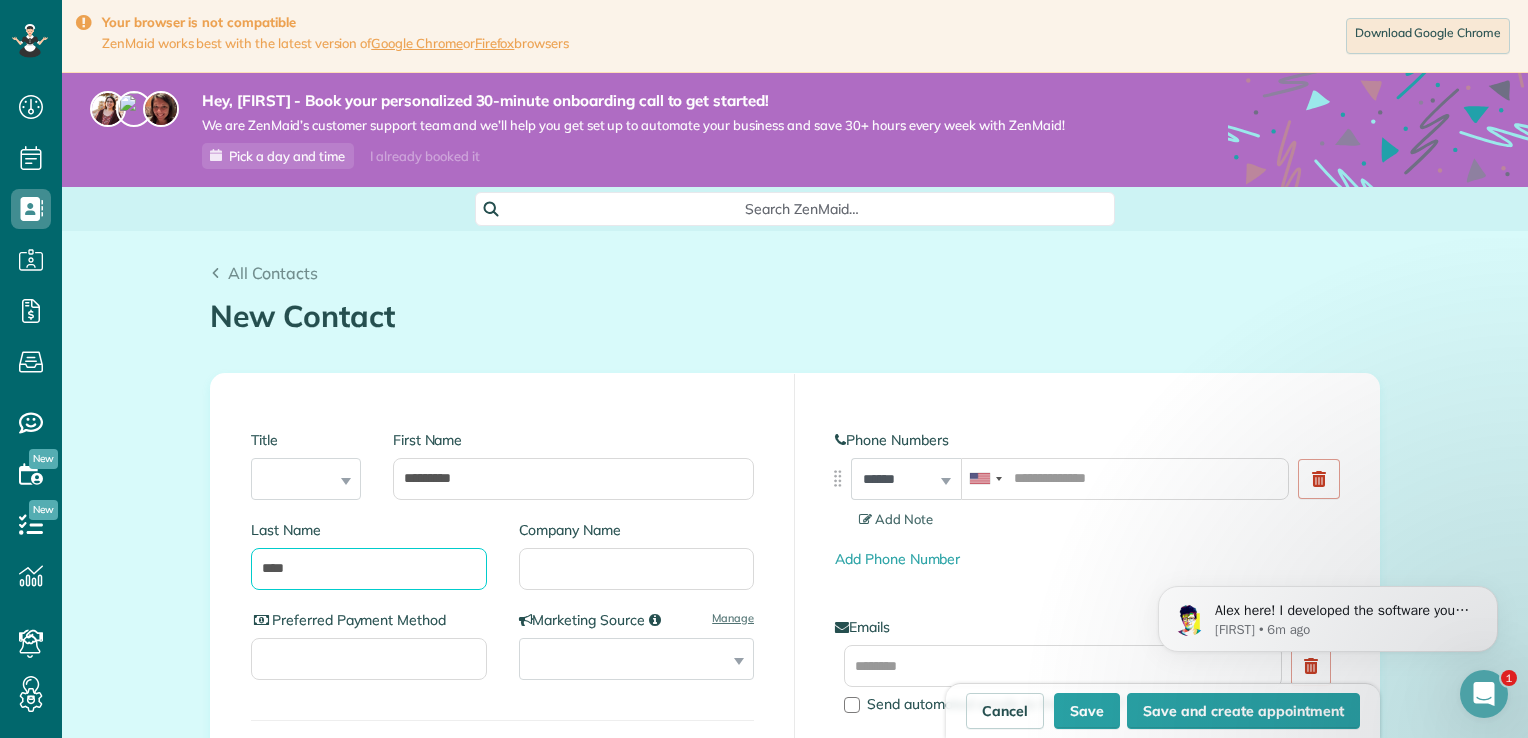 type on "****" 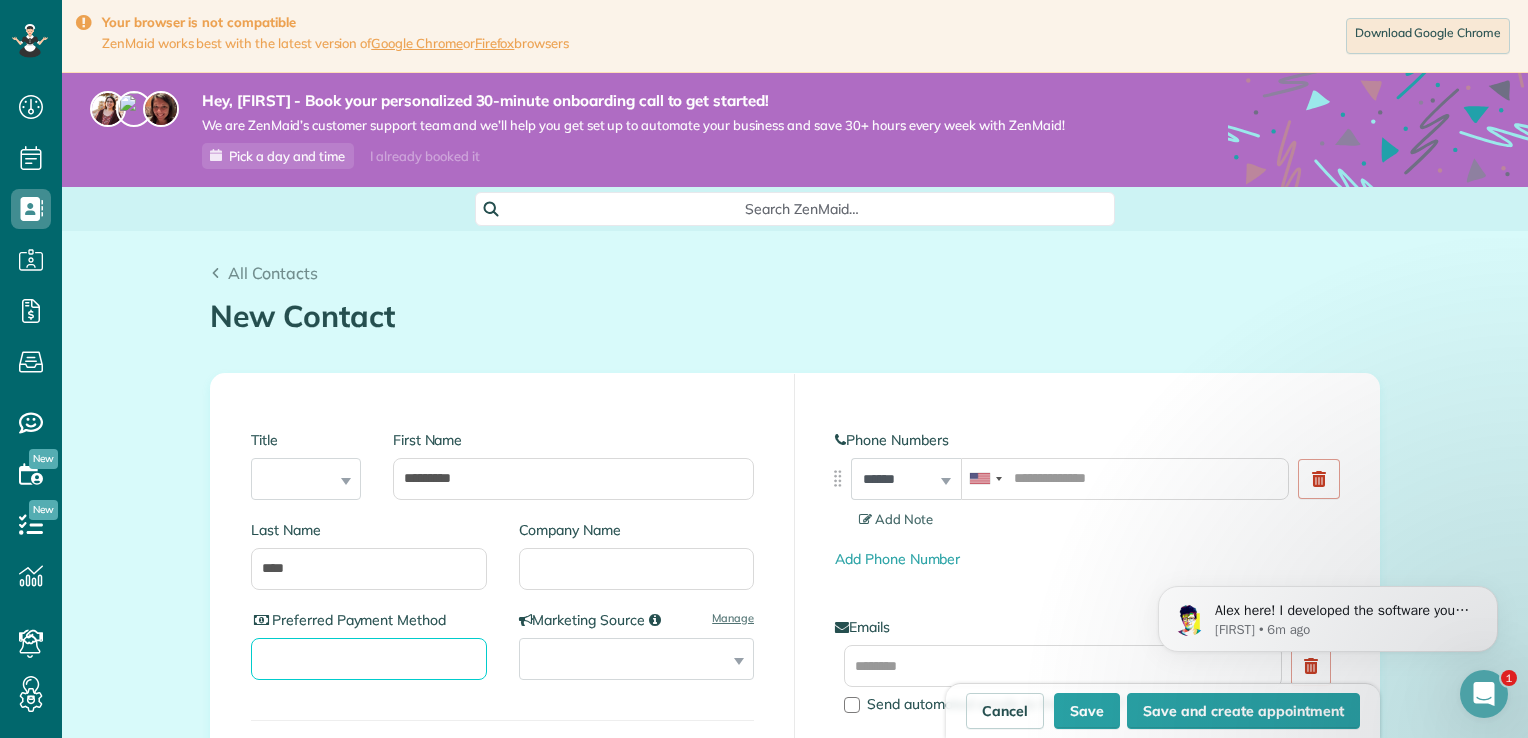 click on "Preferred Payment Method" at bounding box center (369, 659) 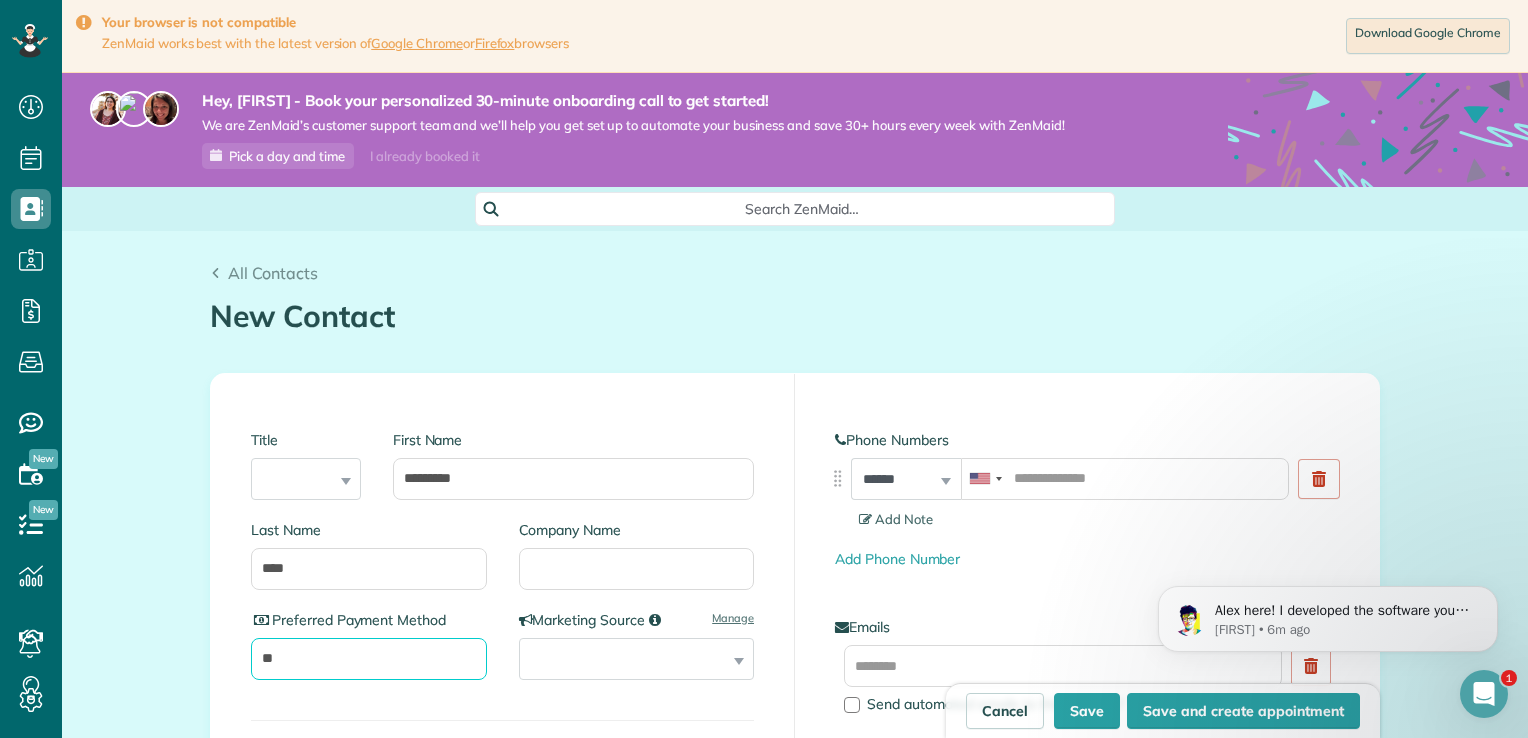 type on "*" 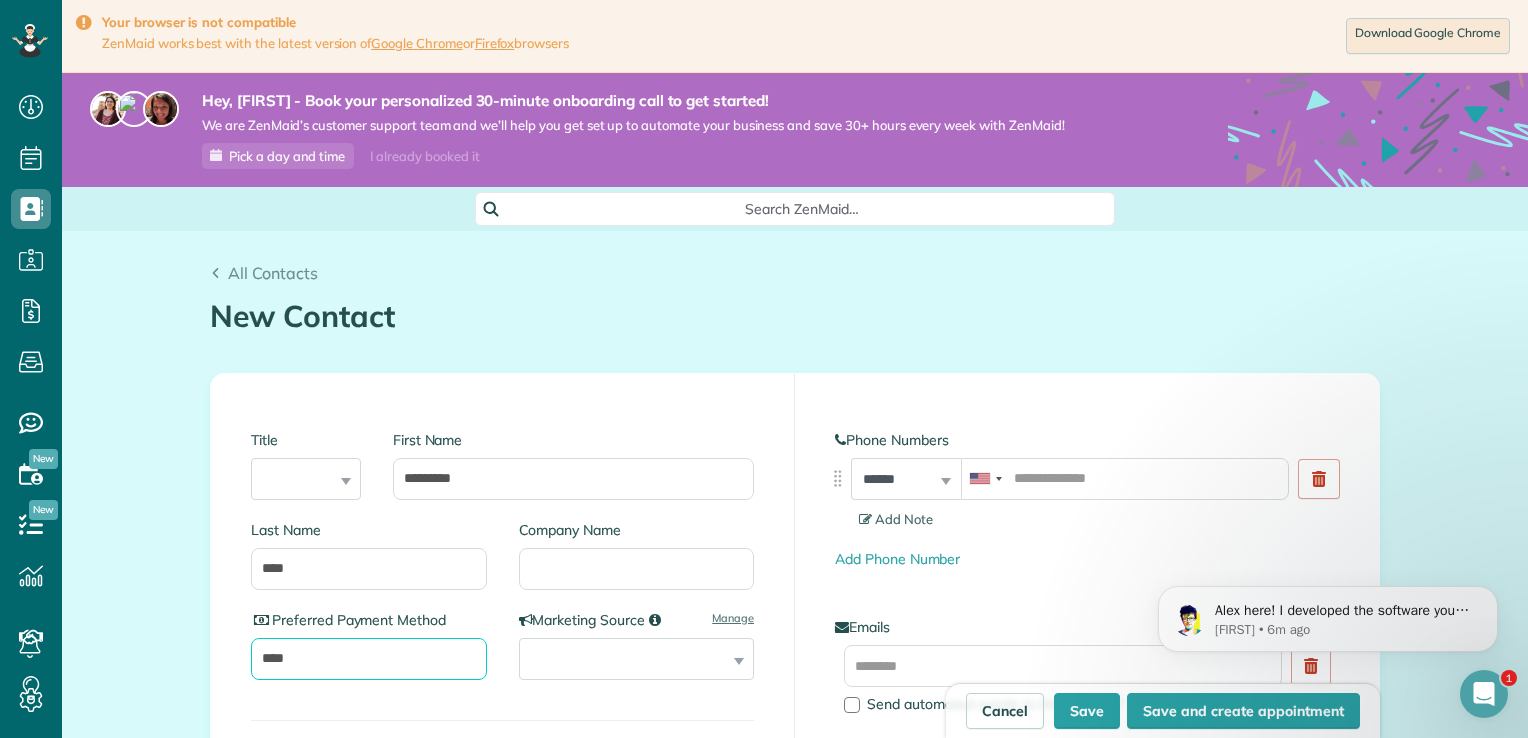 type on "****" 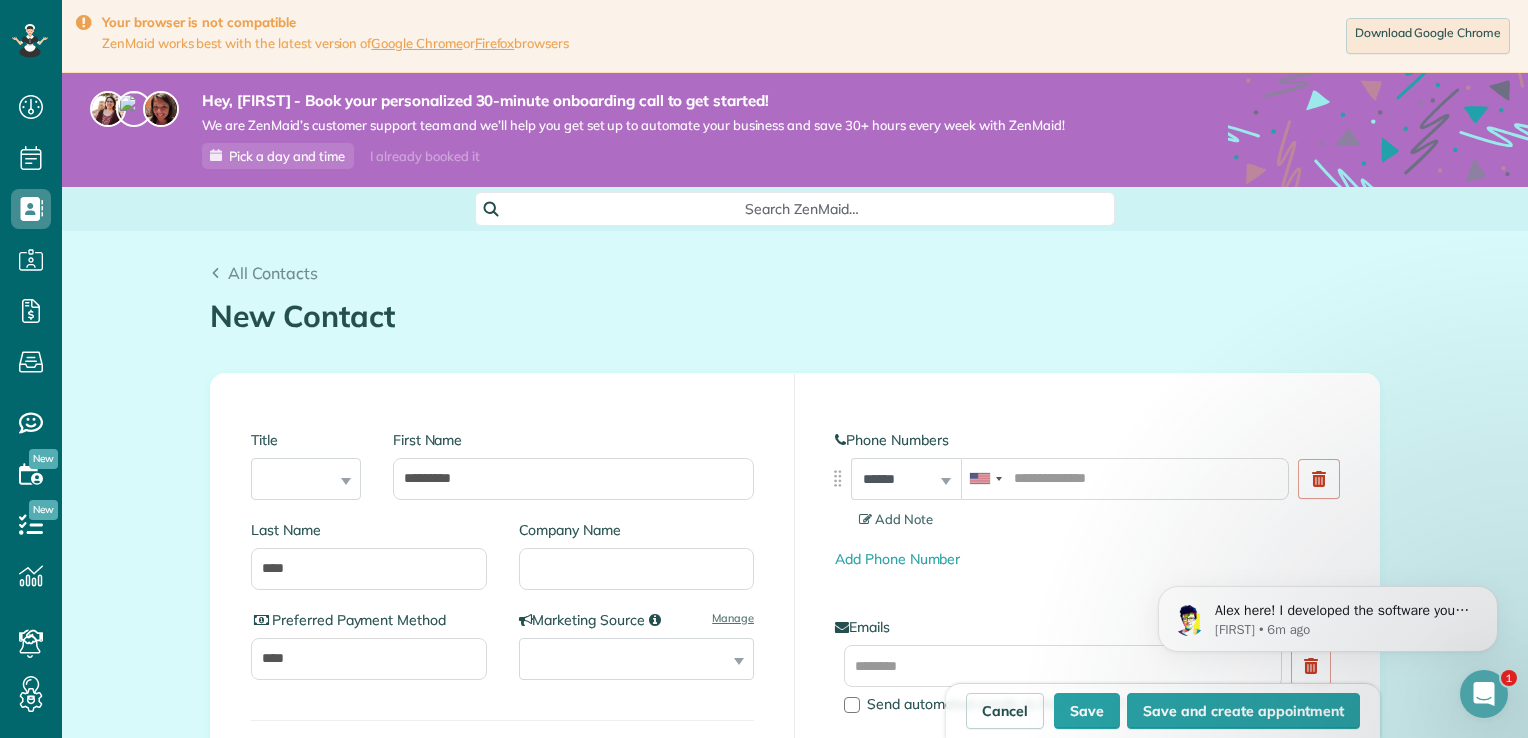 click on "**********" at bounding box center (795, 1413) 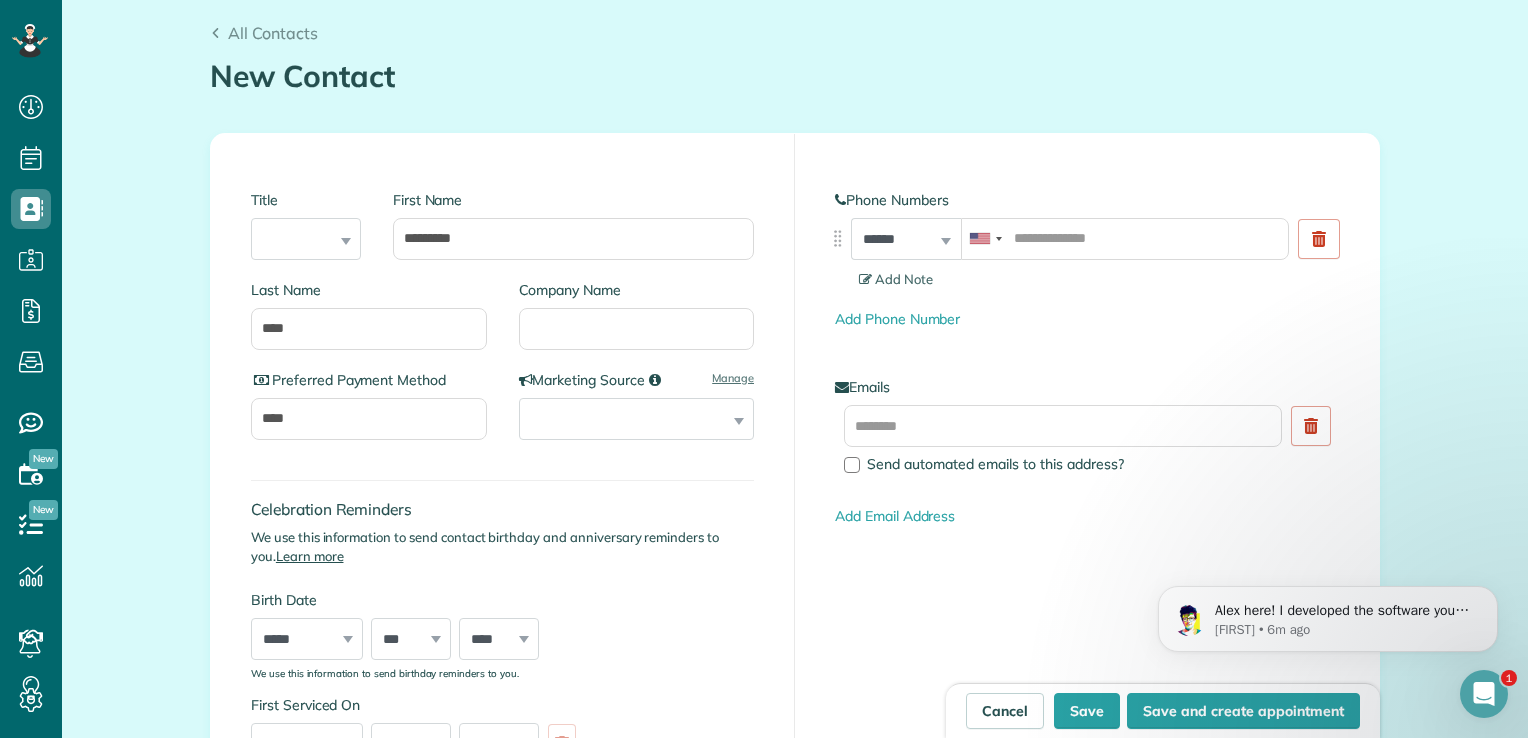 scroll, scrollTop: 280, scrollLeft: 0, axis: vertical 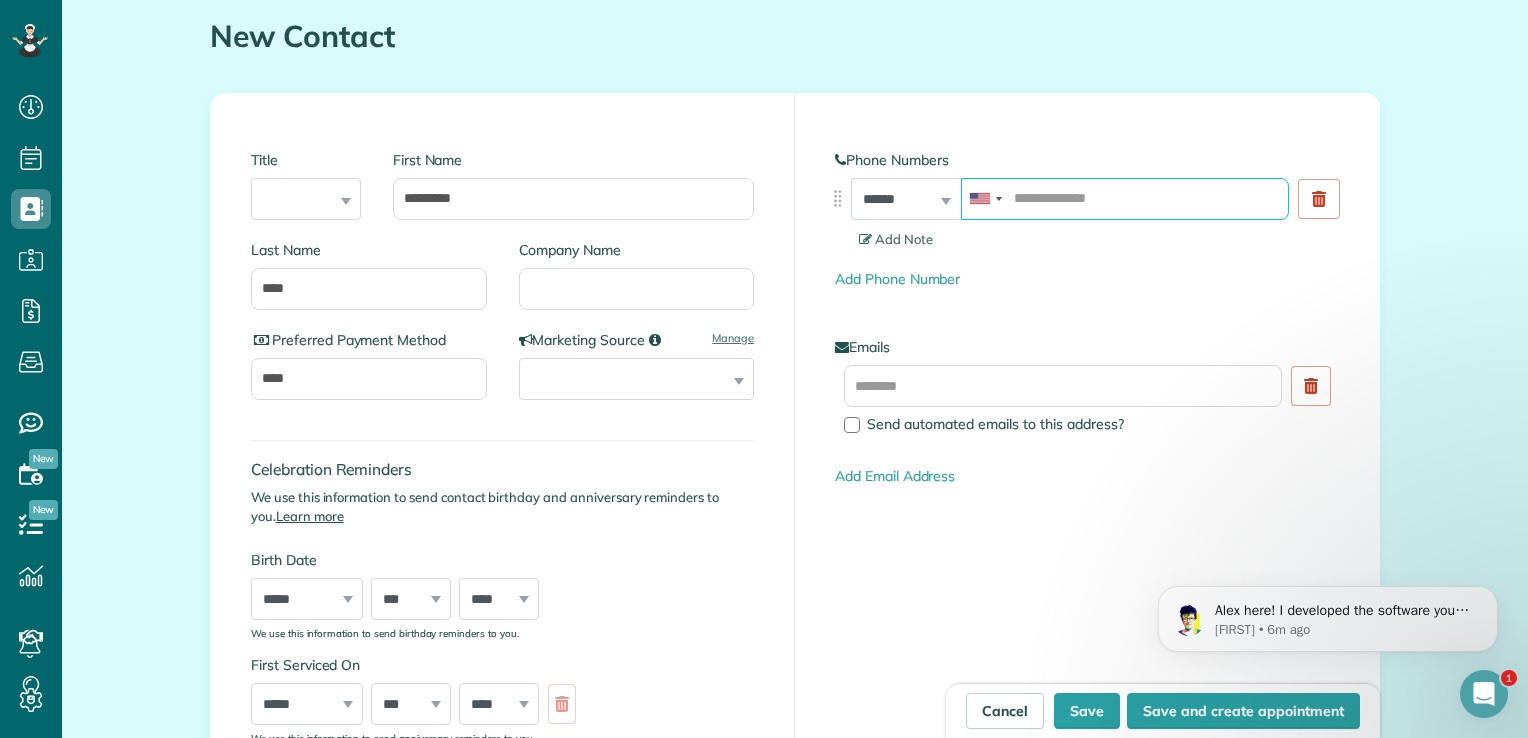 click at bounding box center [1125, 199] 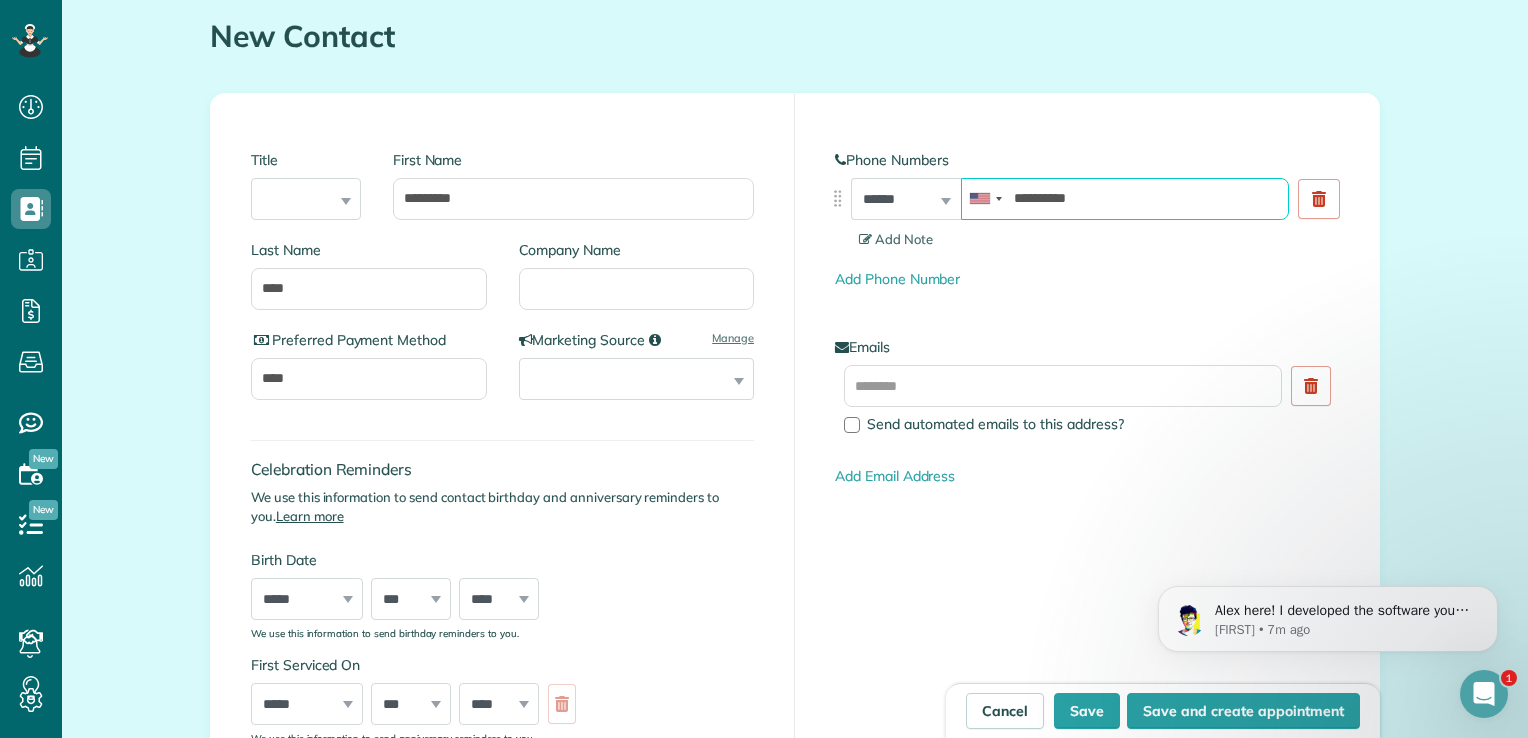 type on "**********" 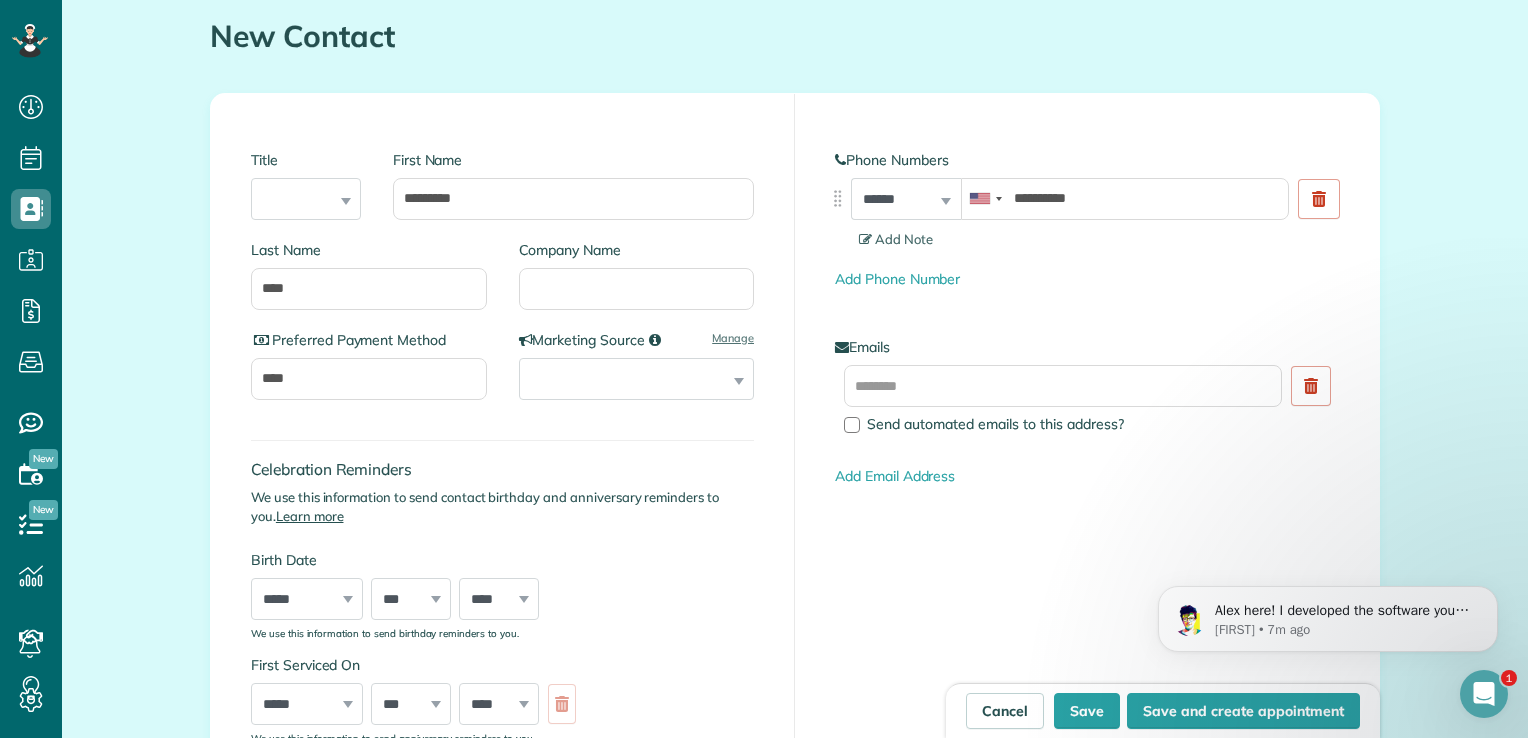 click on "Add Note" at bounding box center [1099, 239] 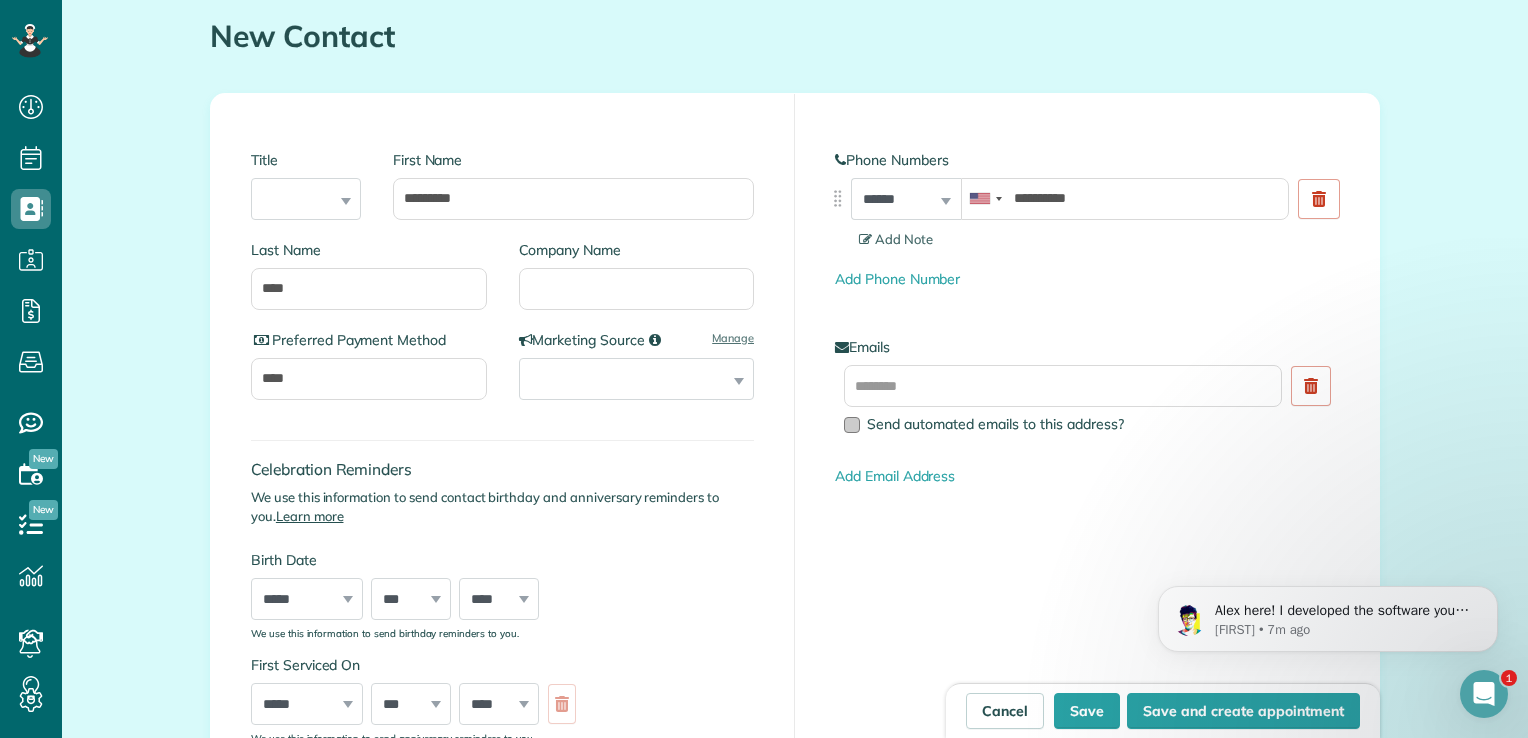 click at bounding box center (852, 425) 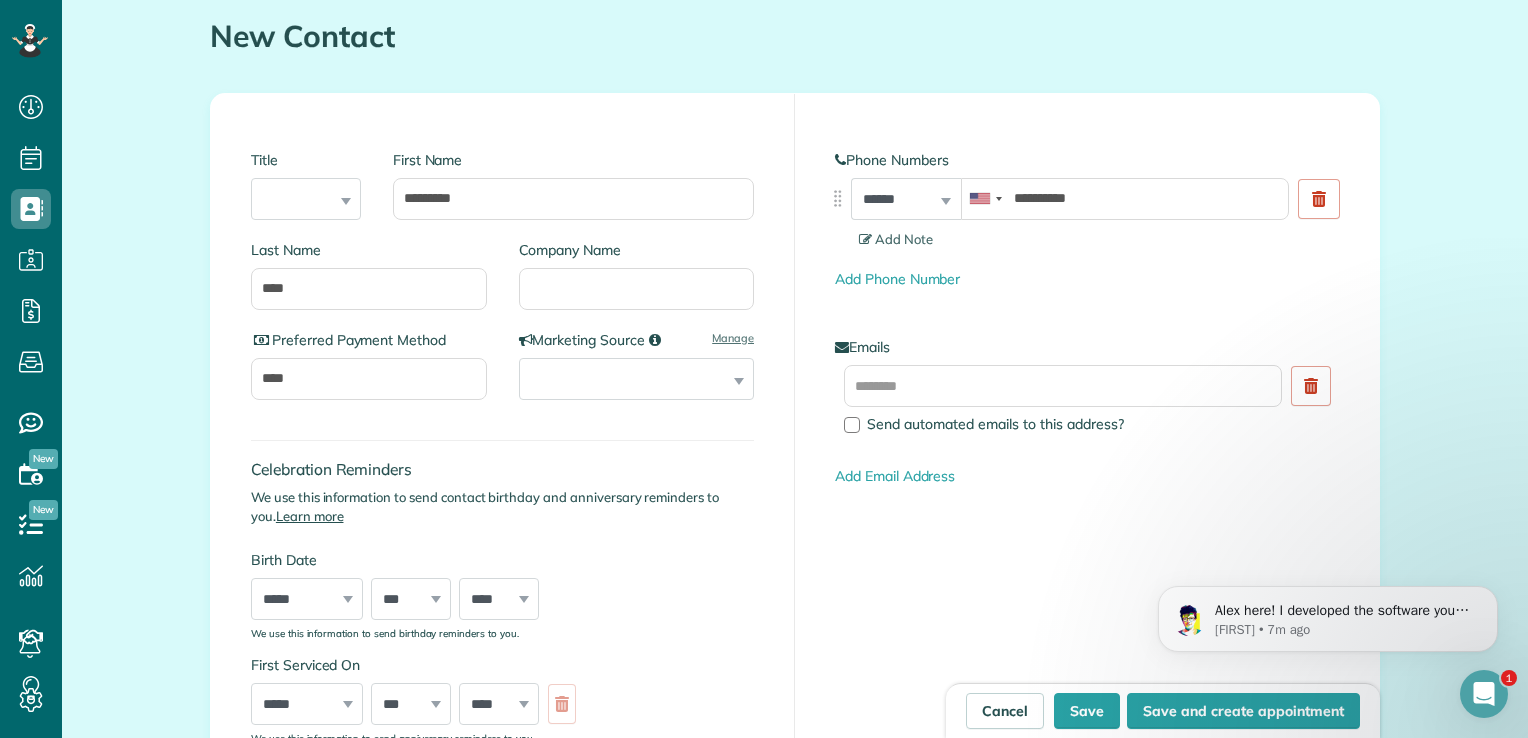 click on "Celebration Reminders
We use this information to send contact birthday and anniversary reminders to you.
Learn more
Birth Date
*****
*******
********
*****
*****
***
****
****
******
*********
*******
********
********
***
*
*
*
*
*
*
*
*
*
**
**
**
**
**
**
**
**
**
**
**
**
**
**
**
**
**
**
**
**
**
**
****
****
****
****
****
****
****
****
****
****
****
****
****
****
****
****
****
****
****
****
****
****
****
****
****
****
****
****
****
****
****
****
****
****
****
****
****
****
****
****
****
****
****
****
****
****
****
****
****
****
****
****
****
****
****
****
****
****
****
****
****" at bounding box center [502, 529] 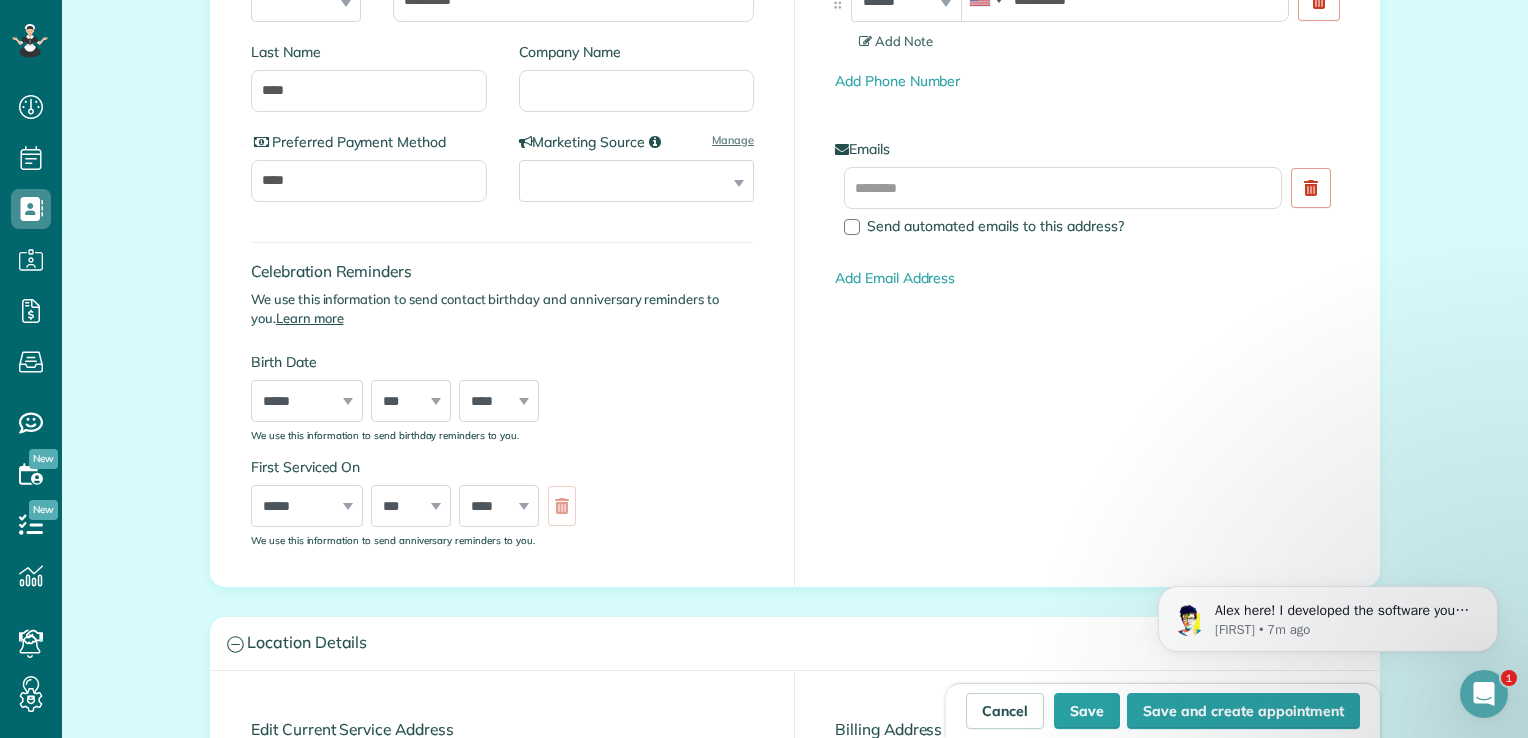 scroll, scrollTop: 480, scrollLeft: 0, axis: vertical 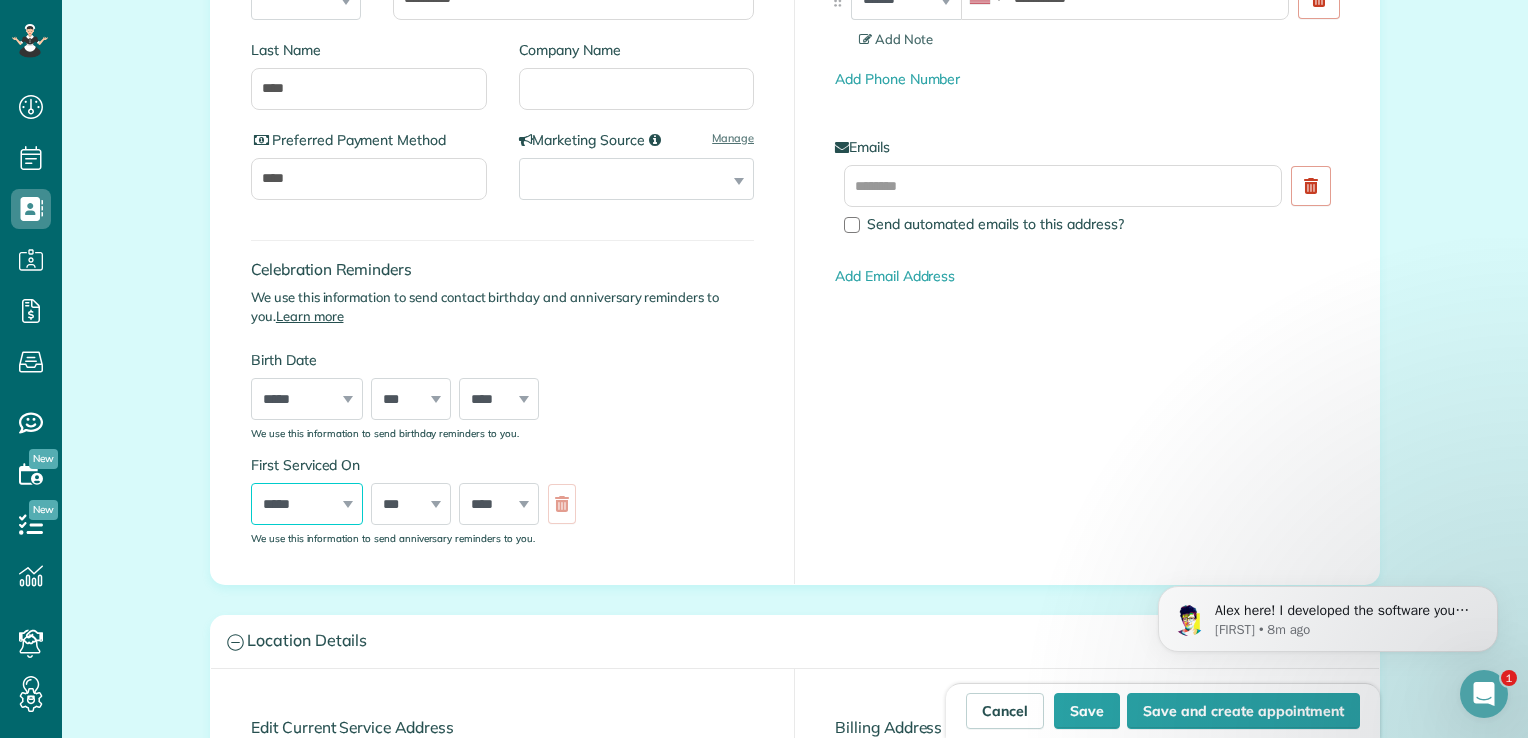 click on "*****
*******
********
*****
*****
***
****
****
******
*********
*******
********
********" at bounding box center (307, 504) 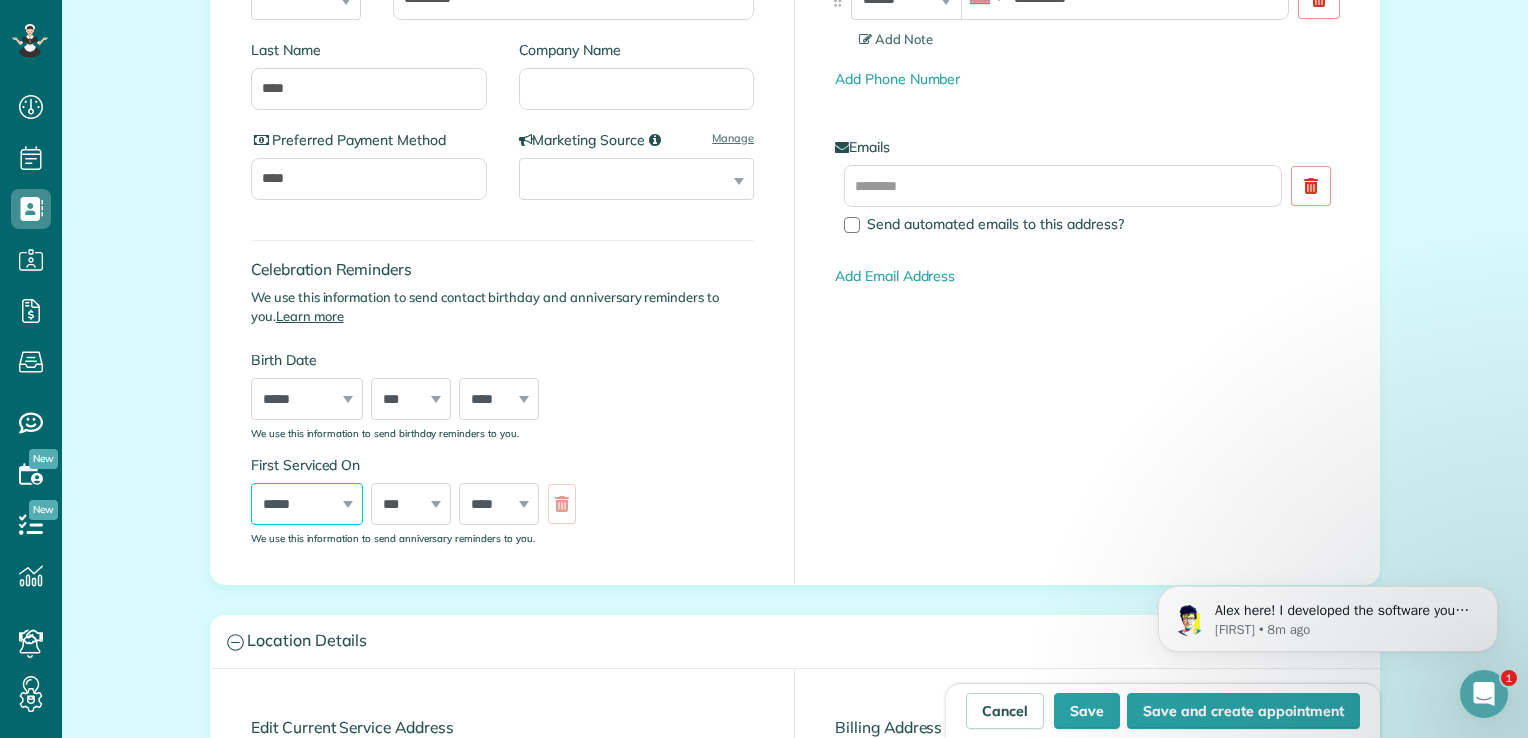 select on "*" 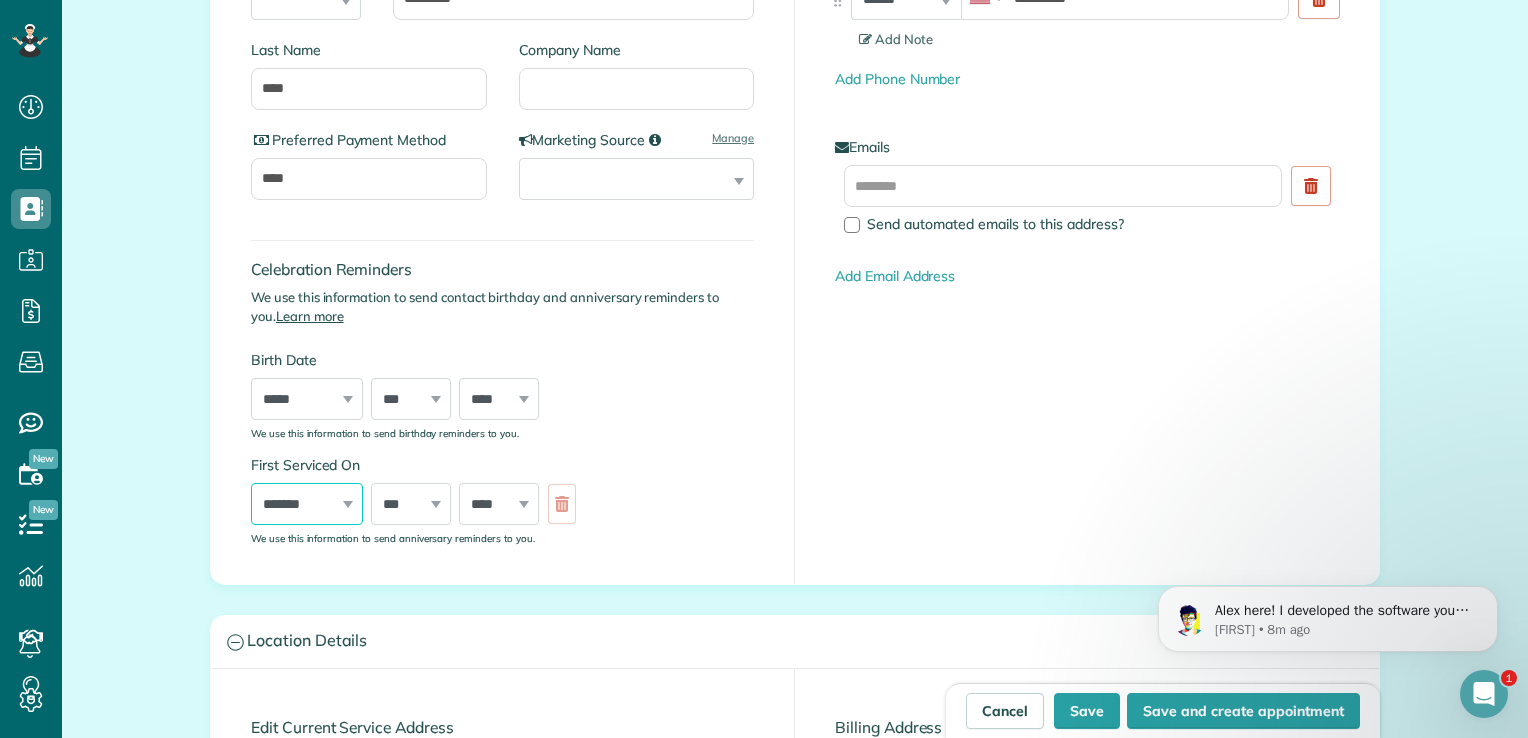 click on "*****
*******
********
*****
*****
***
****
****
******
*********
*******
********
********" at bounding box center [307, 504] 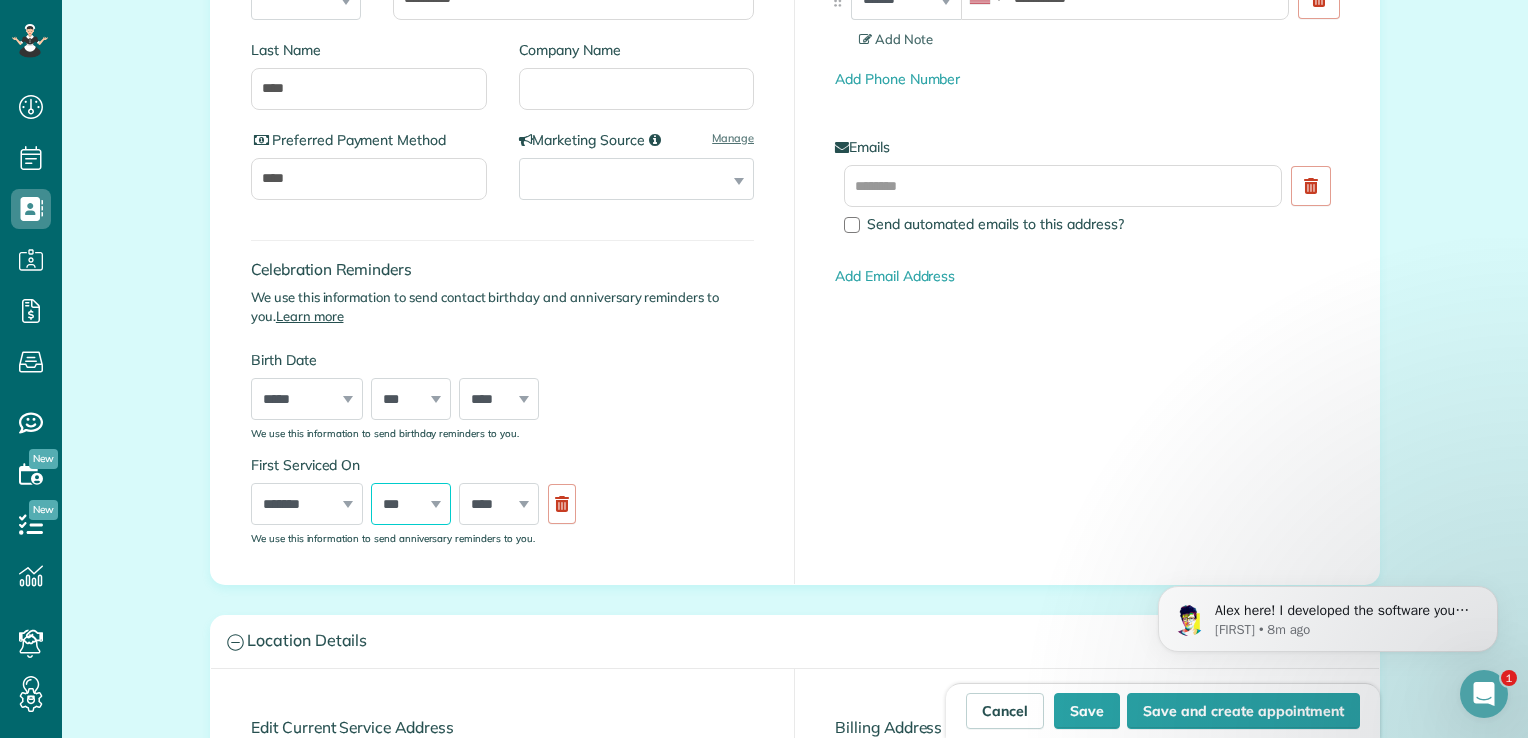 click on "***
*
*
*
*
*
*
*
*
*
**
**
**
**
**
**
**
**
**
**
**
**
**
**
**
**
**
**
**
**
**
**" at bounding box center [411, 504] 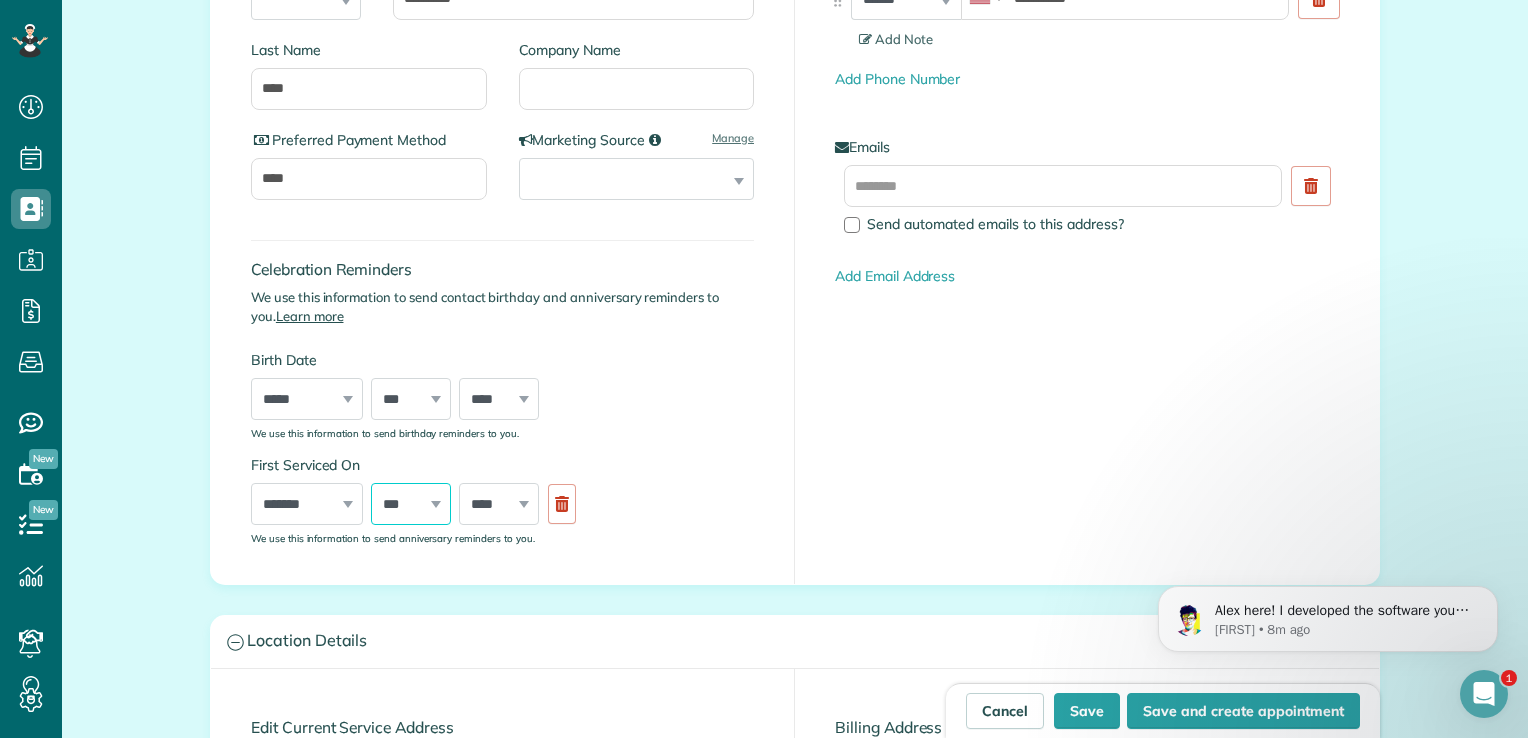select on "**" 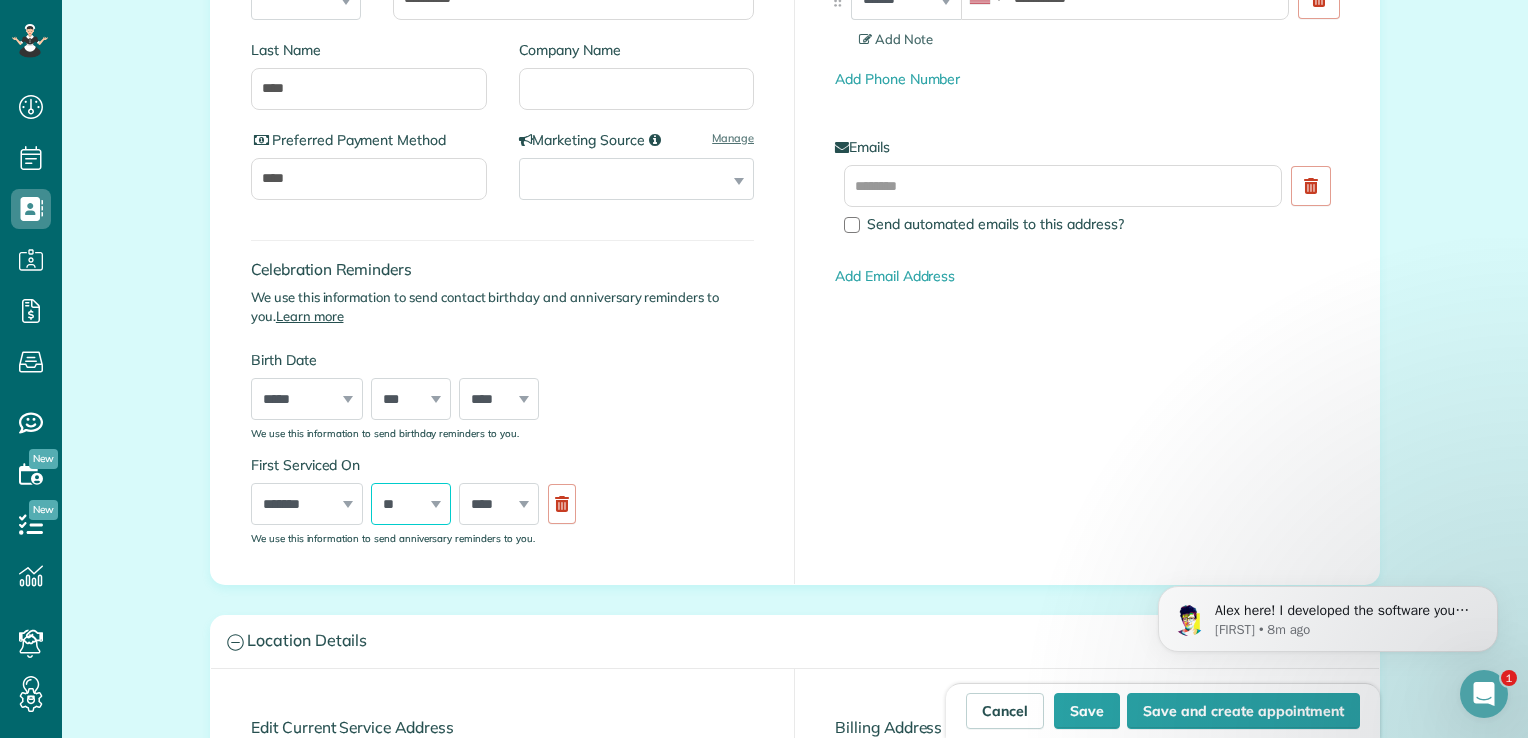click on "***
*
*
*
*
*
*
*
*
*
**
**
**
**
**
**
**
**
**
**
**
**
**
**
**
**
**
**
**
**
**
**" at bounding box center [411, 504] 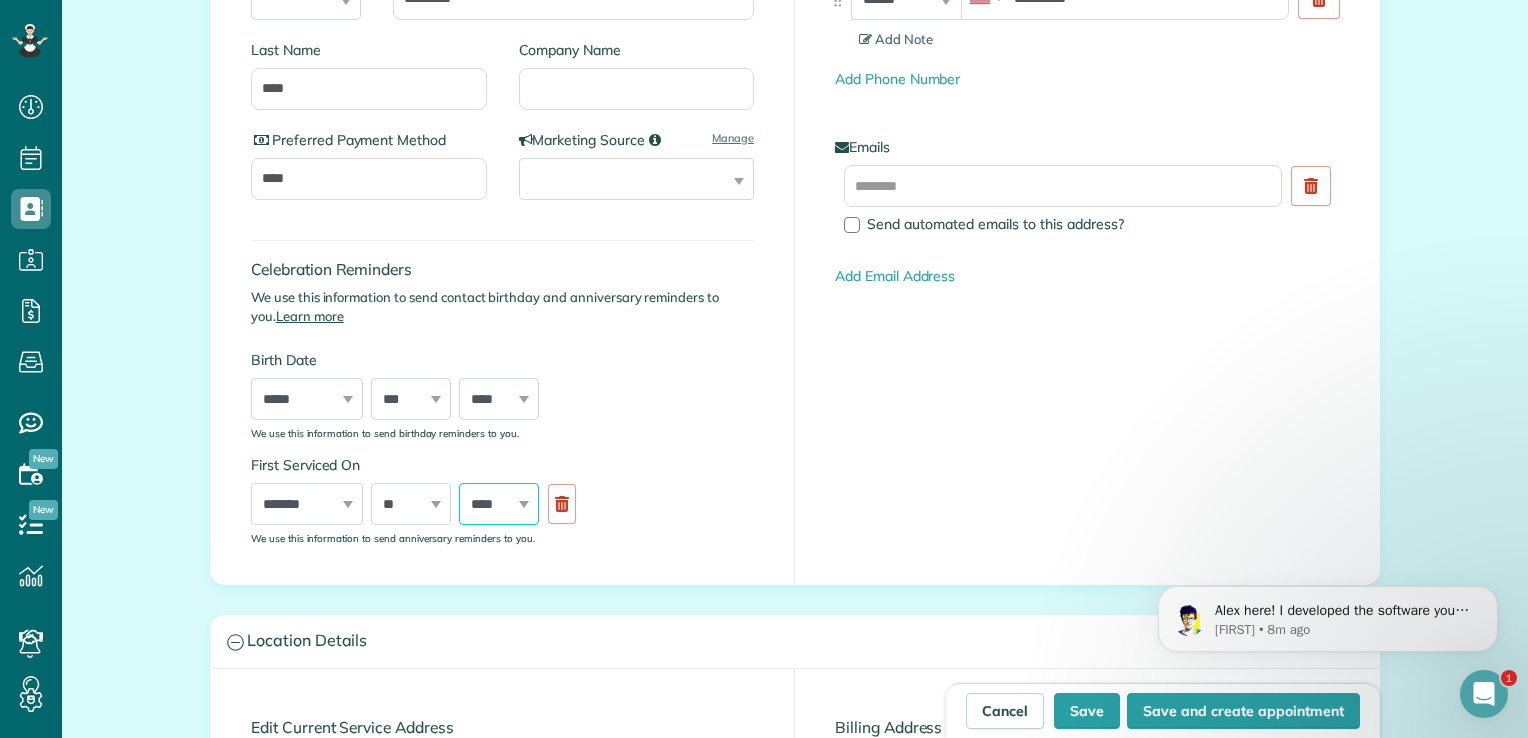 click on "****
****
****
****
****
****
****
****
****
****
****
****
****
****
****
****
****
****
****
****
****
****
****
****
****
****
****
****
****
****
****
****
****
****
****
****
****
****
****
****
****
****
****
****
****
****
****
****
****
****
****
****" at bounding box center (499, 504) 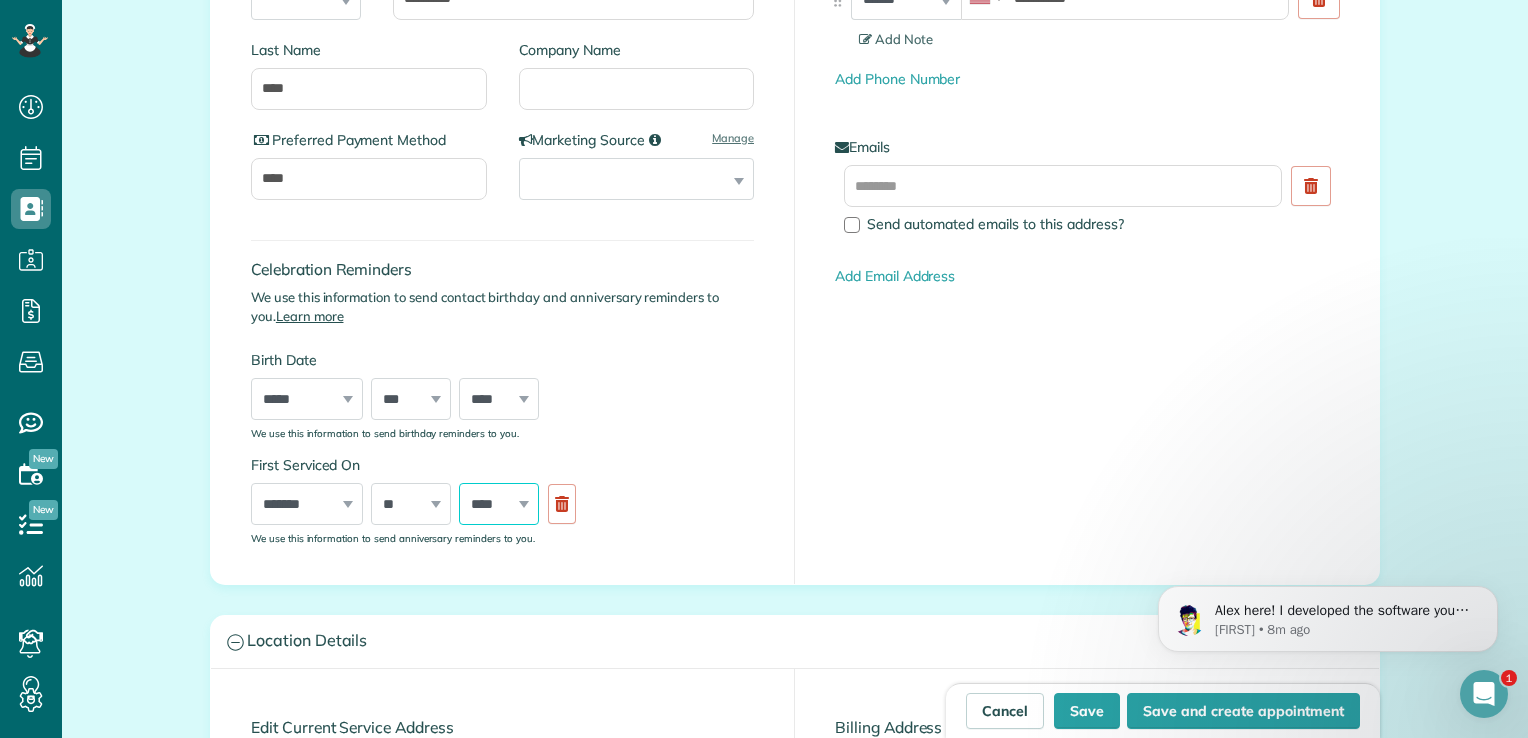 select on "****" 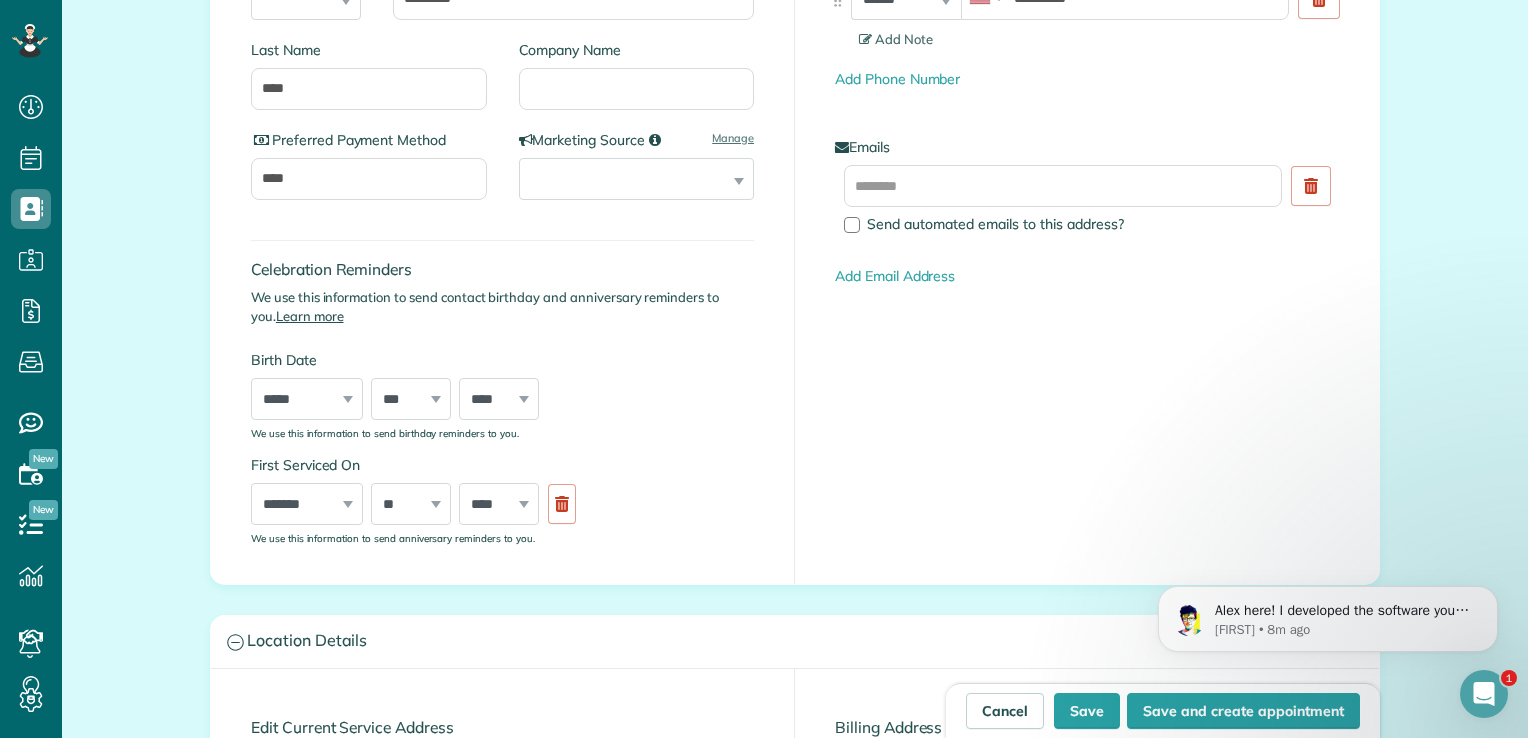 click on "First Serviced On
*****
*******
********
*****
*****
***
****
****
******
*********
*******
********
********
***
*
*
*
*
*
*
*
*
*
**
**
**
**
**
**
**
**
**
**
**
**
**
**
**
**
**
**
**
**
**
**
****
****
****
****
****
****
****
****
****
****
****
****
****
****
****
****
****
****
****
****
****
****
****
****
****
****
****
****
****
****
****
****
****
****
****
****
****
****
****
****
****
****
****
****
****
****
****
****
****
****
****
****
We use this information to send anniversary reminders to you." at bounding box center [502, 499] 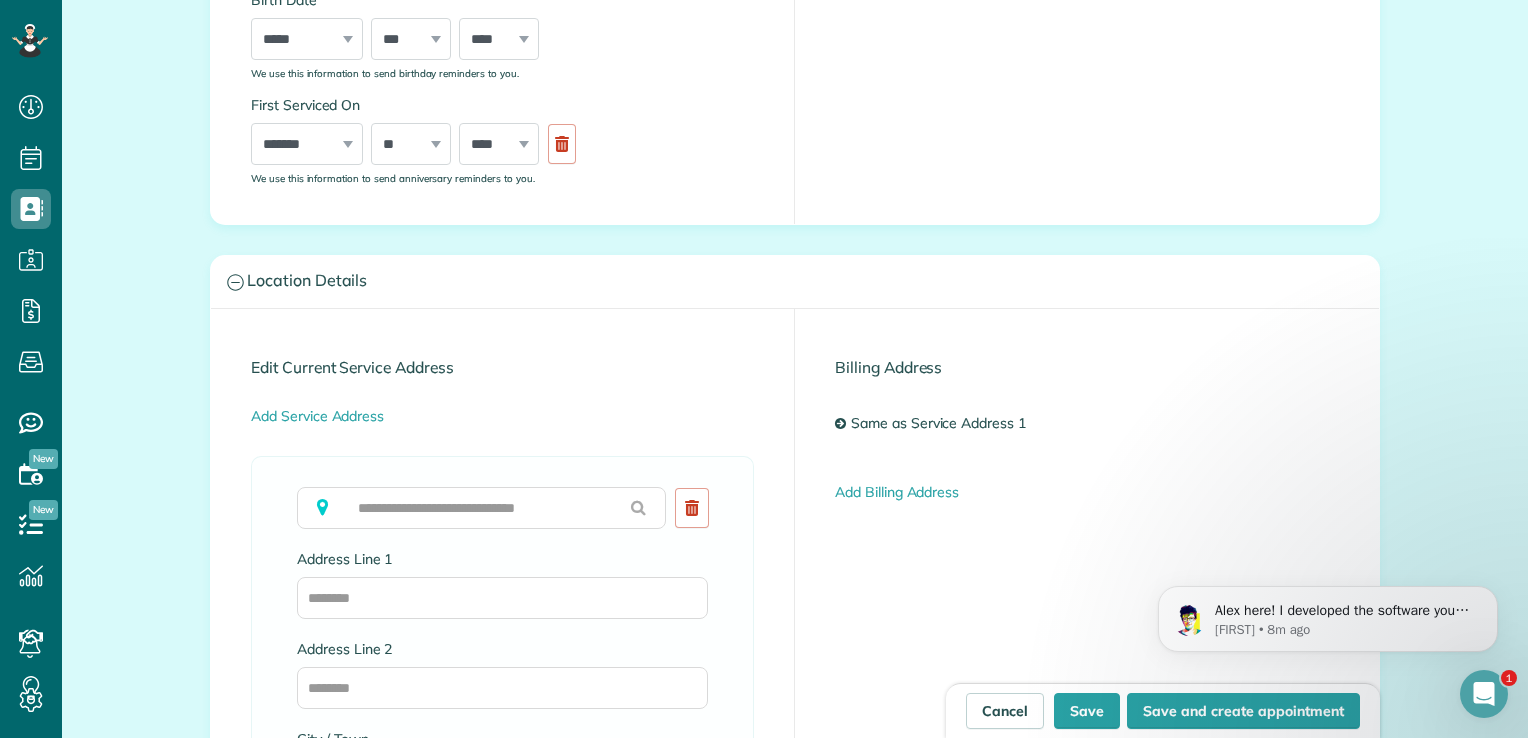 scroll, scrollTop: 880, scrollLeft: 0, axis: vertical 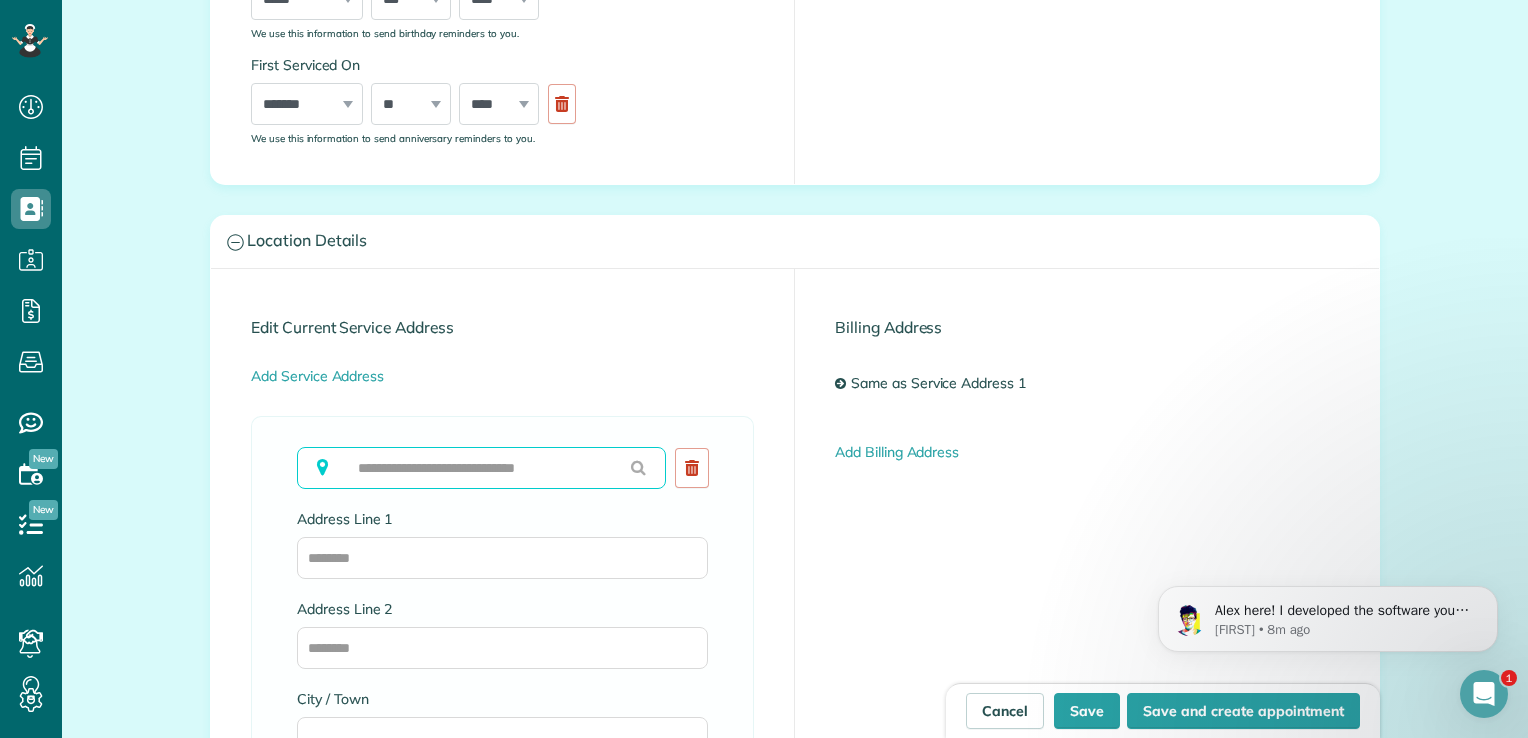 drag, startPoint x: 544, startPoint y: 457, endPoint x: 556, endPoint y: 437, distance: 23.323807 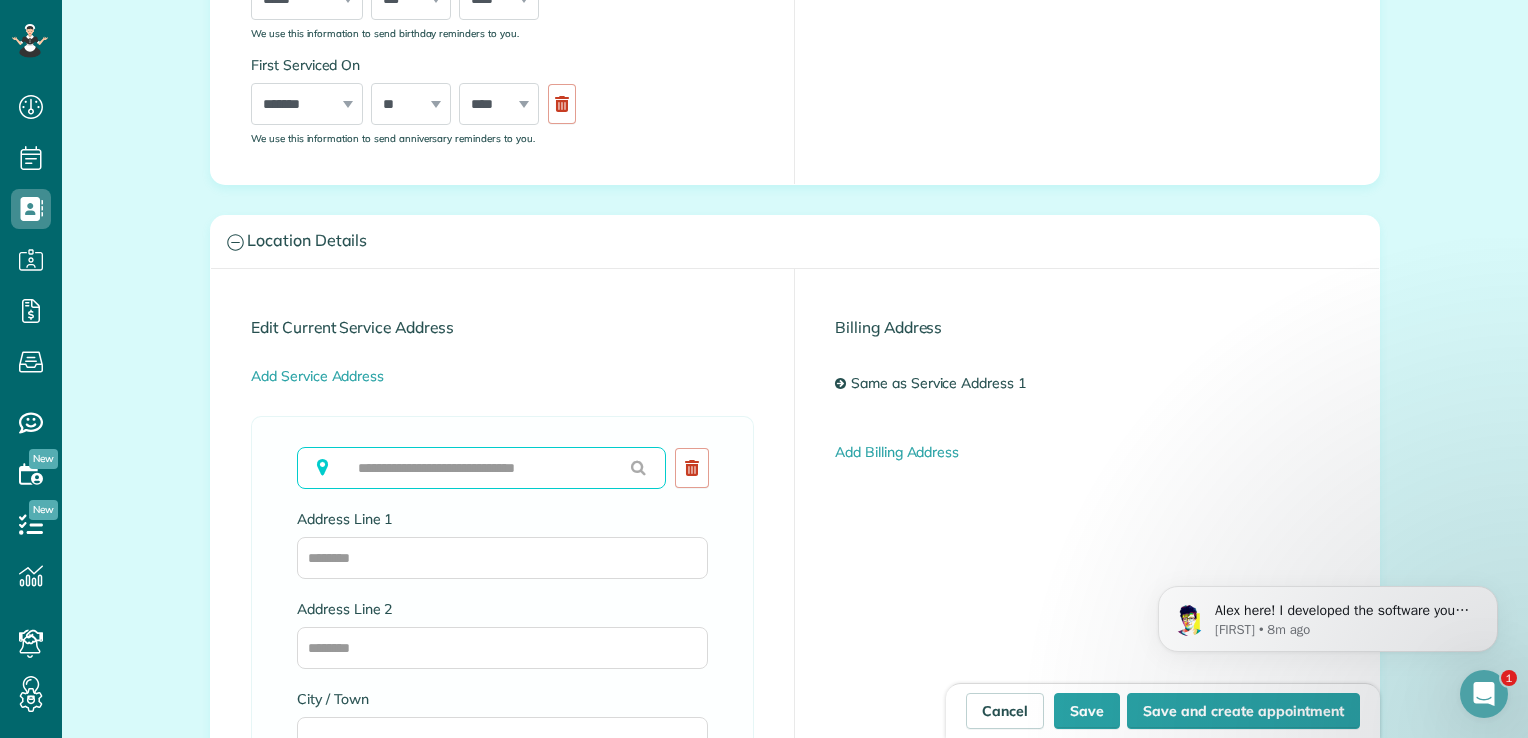 drag, startPoint x: 556, startPoint y: 437, endPoint x: 497, endPoint y: 482, distance: 74.20242 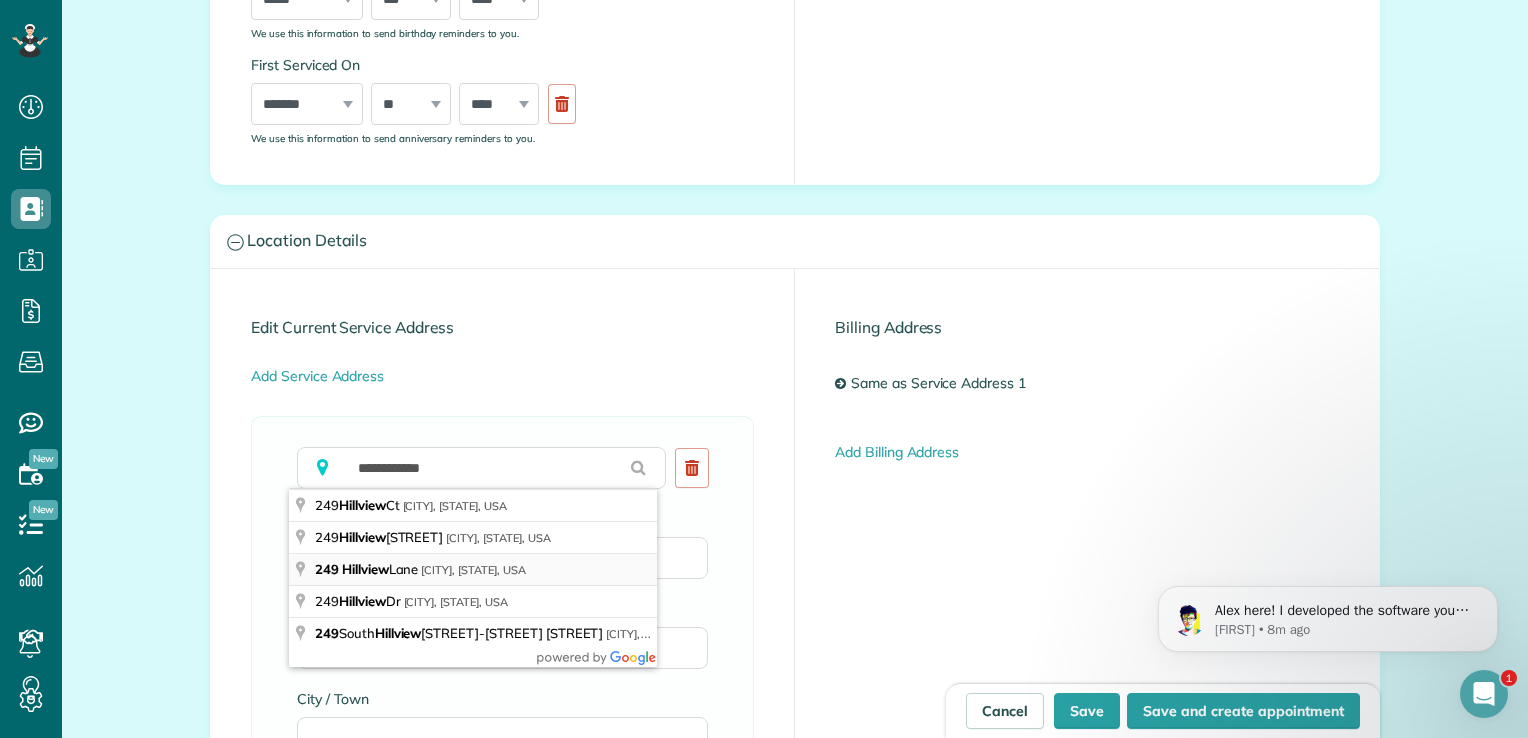type on "**********" 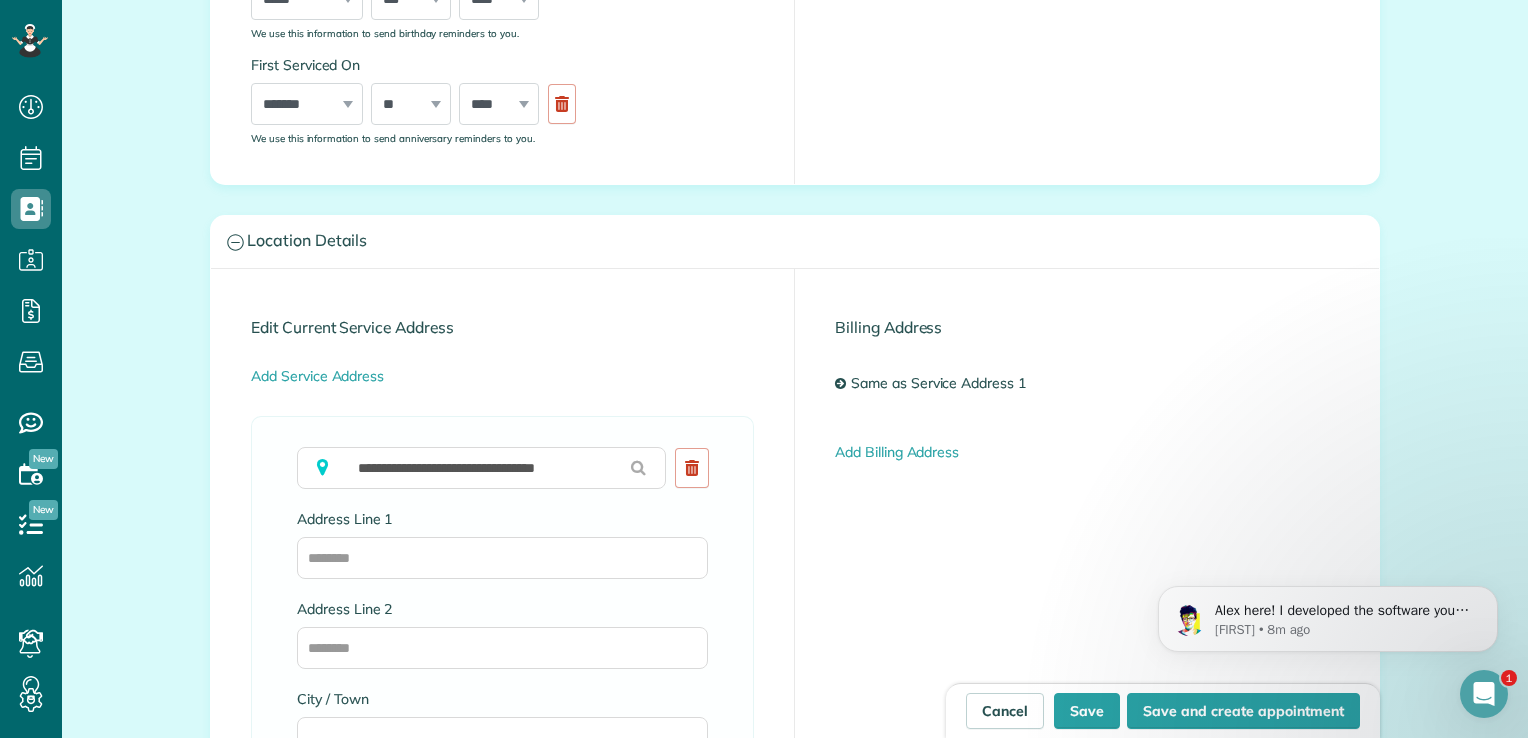type on "**********" 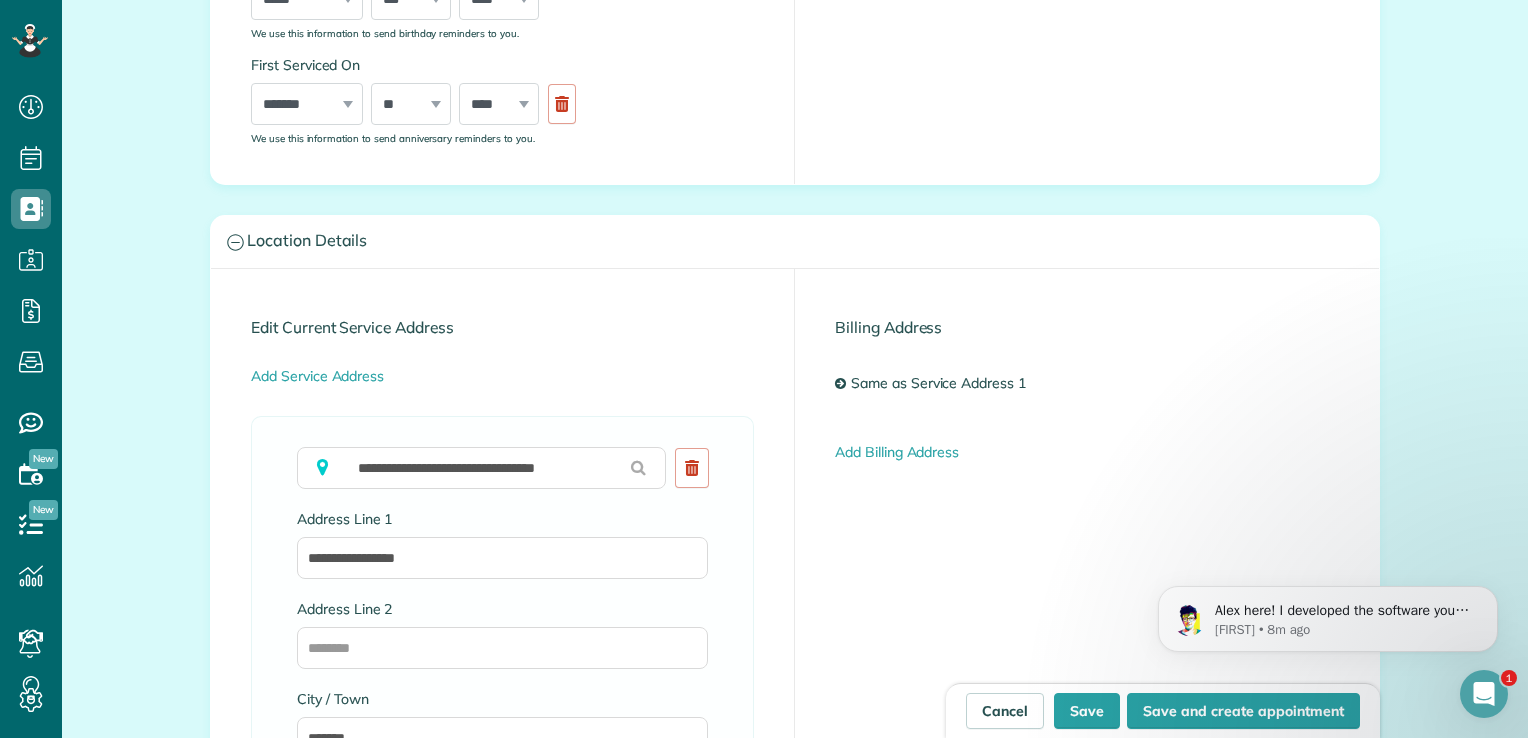 click on "**********" at bounding box center [502, 803] 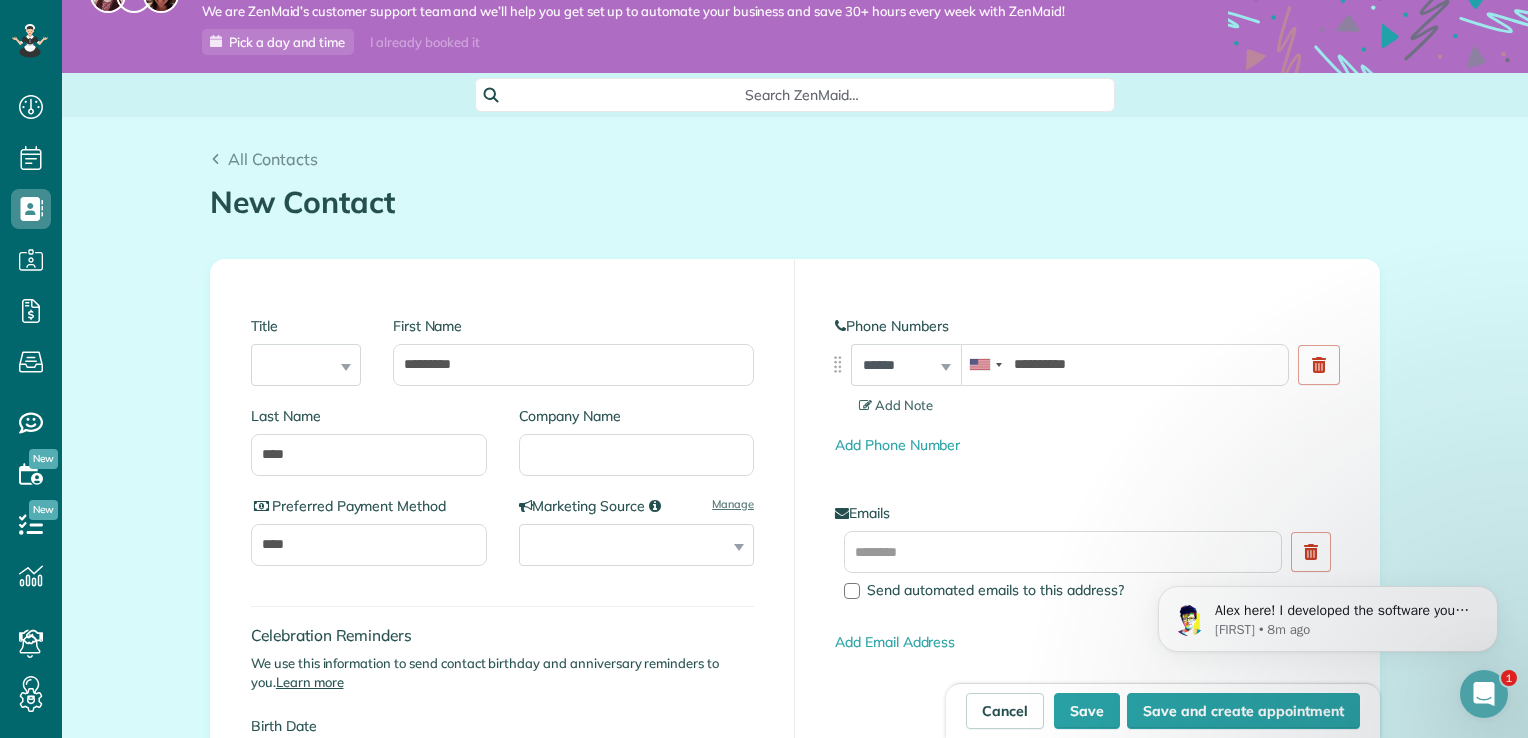 scroll, scrollTop: 40, scrollLeft: 0, axis: vertical 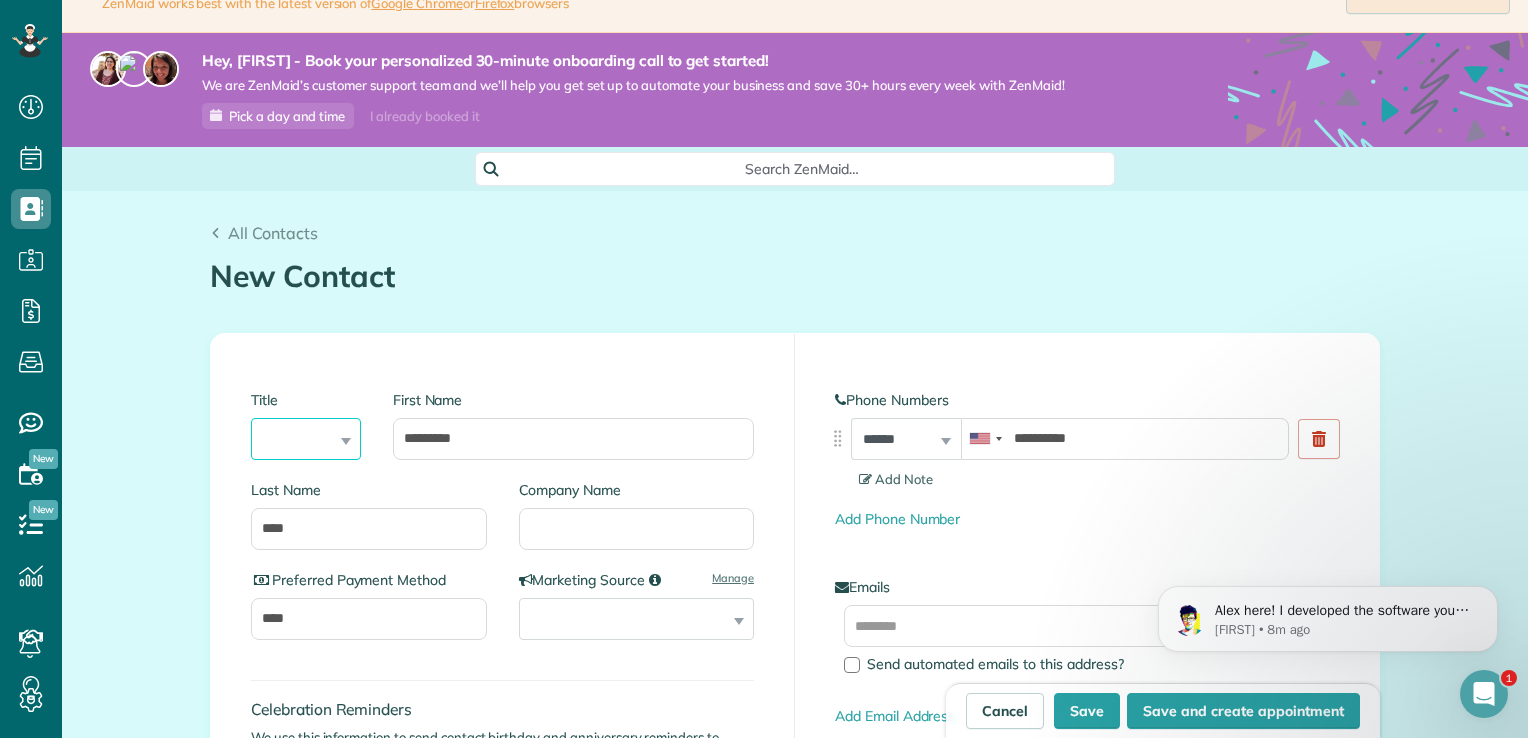click on "***
****
***
***" at bounding box center (306, 439) 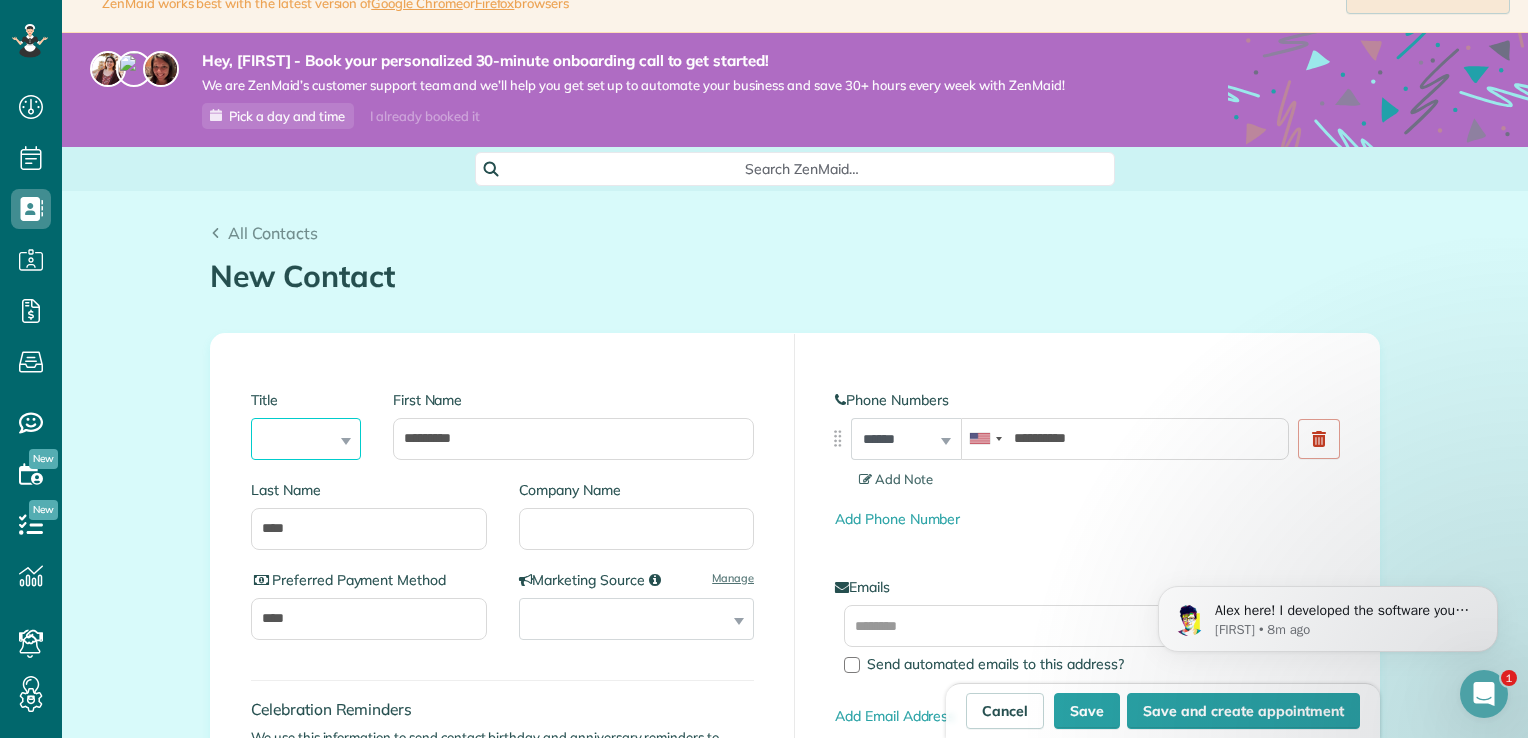 select on "****" 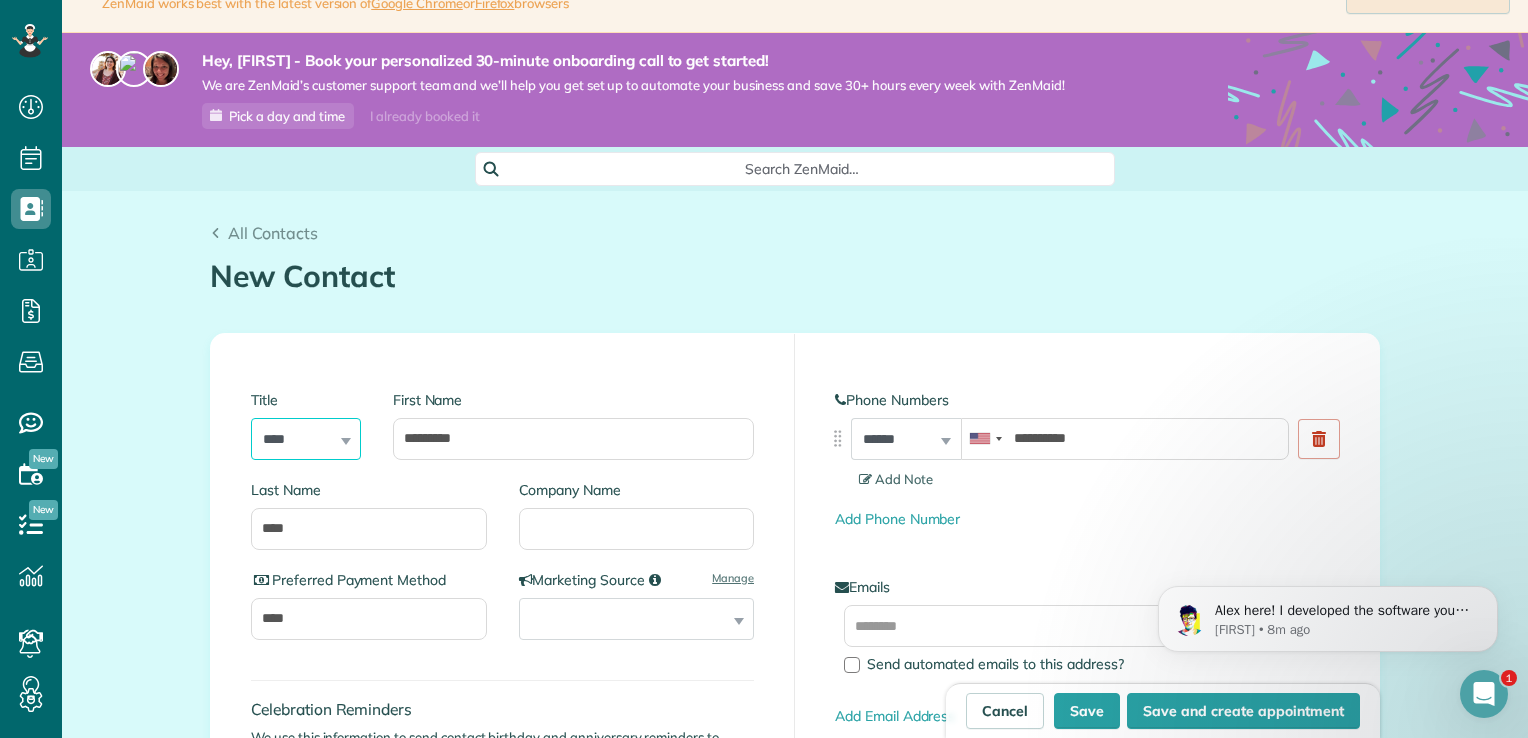 click on "***
****
***
***" at bounding box center [306, 439] 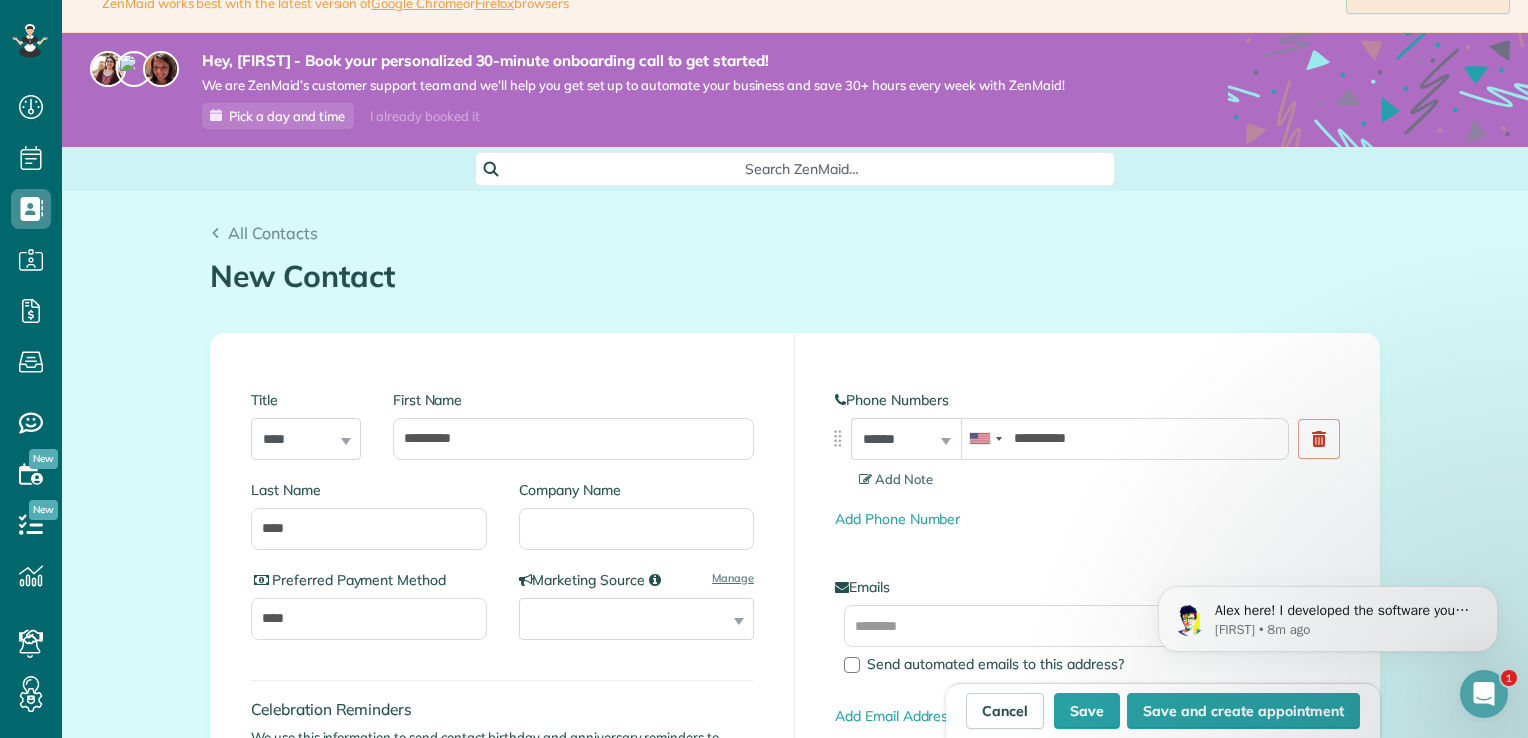 click on "**********" at bounding box center (795, 1373) 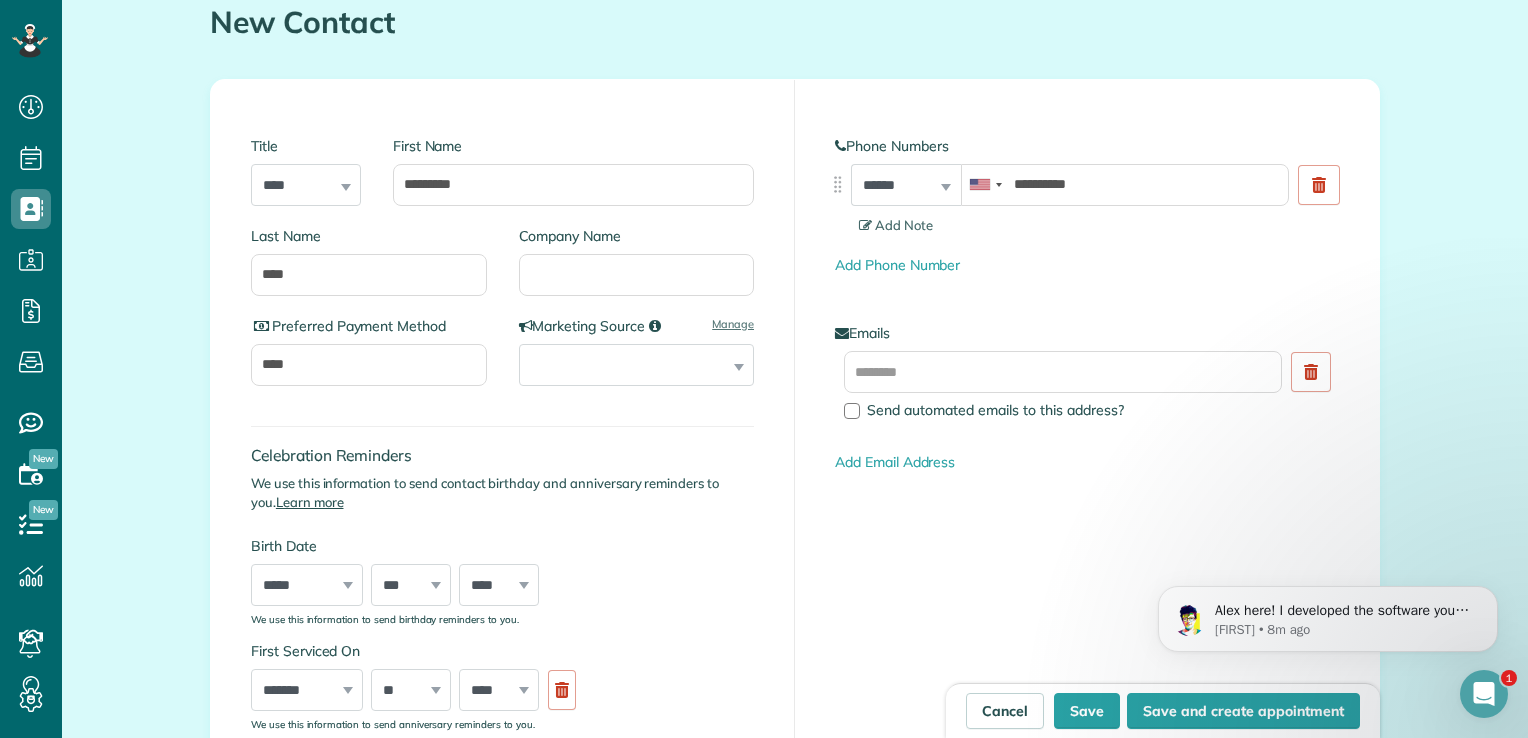scroll, scrollTop: 360, scrollLeft: 0, axis: vertical 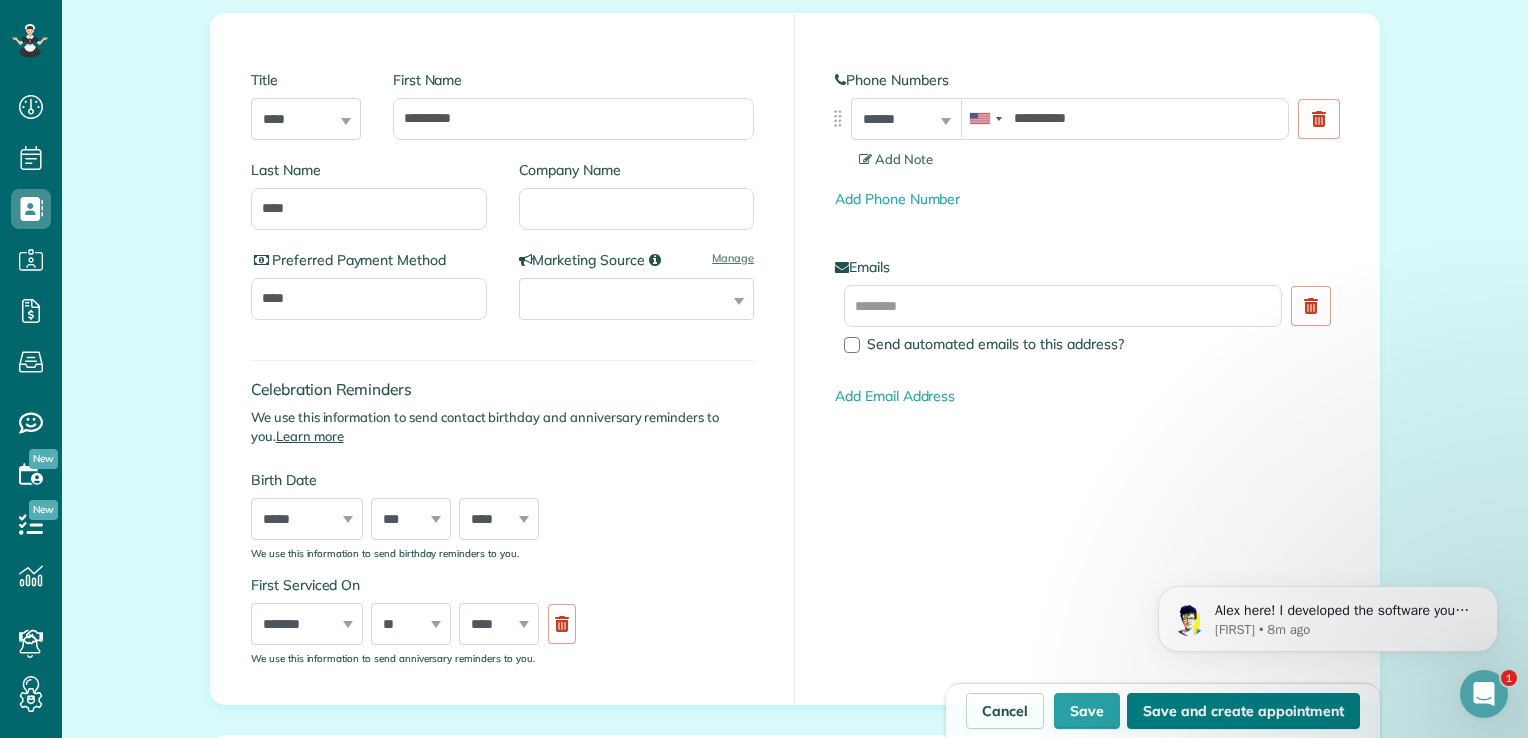 click on "Save and create appointment" at bounding box center [1243, 711] 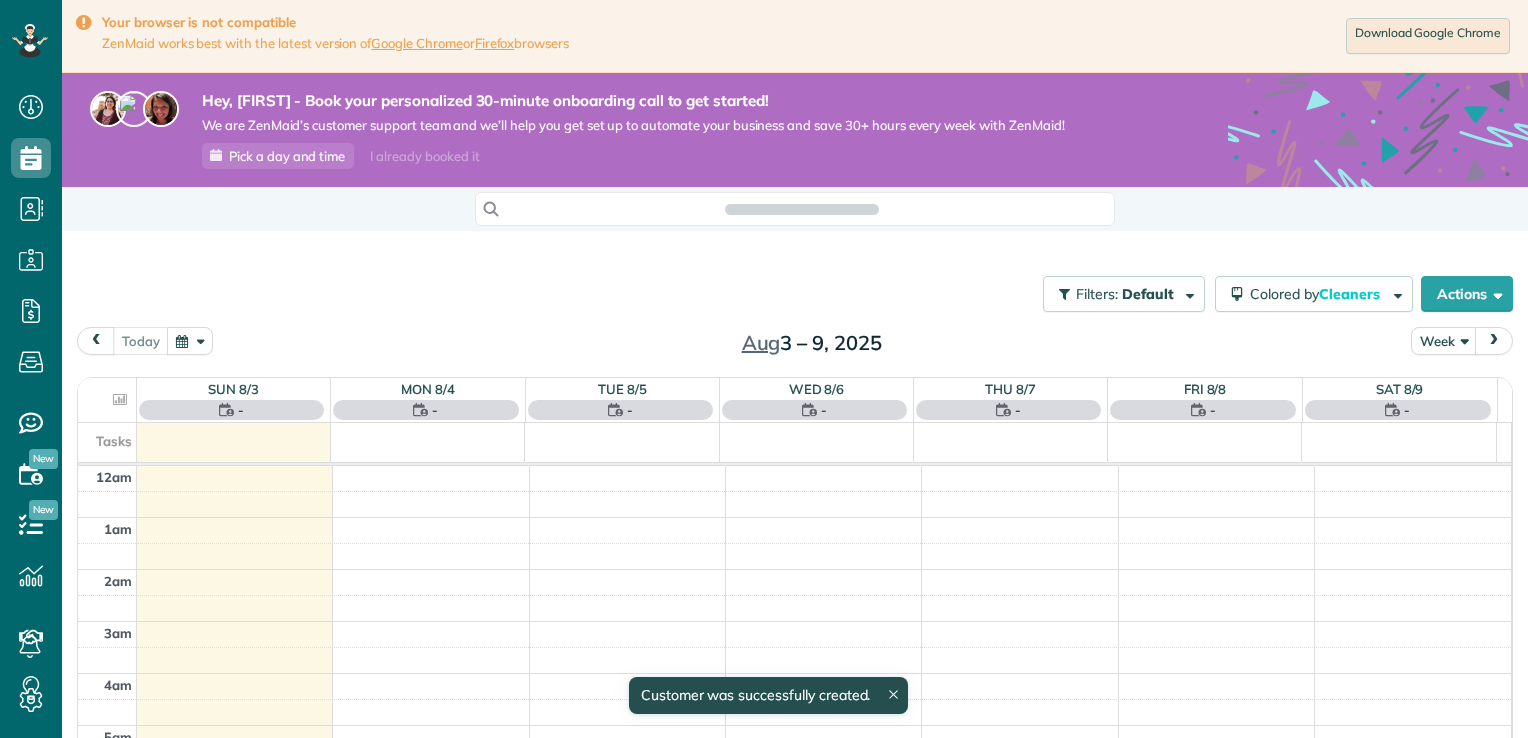 scroll, scrollTop: 0, scrollLeft: 0, axis: both 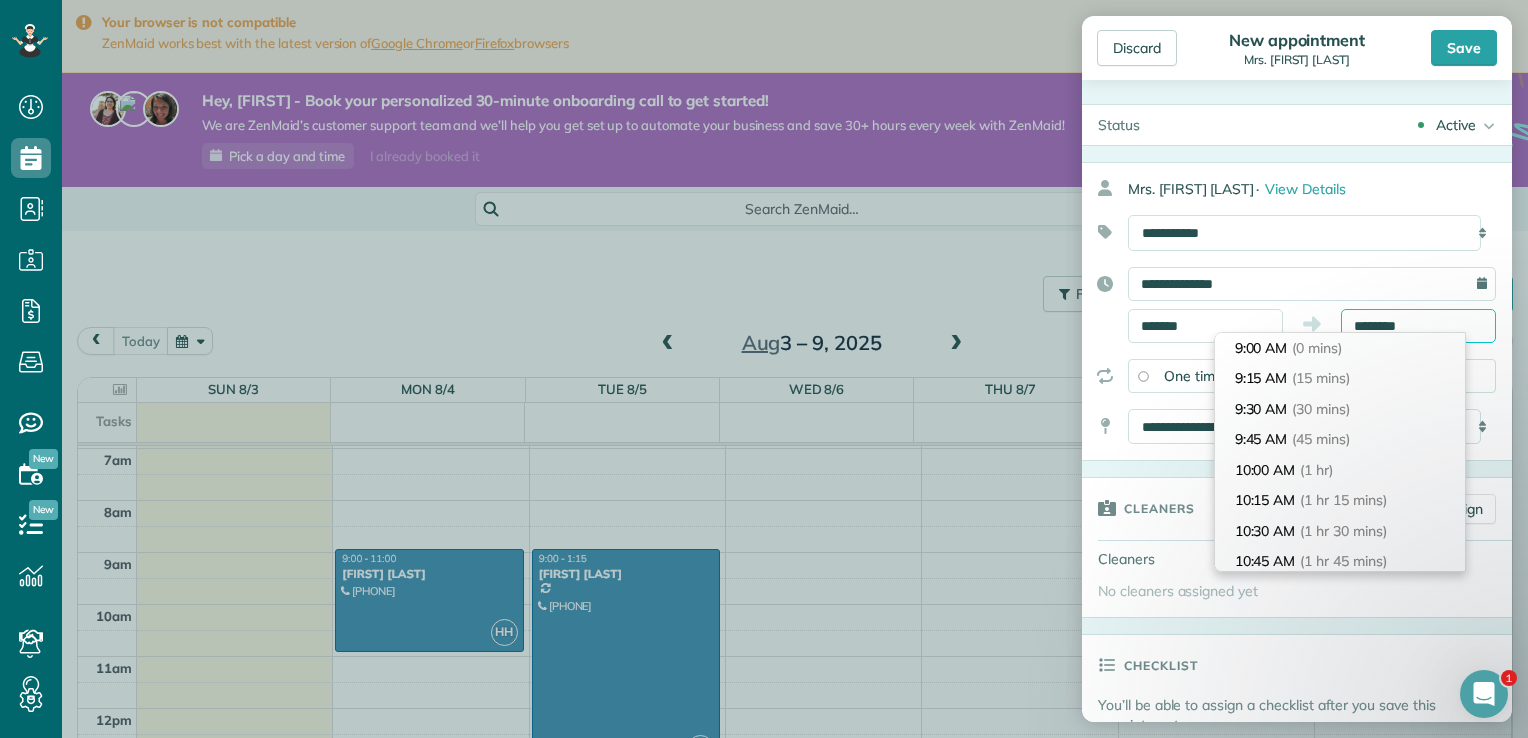 click on "********" at bounding box center [1418, 326] 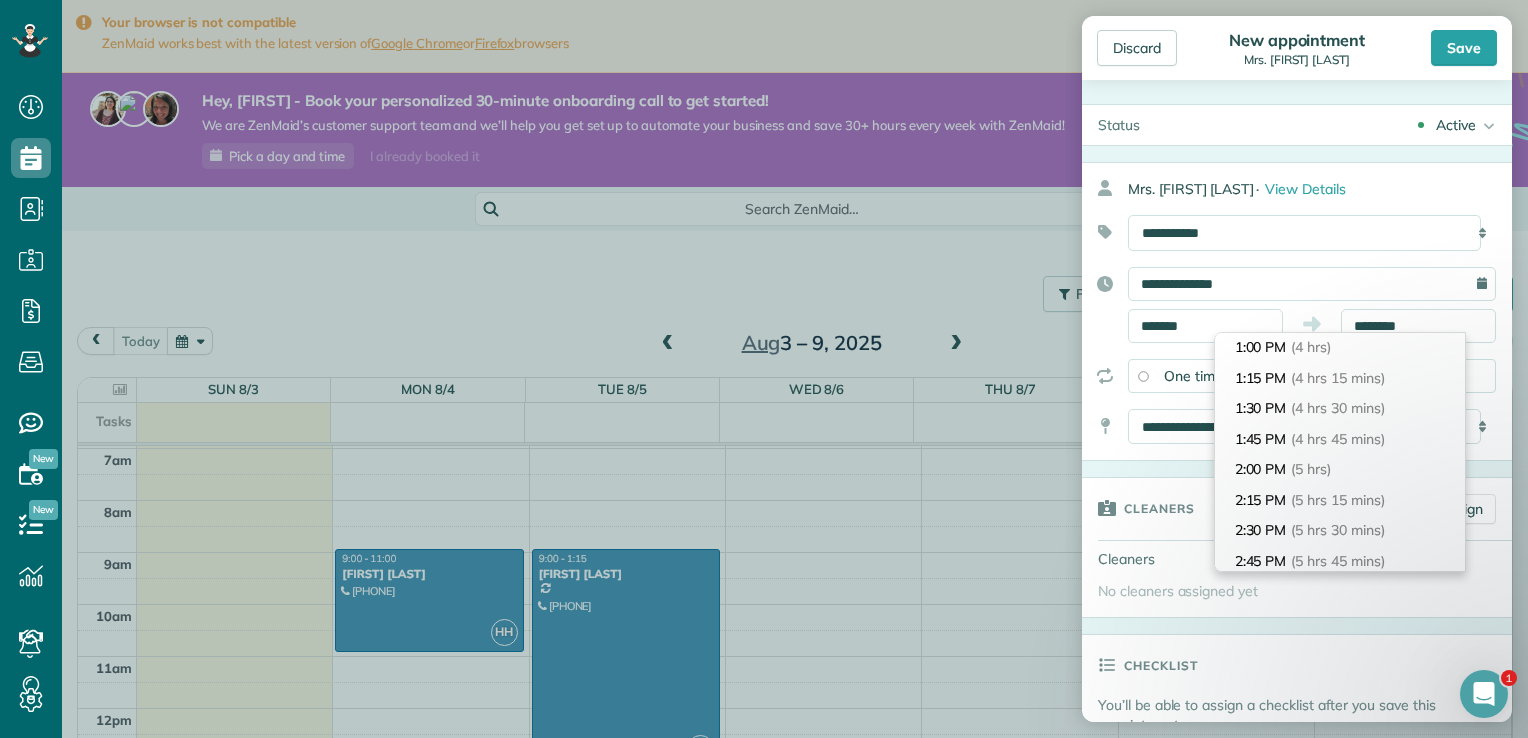 scroll, scrollTop: 481, scrollLeft: 0, axis: vertical 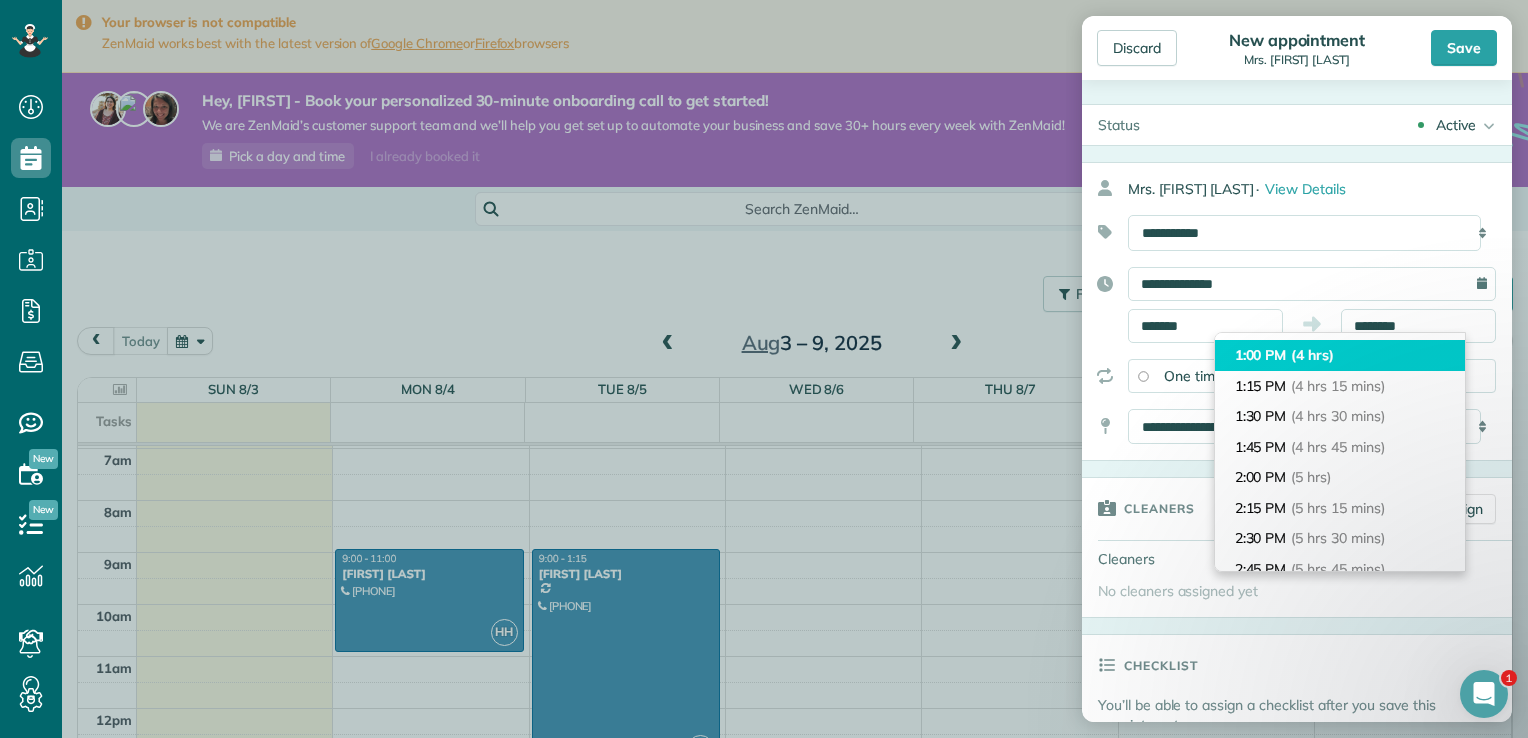 type on "*******" 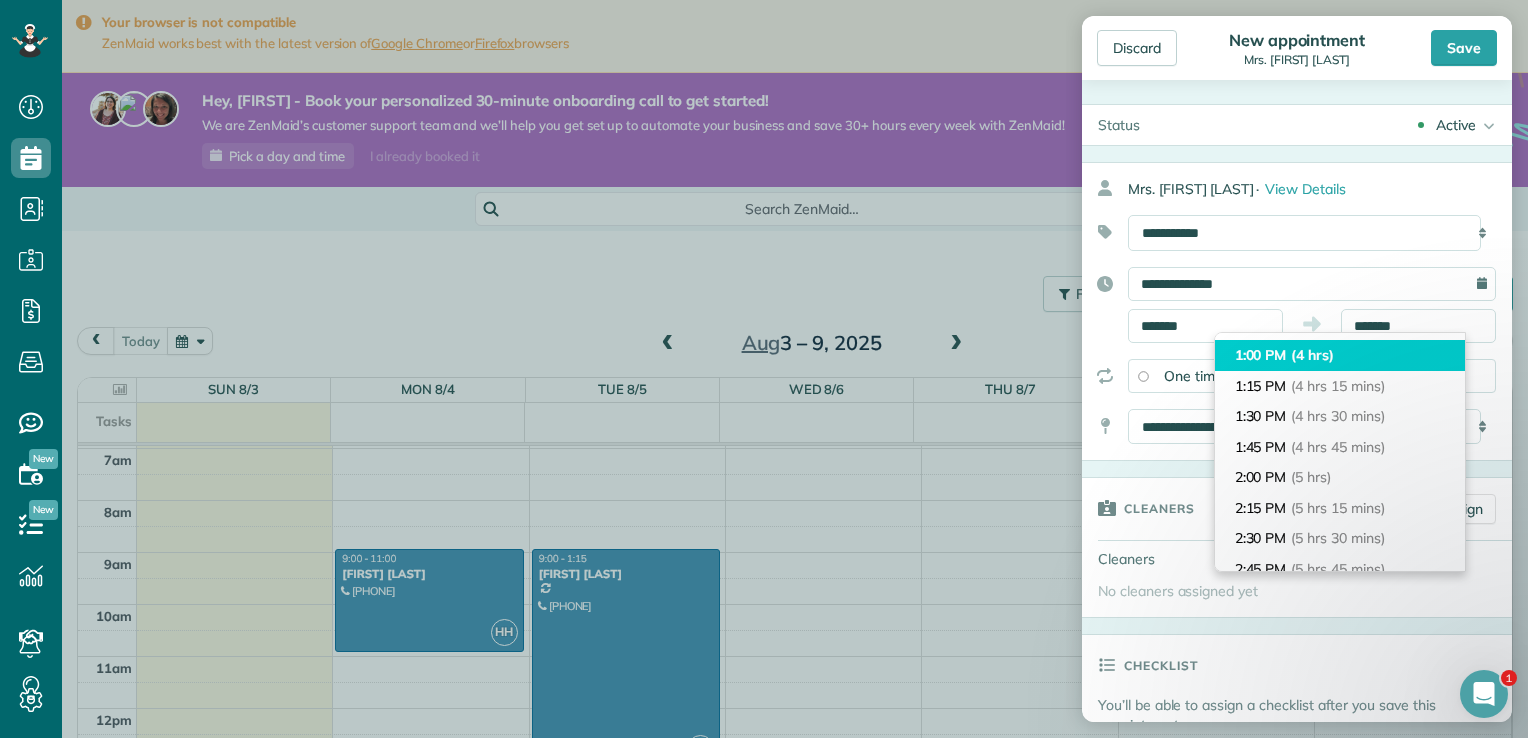 click on "1:00 PM  (4 hrs)" at bounding box center (1340, 355) 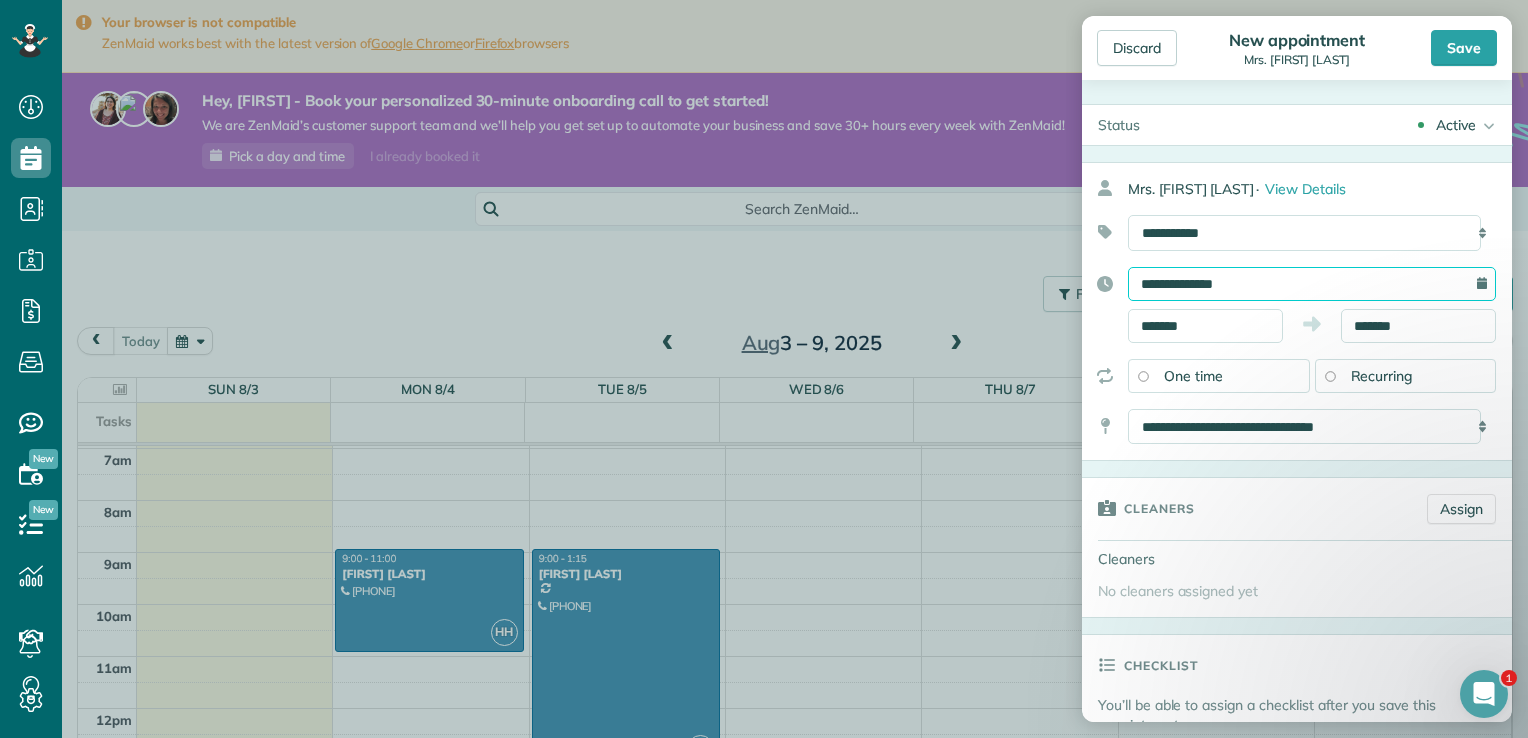 click on "**********" at bounding box center (1312, 284) 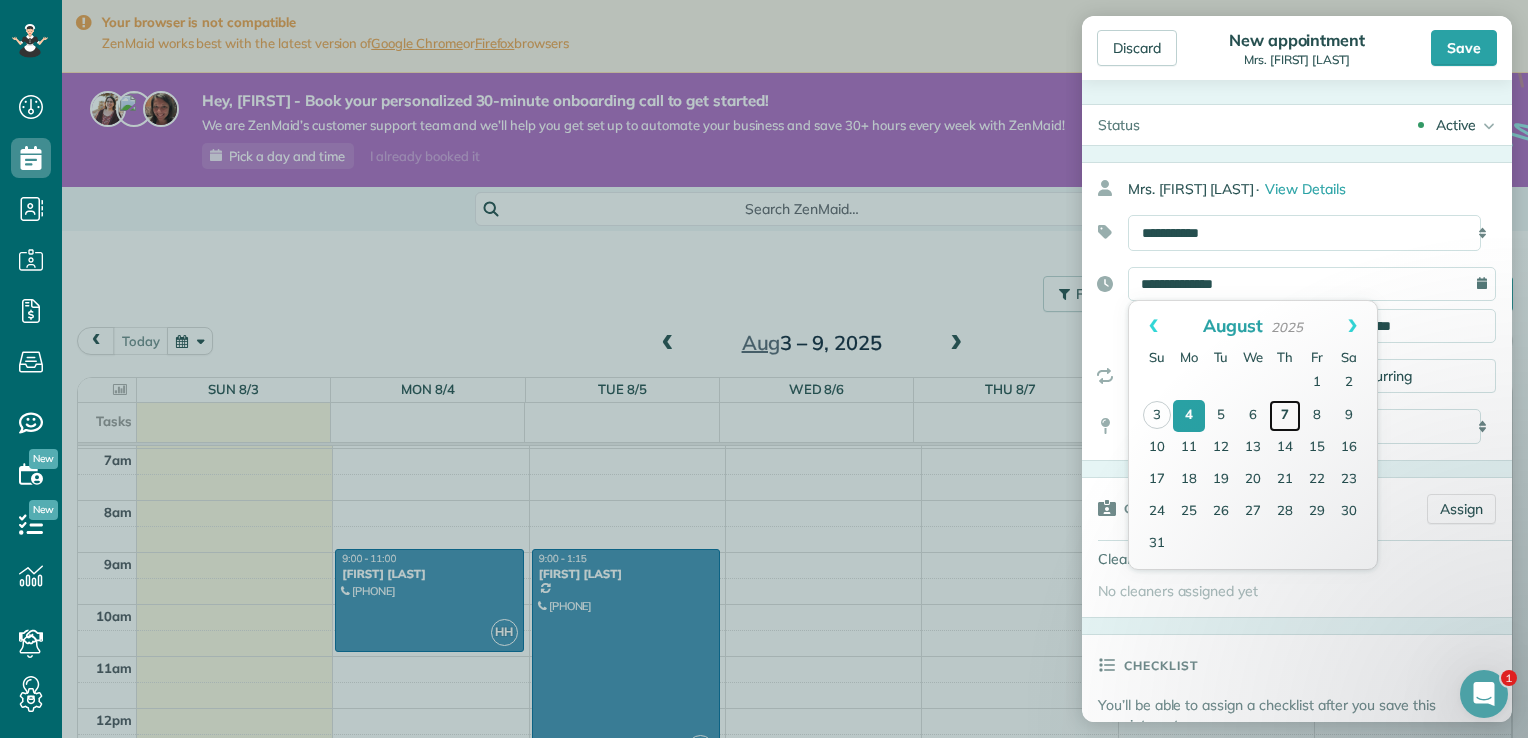 click on "7" at bounding box center (1285, 416) 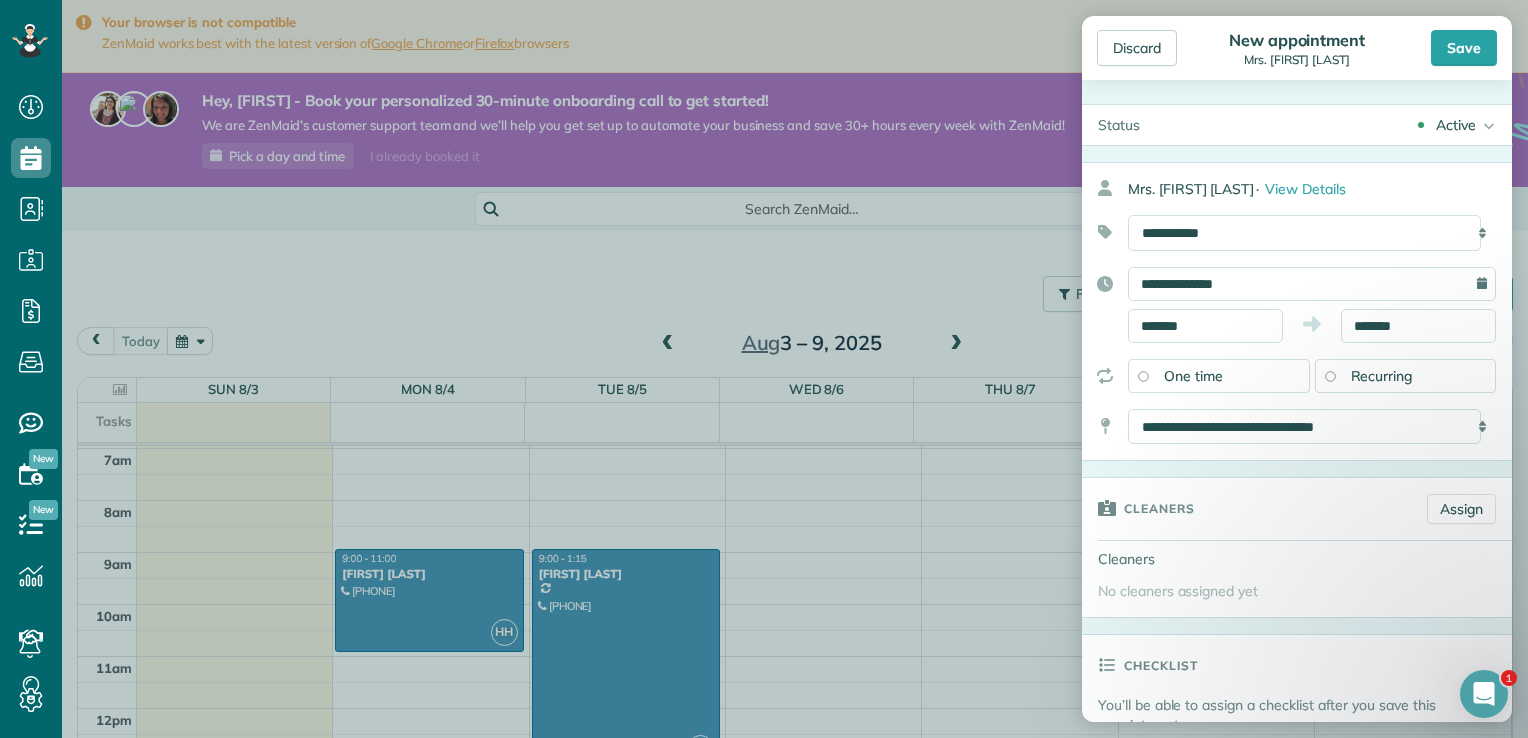click on "Recurring" at bounding box center [1406, 376] 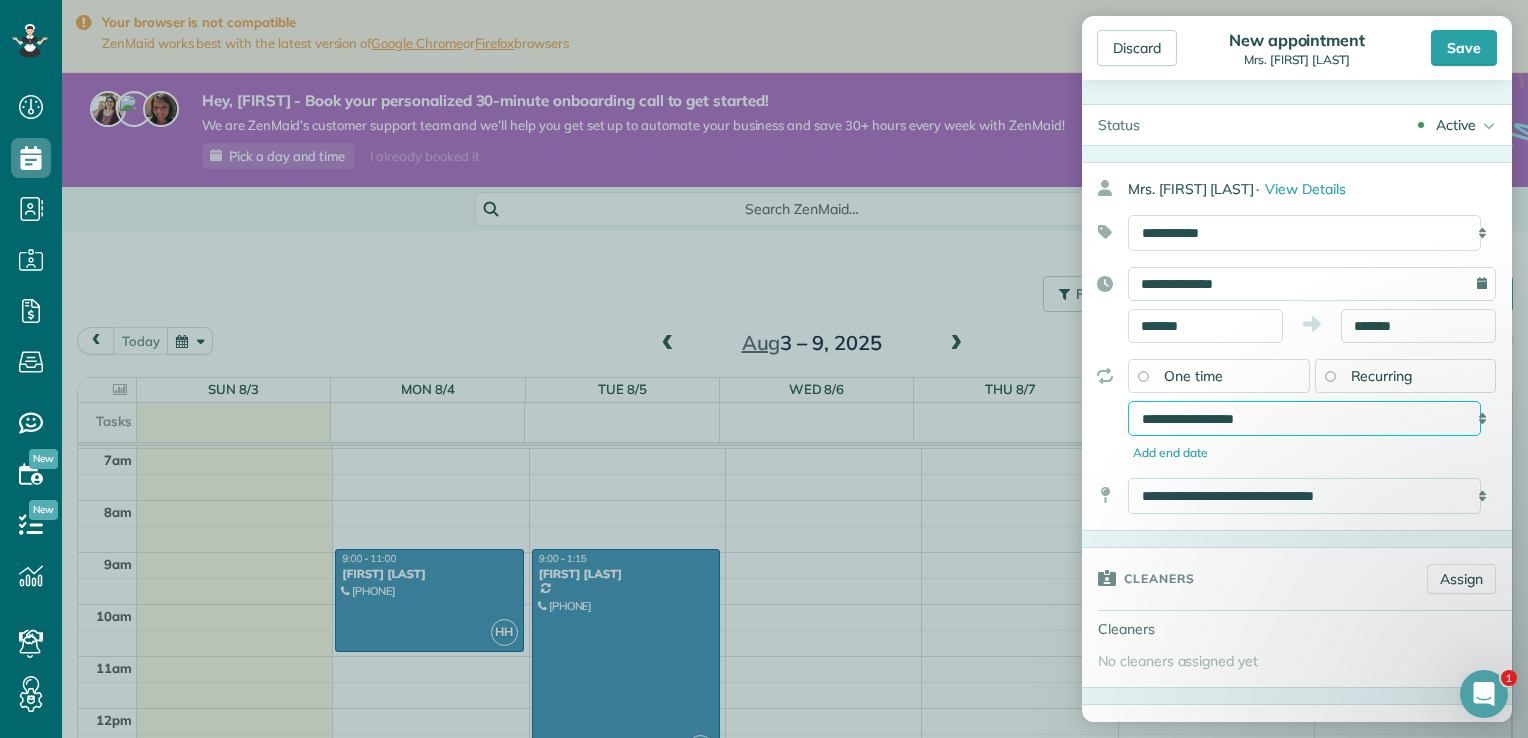 click on "**********" at bounding box center [1304, 419] 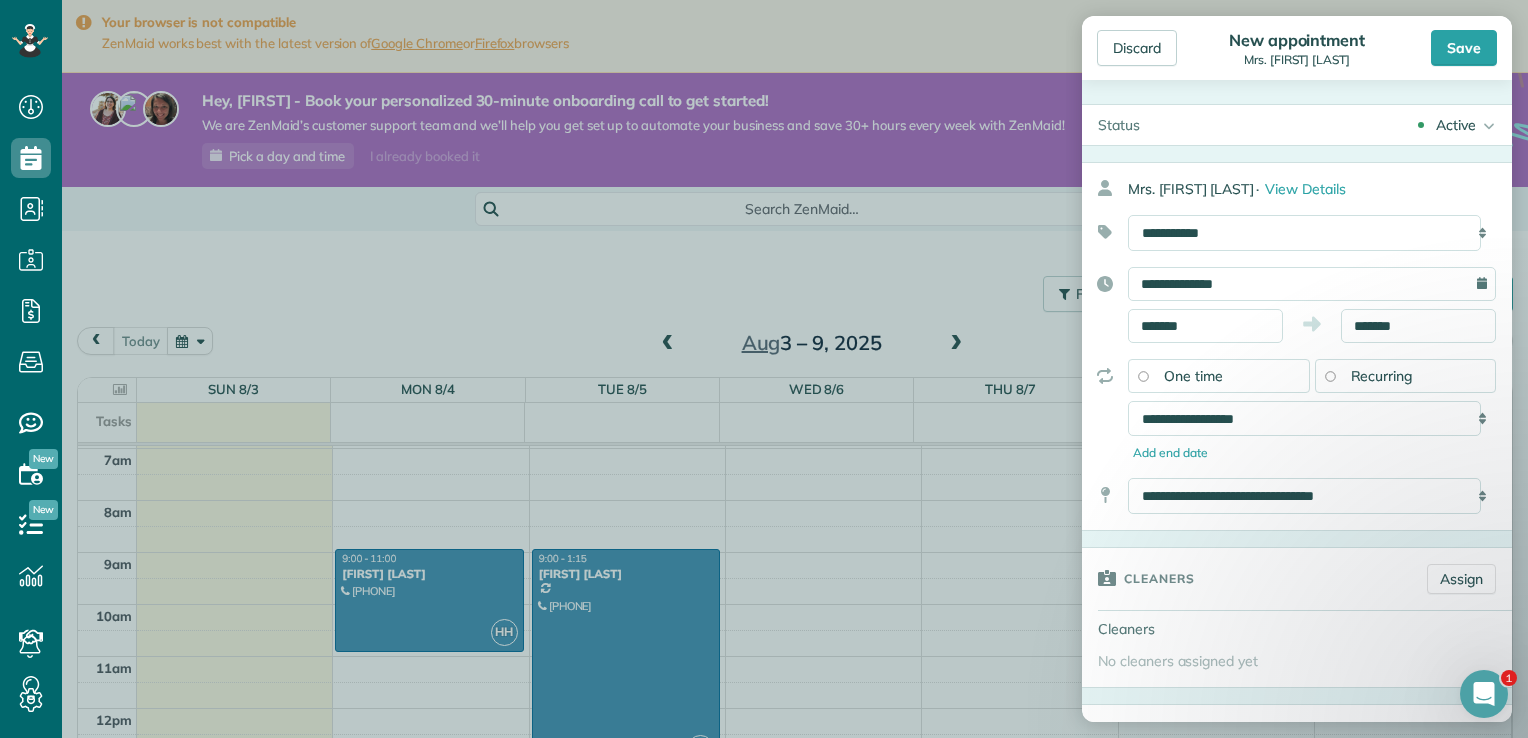 click on "**********" at bounding box center [1297, 411] 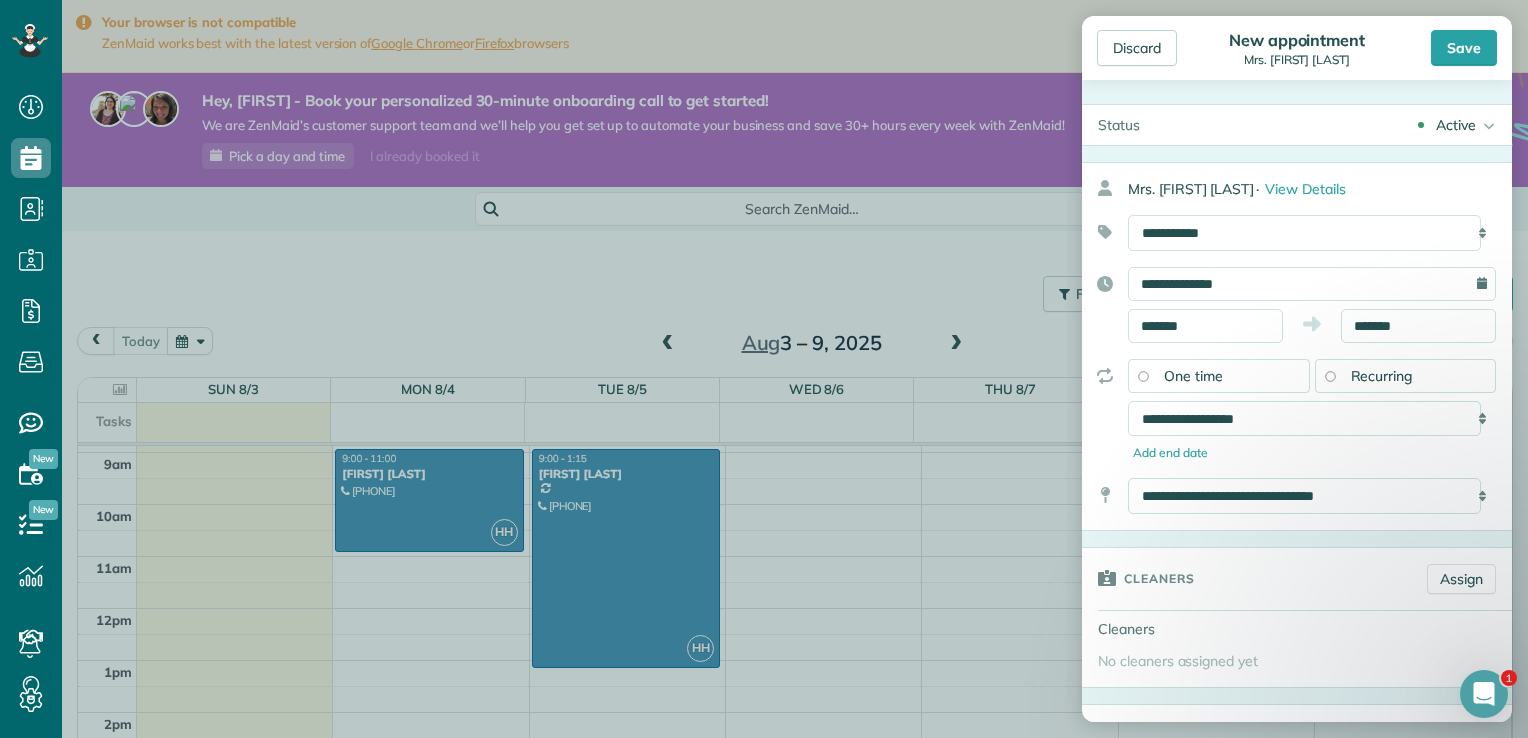 scroll, scrollTop: 561, scrollLeft: 0, axis: vertical 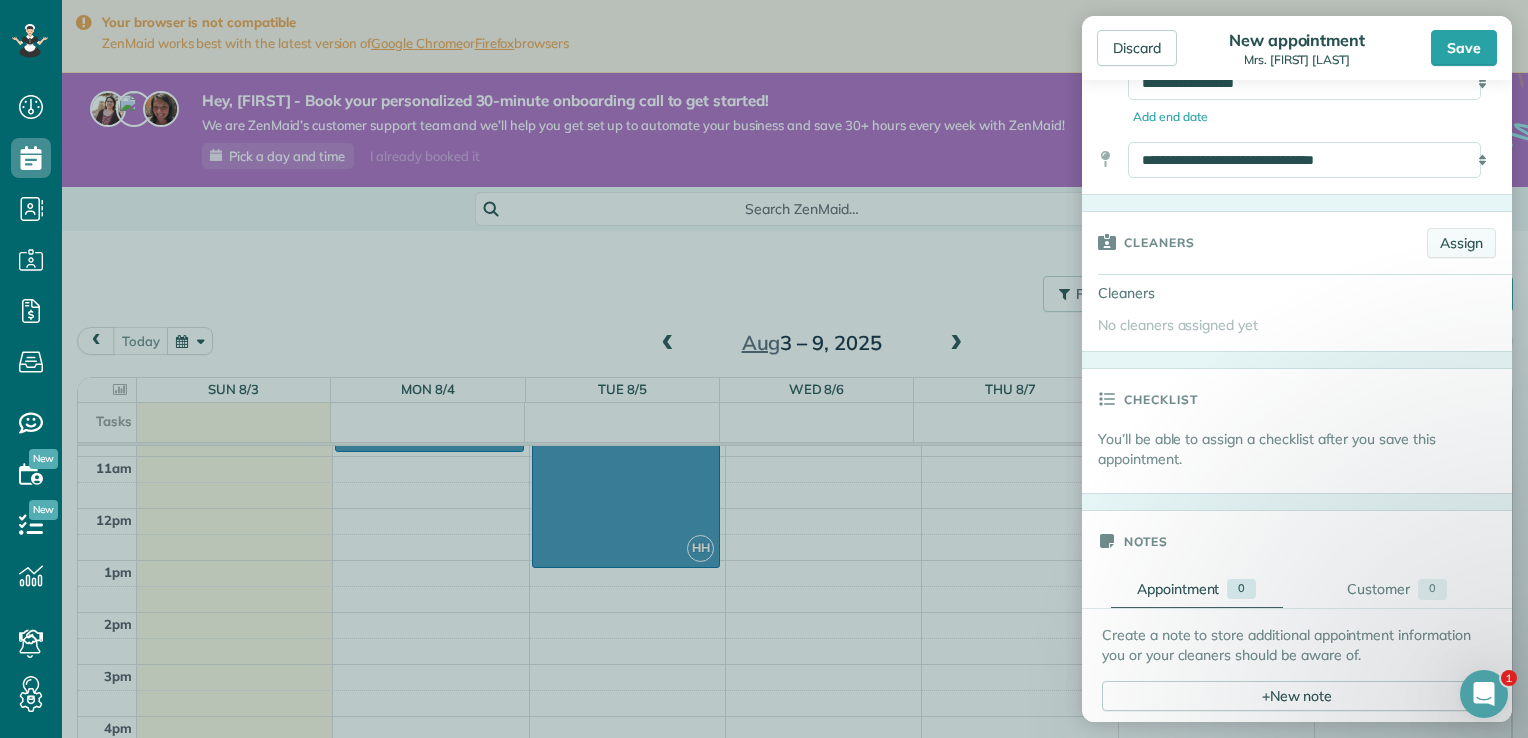 click on "Assign" at bounding box center (1461, 243) 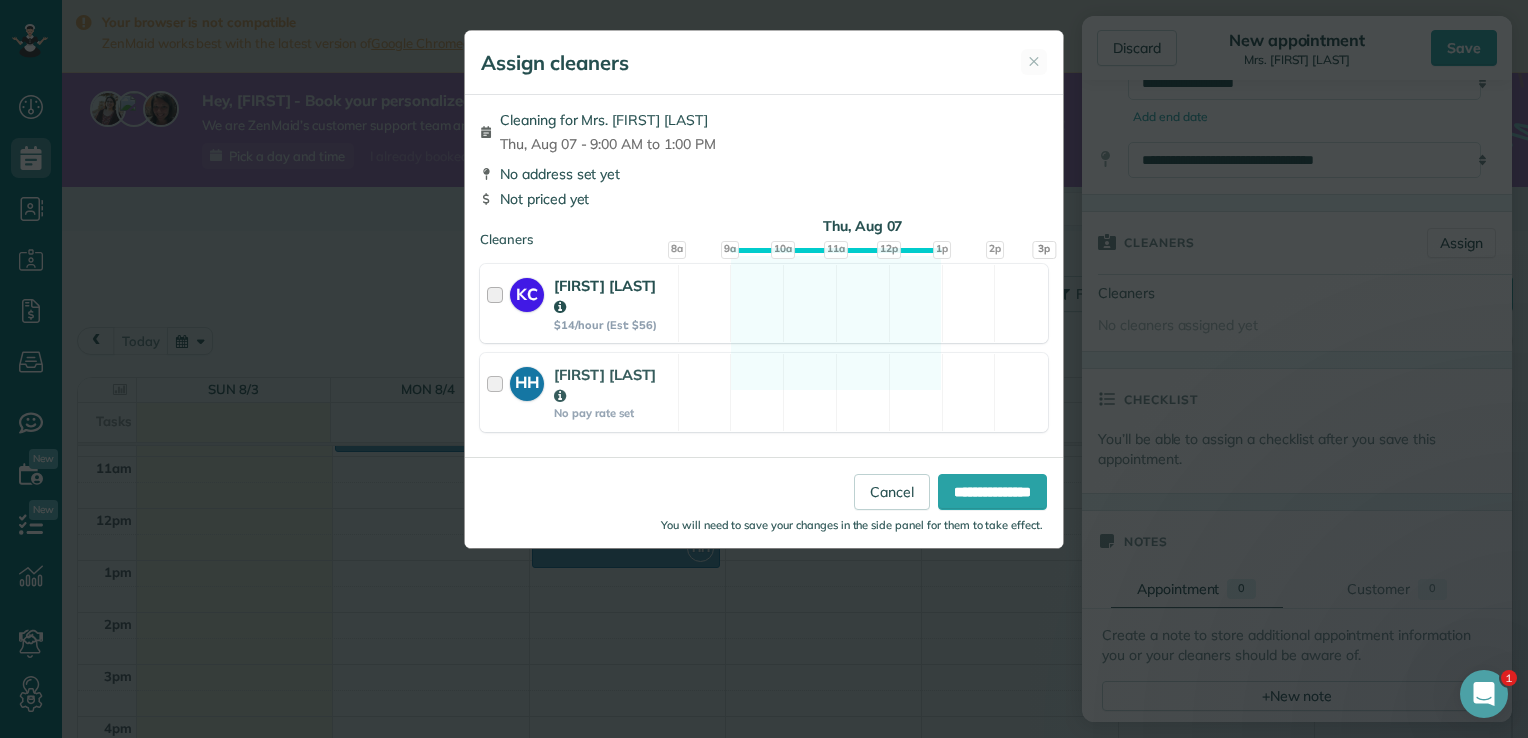 click at bounding box center (498, 303) 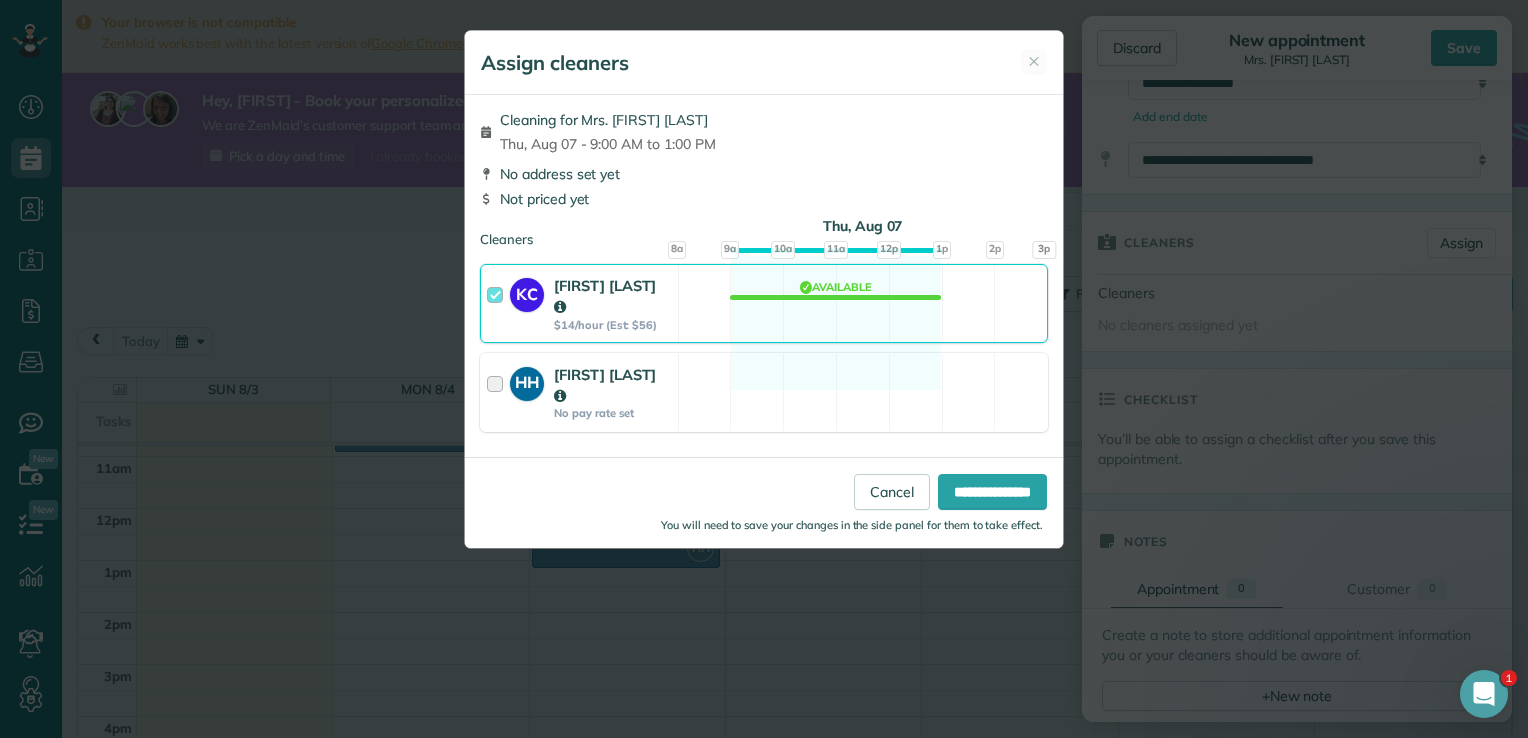 click at bounding box center [498, 392] 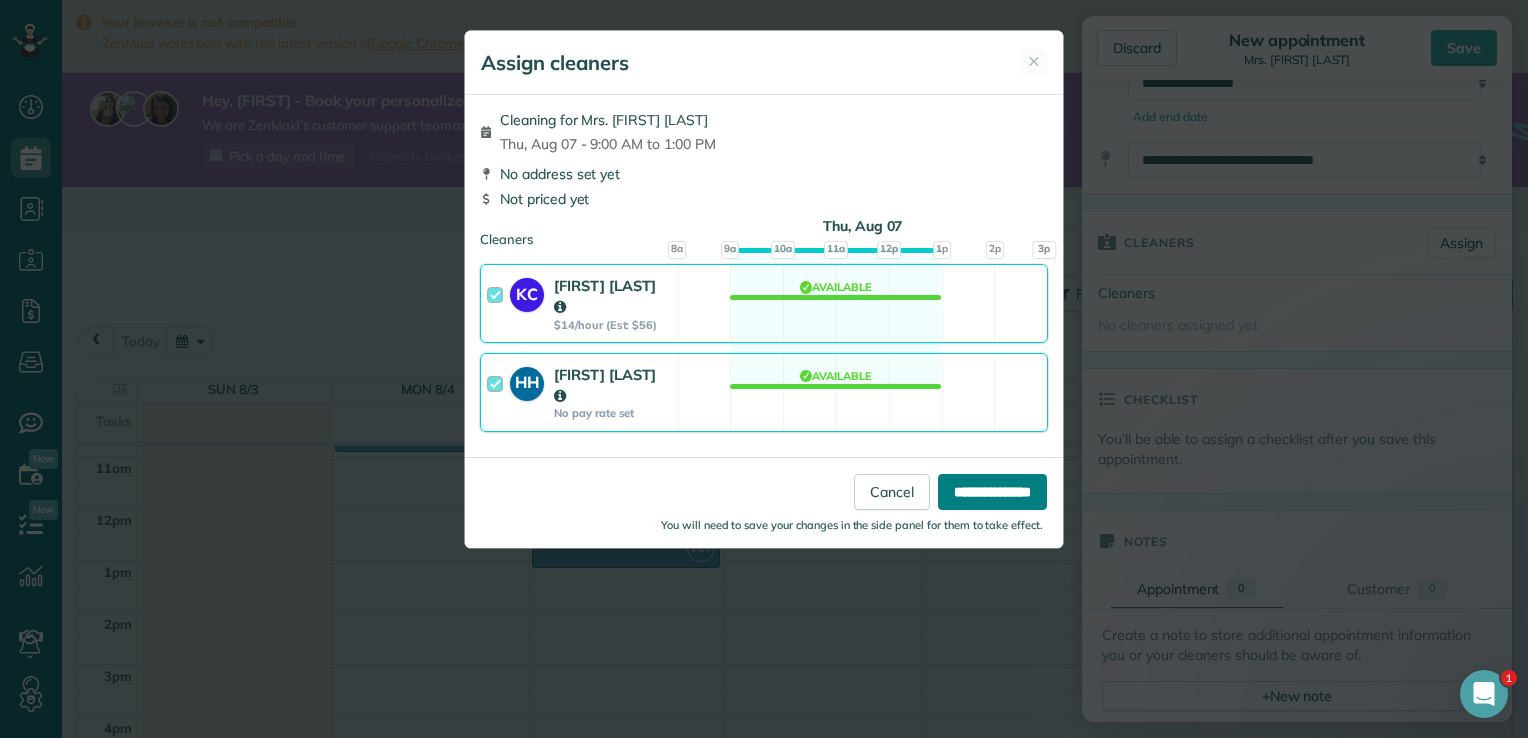click on "**********" at bounding box center [992, 492] 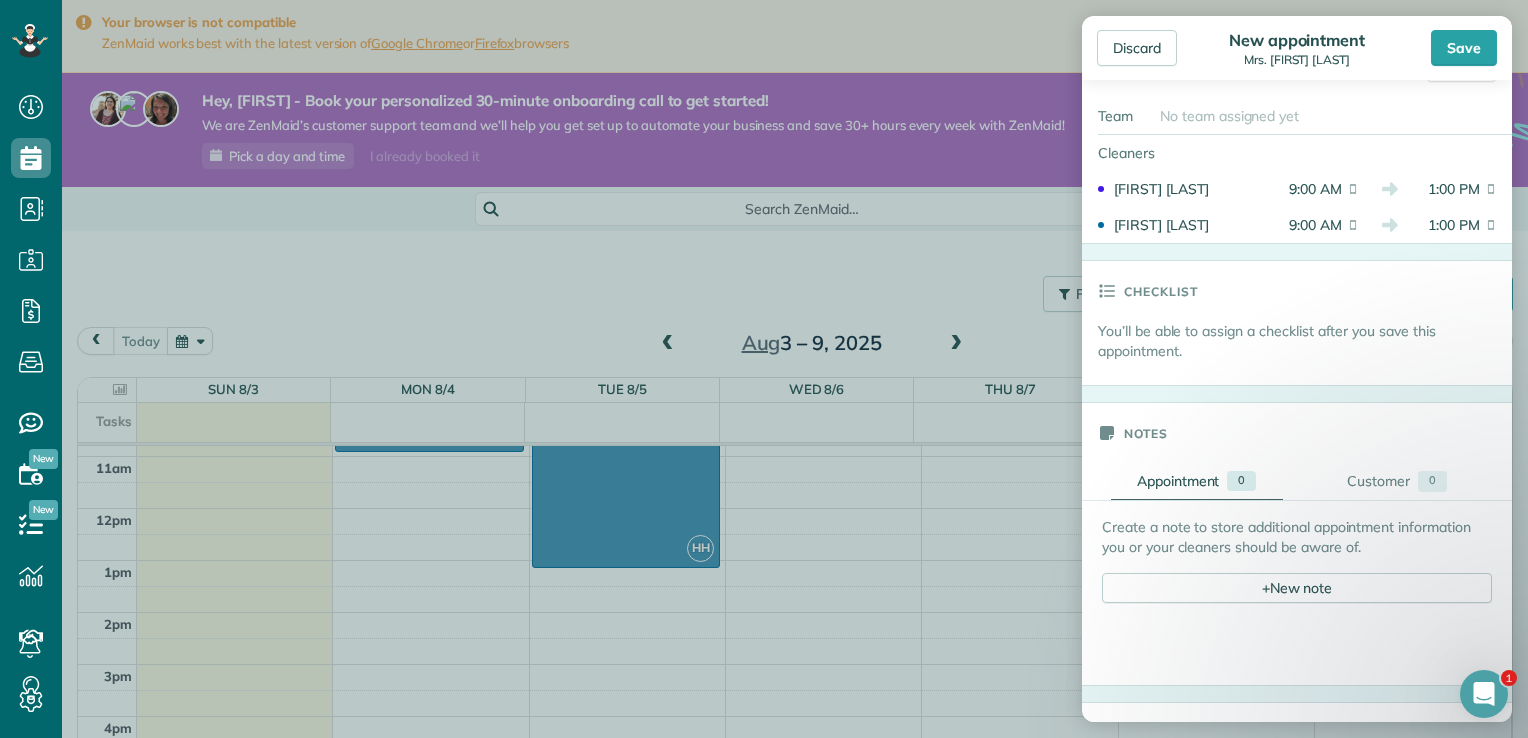 scroll, scrollTop: 655, scrollLeft: 0, axis: vertical 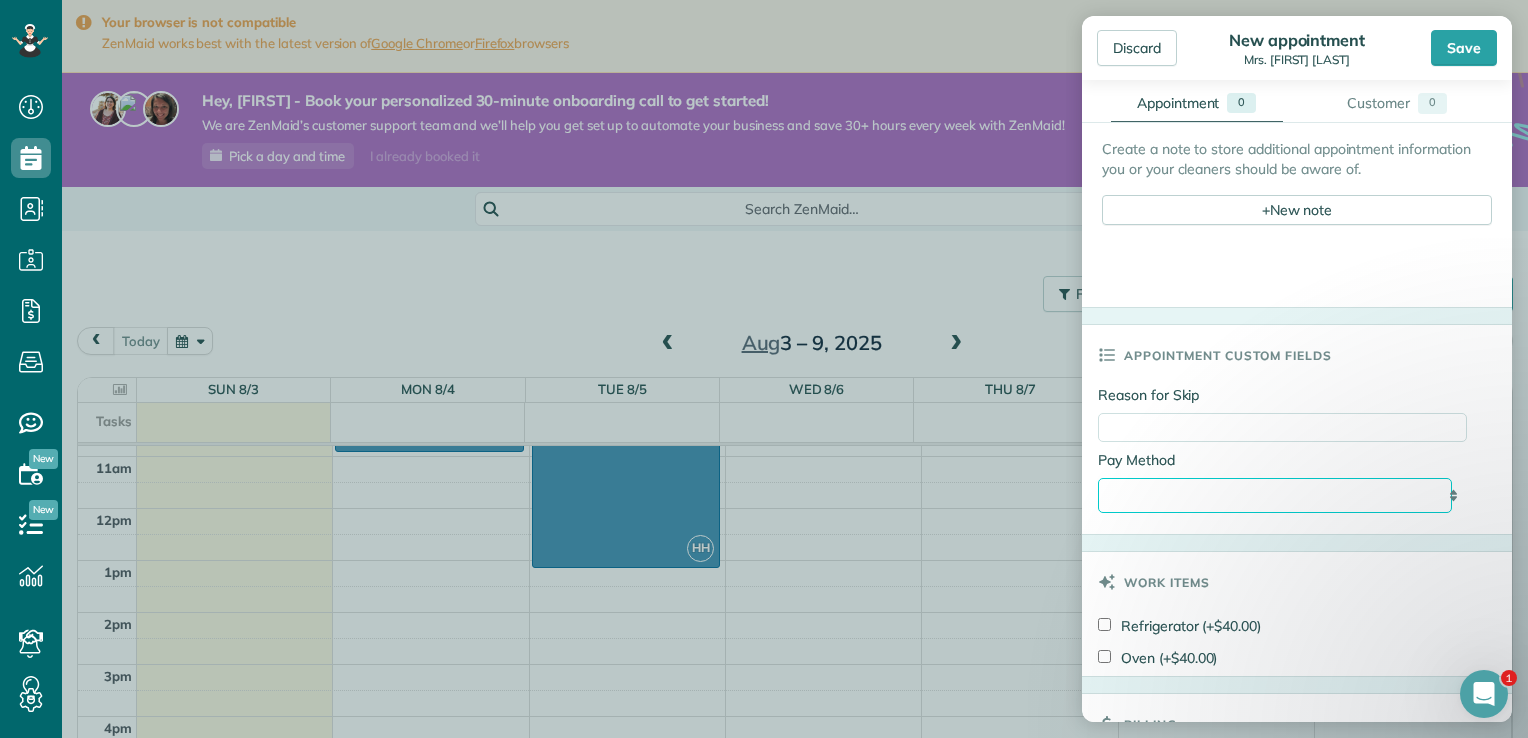 click on "**********" at bounding box center [1275, 496] 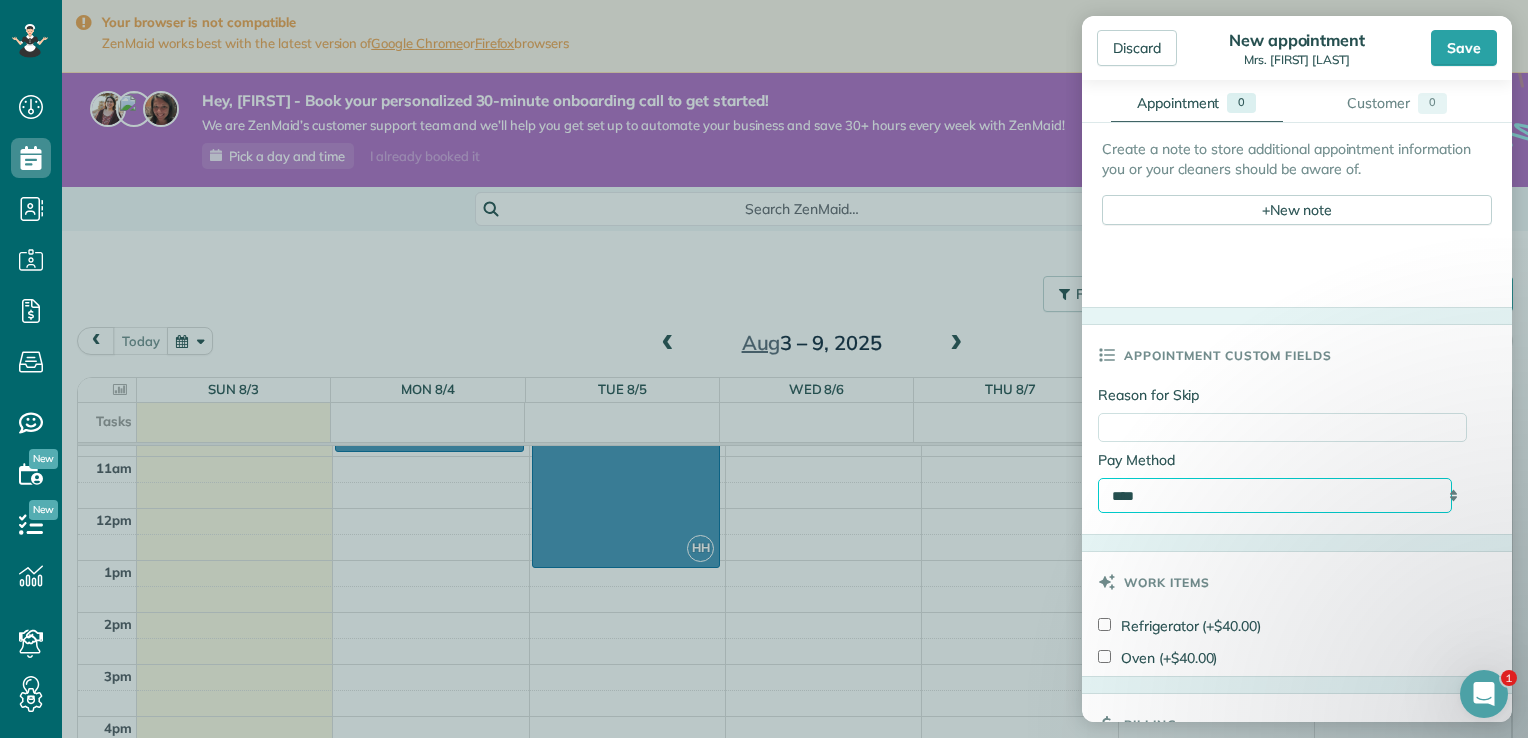 click on "**********" at bounding box center (1275, 496) 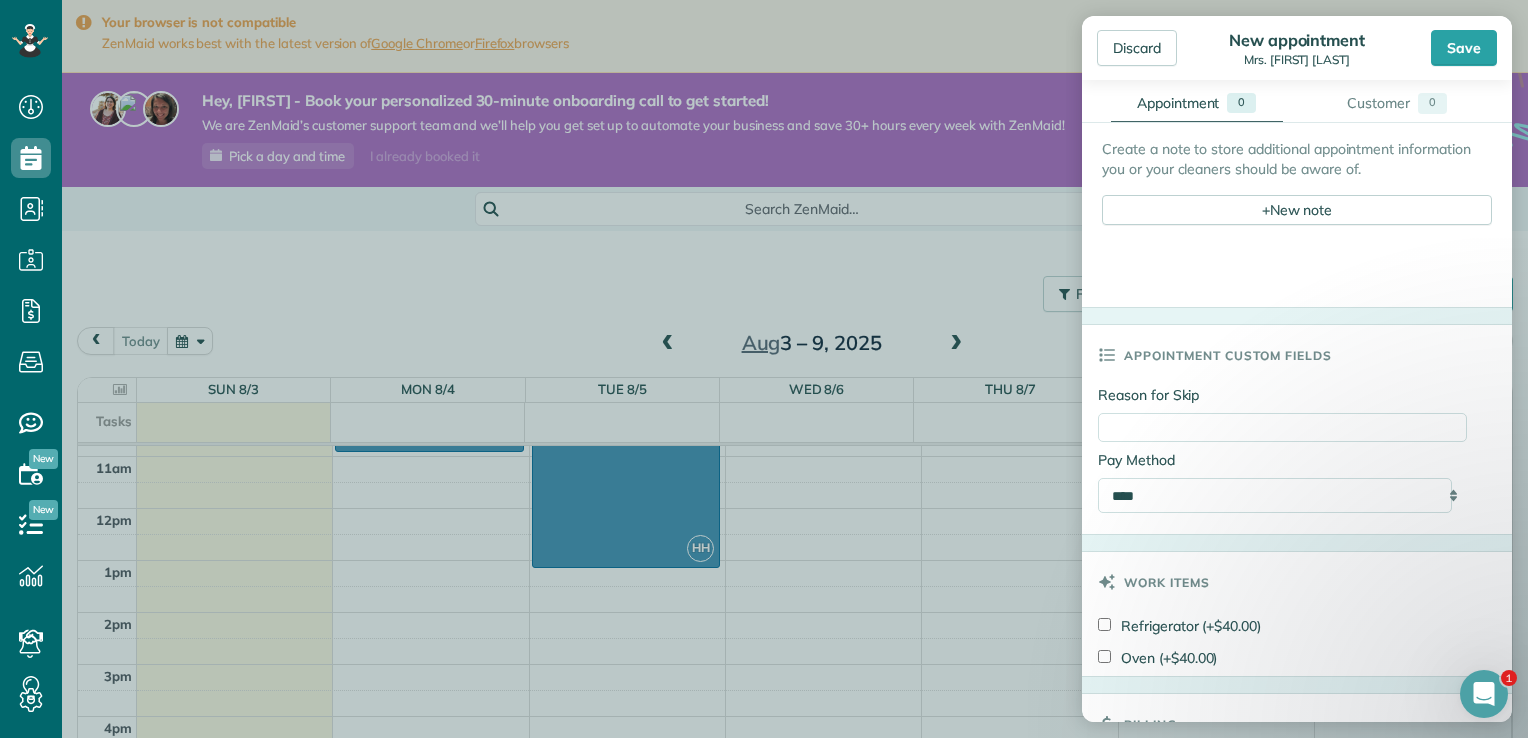 click on "Work items" at bounding box center [1297, 582] 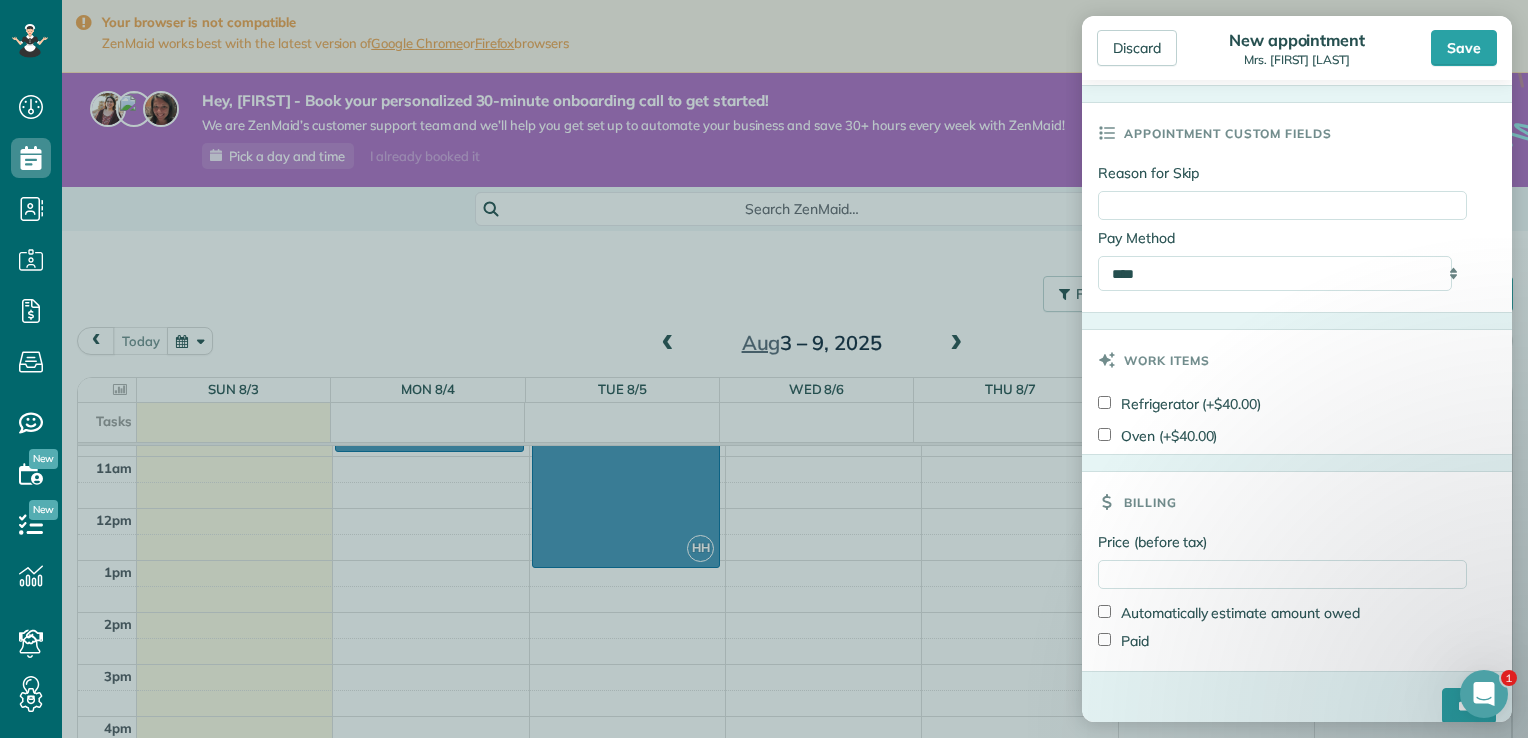 scroll, scrollTop: 1114, scrollLeft: 0, axis: vertical 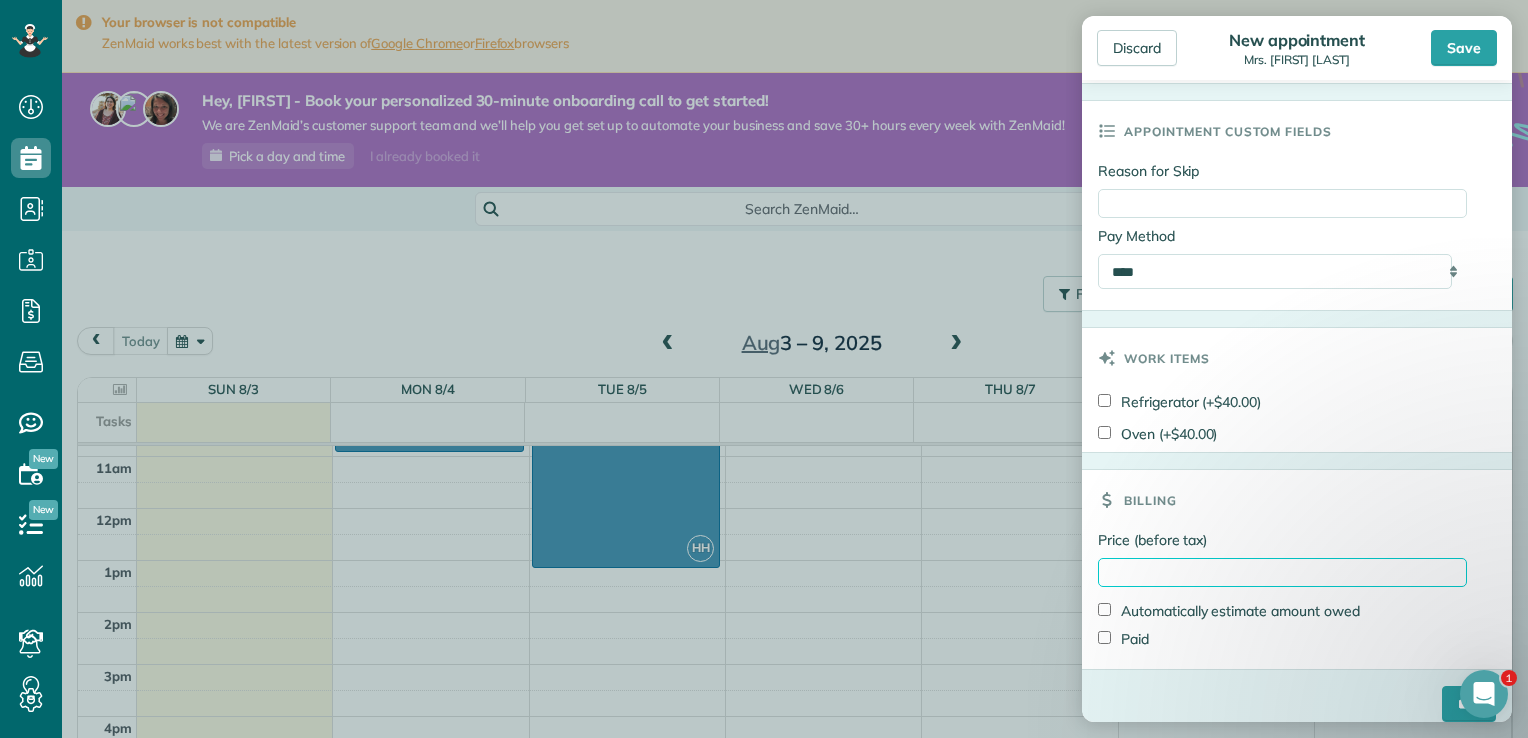 click on "Price (before tax)" at bounding box center [1282, 572] 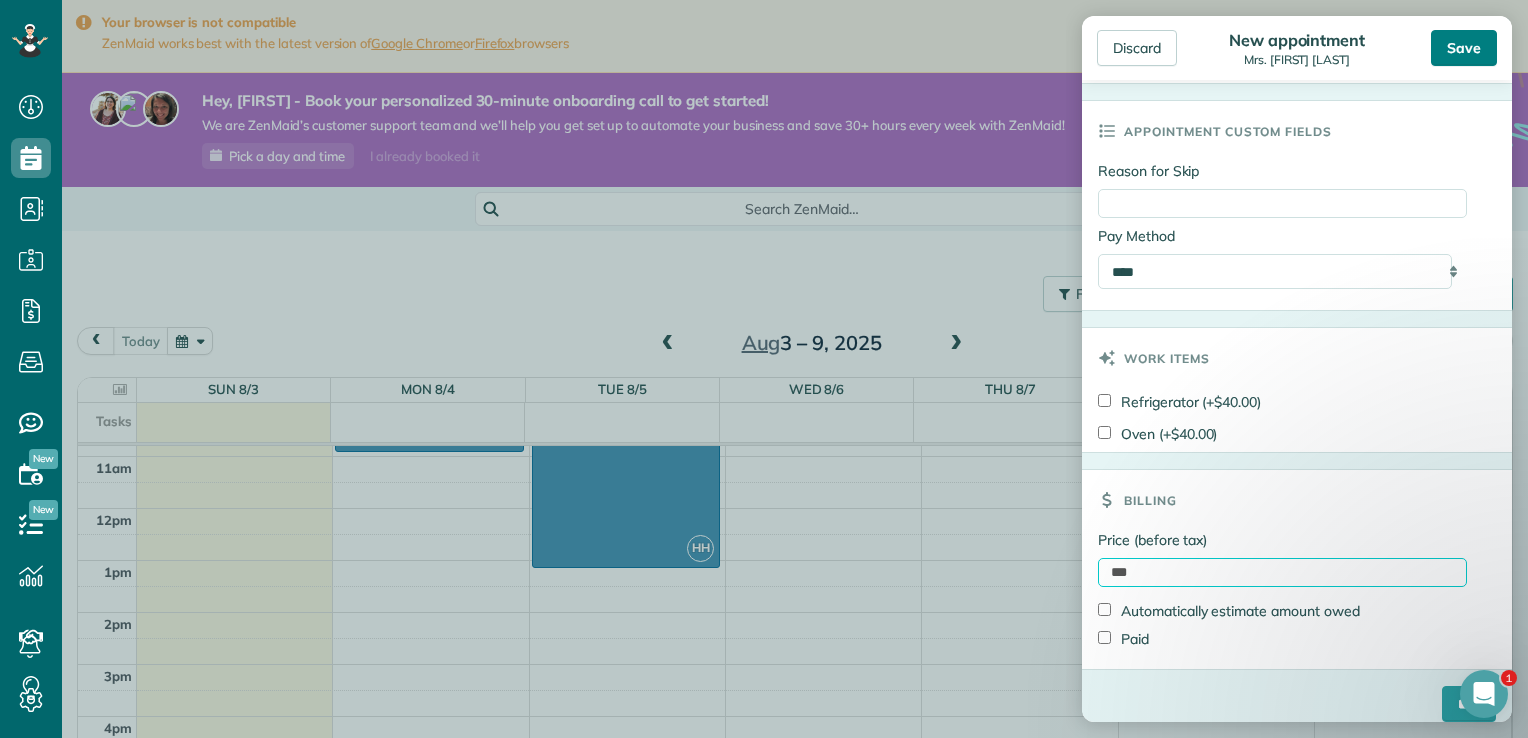 type on "***" 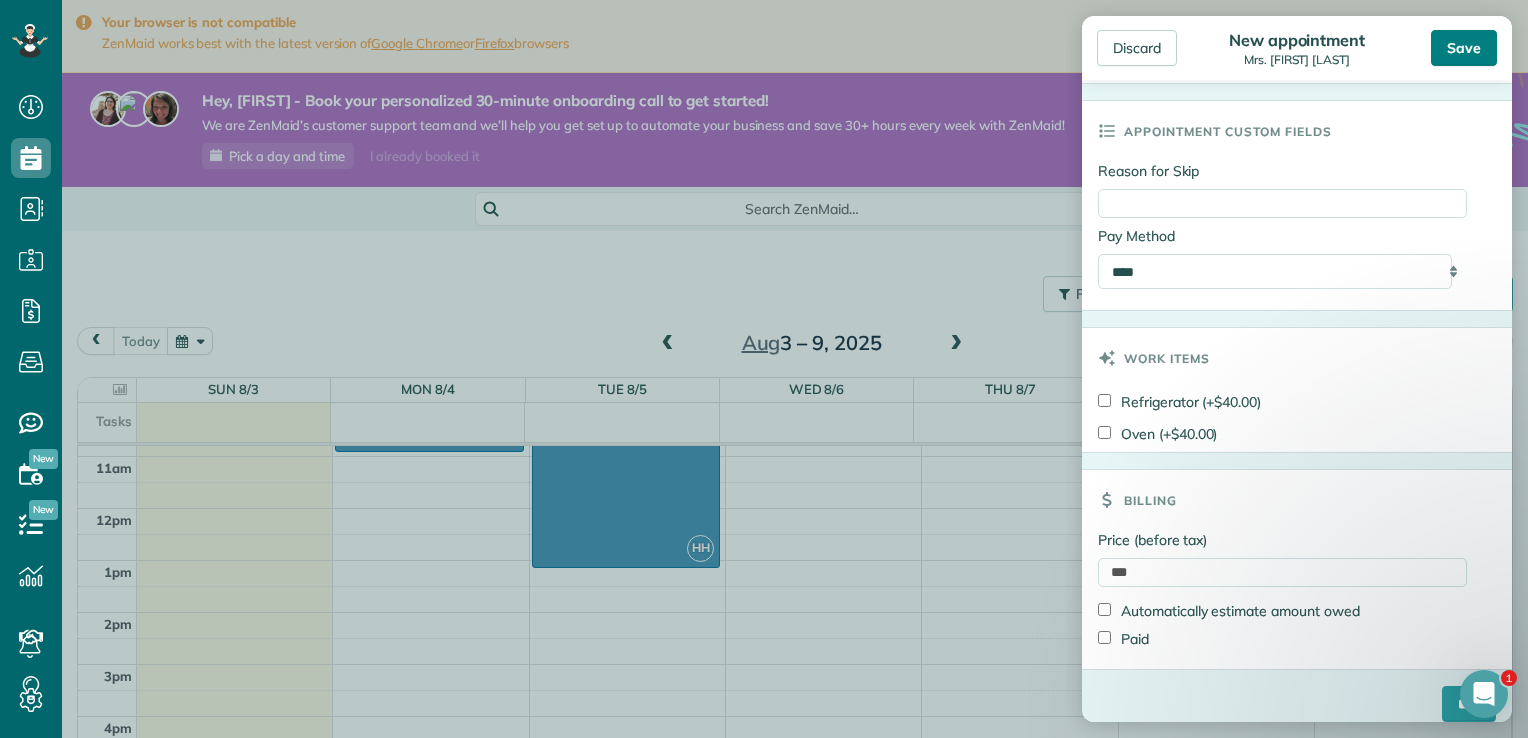 click on "Save" at bounding box center [1464, 48] 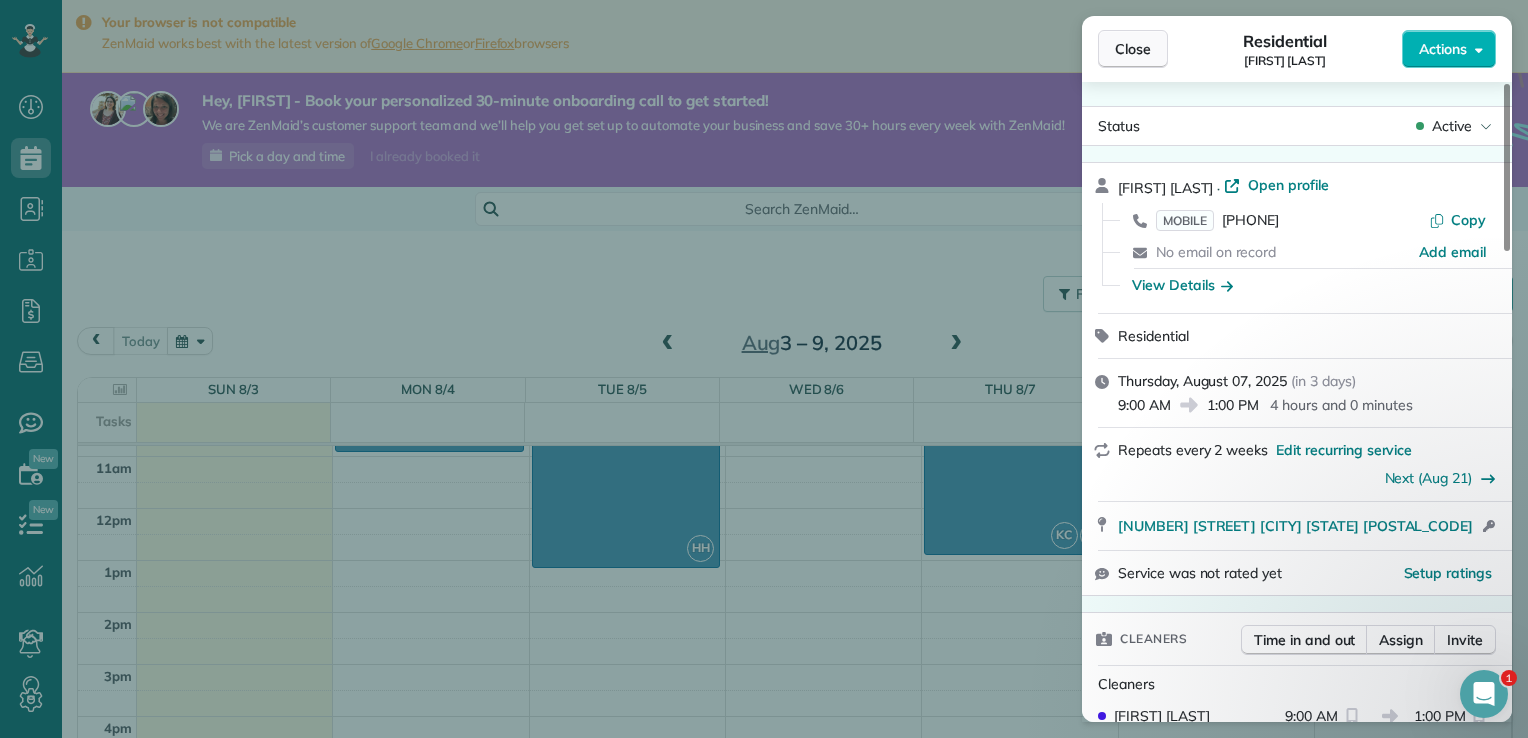 click on "Close" at bounding box center [1133, 49] 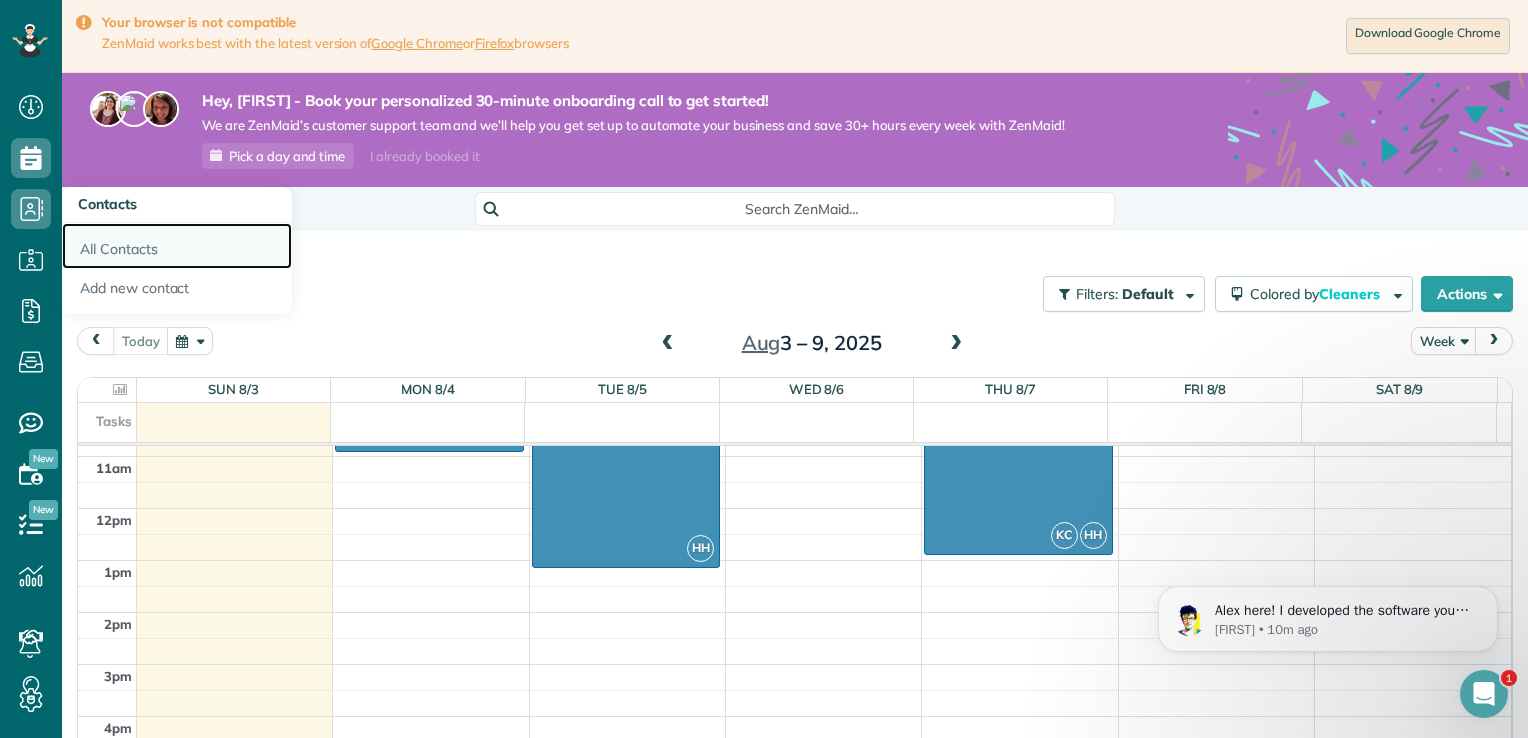 click on "All Contacts" at bounding box center (177, 246) 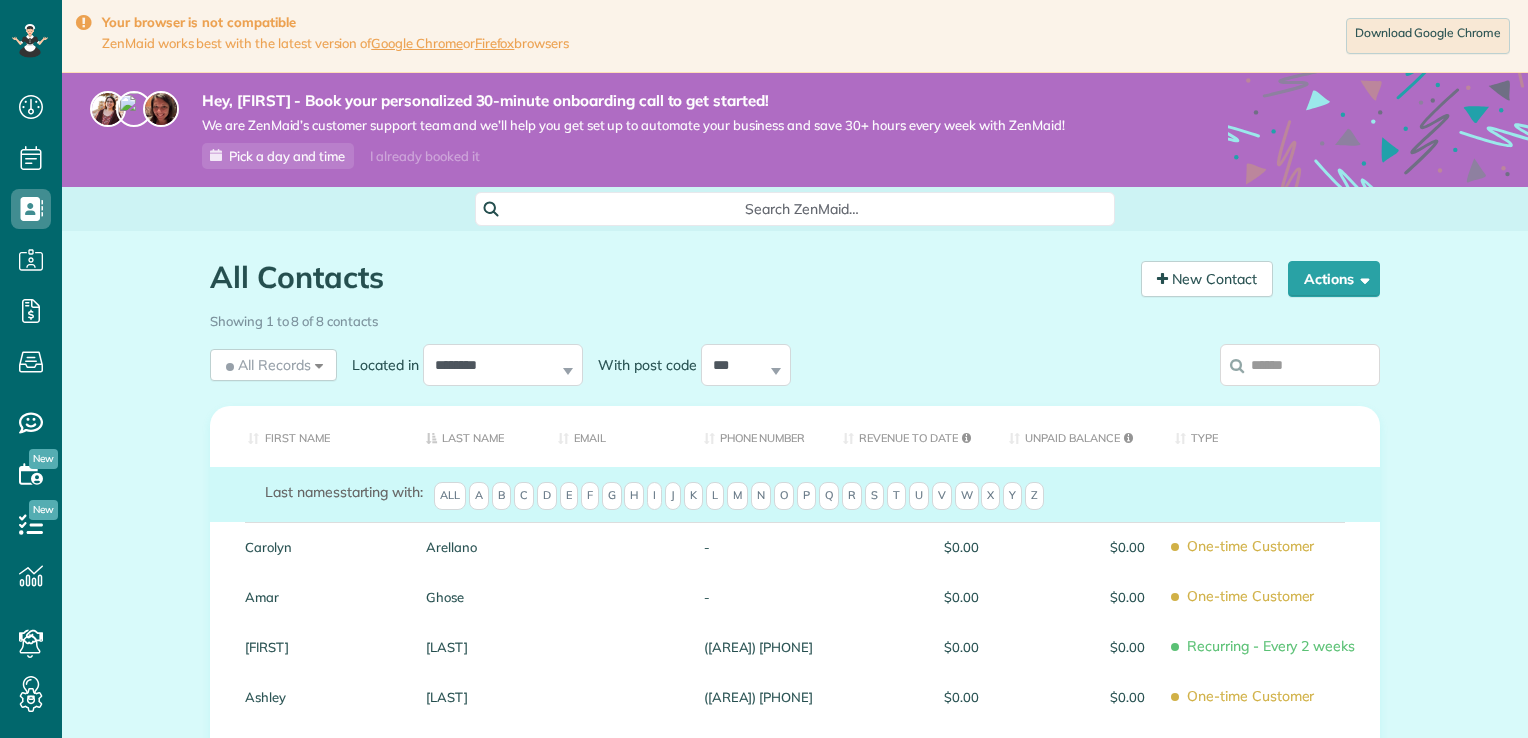 scroll, scrollTop: 0, scrollLeft: 0, axis: both 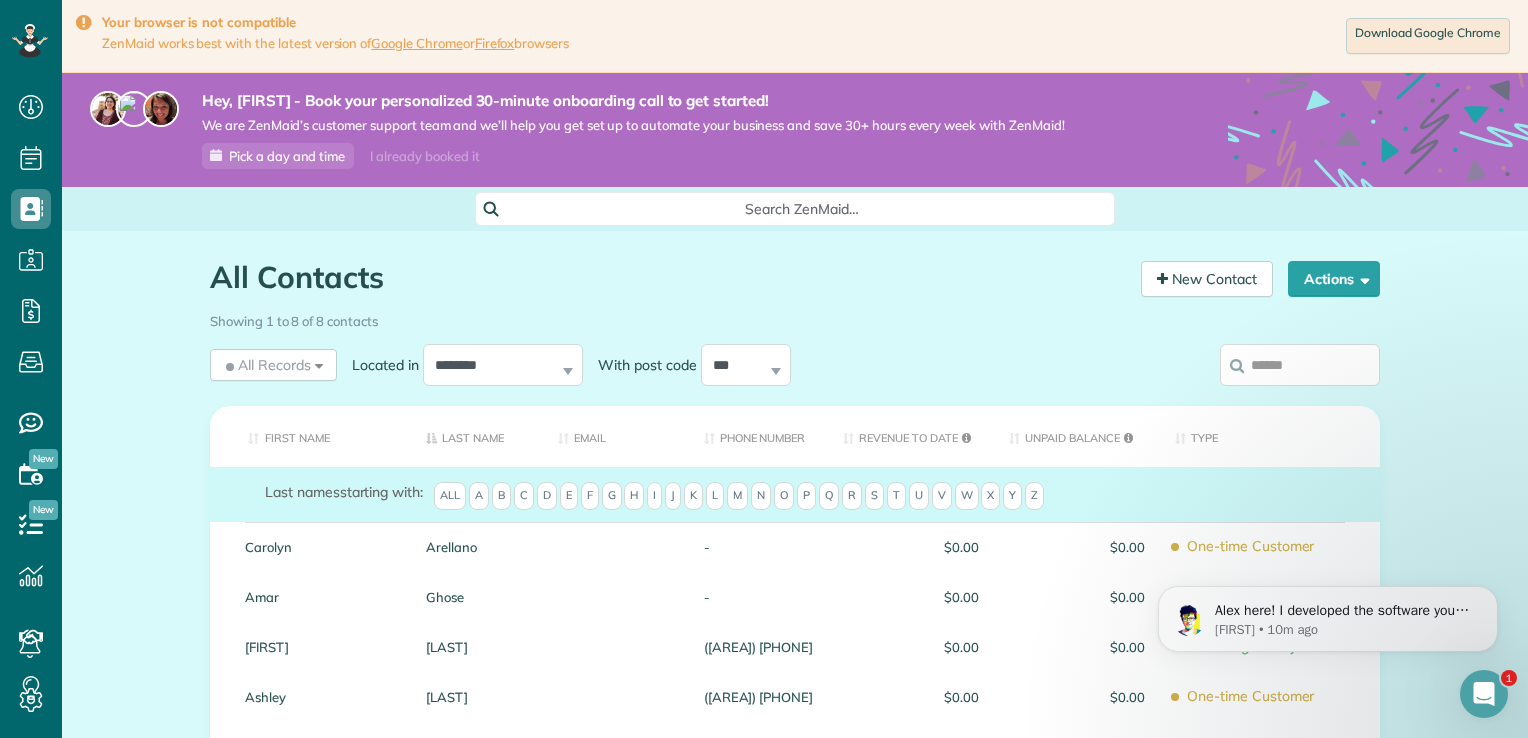 click on "C" at bounding box center [524, 496] 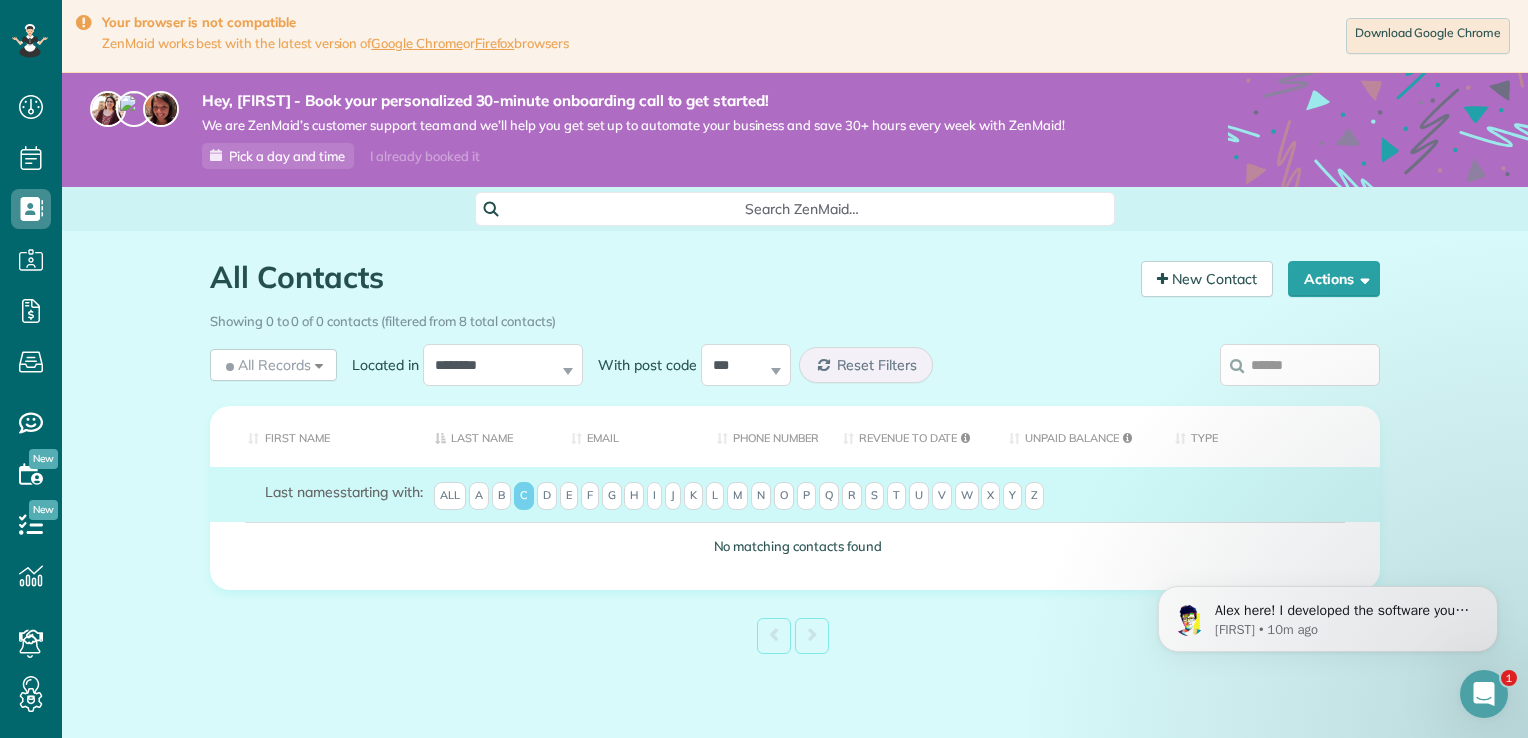 click on "W" at bounding box center [967, 496] 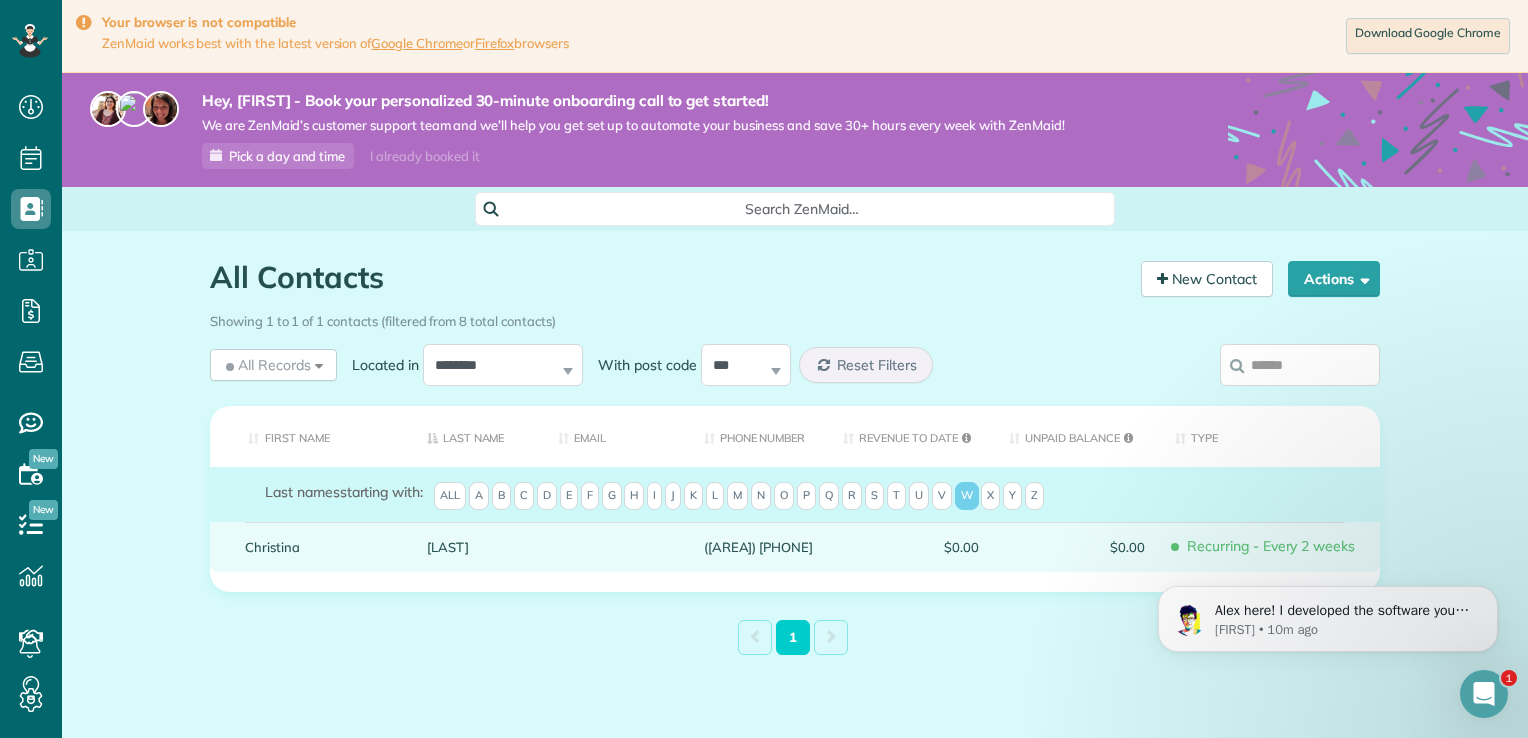 click at bounding box center [616, 547] 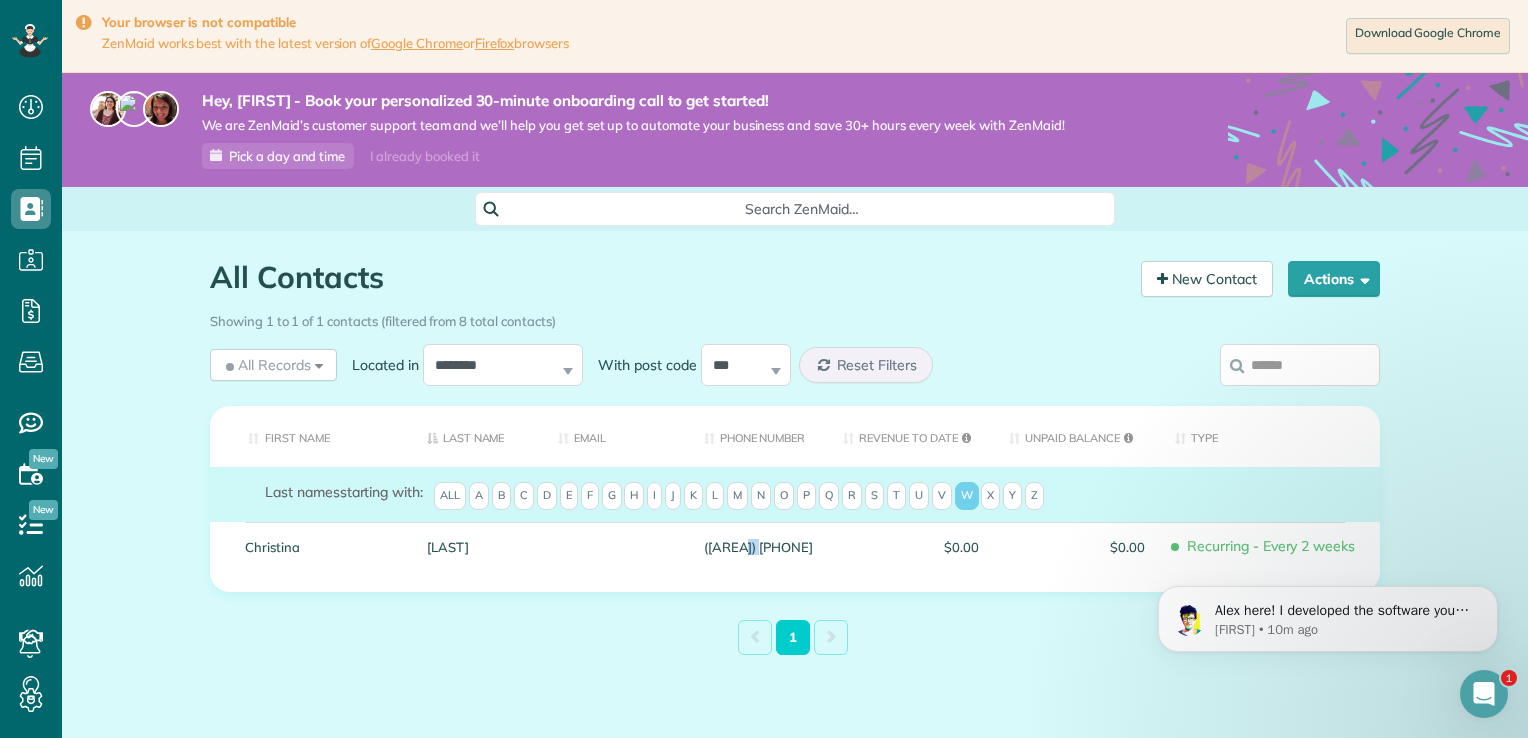 click on "[PHONE]" at bounding box center (758, 547) 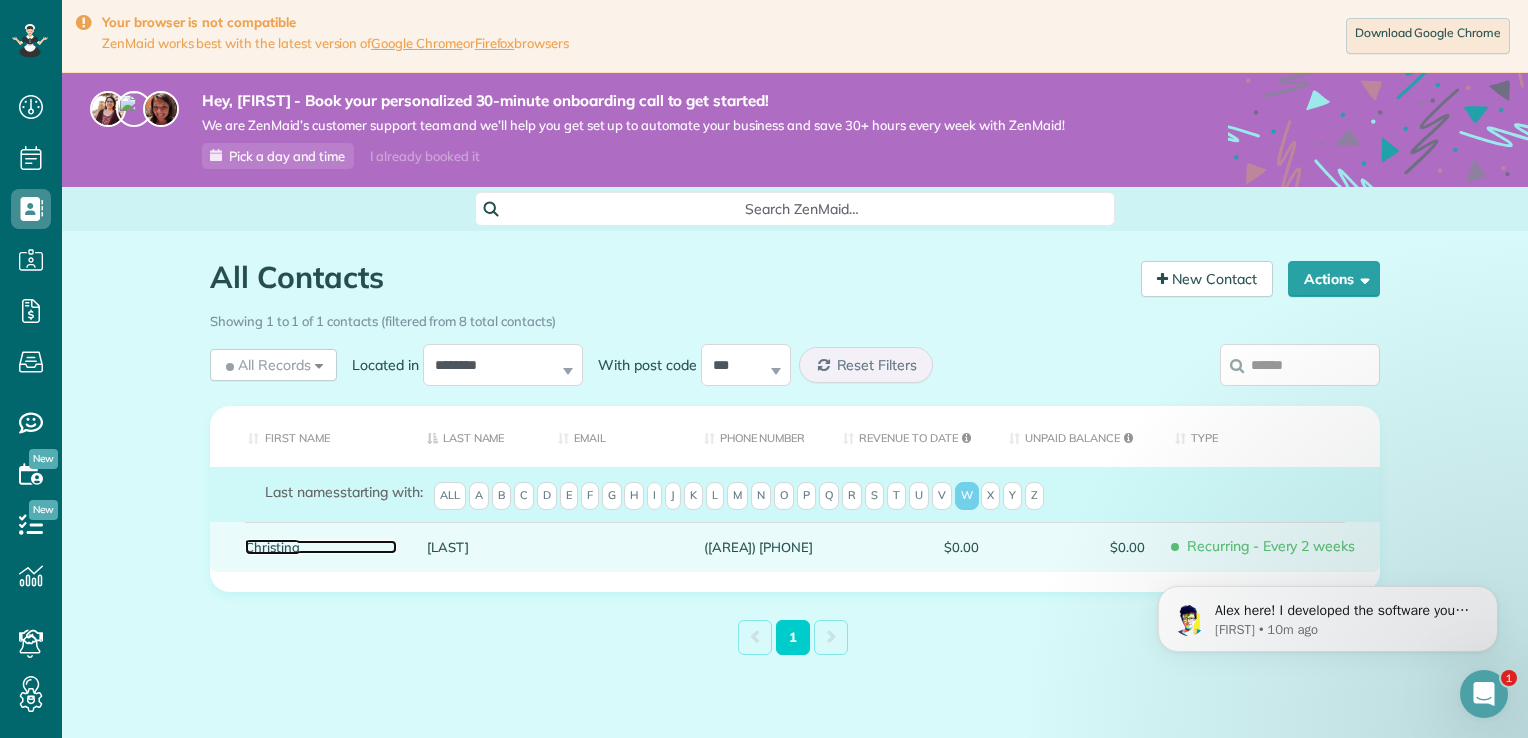 click on "Christina" at bounding box center [321, 547] 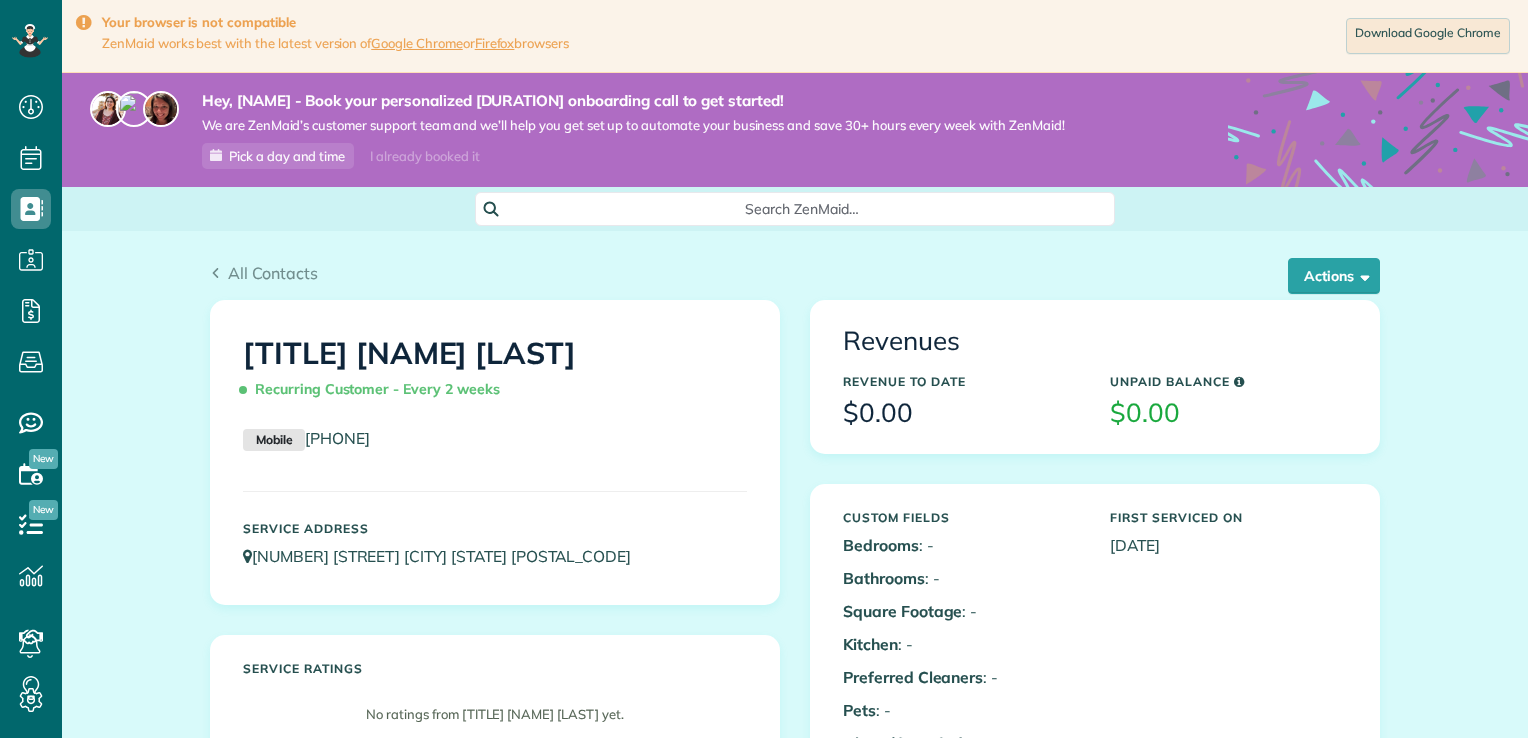 scroll, scrollTop: 0, scrollLeft: 0, axis: both 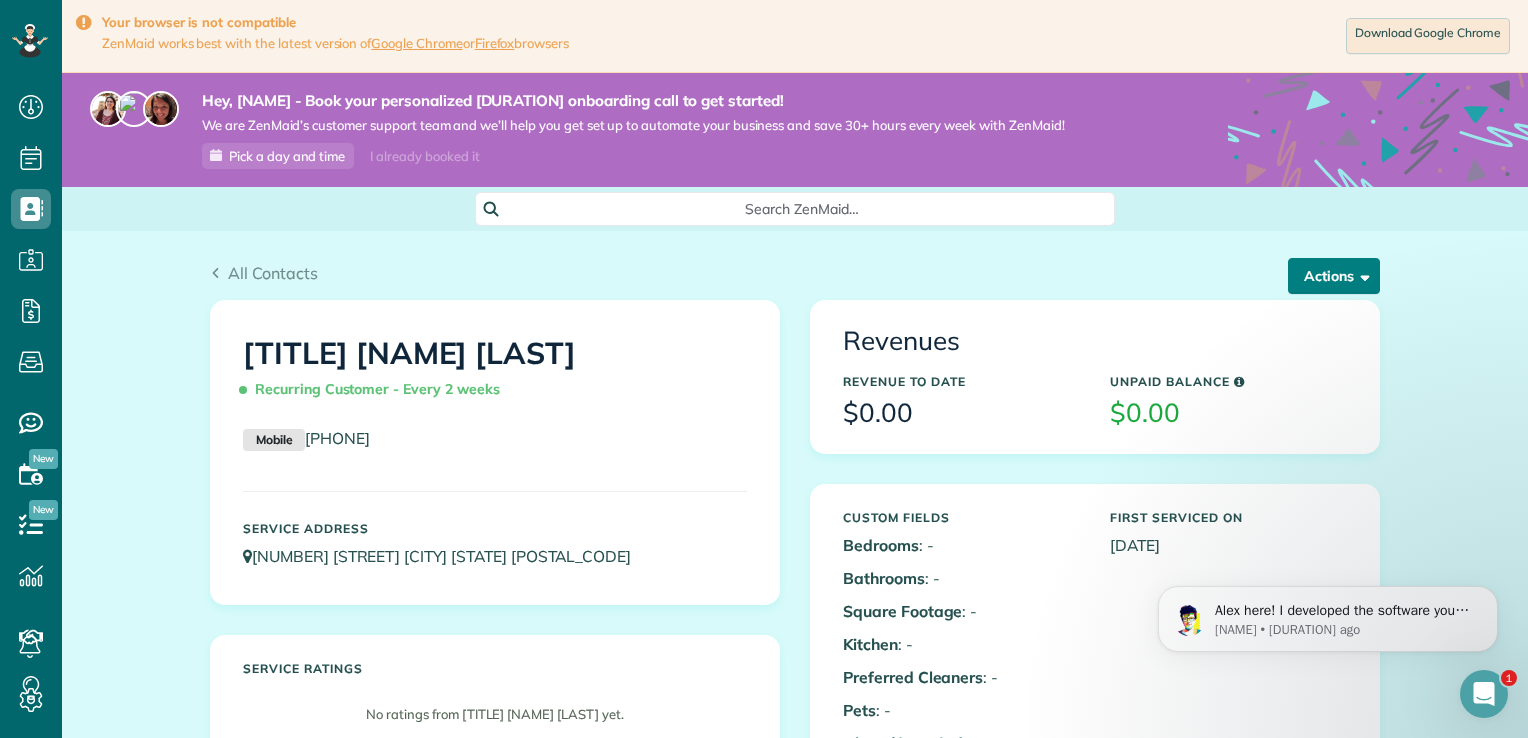 click on "Actions" at bounding box center (1334, 276) 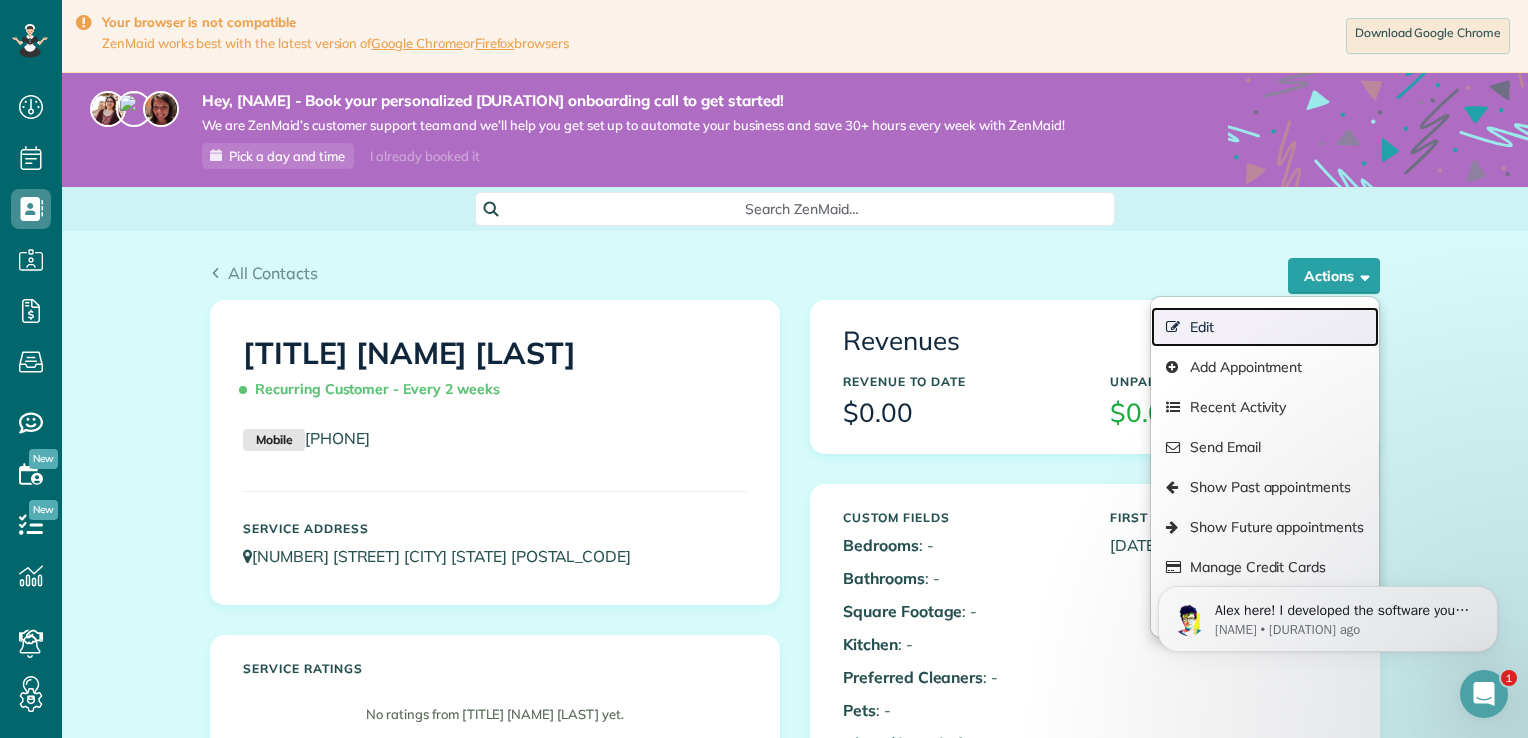 click on "Edit" at bounding box center [1265, 327] 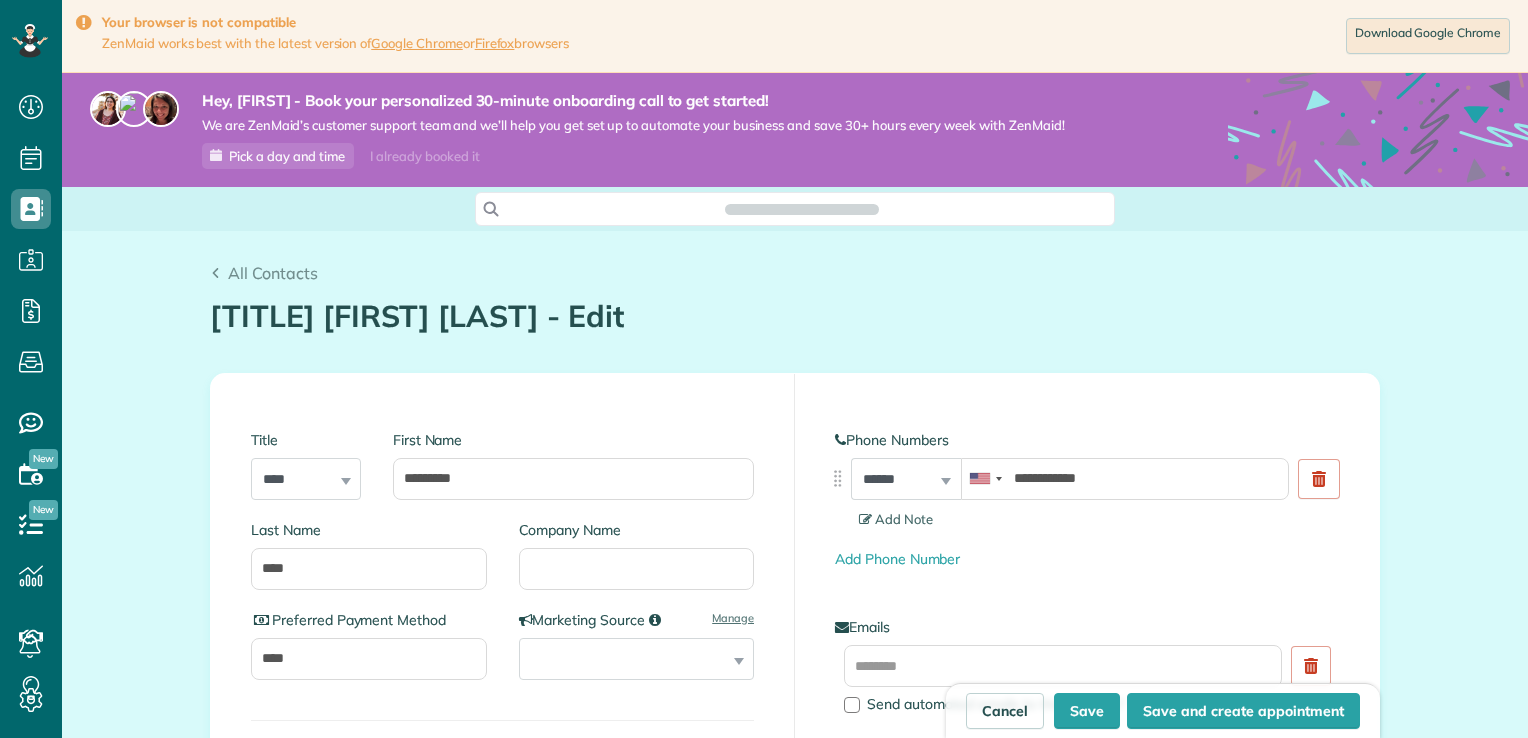scroll, scrollTop: 0, scrollLeft: 0, axis: both 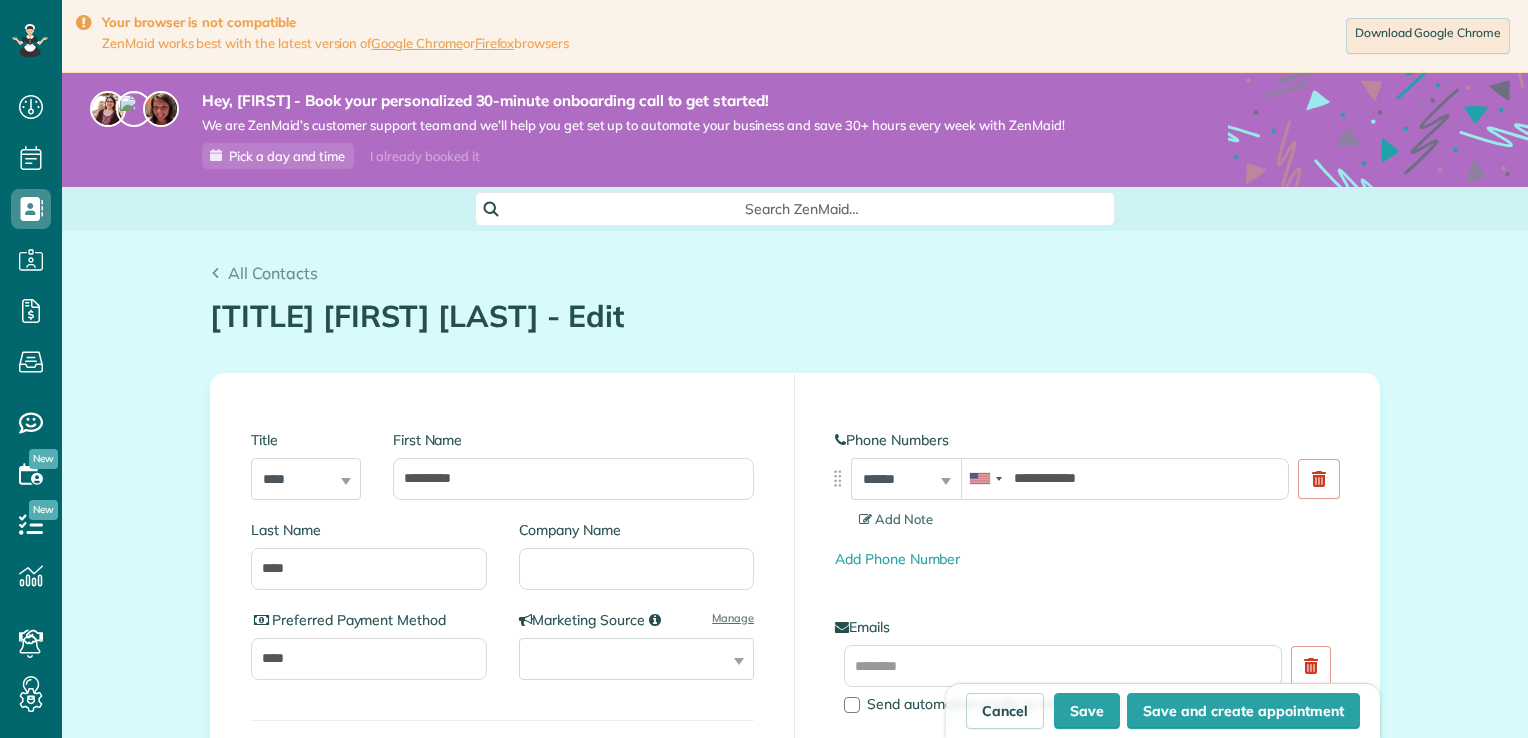 type on "**********" 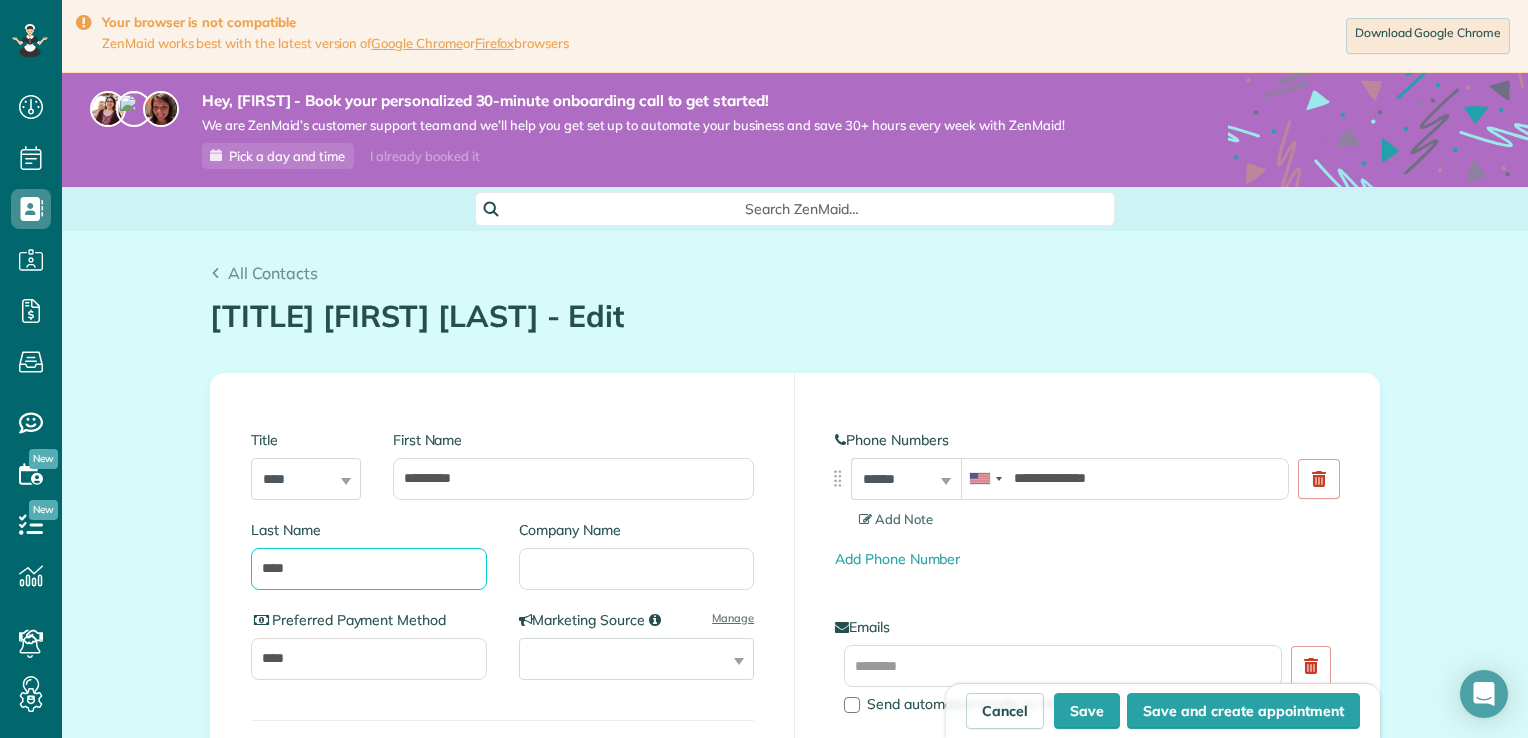 click on "****" at bounding box center [369, 569] 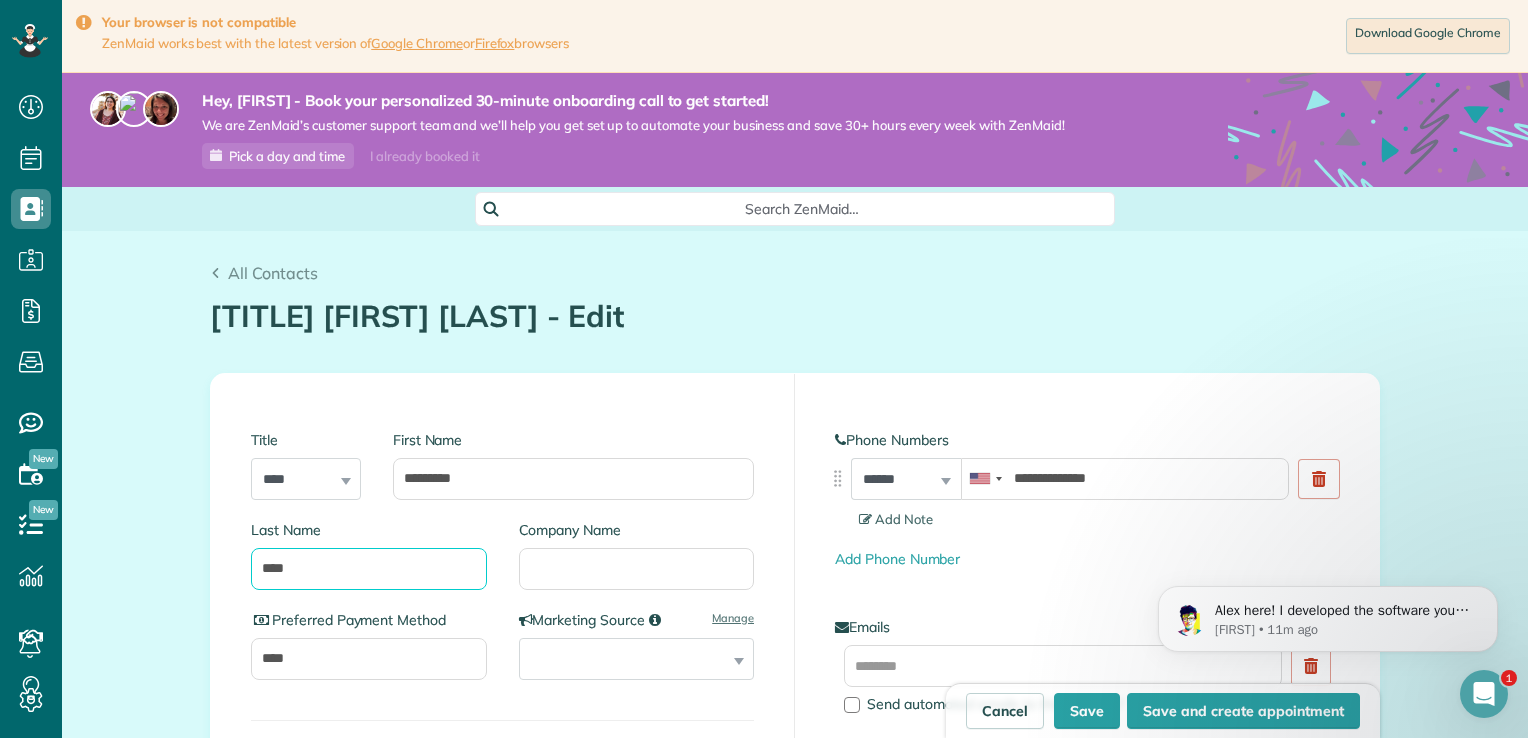 scroll, scrollTop: 0, scrollLeft: 0, axis: both 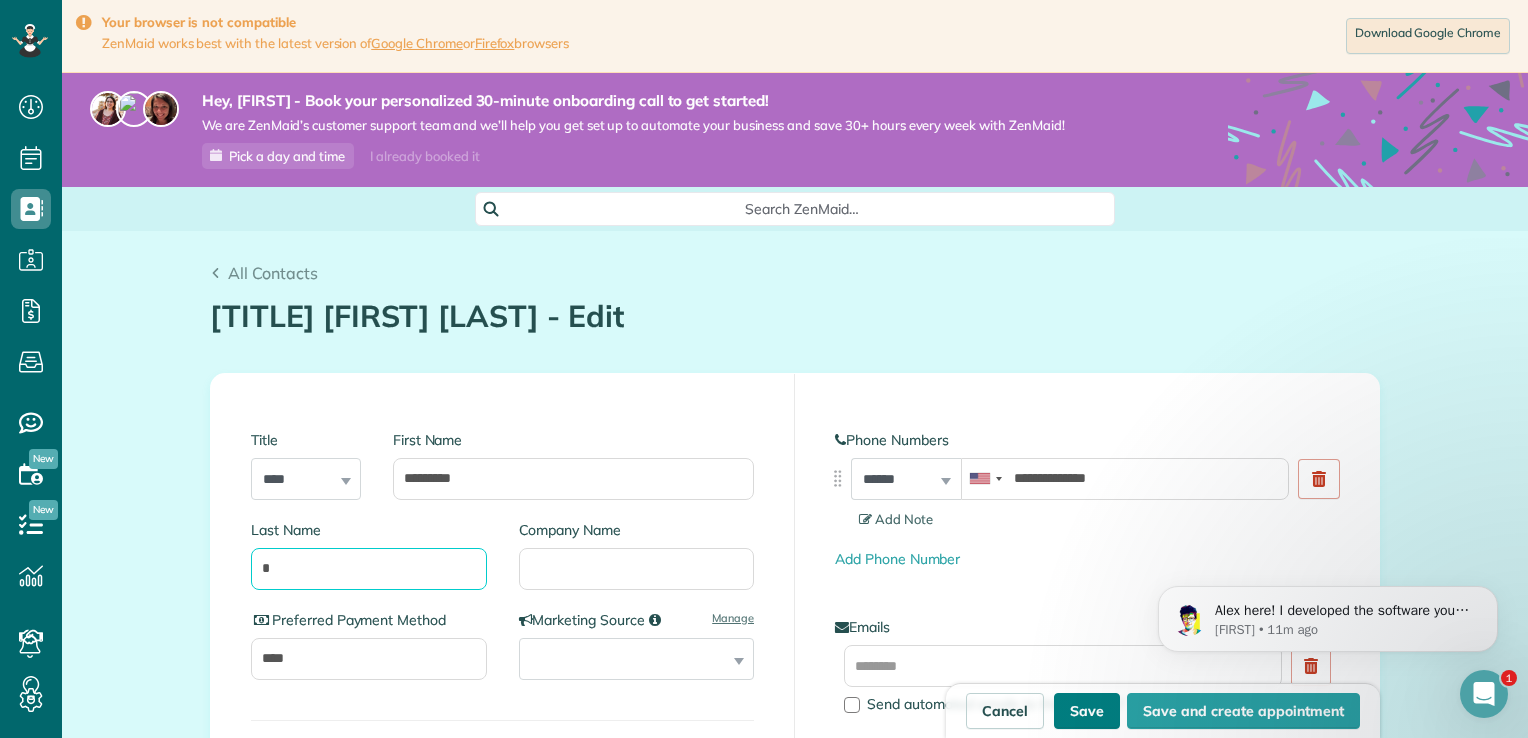 type on "*" 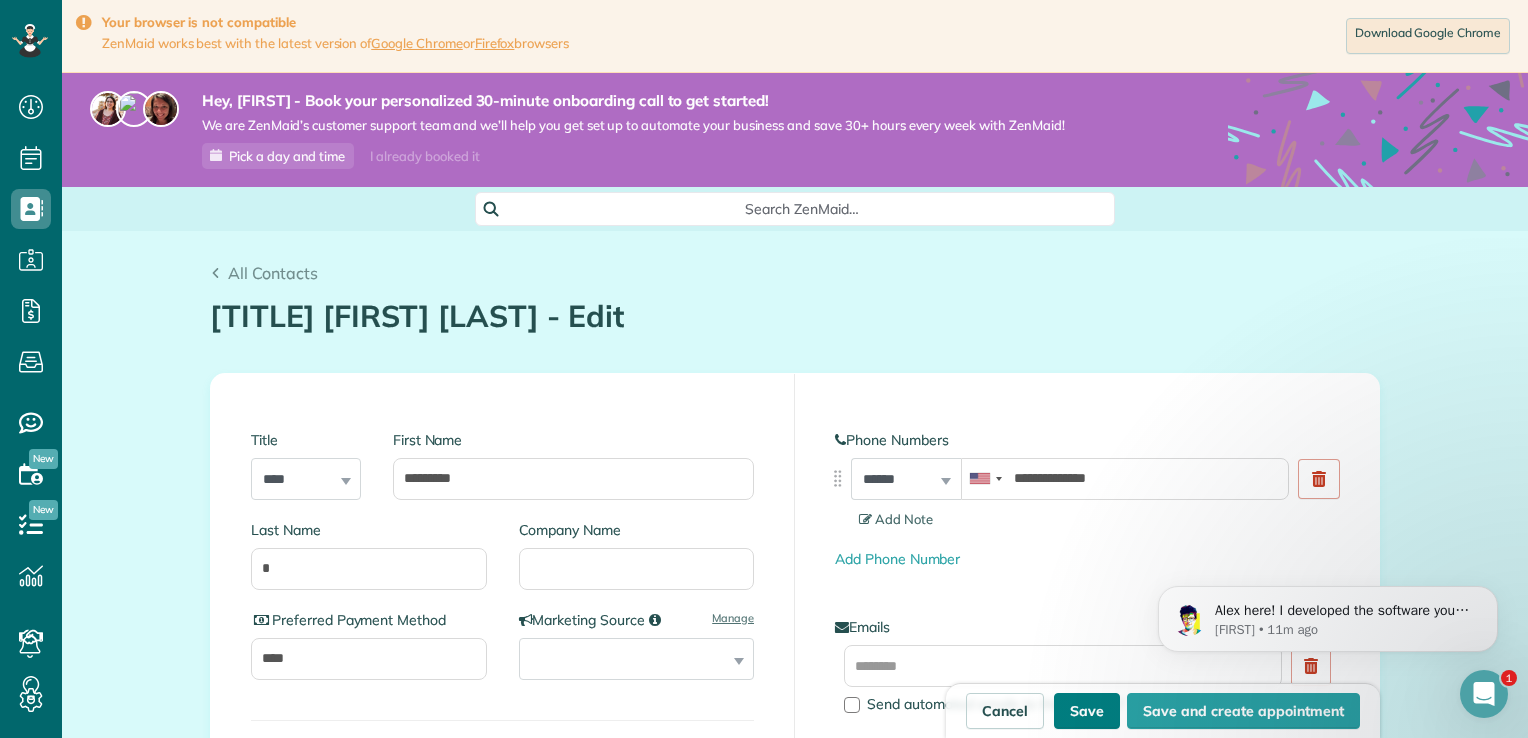 click on "Save" at bounding box center (1087, 711) 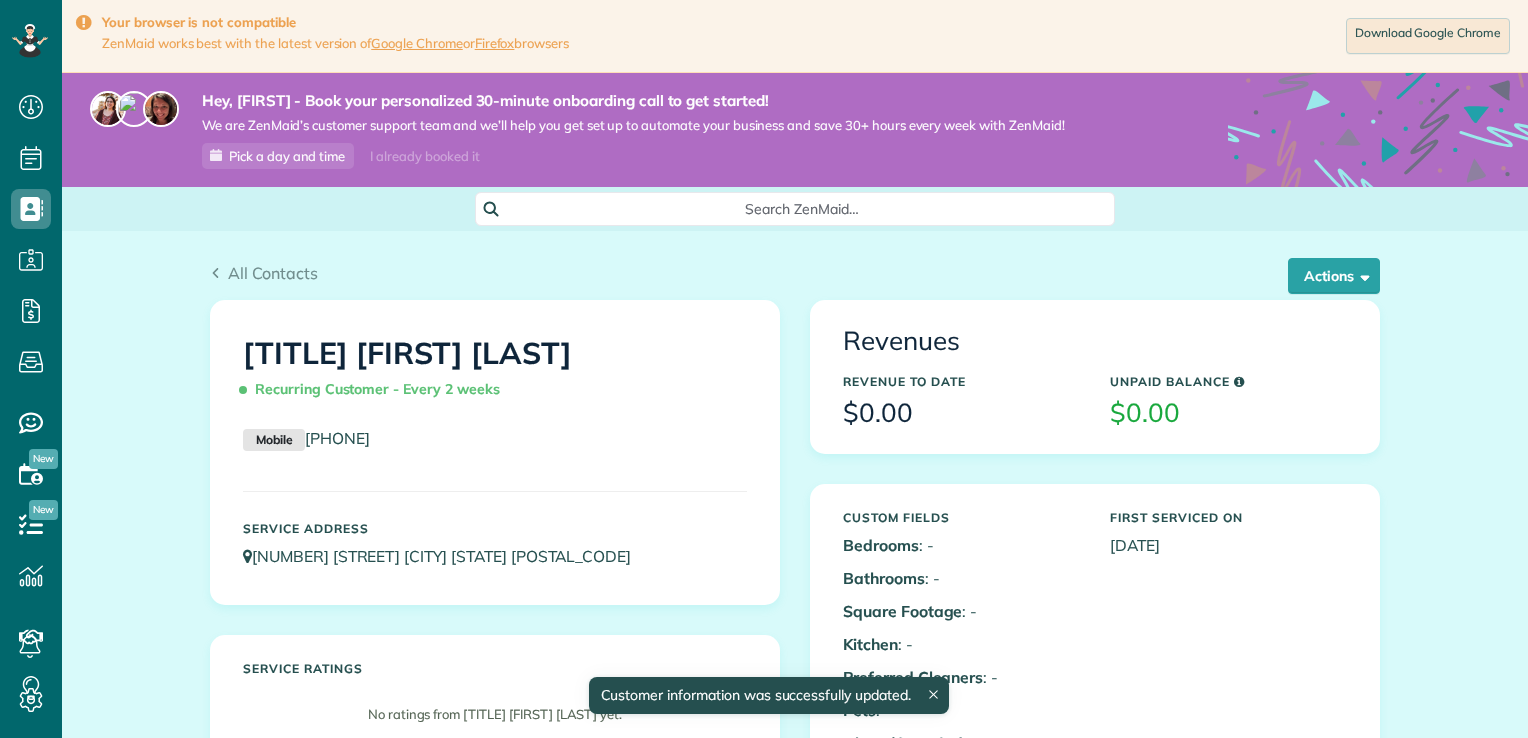 scroll, scrollTop: 0, scrollLeft: 0, axis: both 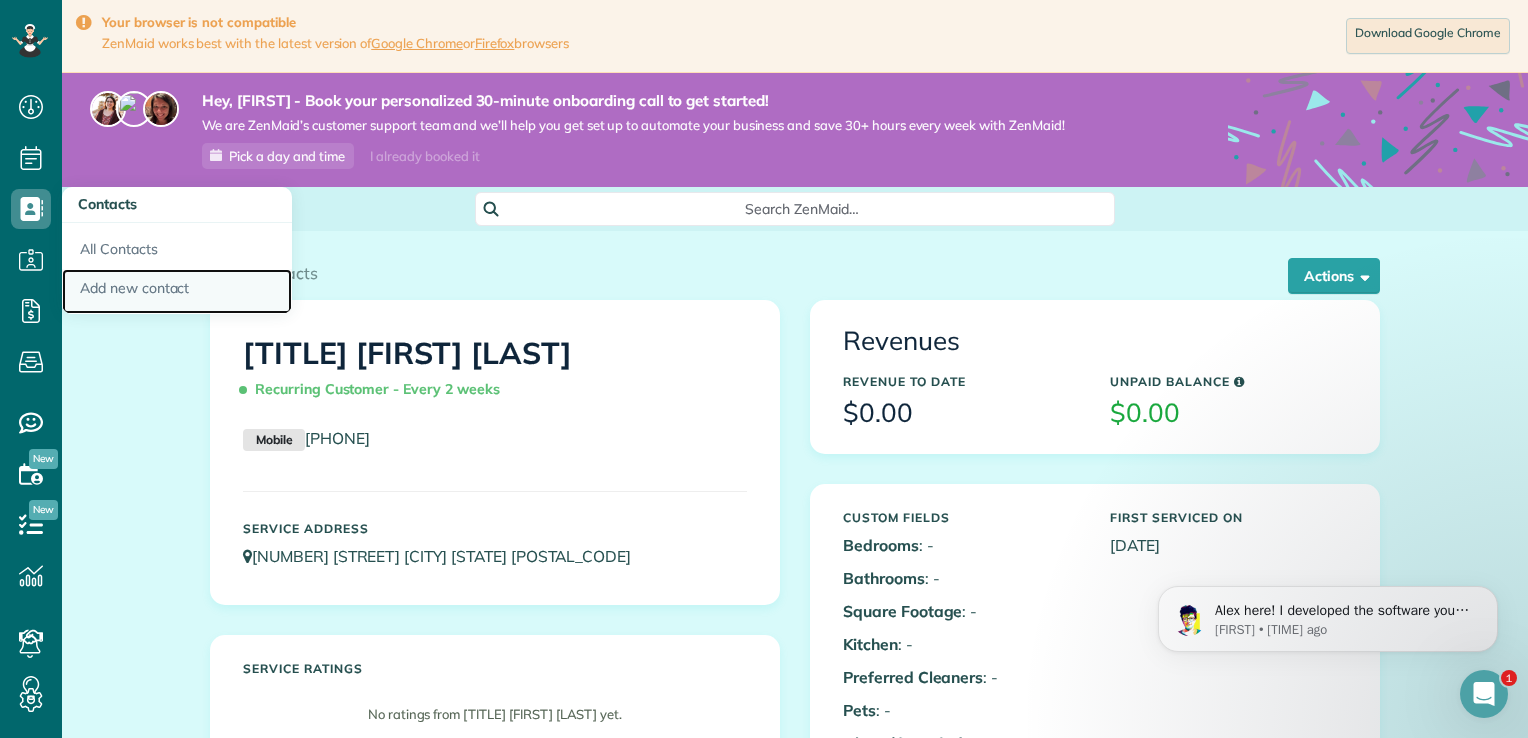 click on "Add new contact" at bounding box center [177, 292] 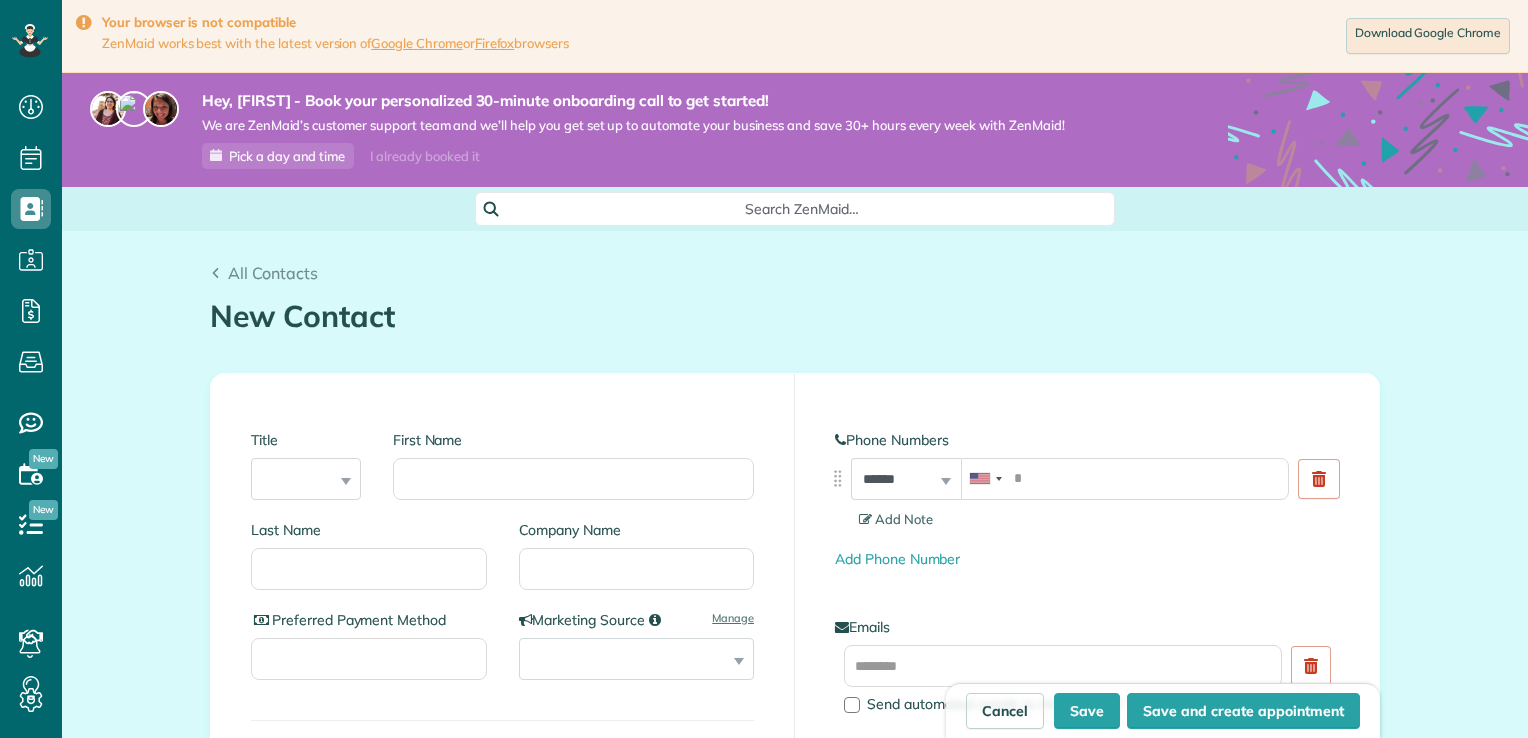 scroll, scrollTop: 0, scrollLeft: 0, axis: both 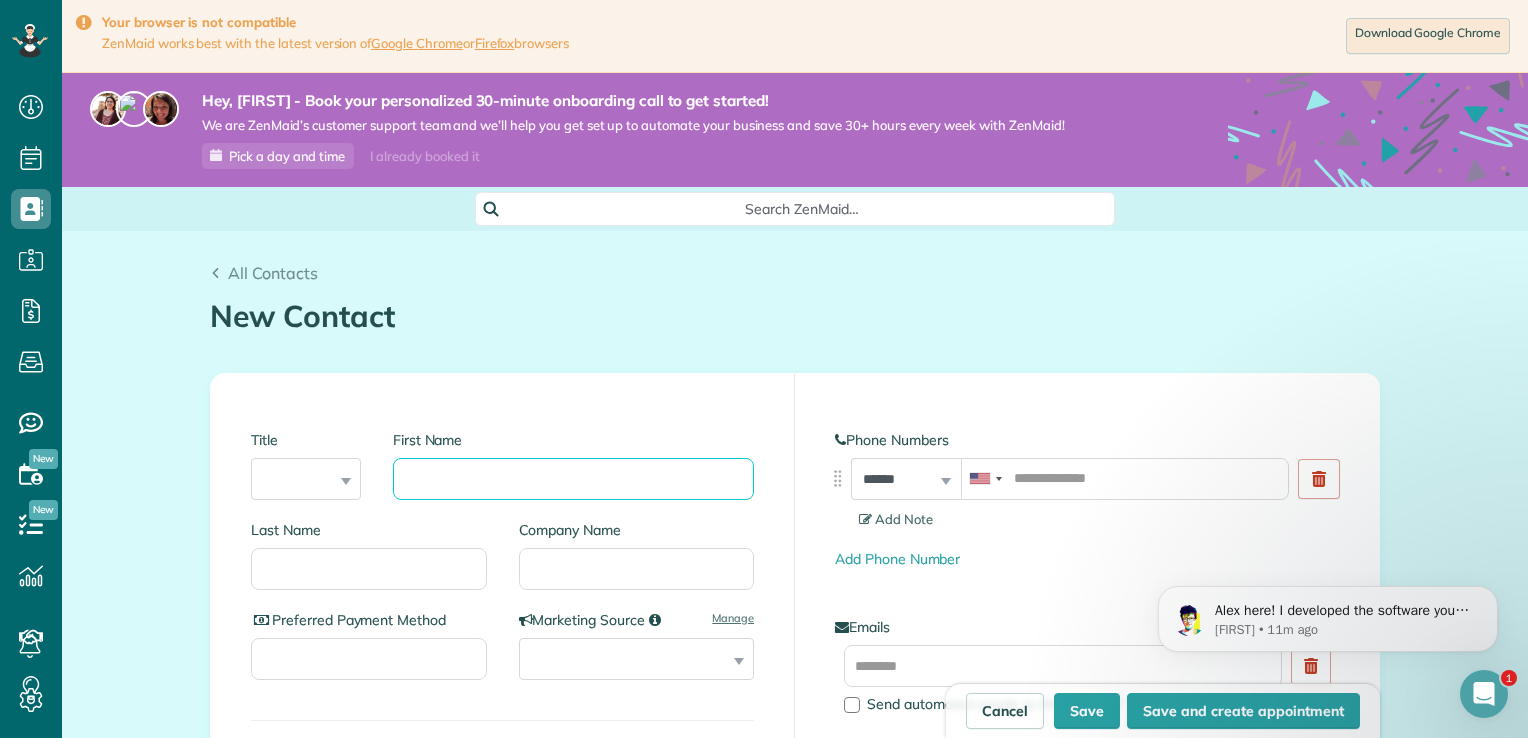 click on "First Name" at bounding box center (573, 479) 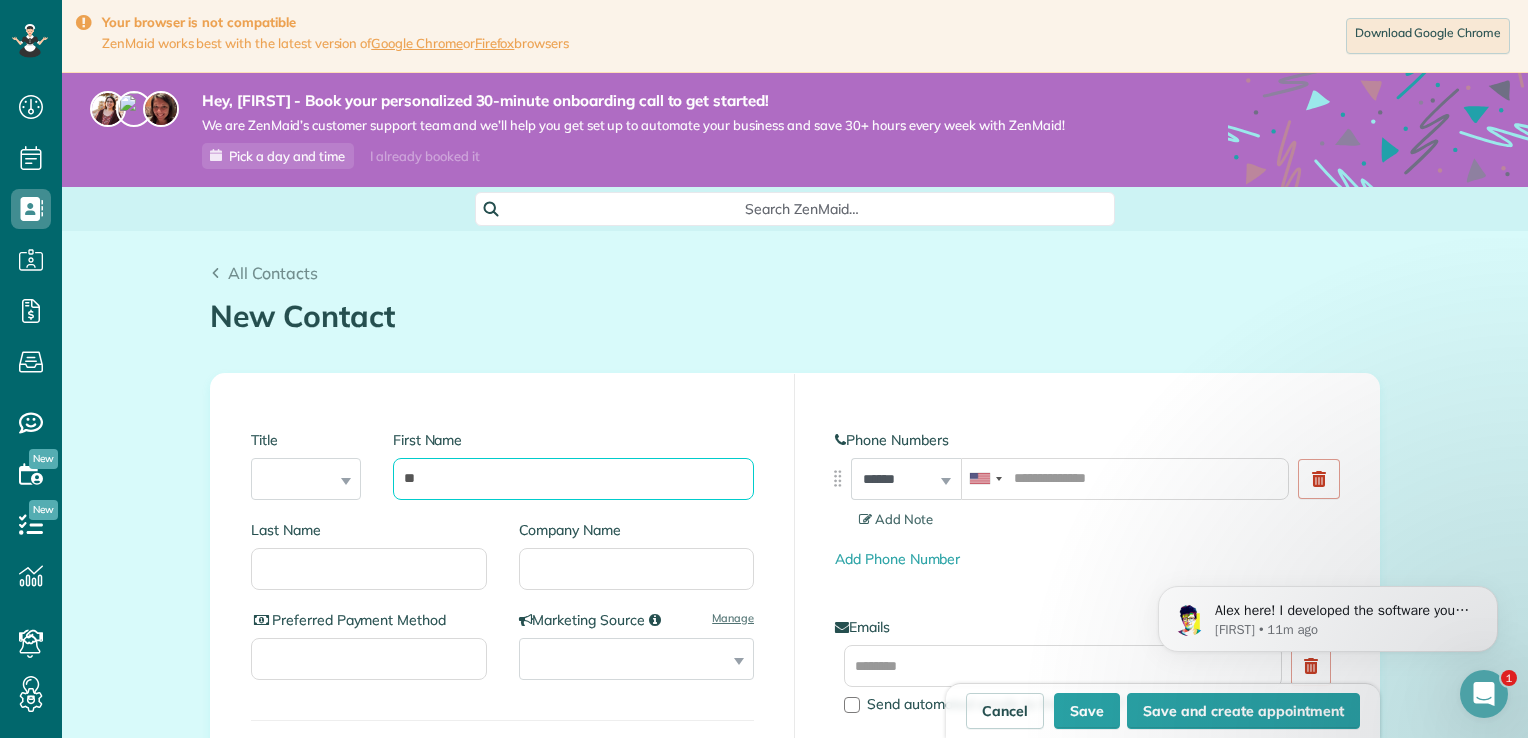 type on "*" 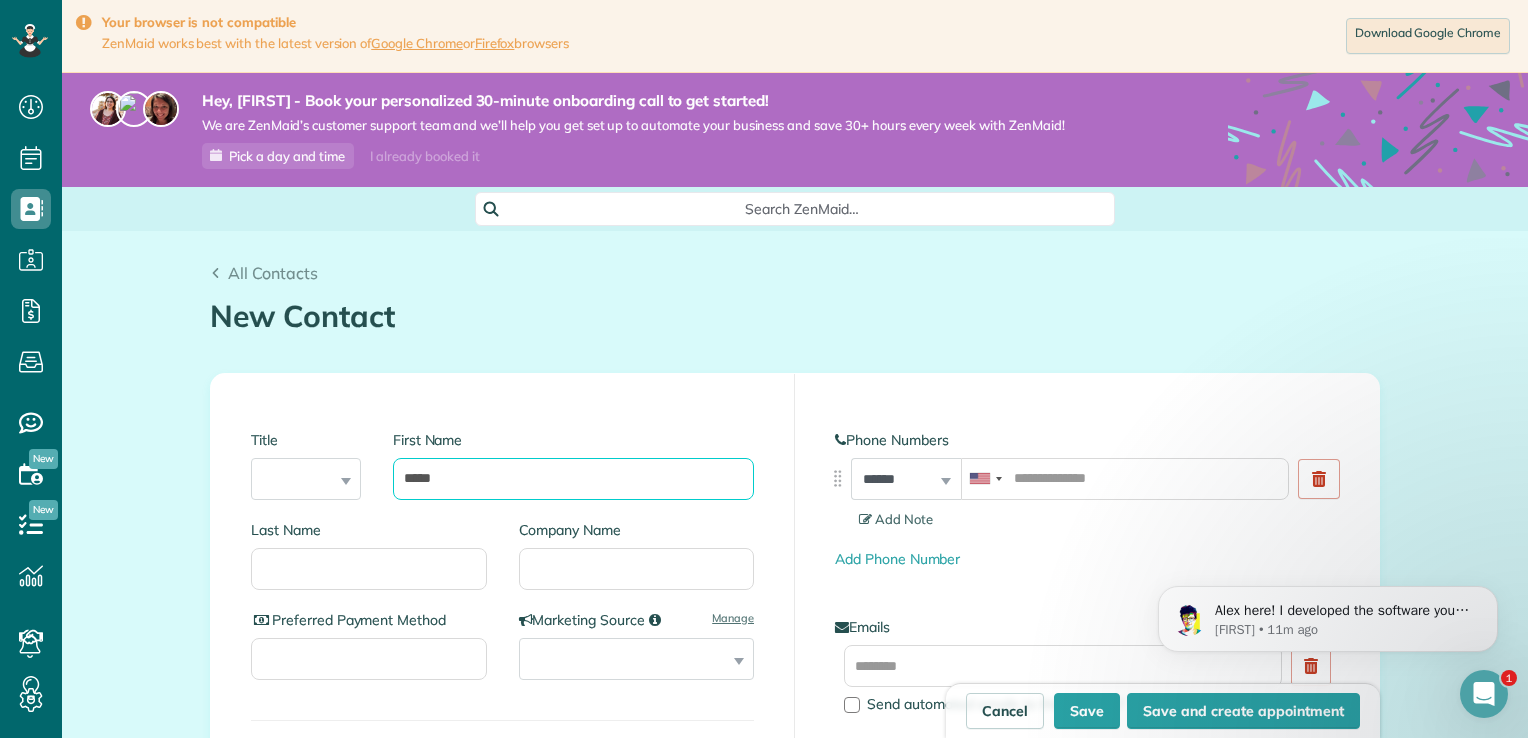type on "*****" 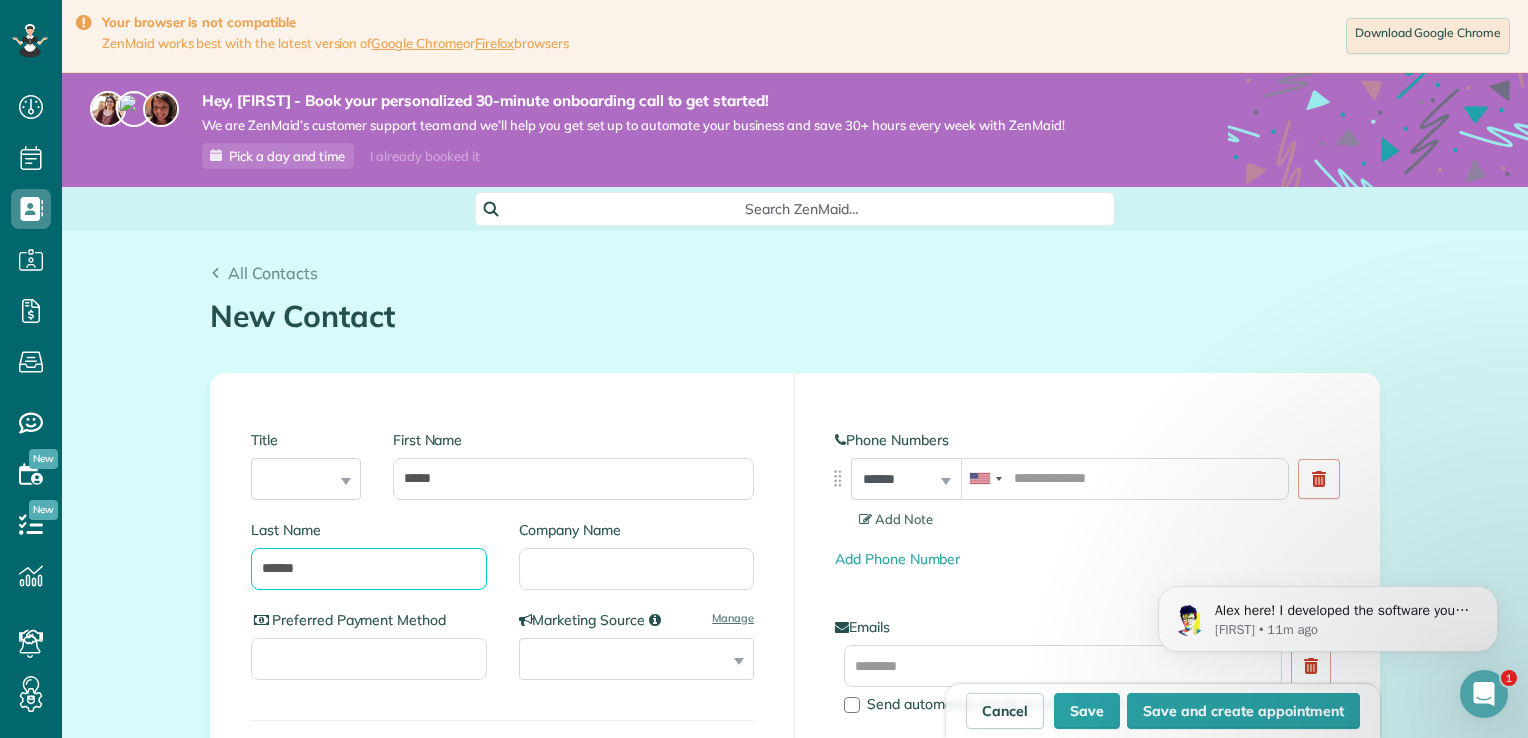 type on "******" 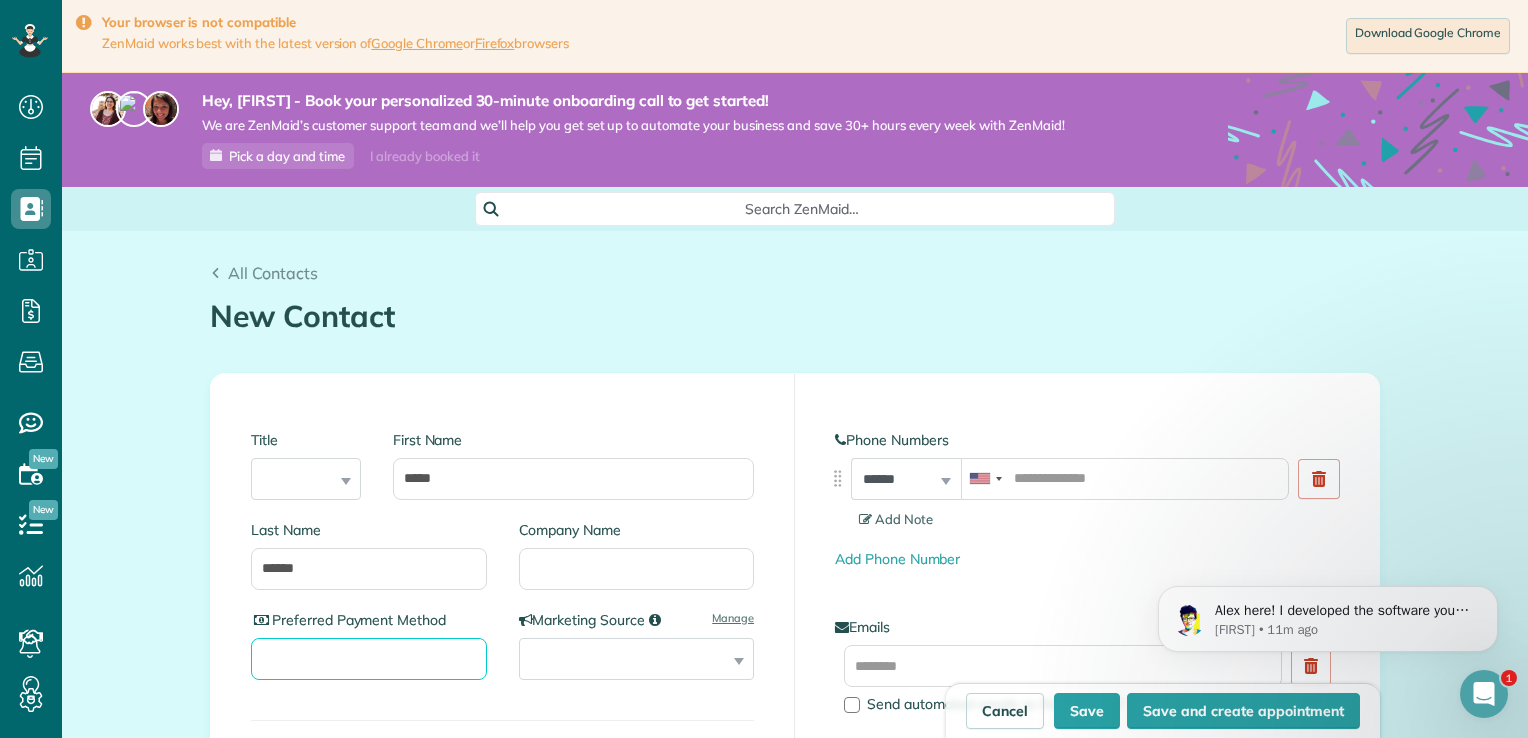 click on "Preferred Payment Method" at bounding box center (369, 659) 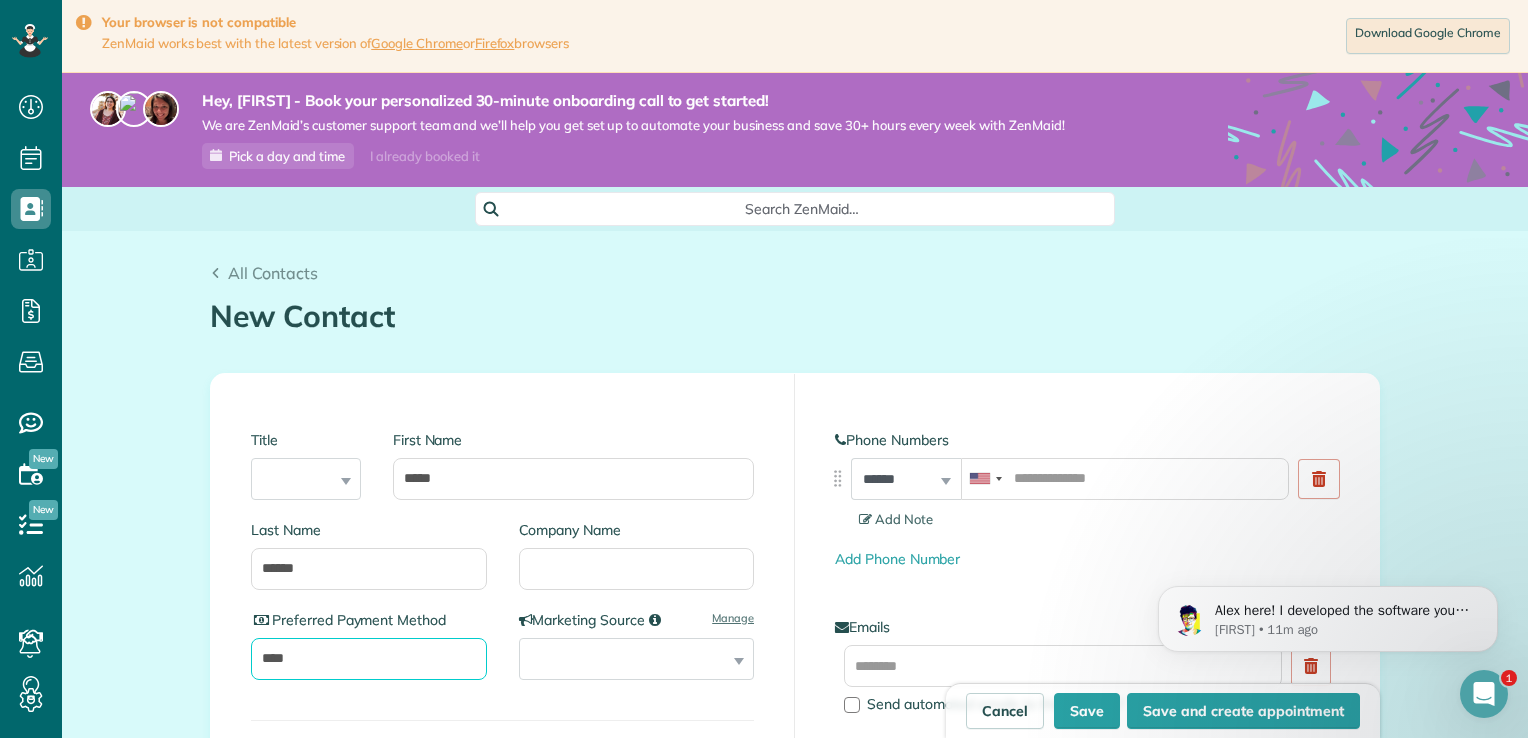 type on "****" 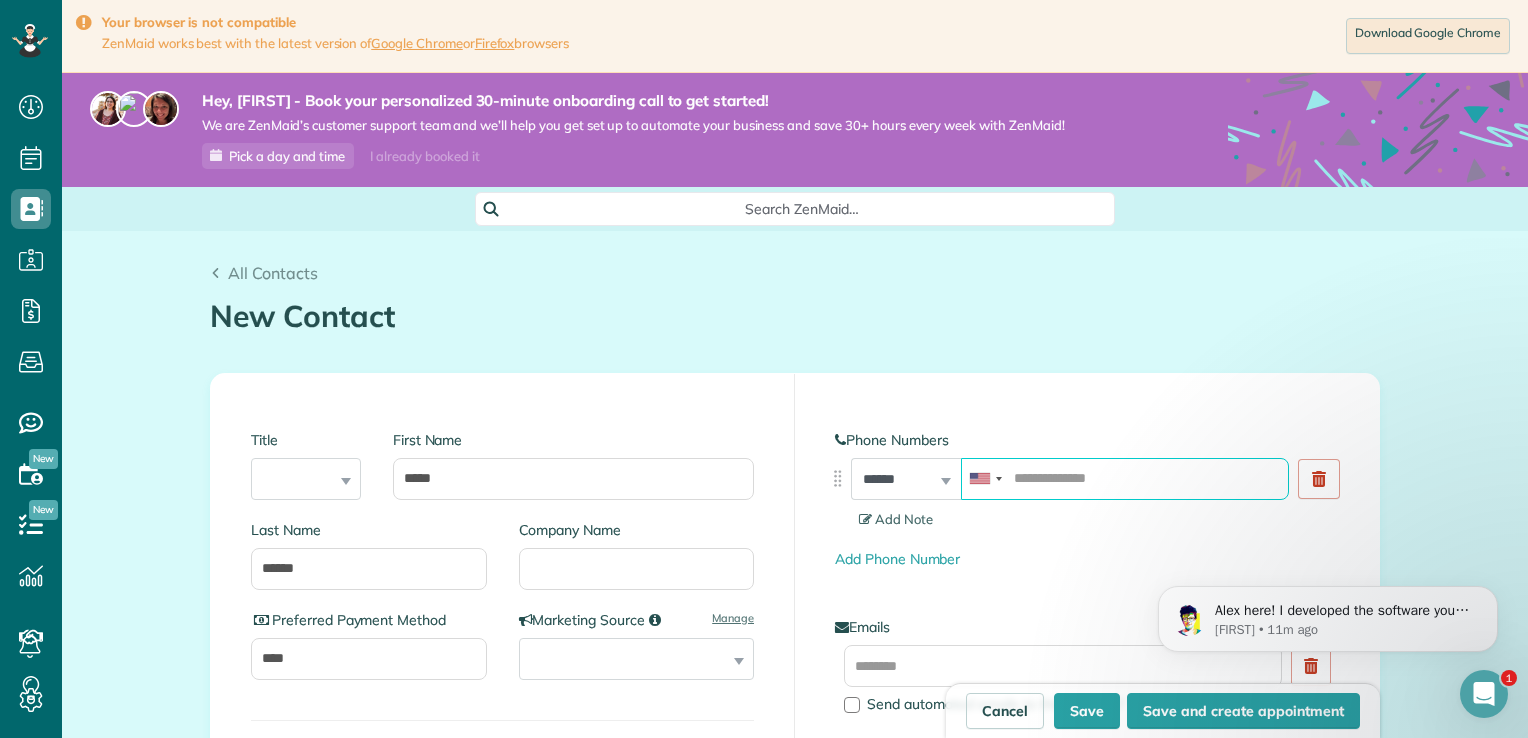 drag, startPoint x: 1026, startPoint y: 464, endPoint x: 1020, endPoint y: 444, distance: 20.880613 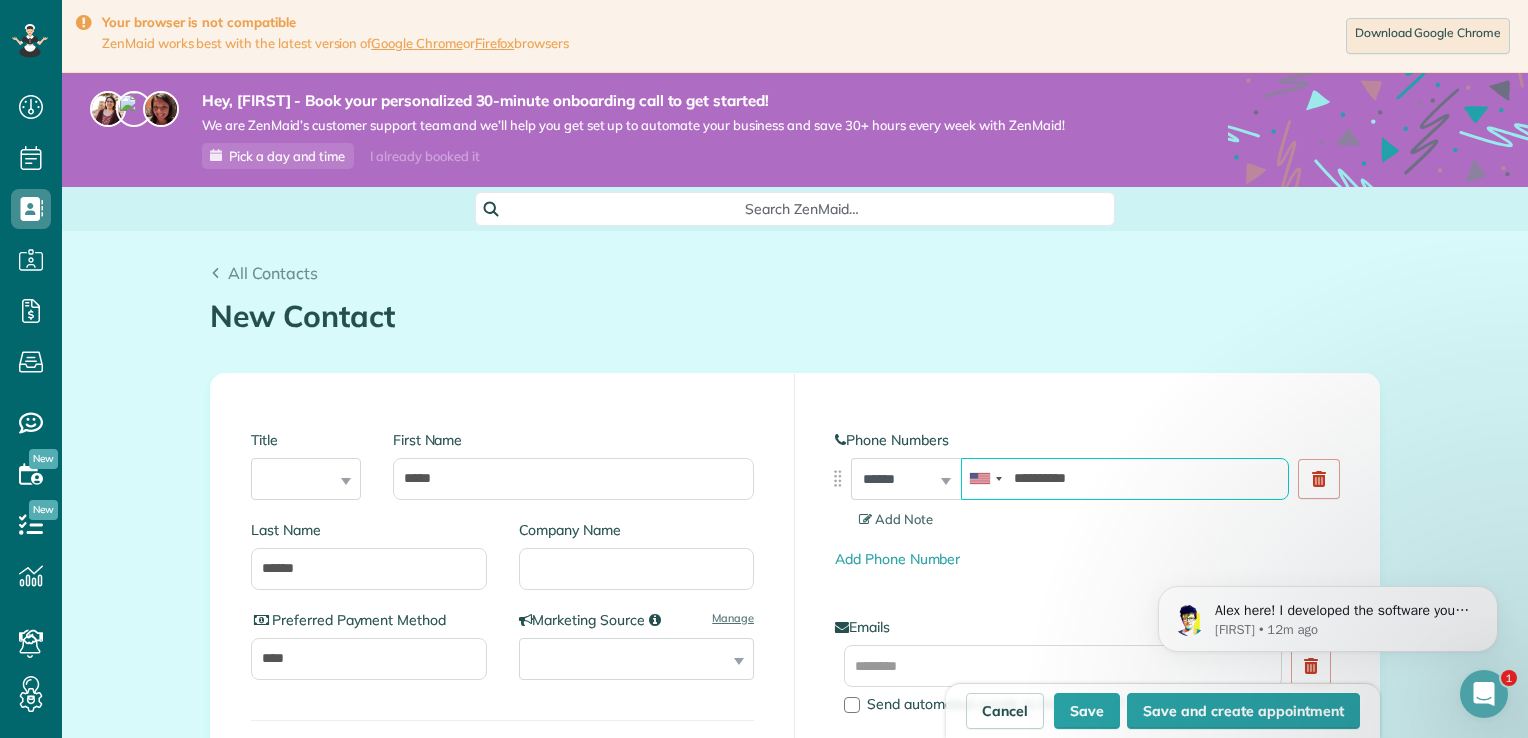 type on "**********" 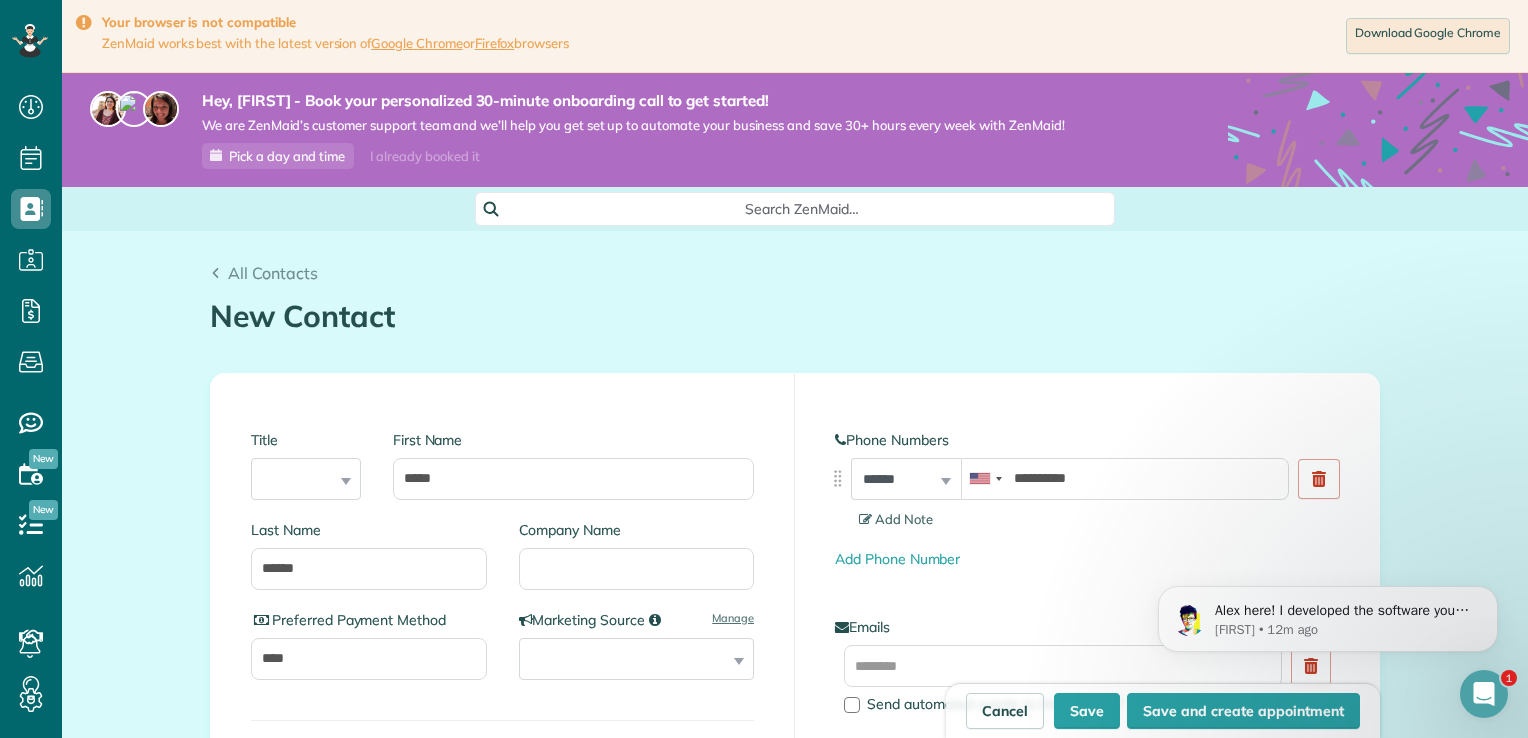 drag, startPoint x: 1152, startPoint y: 331, endPoint x: 992, endPoint y: 287, distance: 165.93974 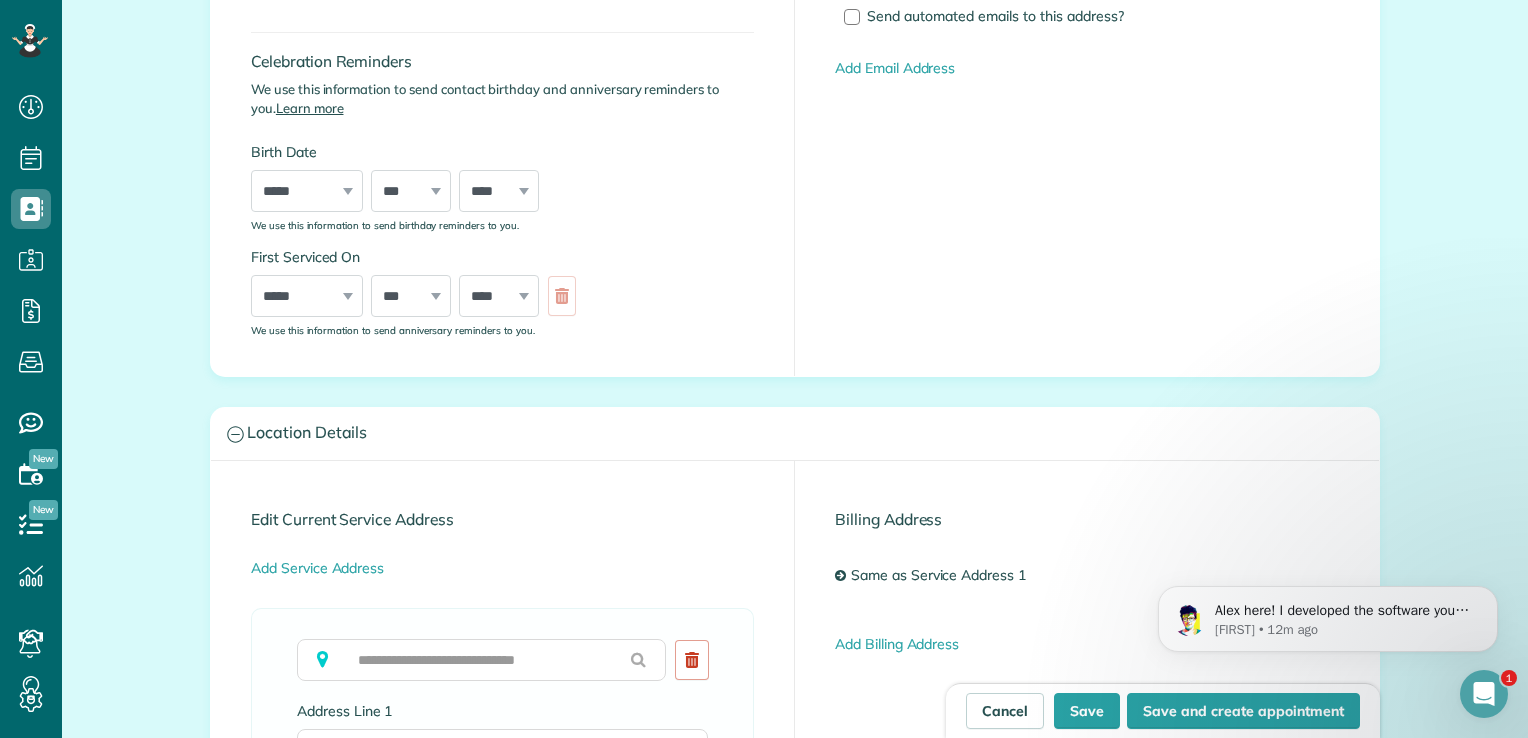 scroll, scrollTop: 710, scrollLeft: 0, axis: vertical 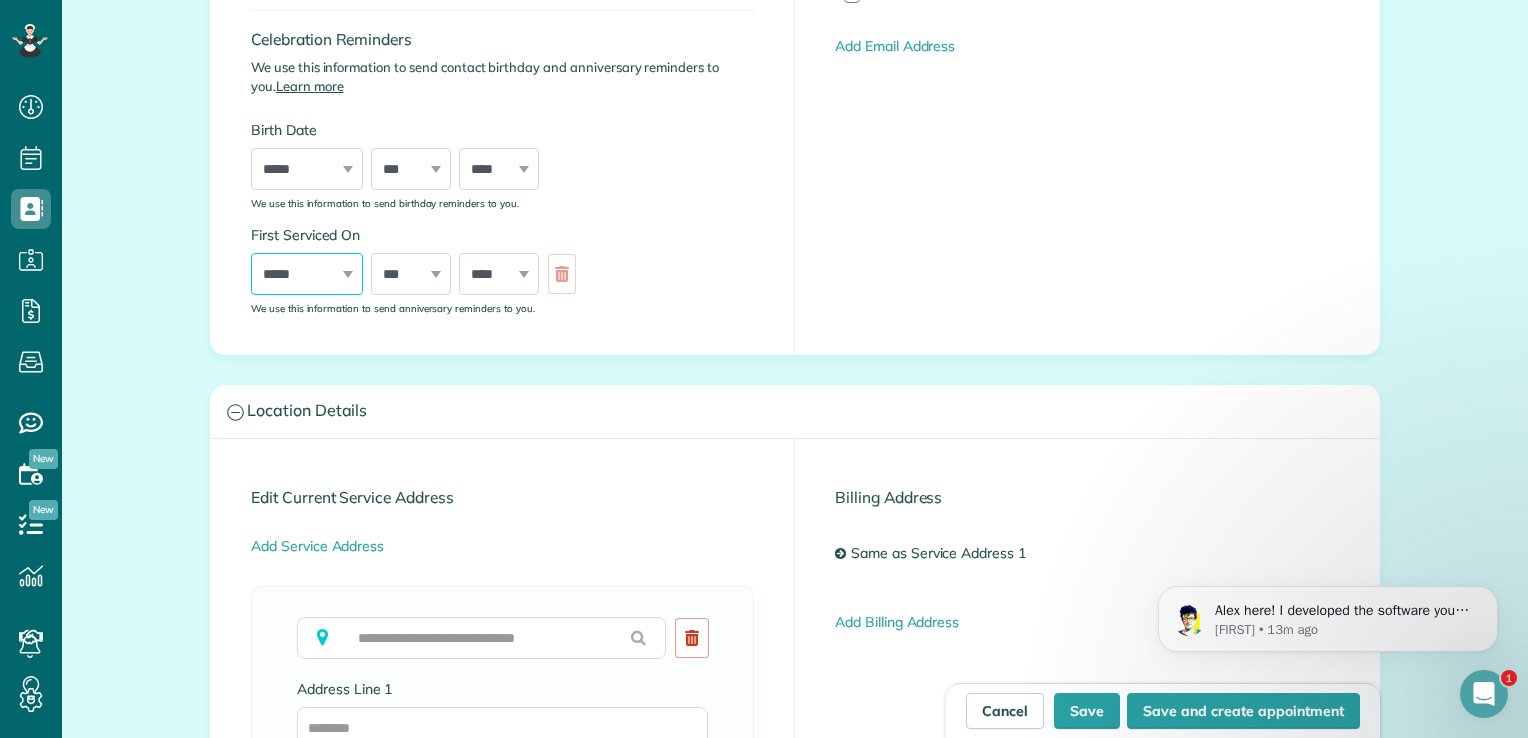 click on "*****
*******
********
*****
*****
***
****
****
******
*********
*******
********
********" at bounding box center [307, 274] 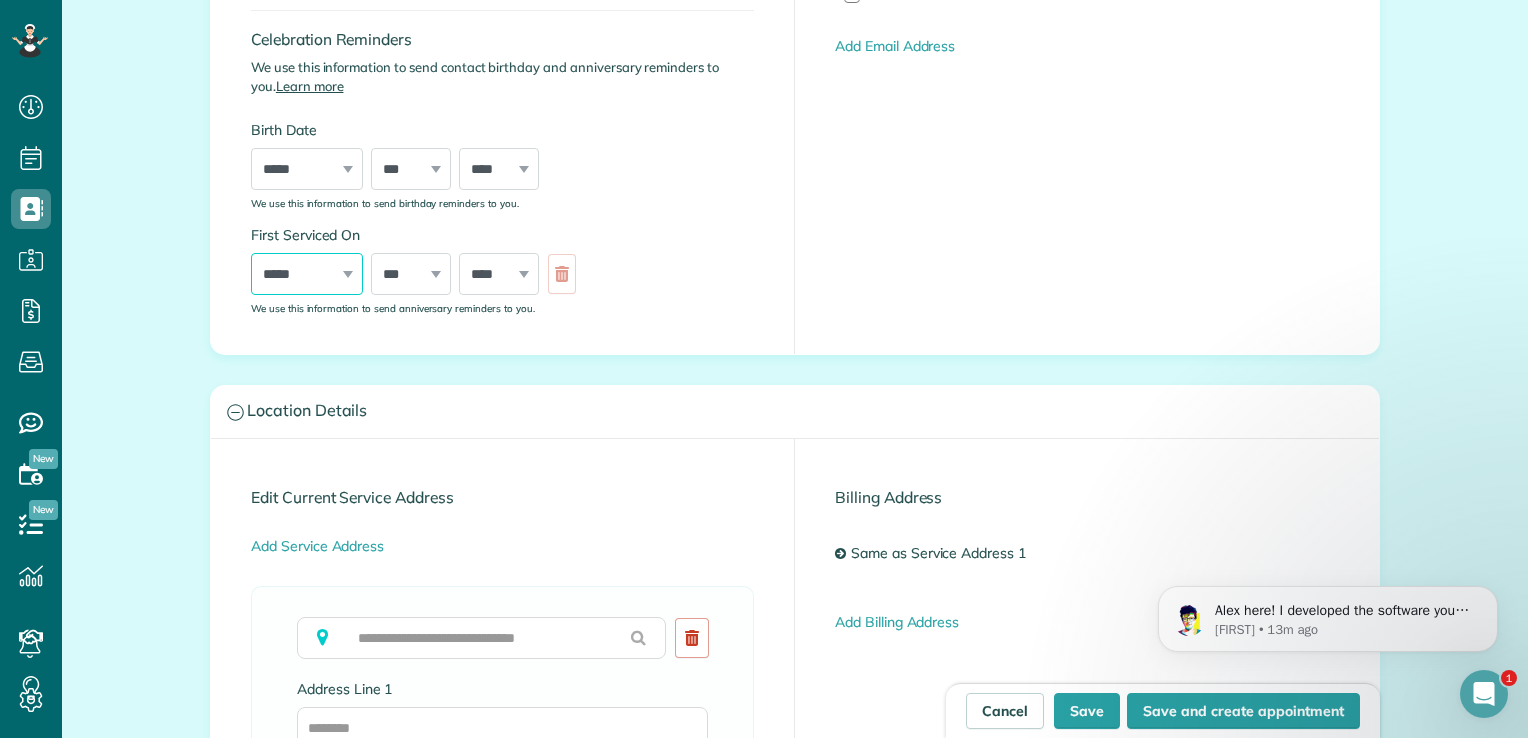 select on "*" 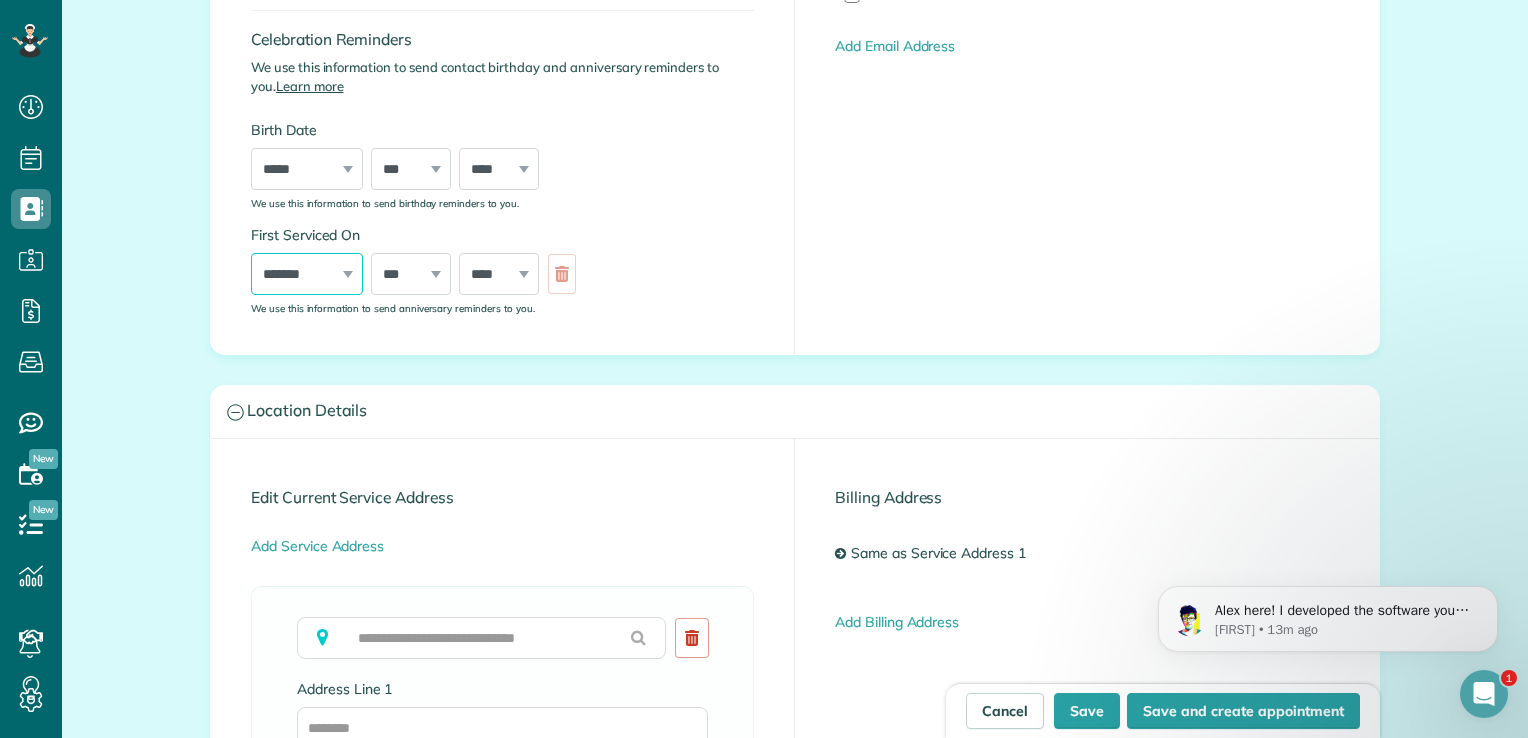 click on "*****
*******
********
*****
*****
***
****
****
******
*********
*******
********
********" at bounding box center [307, 274] 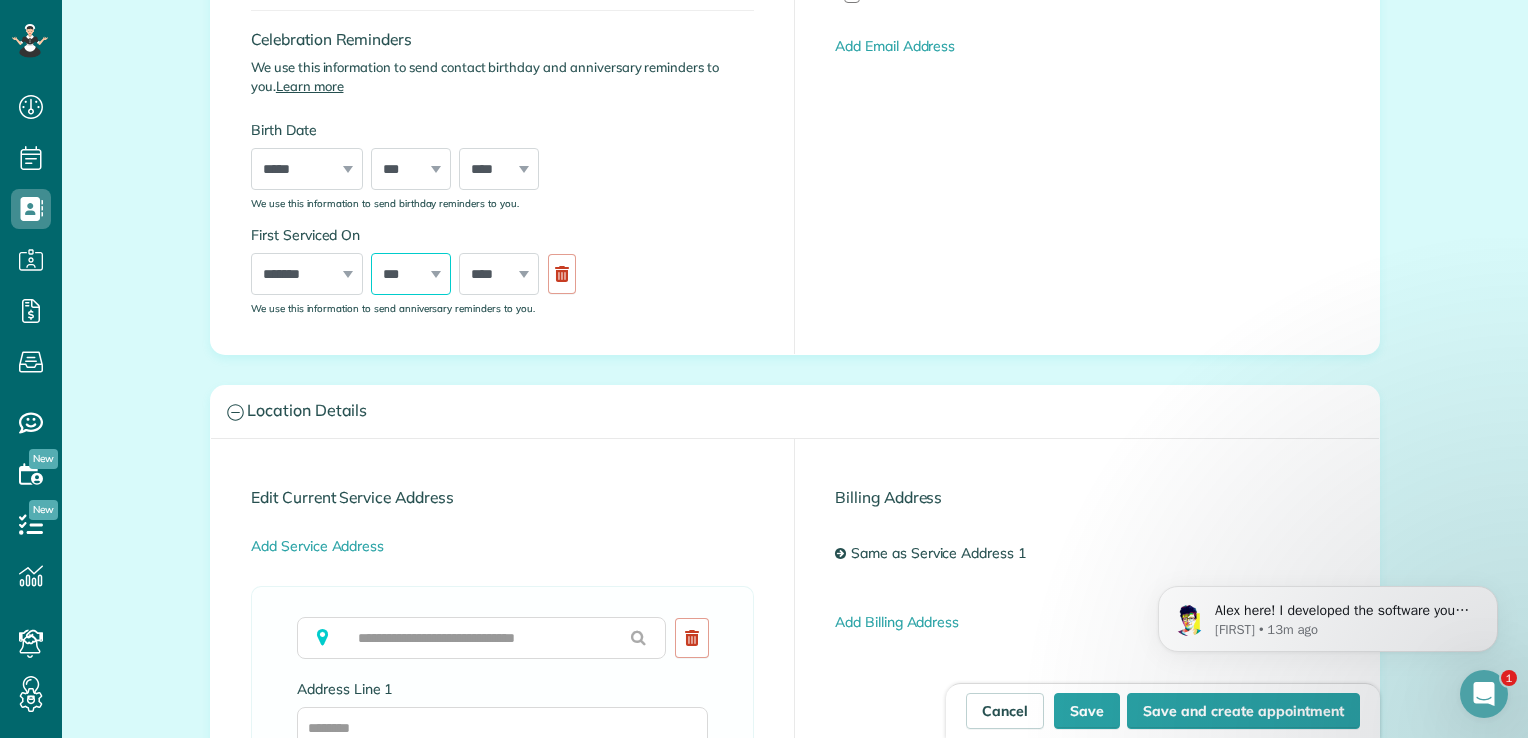 click on "***
*
*
*
*
*
*
*
*
*
**
**
**
**
**
**
**
**
**
**
**
**
**
**
**
**
**
**
**
**
**
**" at bounding box center (411, 274) 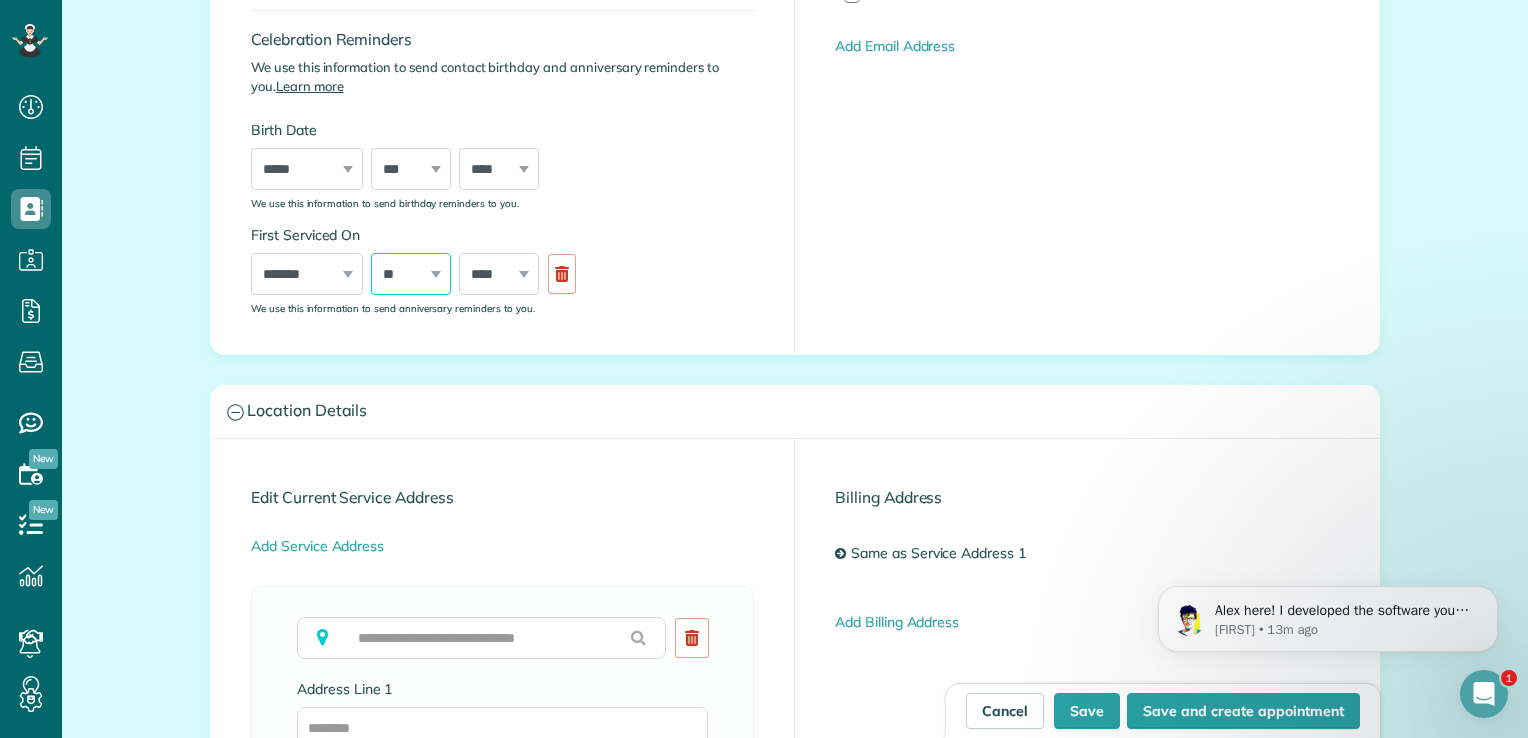 click on "***
*
*
*
*
*
*
*
*
*
**
**
**
**
**
**
**
**
**
**
**
**
**
**
**
**
**
**
**
**
**
**" at bounding box center (411, 274) 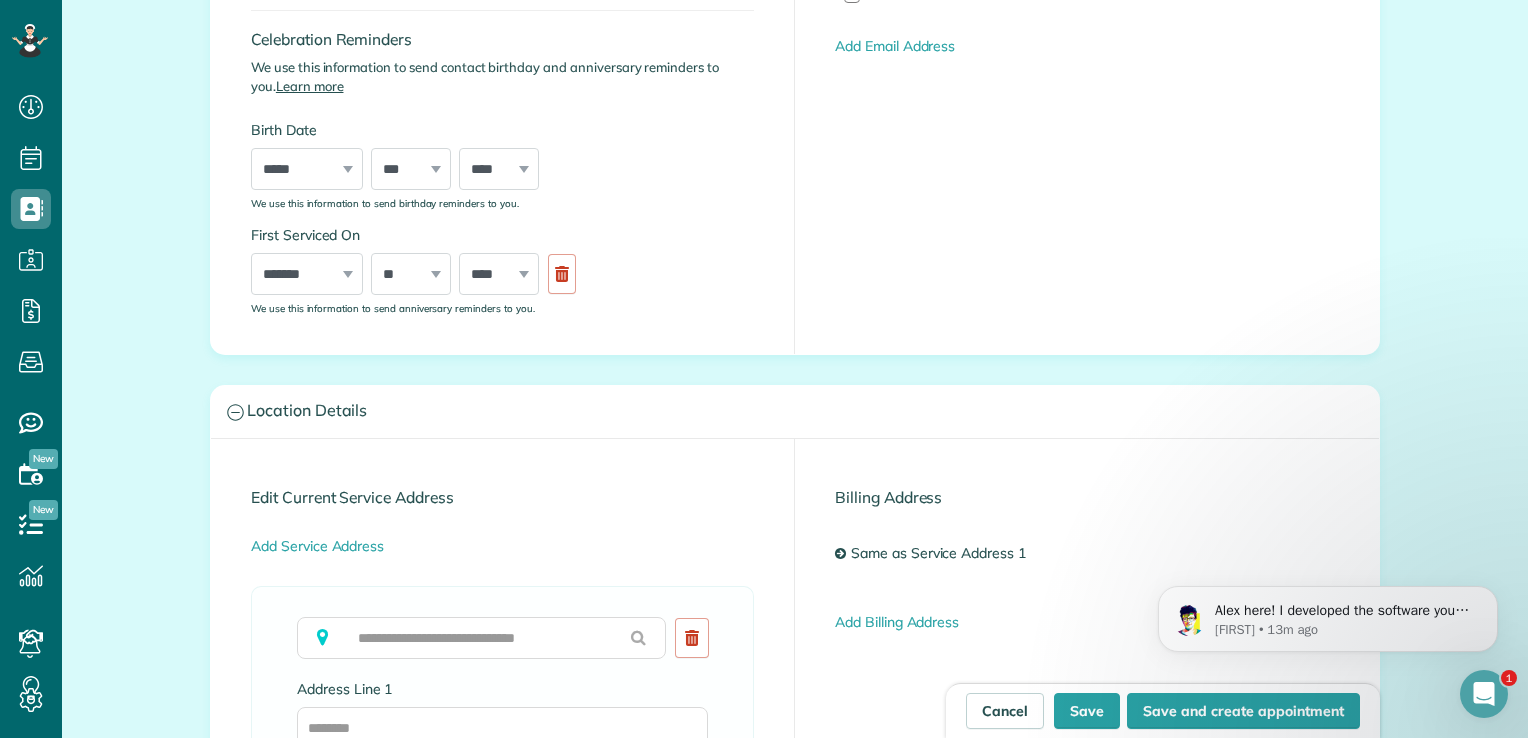 click on "****
****
****
****
****
****
****
****
****
****
****
****
****
****
****
****
****
****
****
****
****
****
****
****
****
****
****
****
****
****
****
****
****
****
****
****
****
****
****
****
****
****
****
****
****
****
****
****
****
****
****
****" at bounding box center (499, 274) 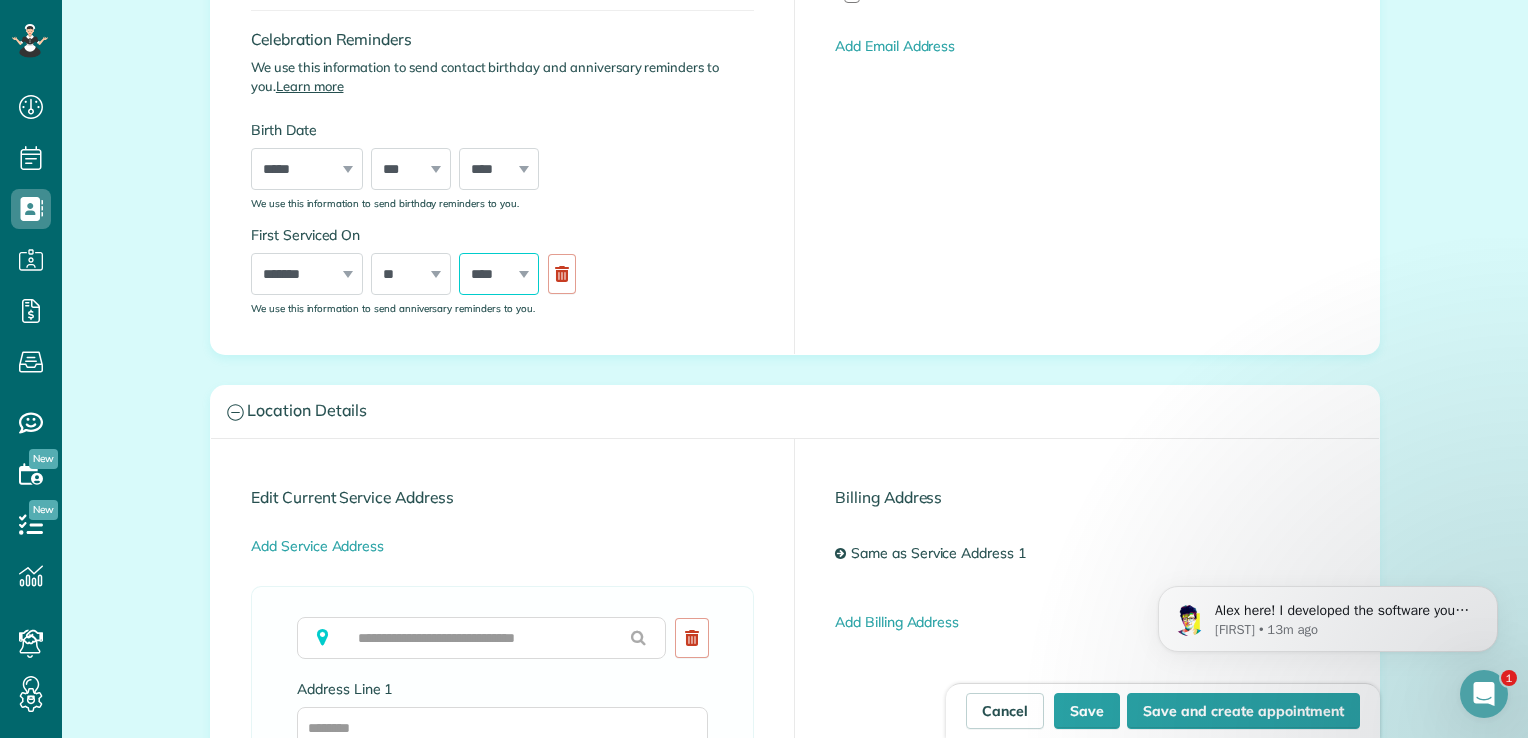 click on "****
****
****
****
****
****
****
****
****
****
****
****
****
****
****
****
****
****
****
****
****
****
****
****
****
****
****
****
****
****
****
****
****
****
****
****
****
****
****
****
****
****
****
****
****
****
****
****
****
****
****
****" at bounding box center (499, 274) 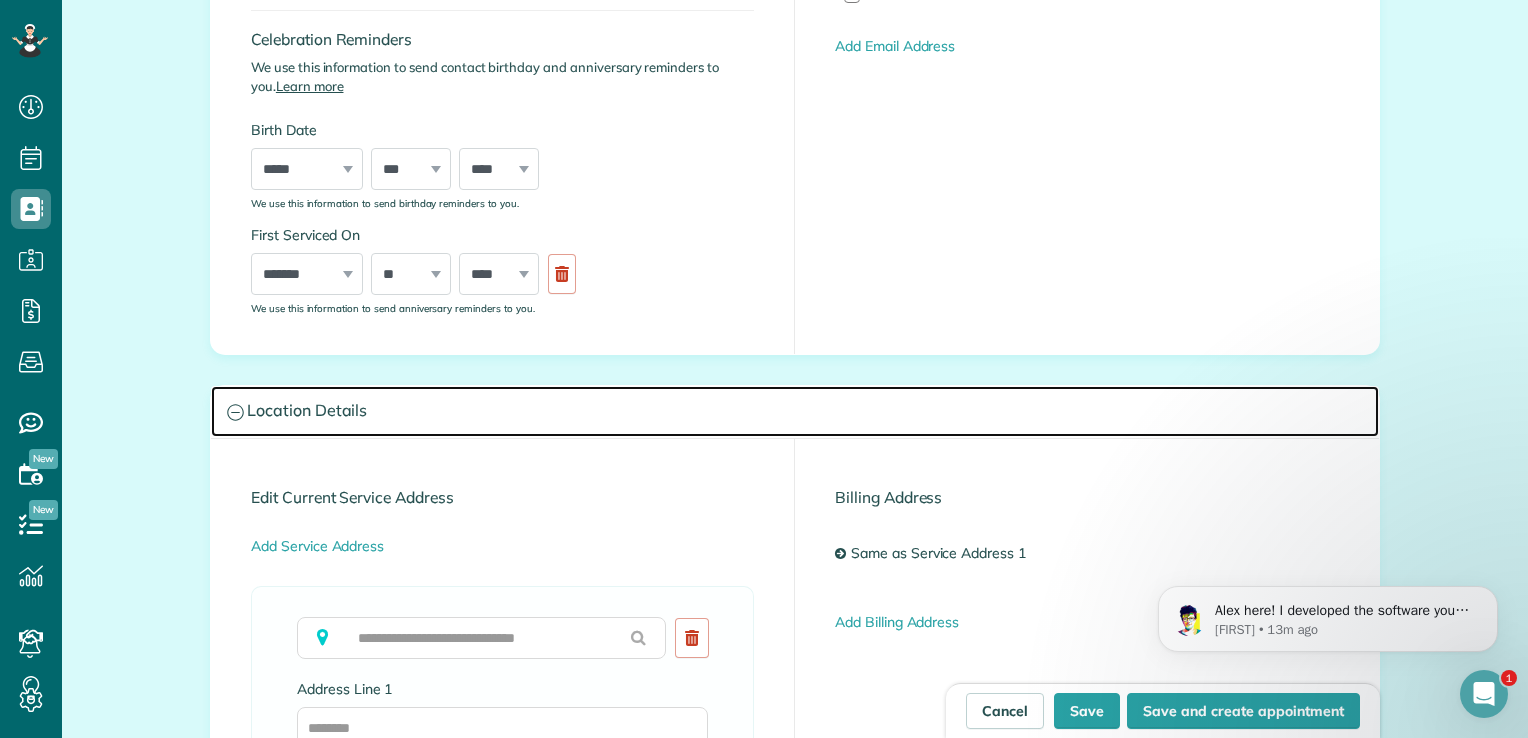 click on "Location Details" at bounding box center (795, 411) 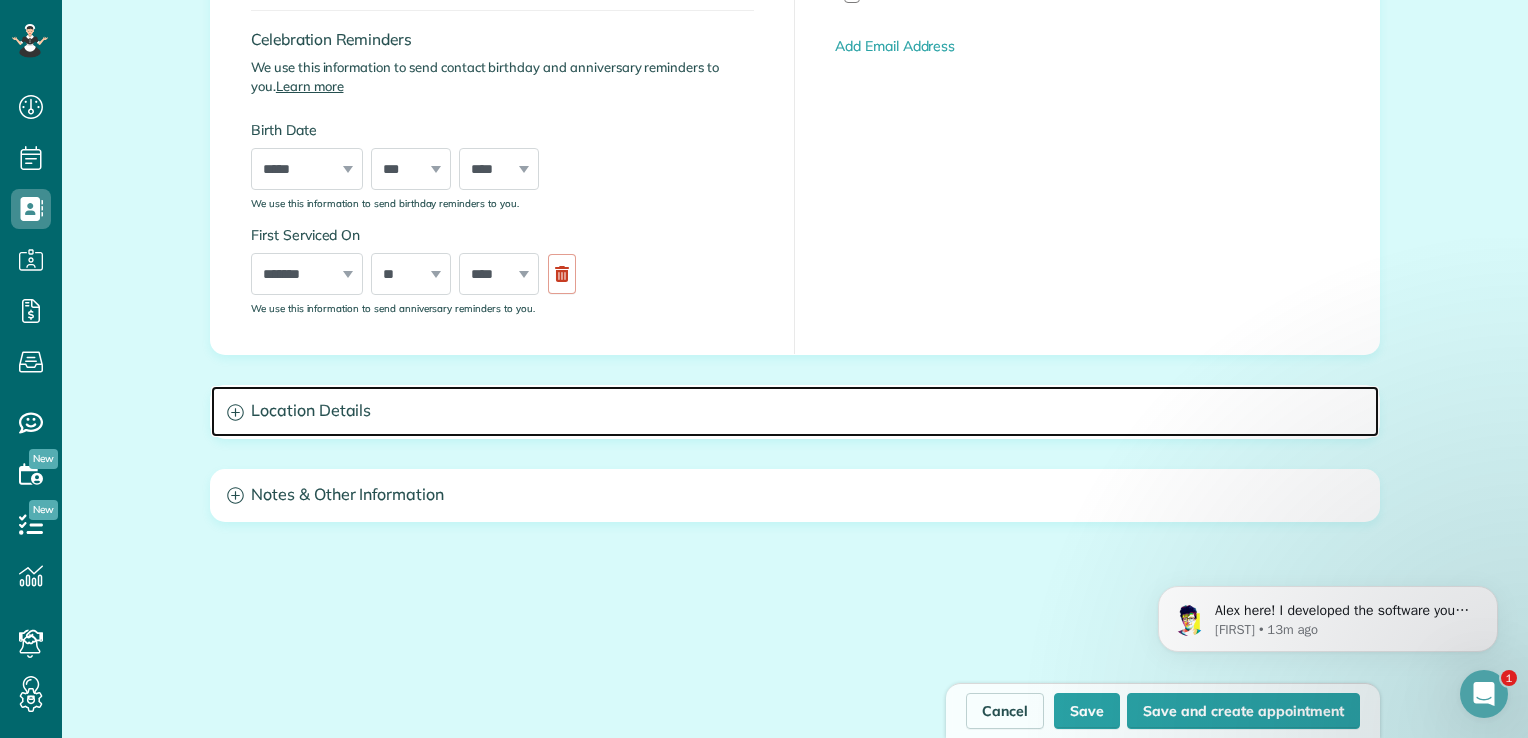 click on "Location Details" at bounding box center (795, 411) 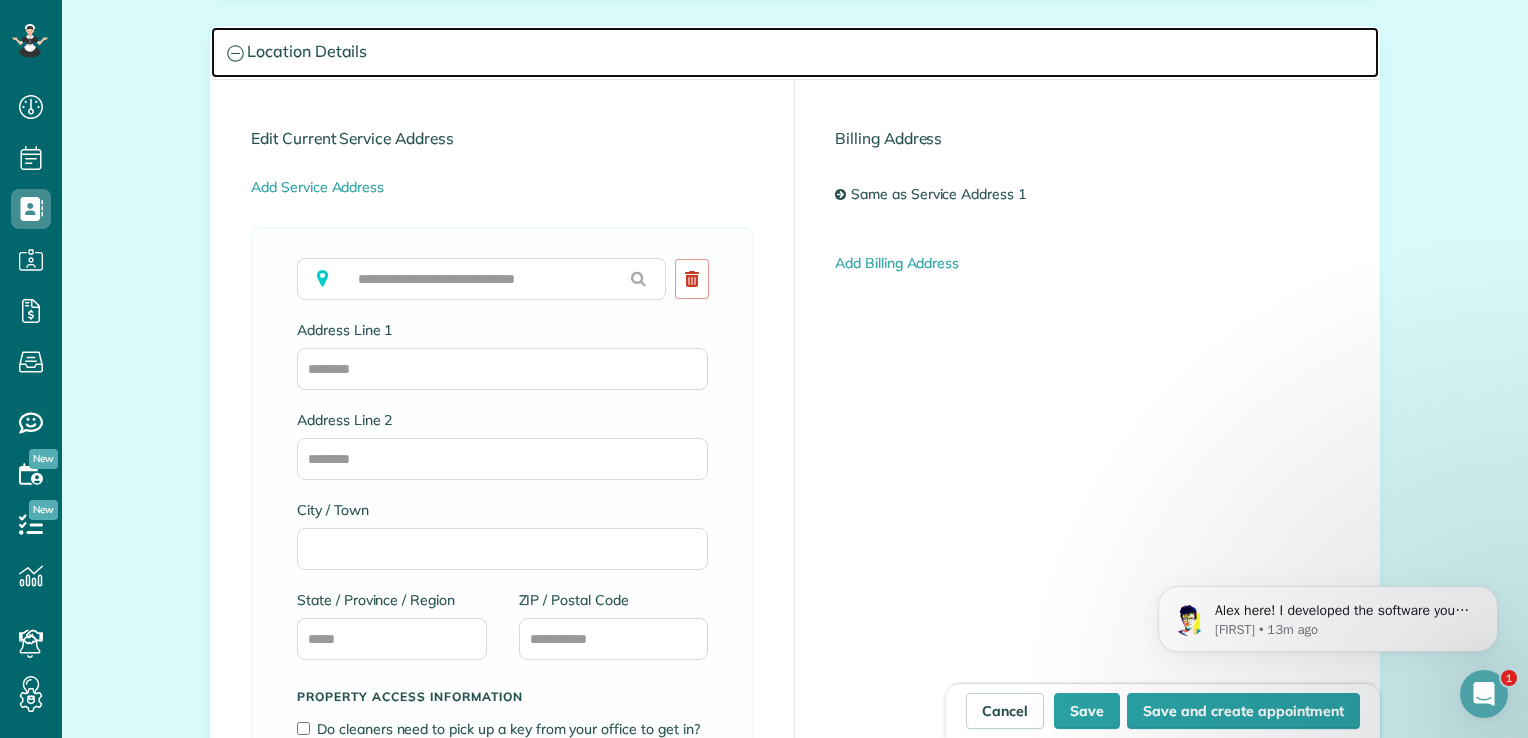 scroll, scrollTop: 1070, scrollLeft: 0, axis: vertical 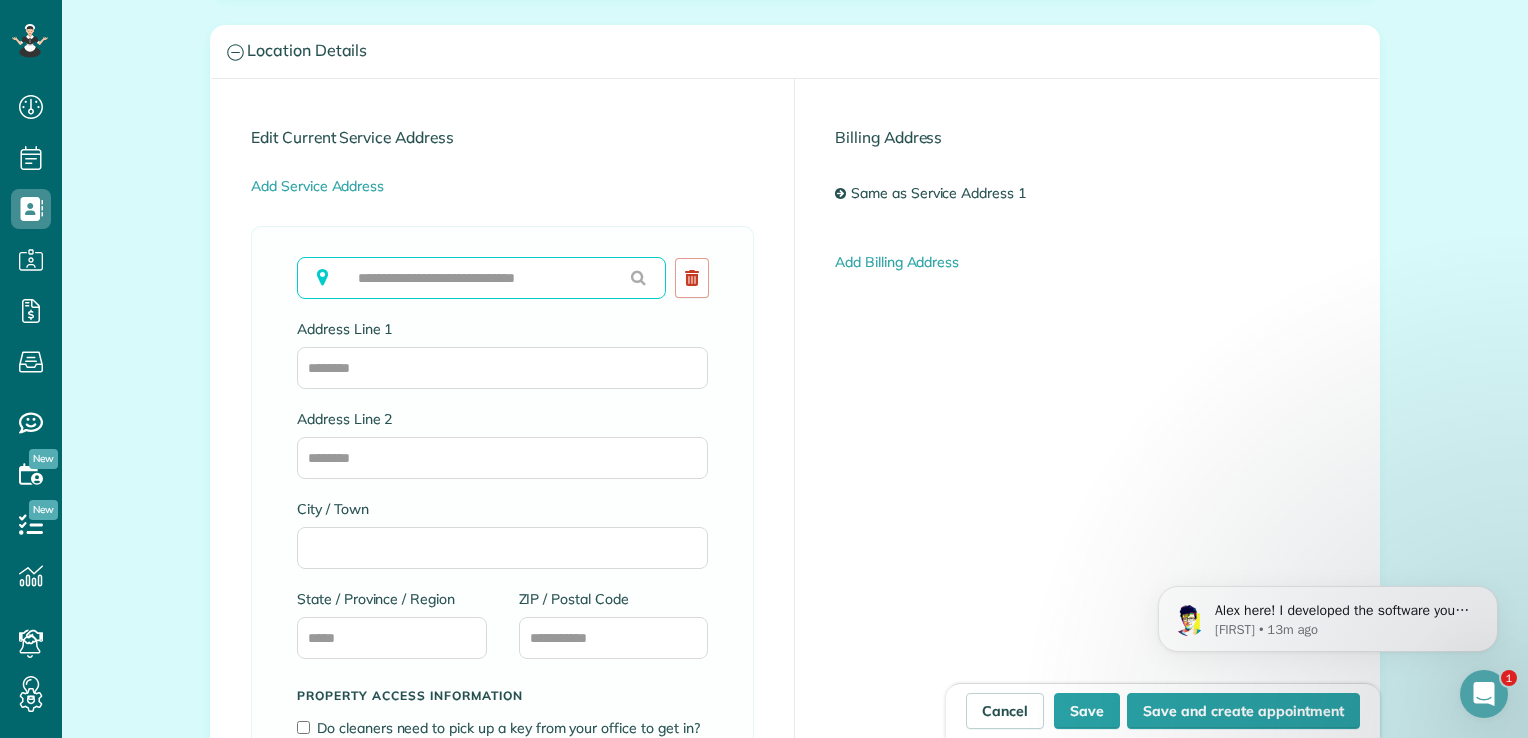 click at bounding box center [481, 278] 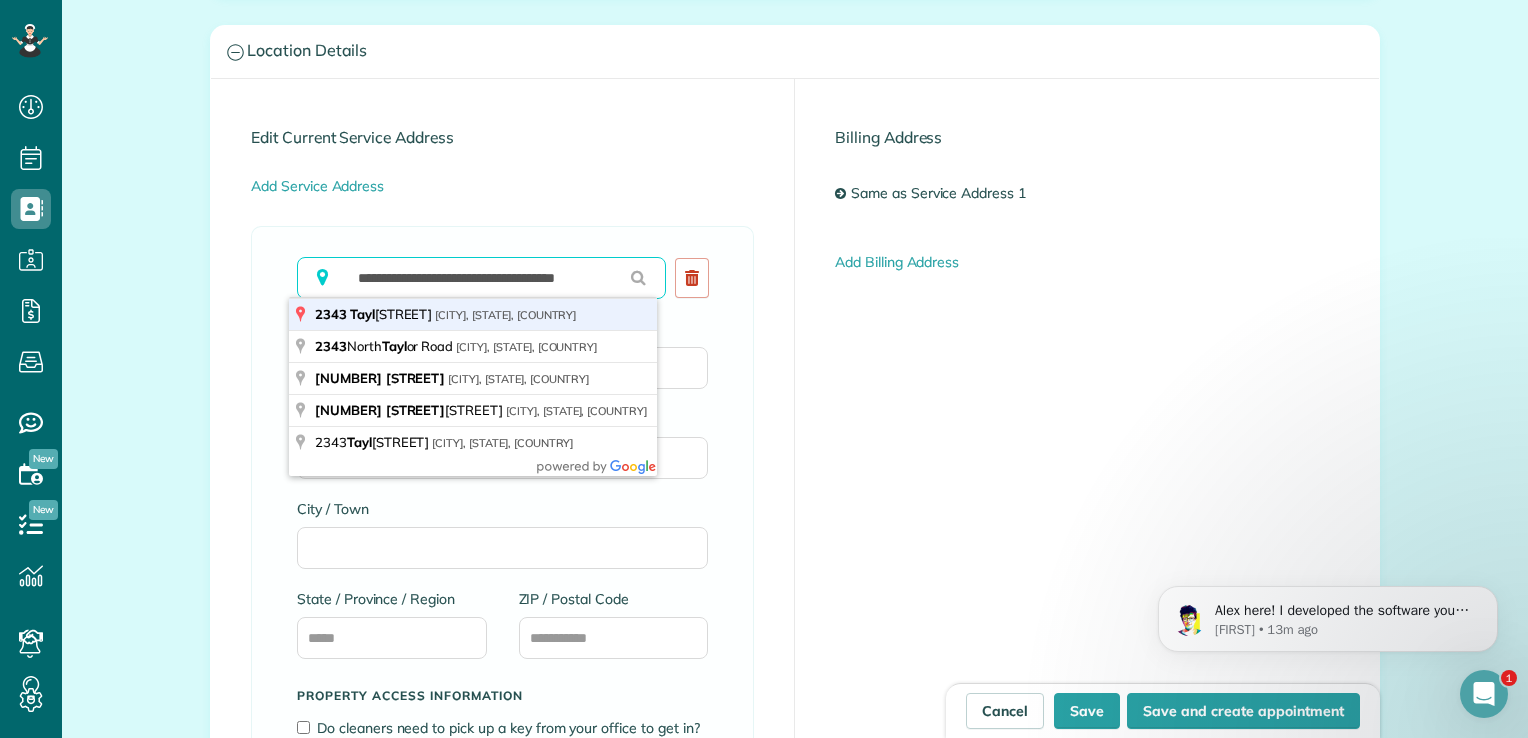 type on "**********" 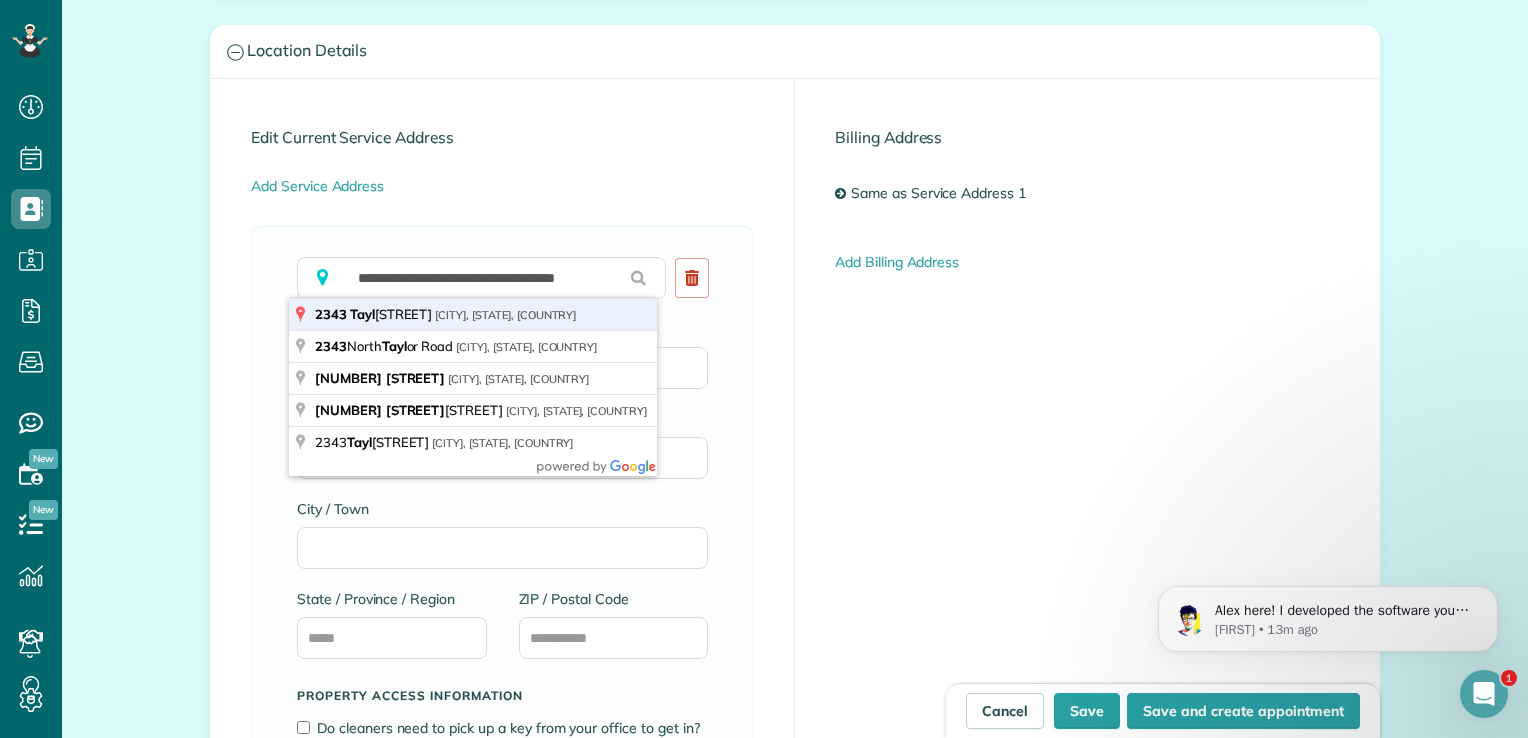 type on "**********" 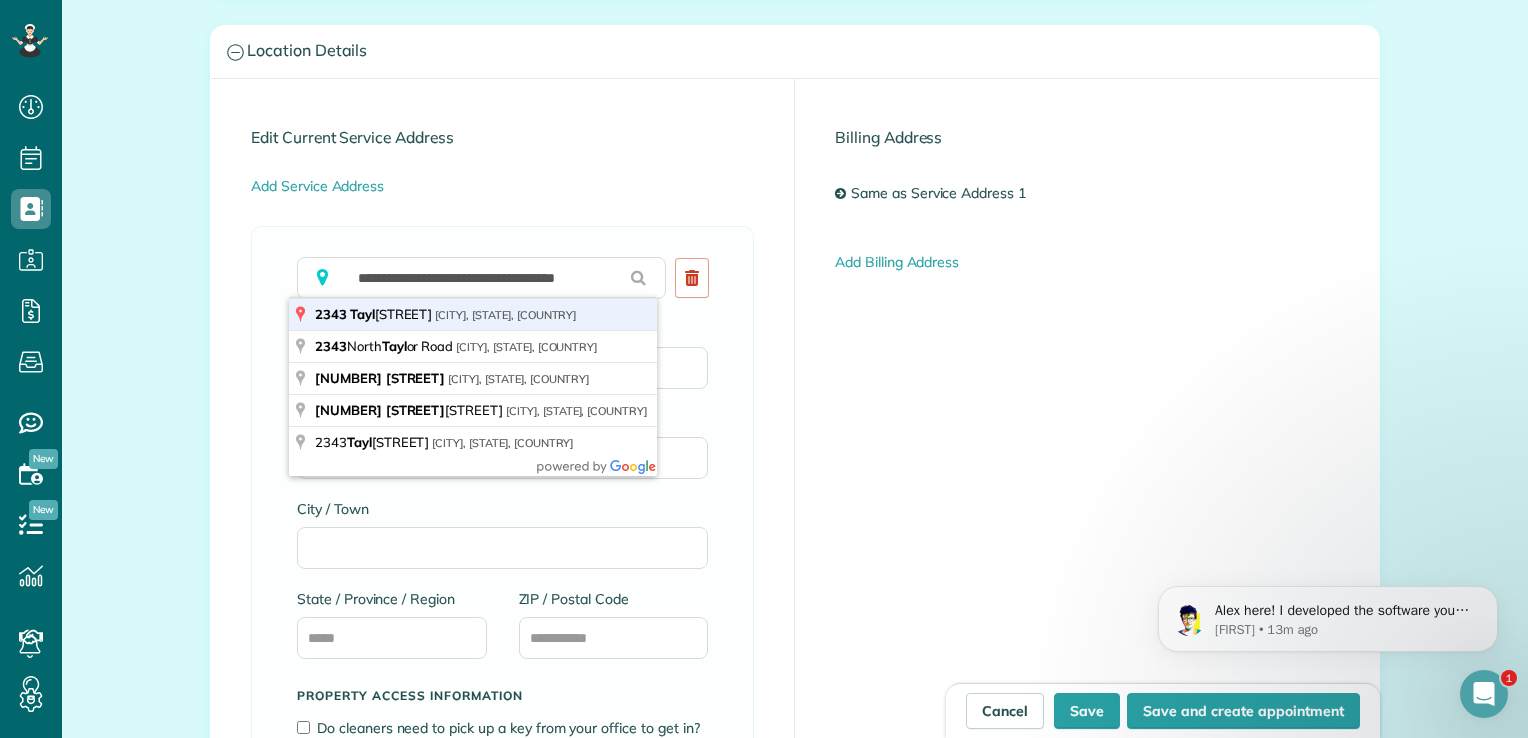 type on "*******" 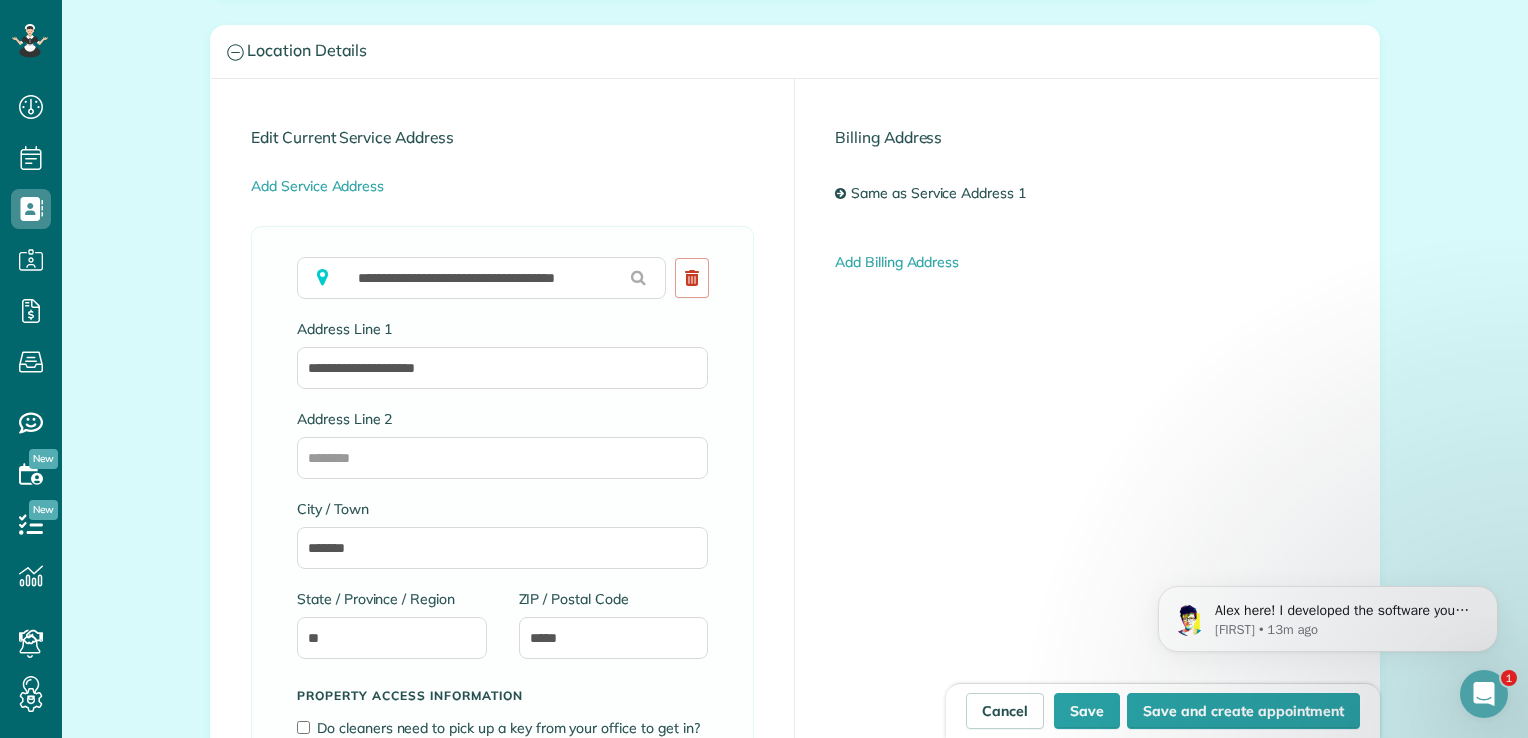 click on "**********" at bounding box center (485, 288) 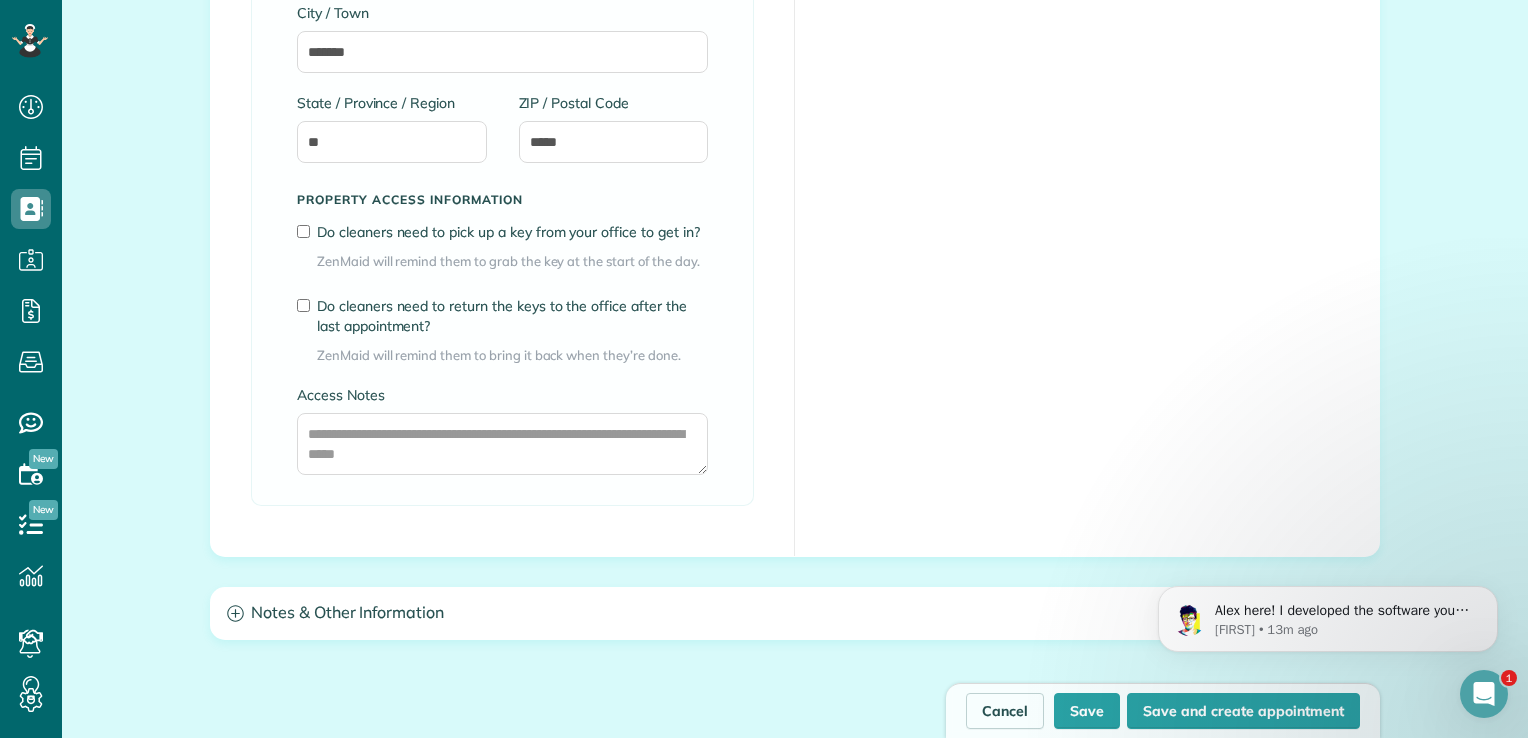 scroll, scrollTop: 1590, scrollLeft: 0, axis: vertical 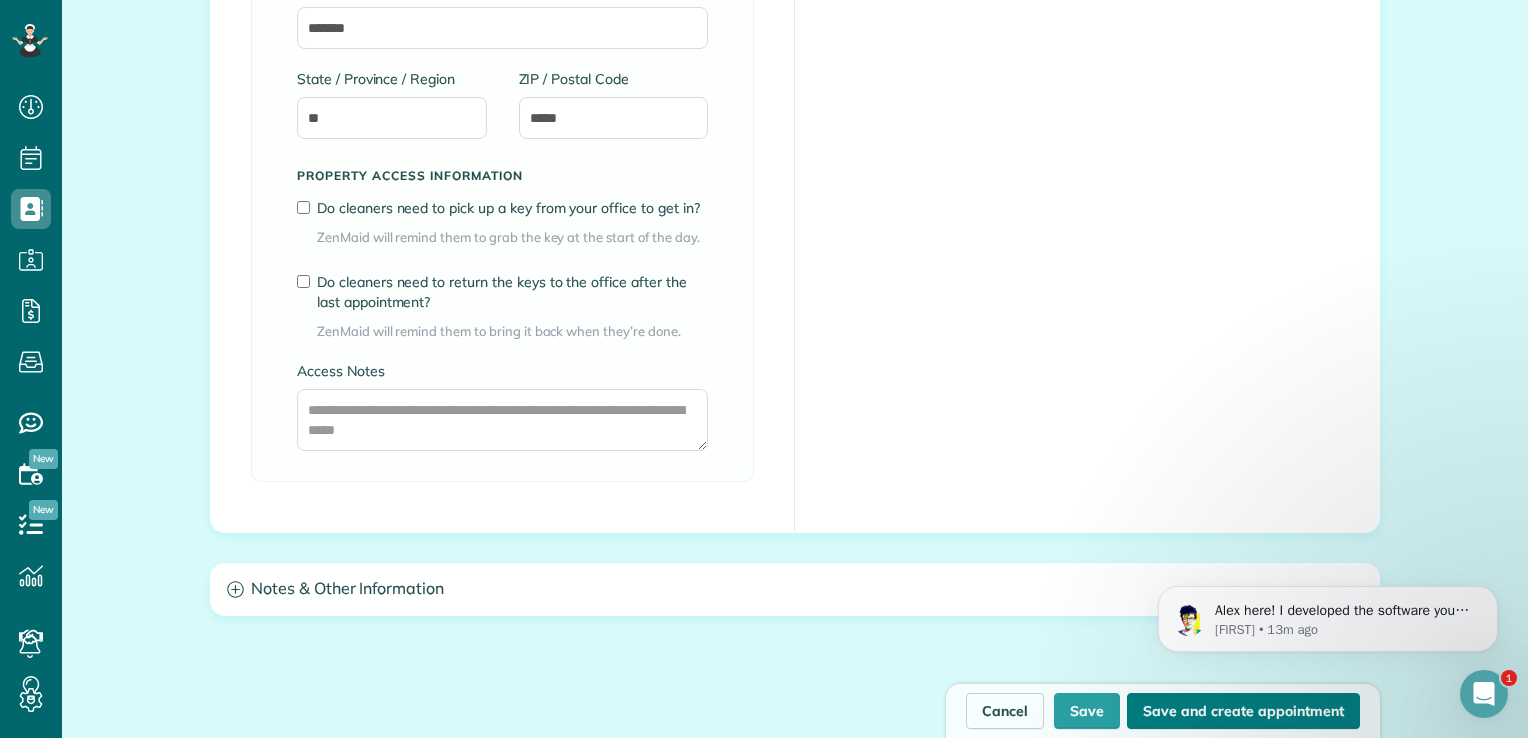 click on "Save and create appointment" at bounding box center [1243, 711] 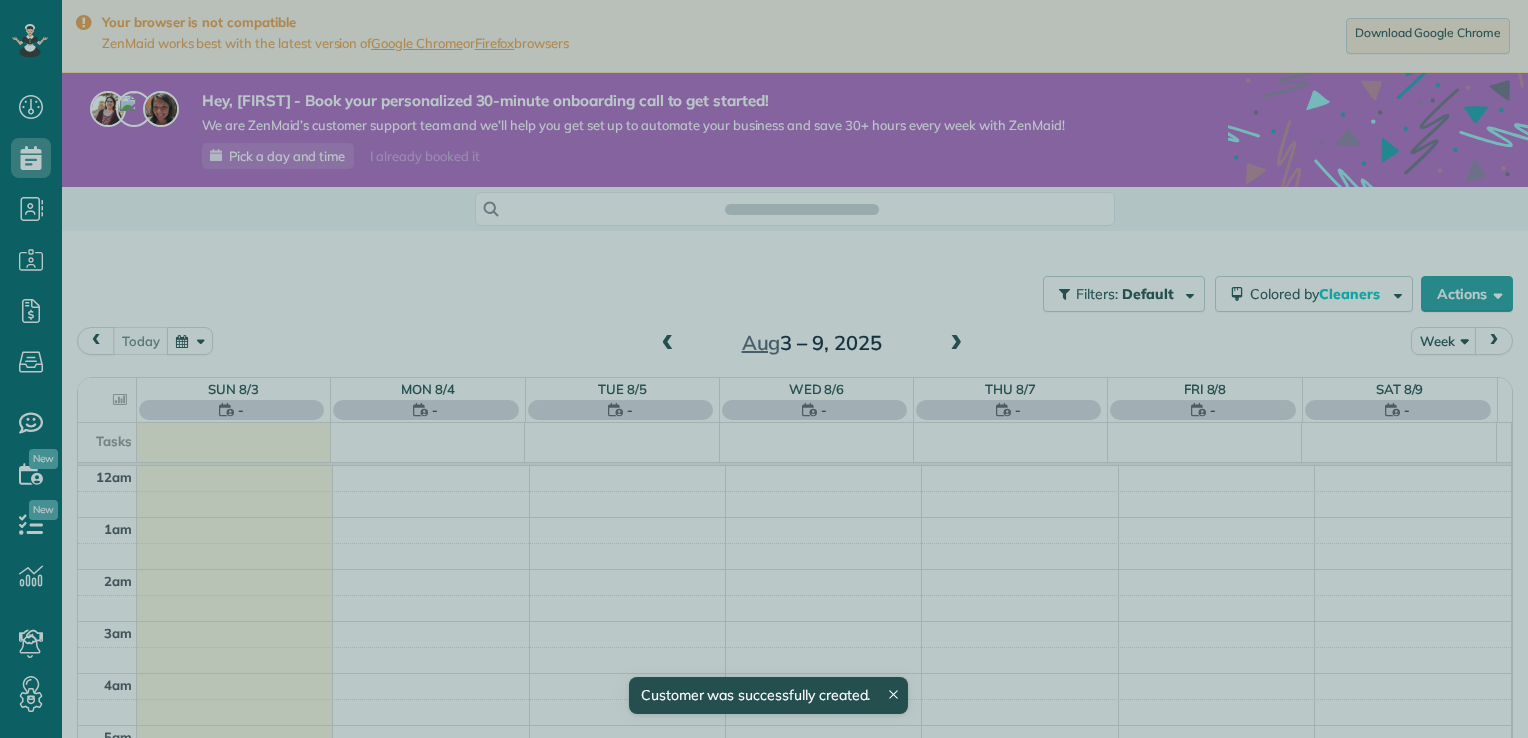 scroll, scrollTop: 0, scrollLeft: 0, axis: both 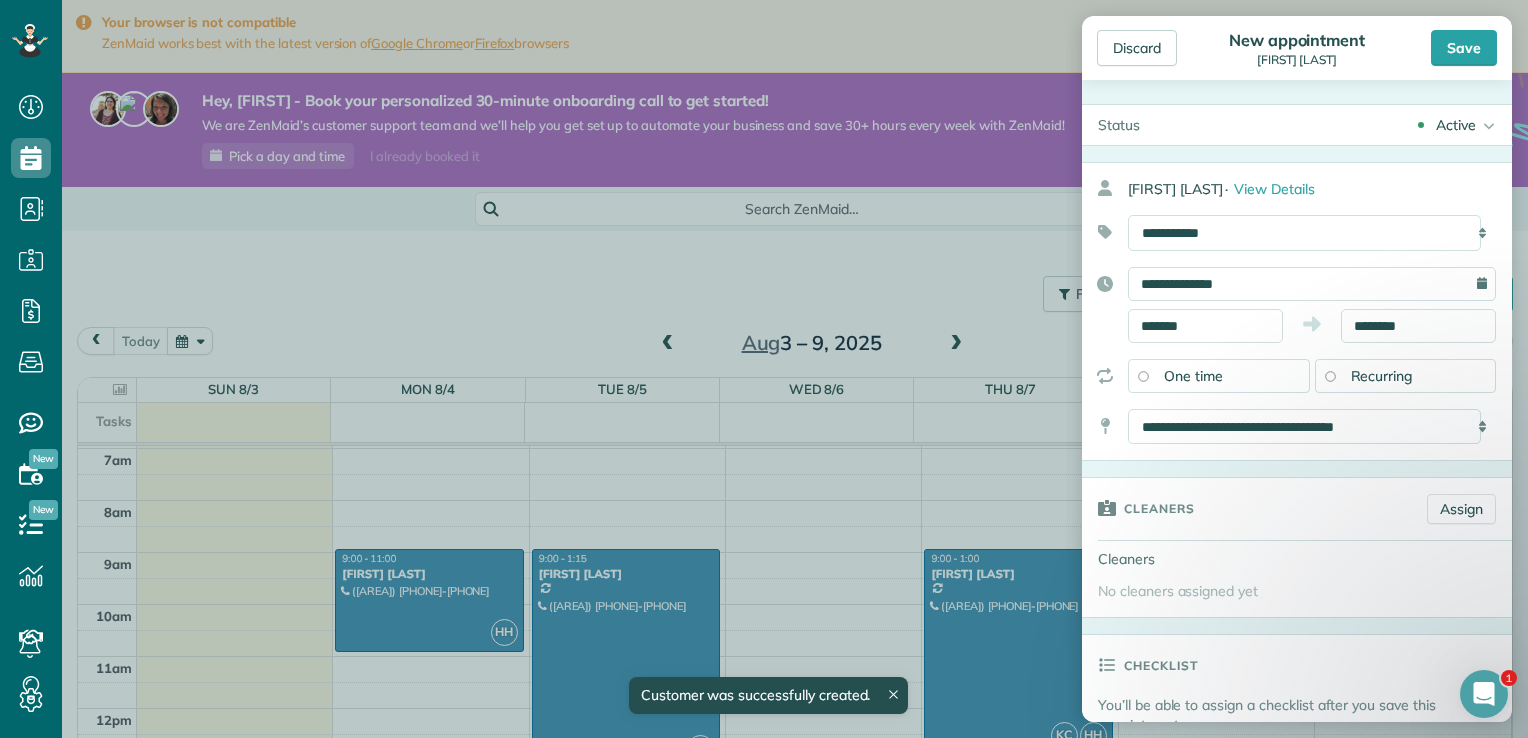 click on "Recurring" at bounding box center [1406, 376] 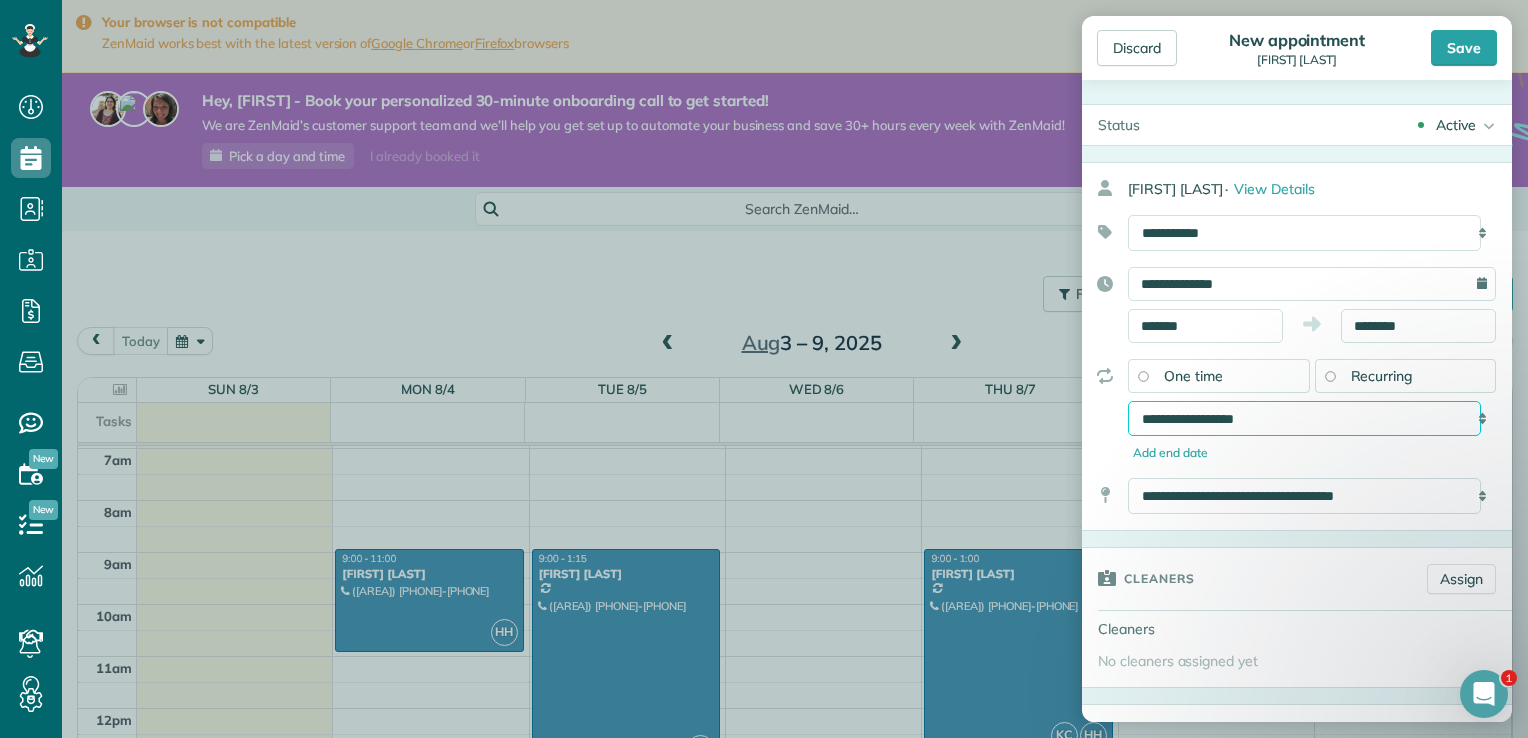 click on "**********" at bounding box center [1304, 419] 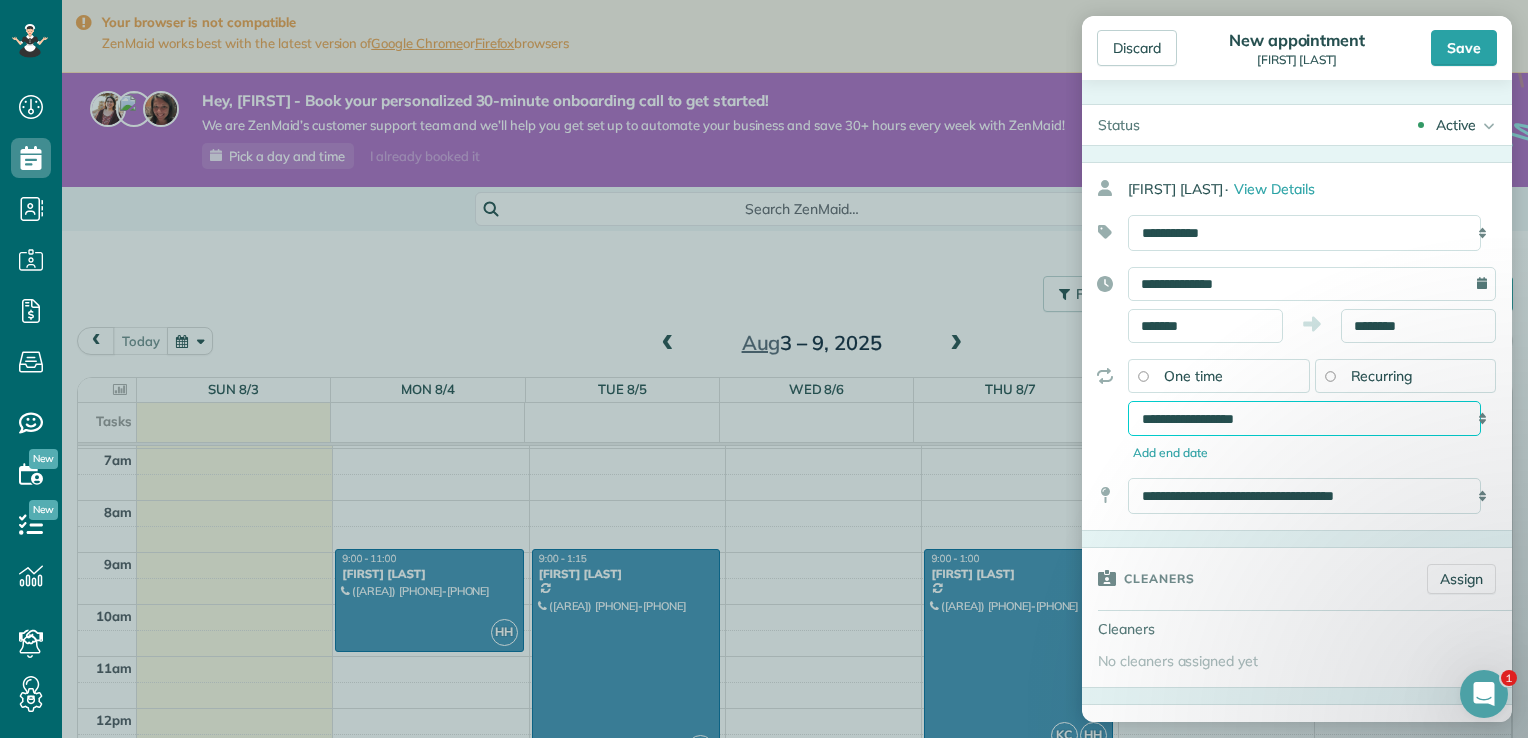 select on "**********" 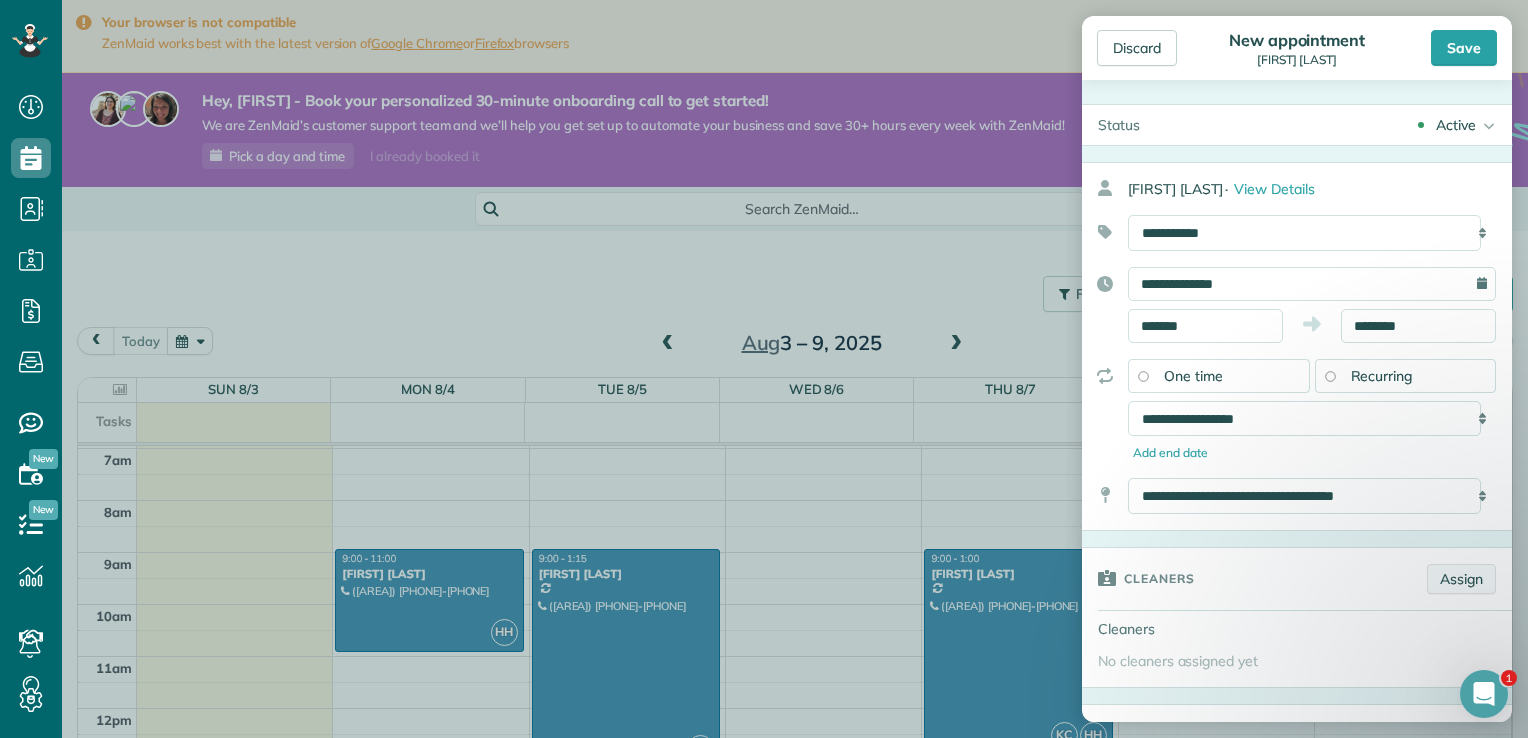 click on "Assign" at bounding box center [1461, 579] 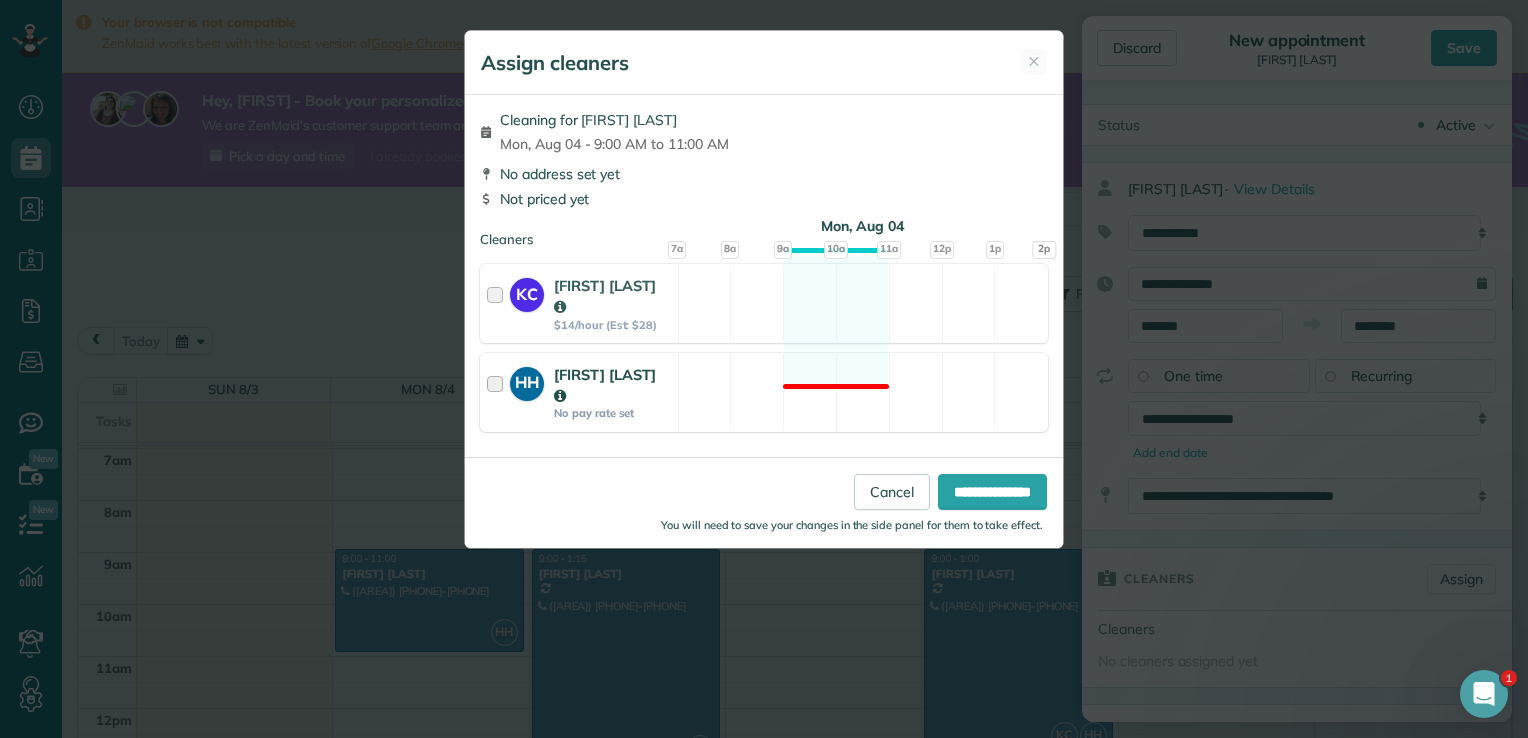 click at bounding box center (498, 392) 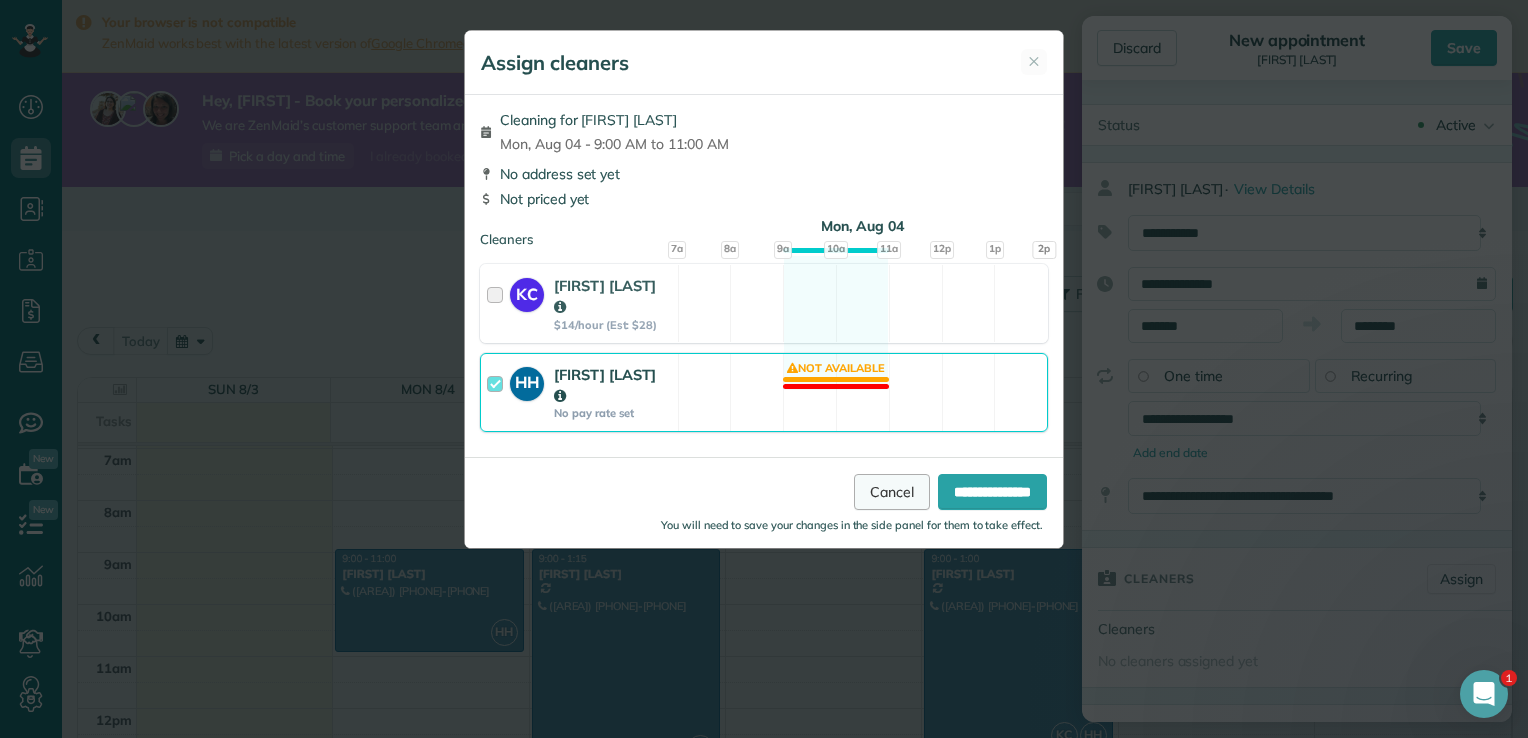 click on "Cancel" at bounding box center (892, 492) 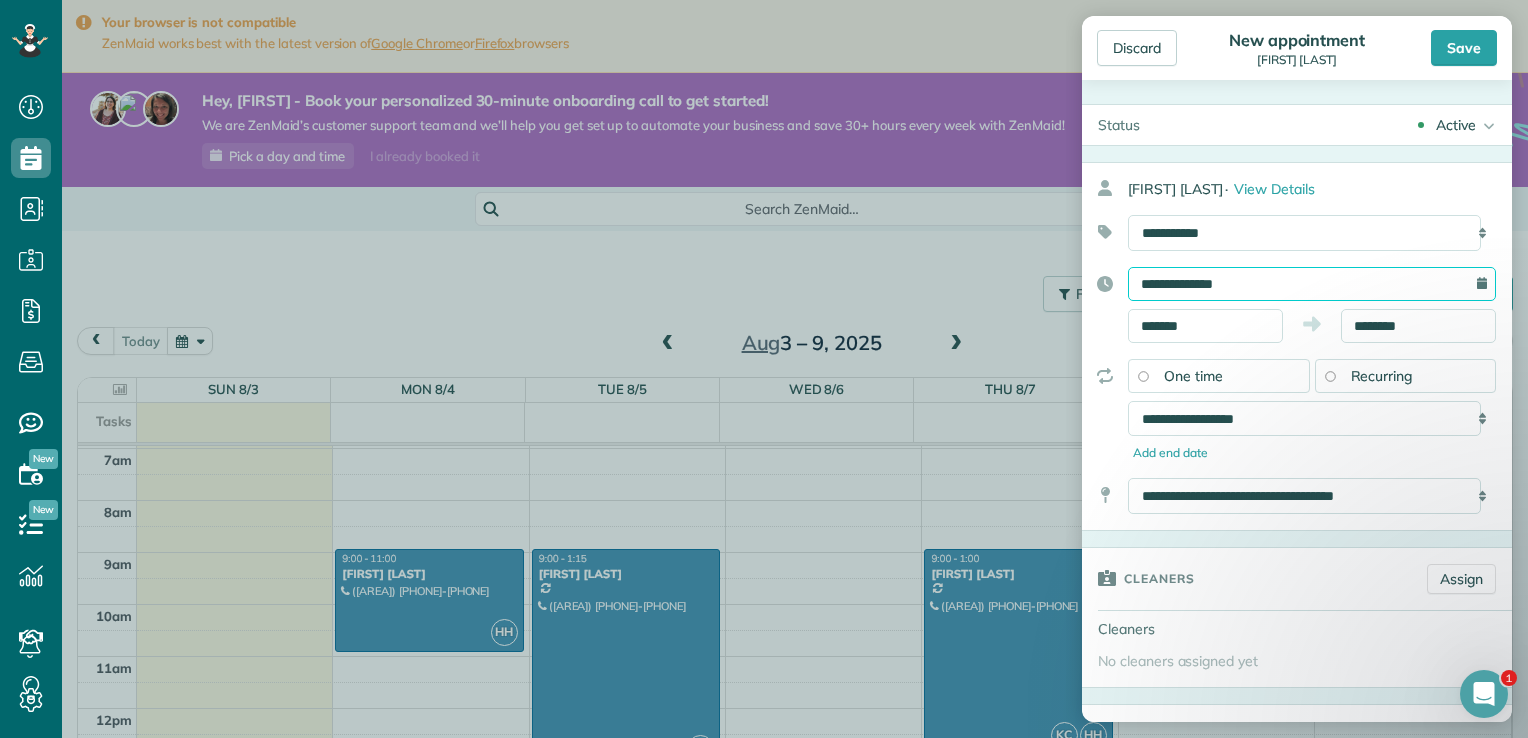 click on "**********" at bounding box center [1312, 284] 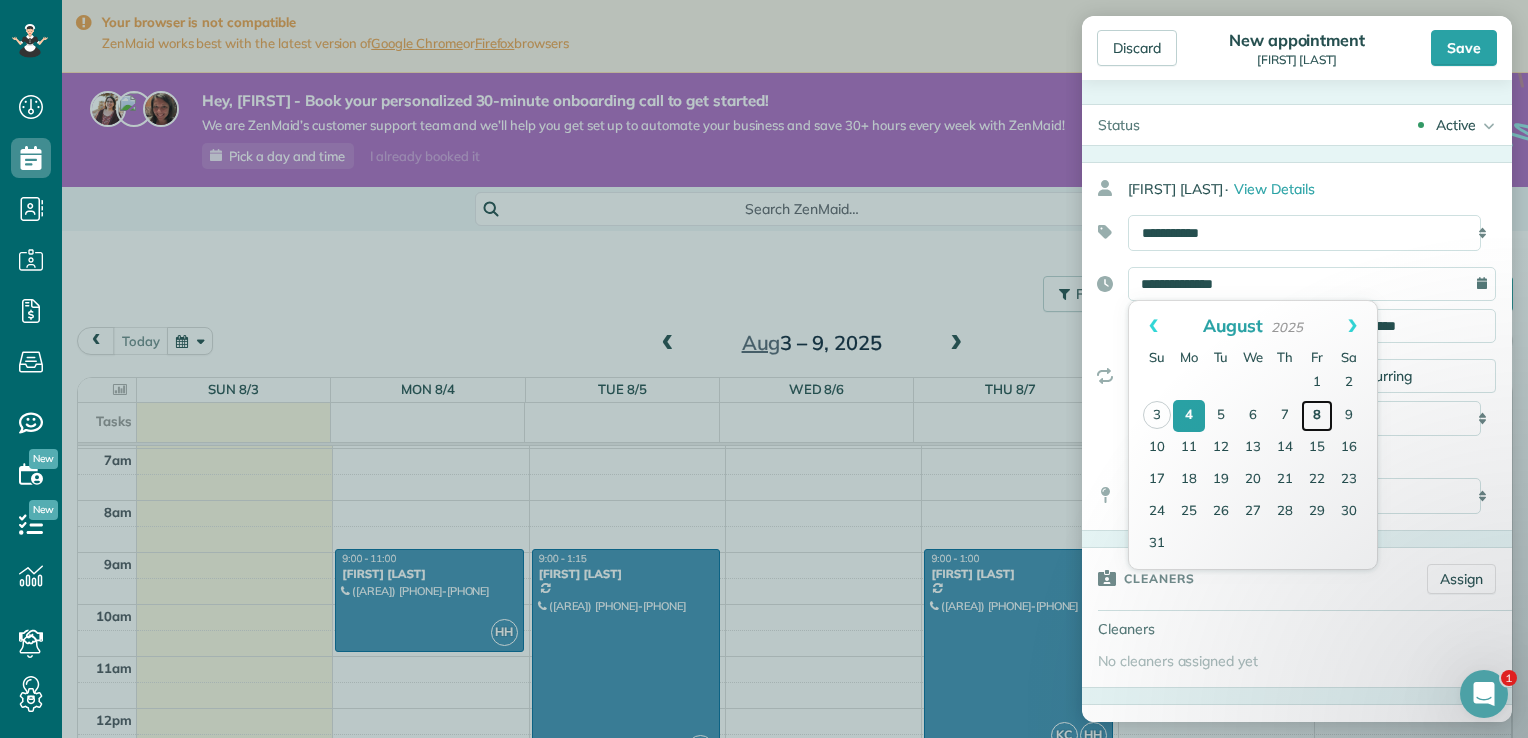 click on "8" at bounding box center [1317, 416] 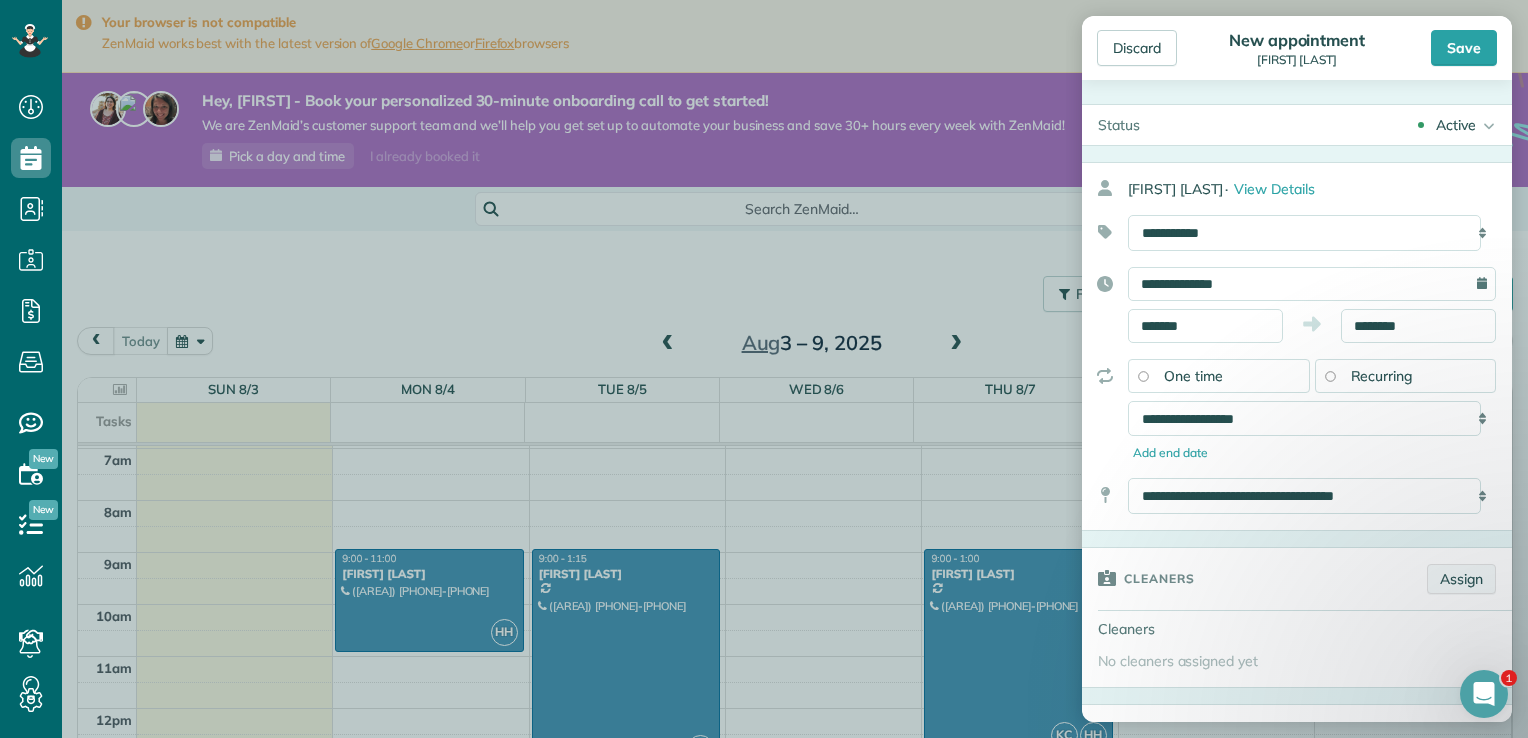 click on "Assign" at bounding box center [1461, 579] 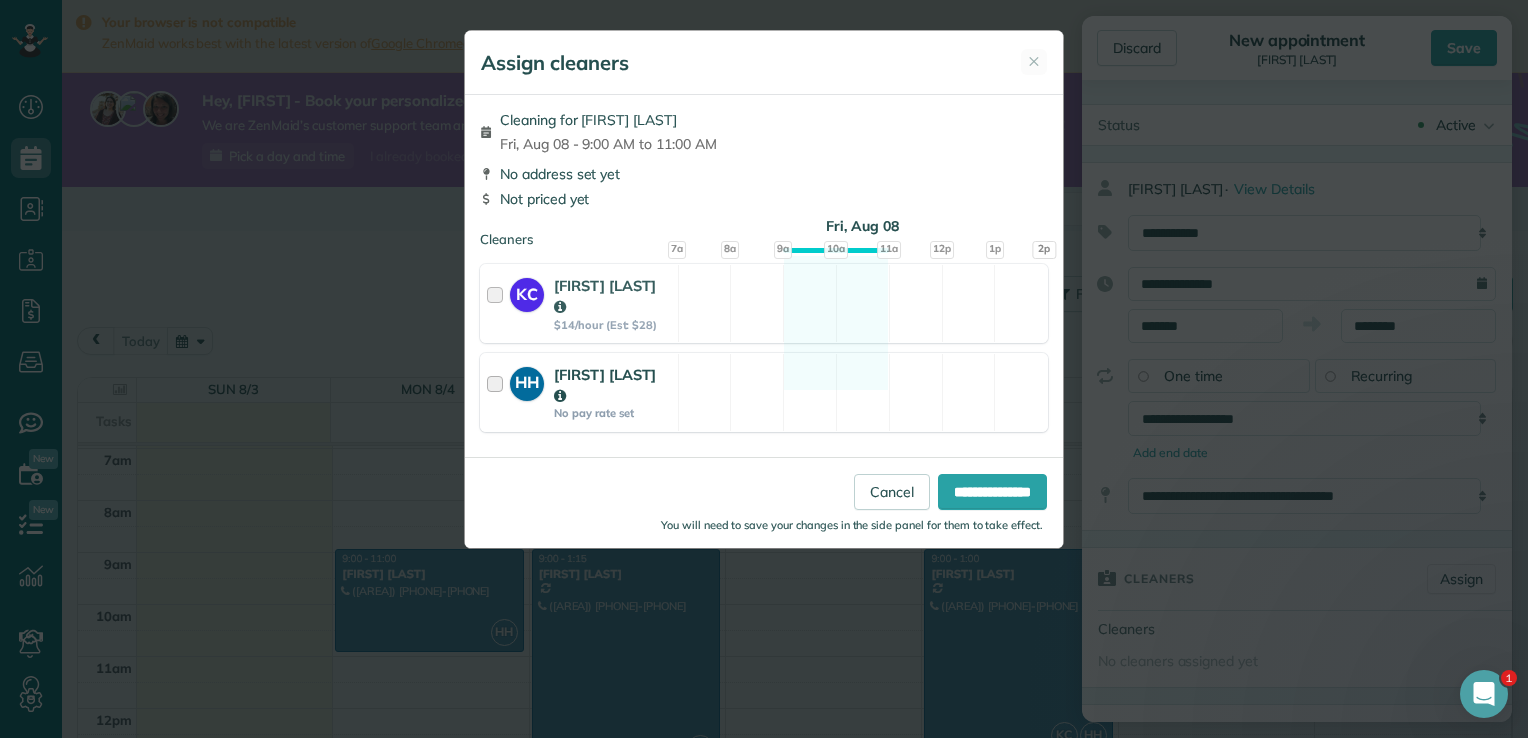 click at bounding box center [498, 392] 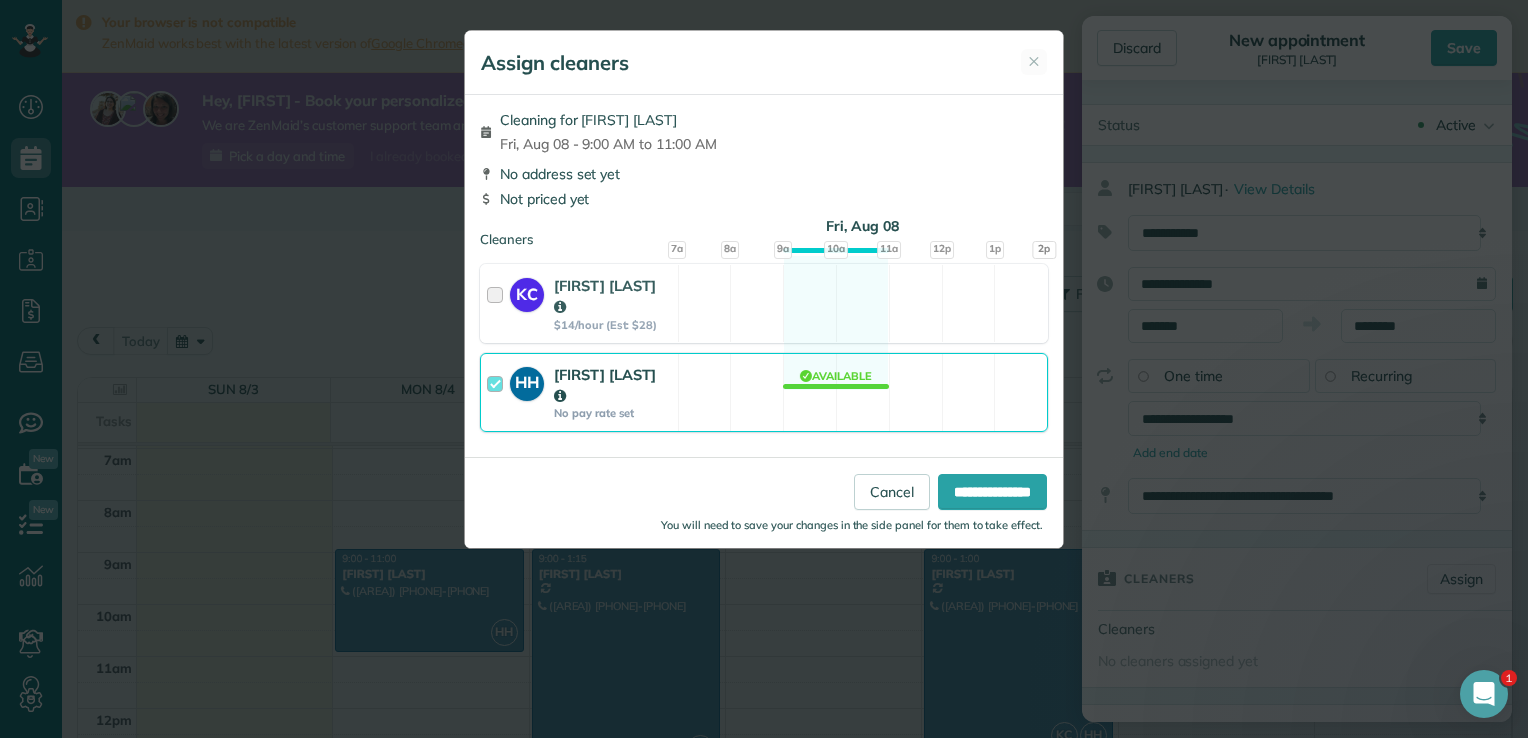 click at bounding box center [498, 392] 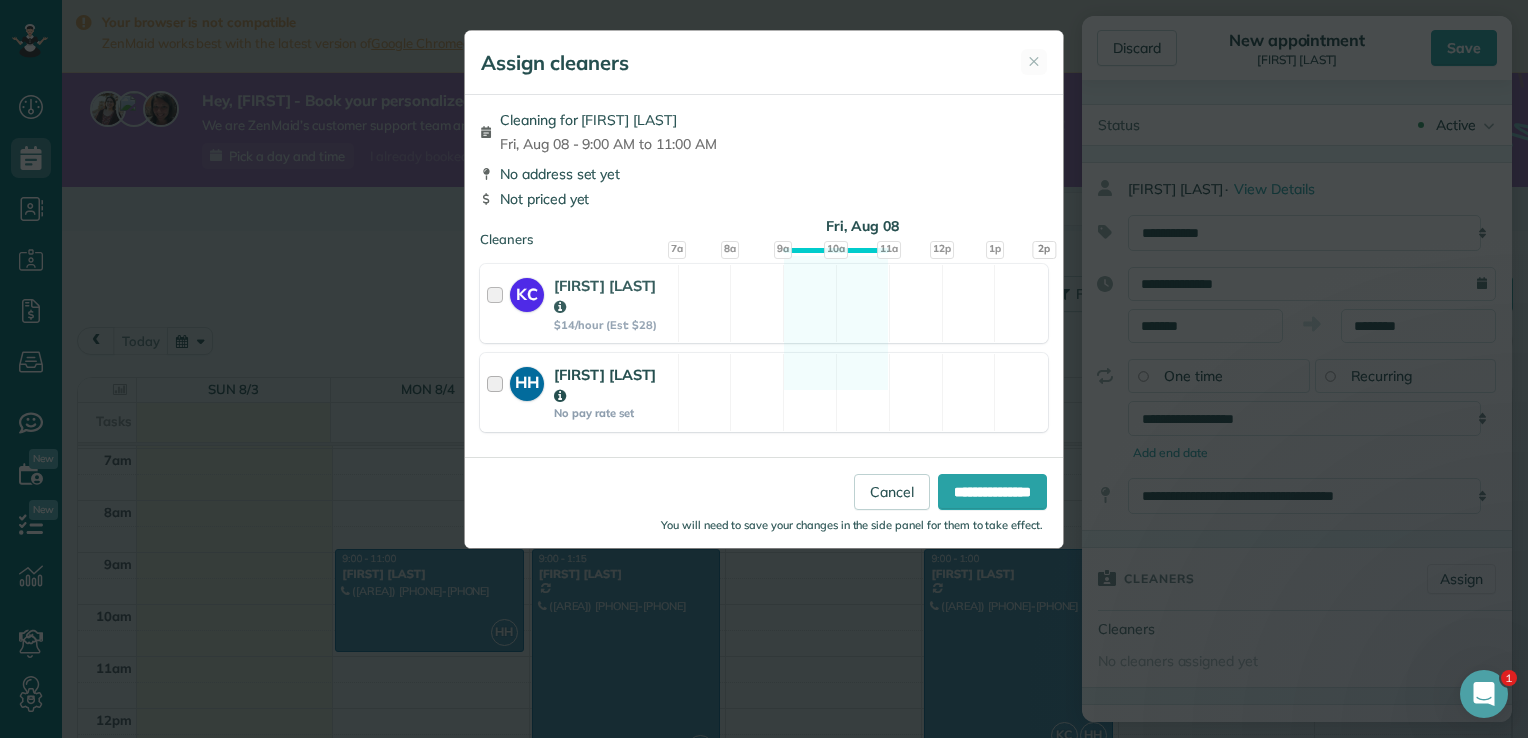 click at bounding box center [498, 392] 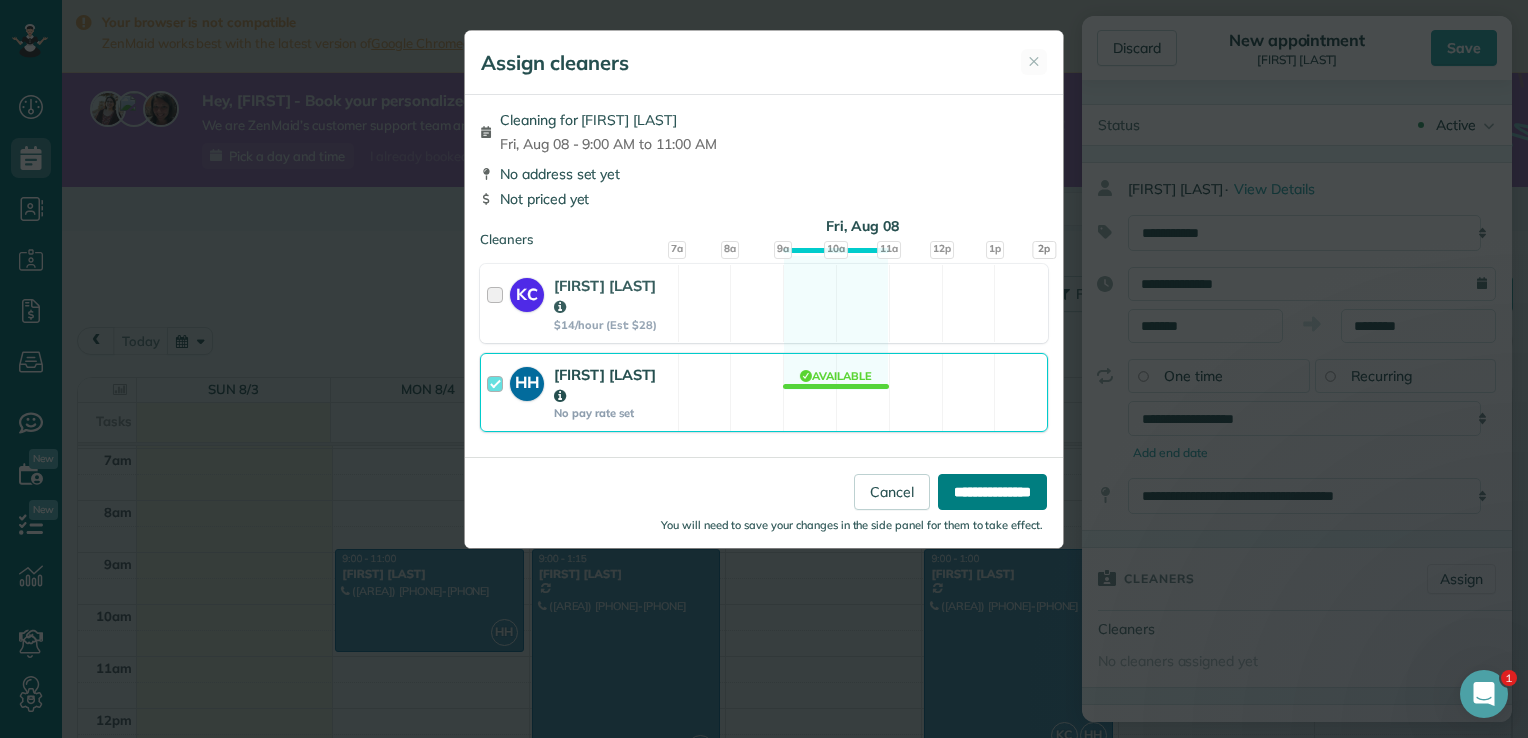click on "**********" at bounding box center [992, 492] 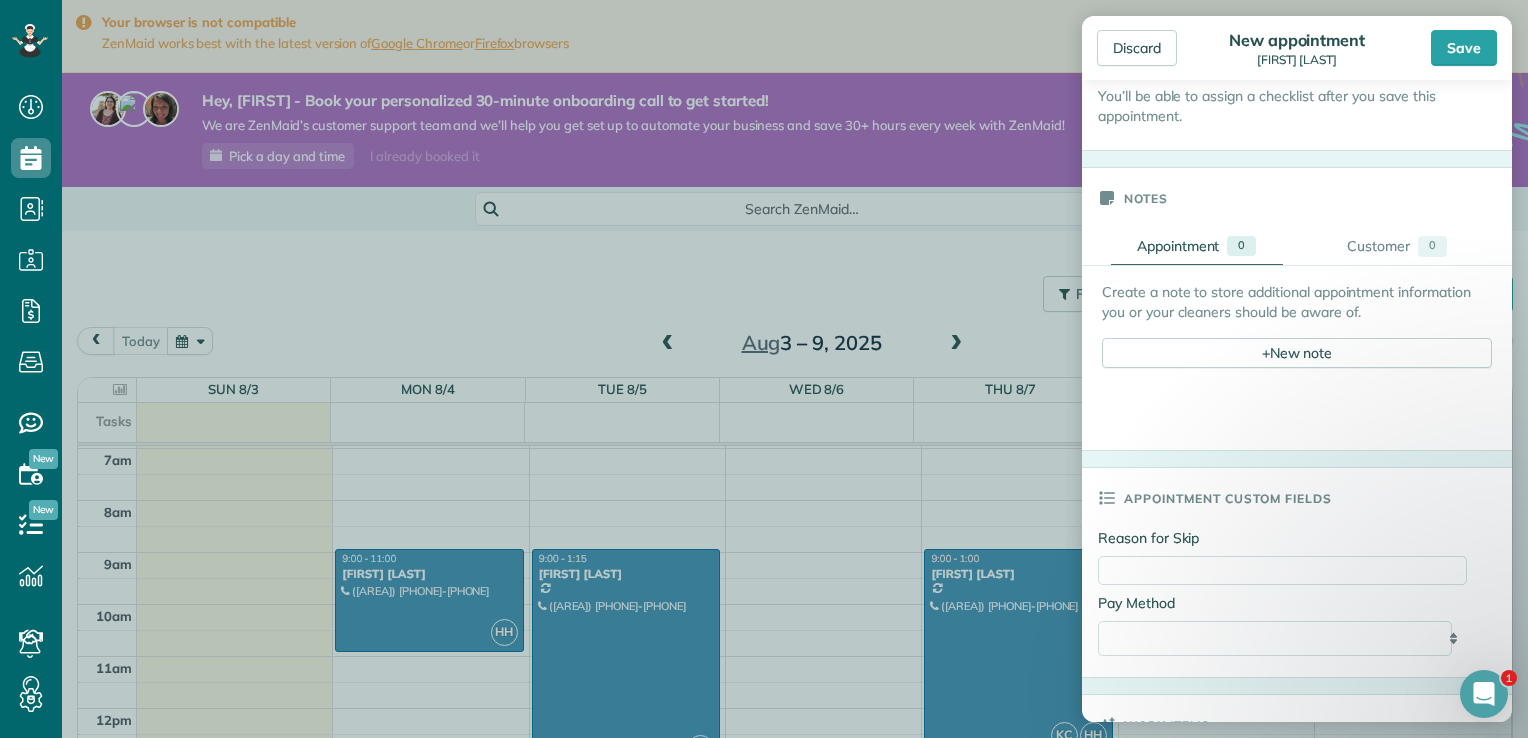 scroll, scrollTop: 719, scrollLeft: 0, axis: vertical 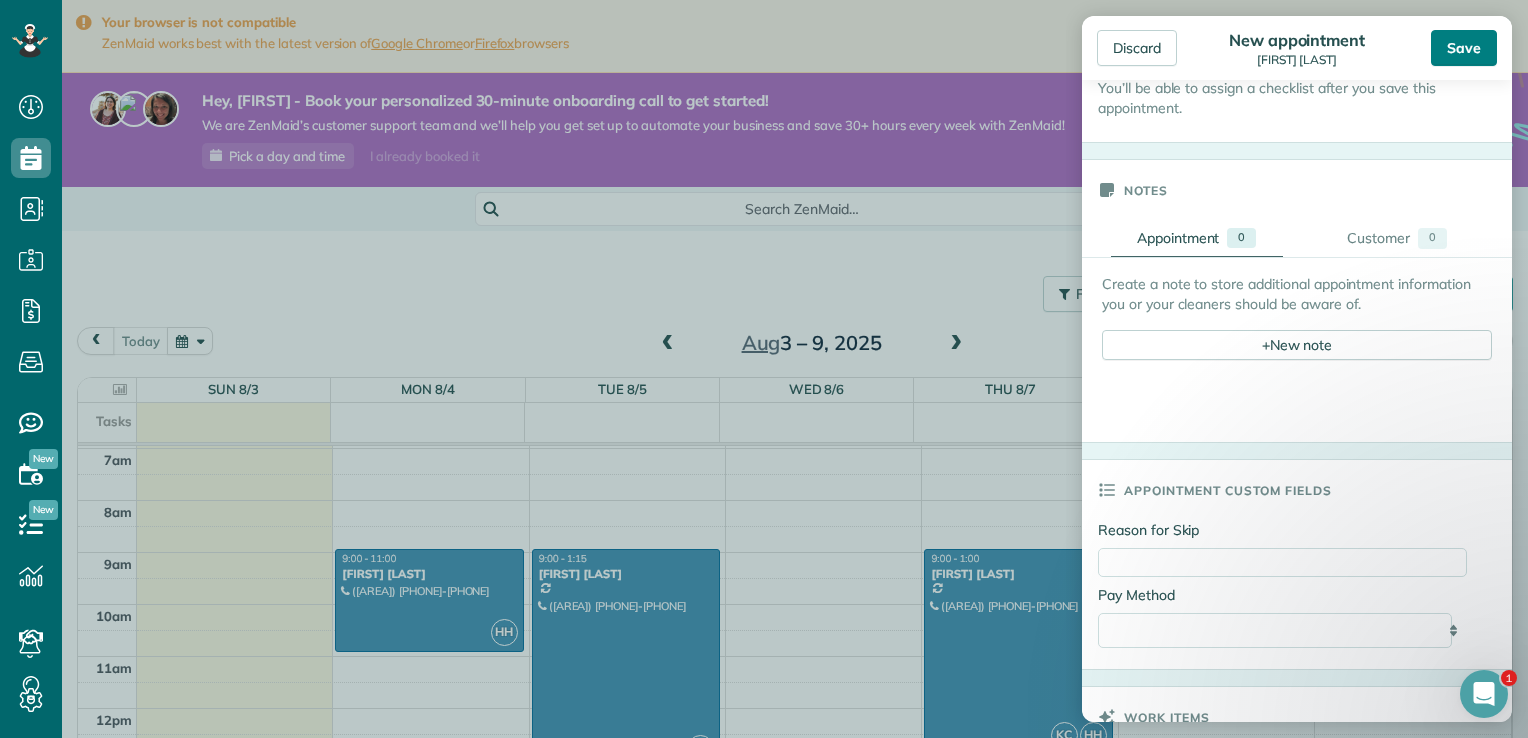 click on "Save" at bounding box center [1464, 48] 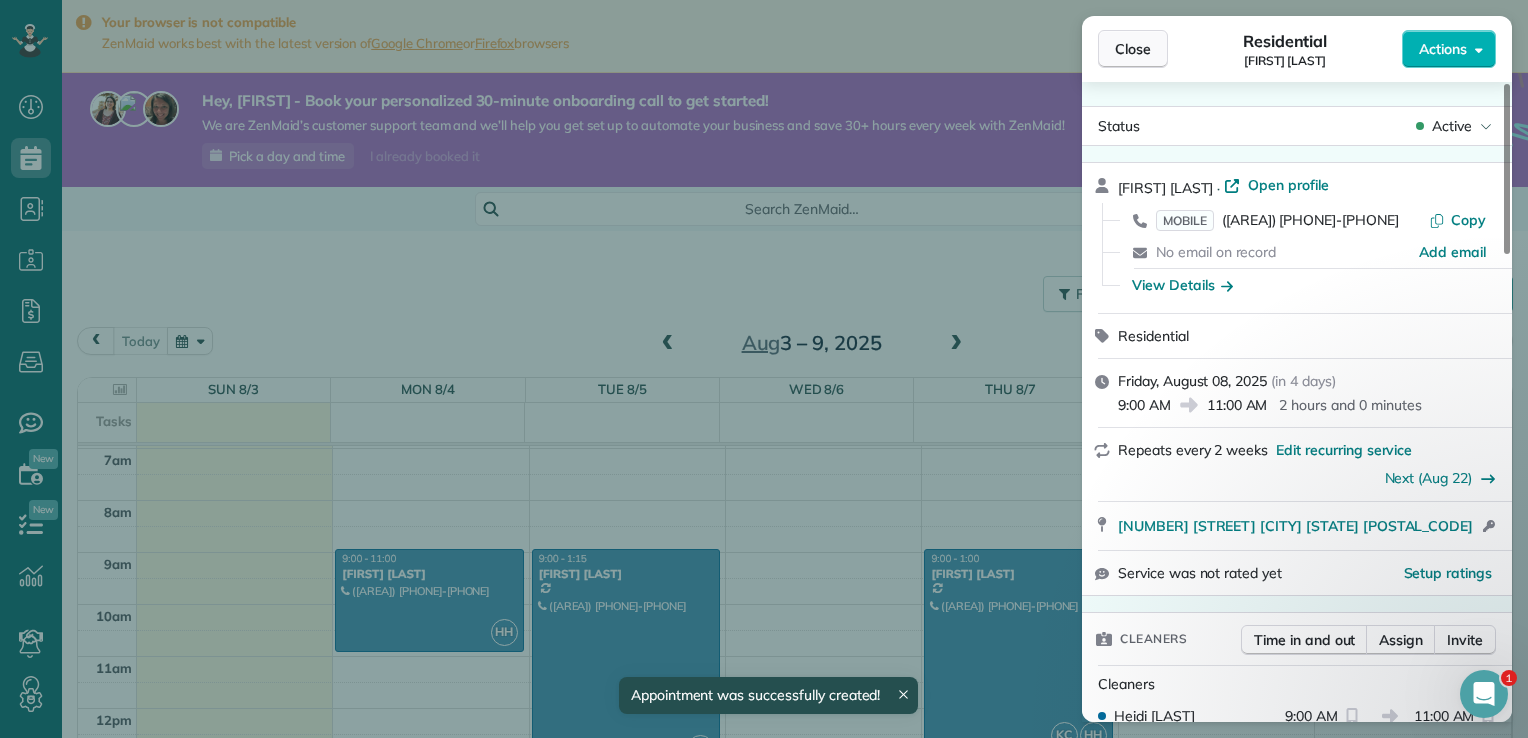 click on "Close" at bounding box center [1133, 49] 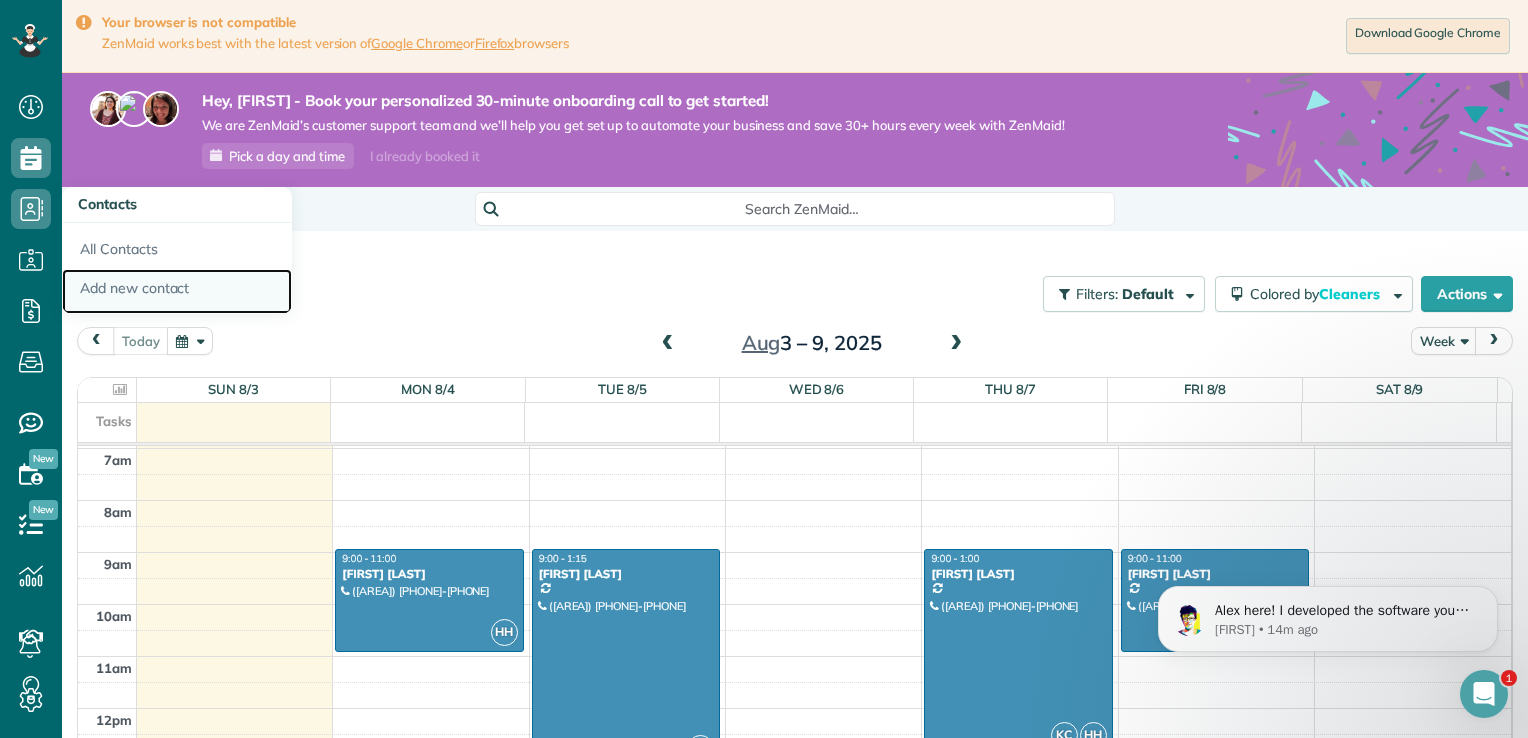 click on "Add new contact" at bounding box center (177, 292) 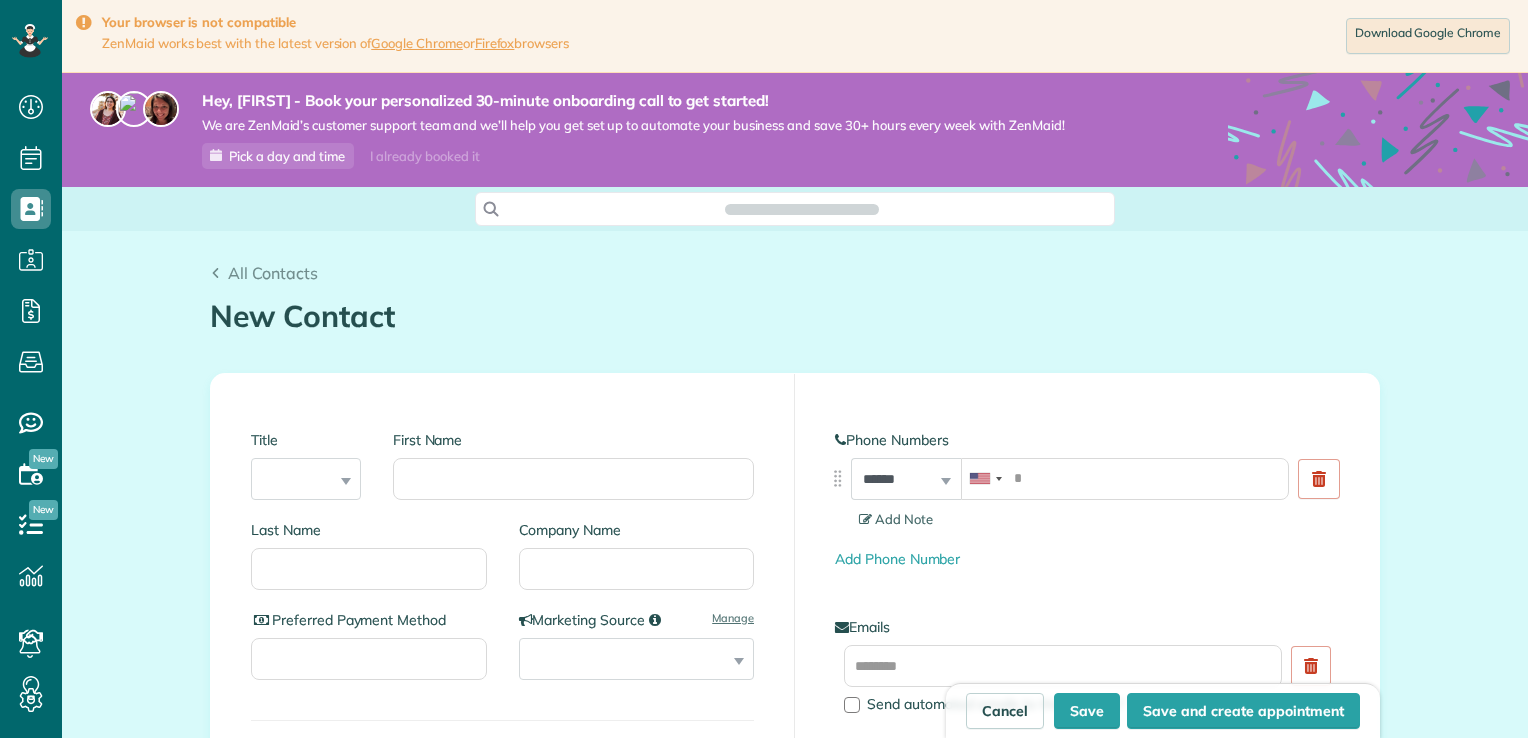 scroll, scrollTop: 0, scrollLeft: 0, axis: both 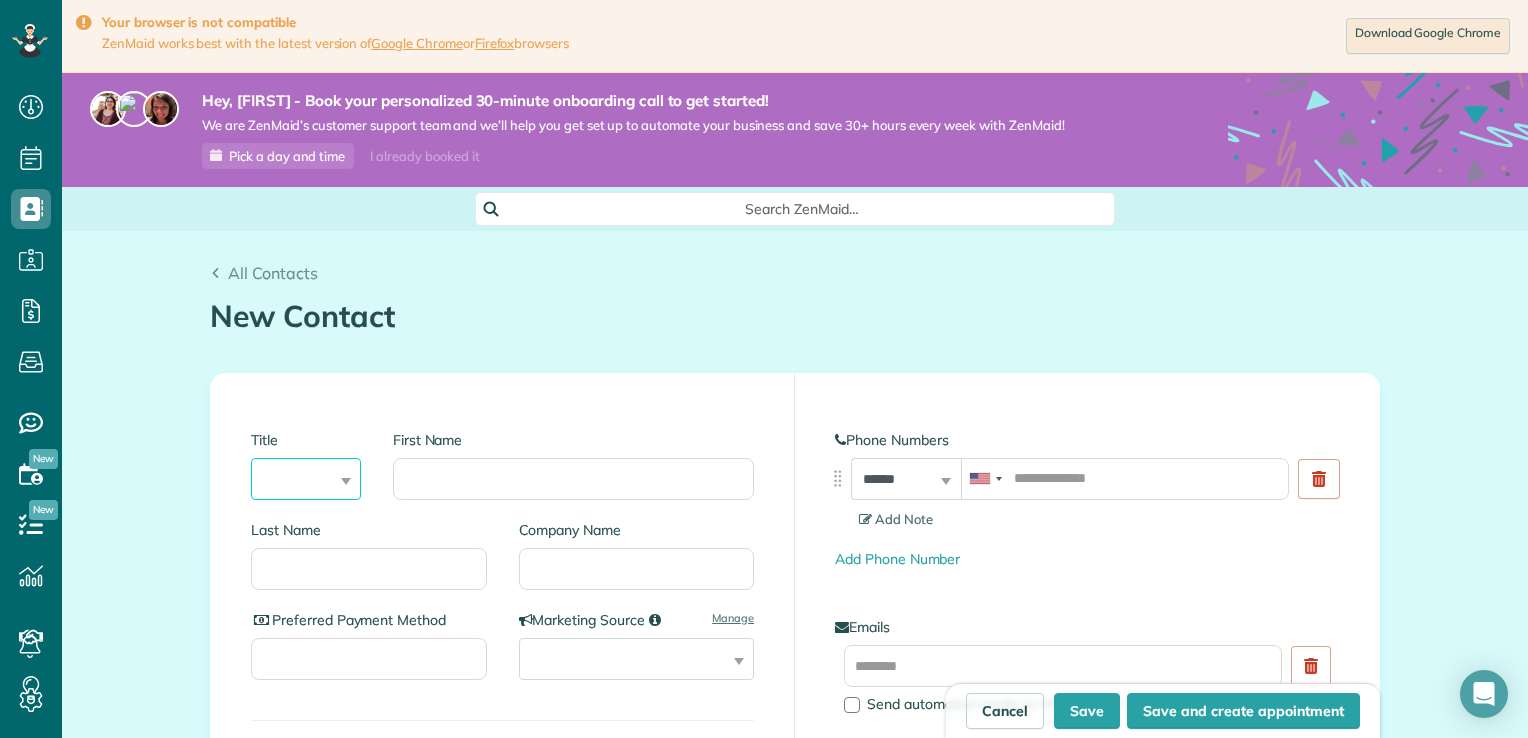 click on "***
****
***
***" at bounding box center (306, 479) 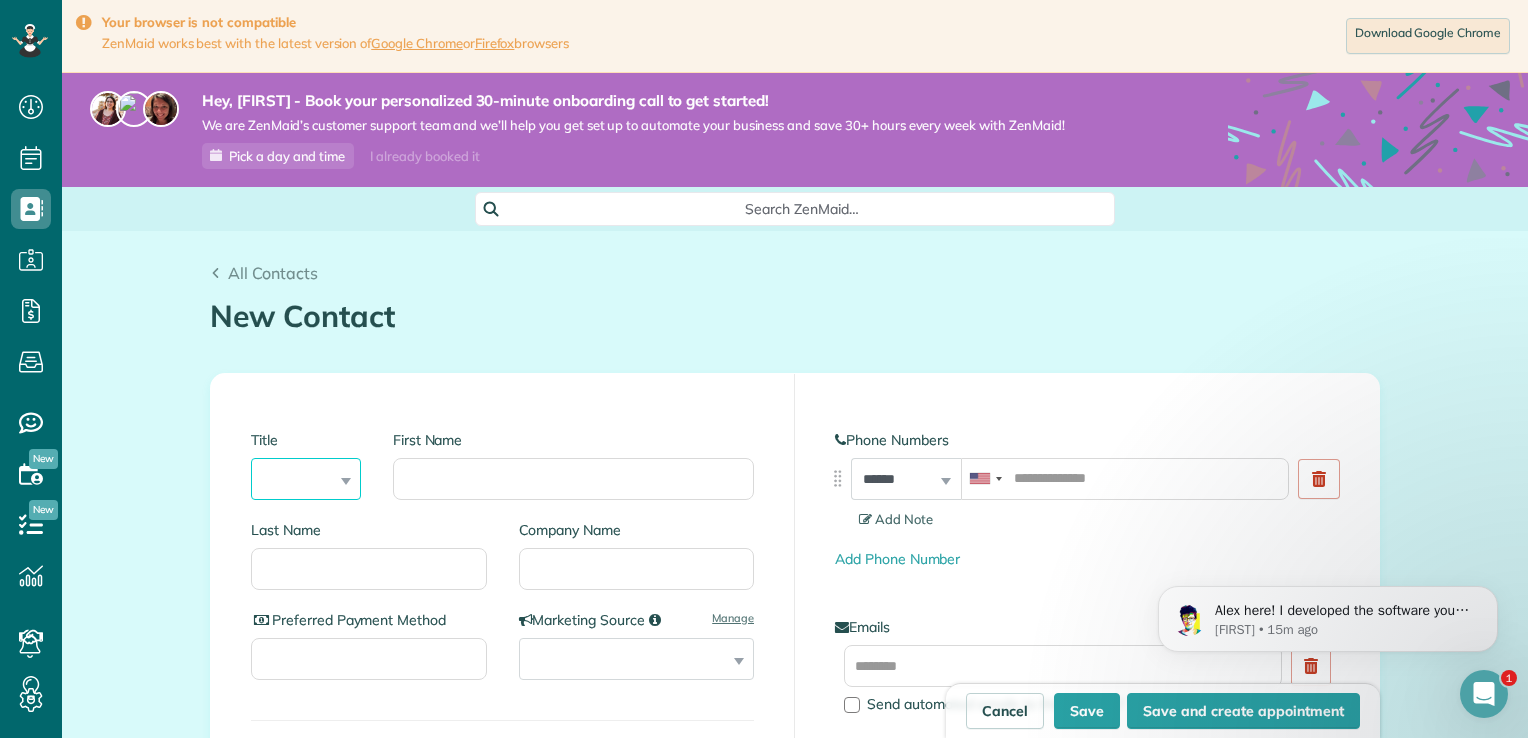 scroll, scrollTop: 0, scrollLeft: 0, axis: both 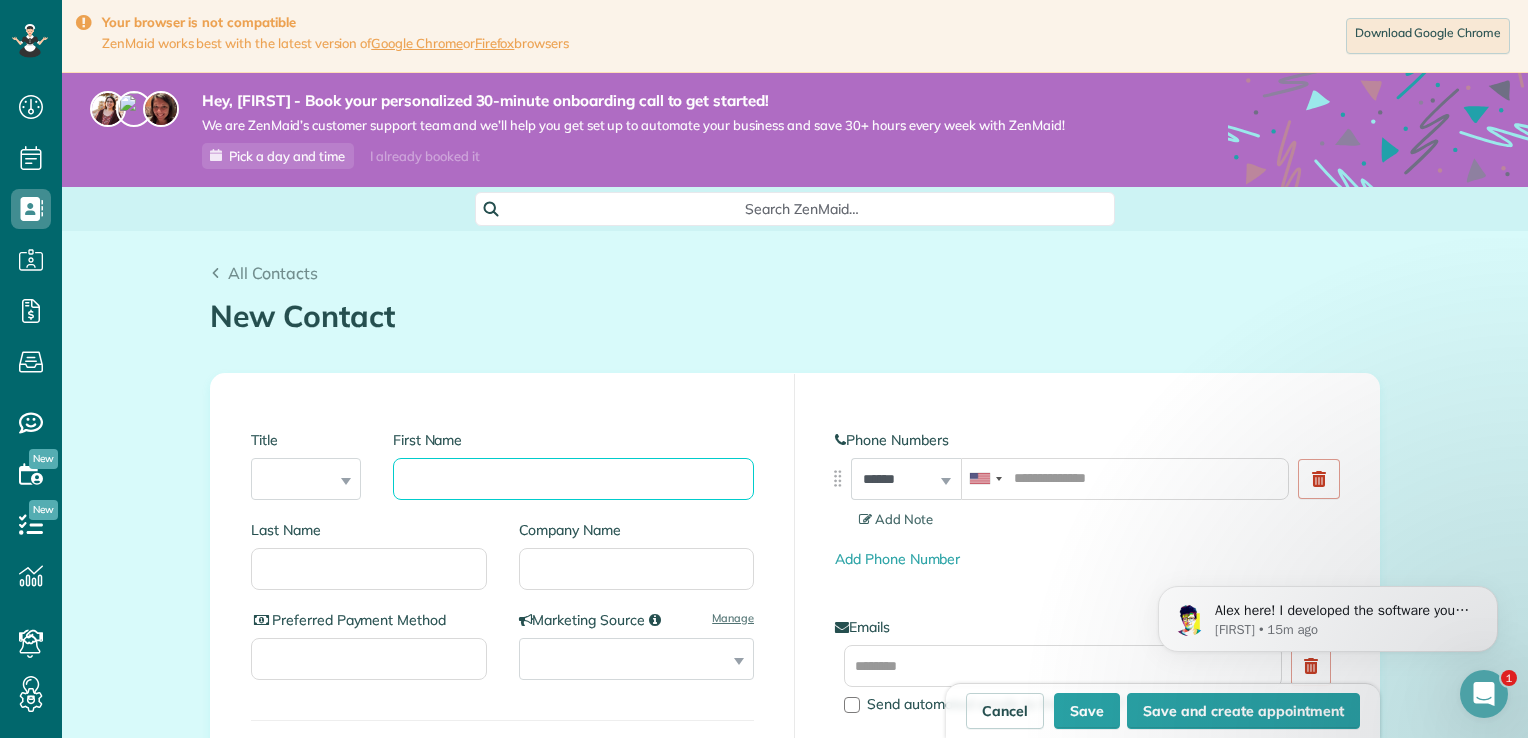 click on "First Name" at bounding box center (573, 479) 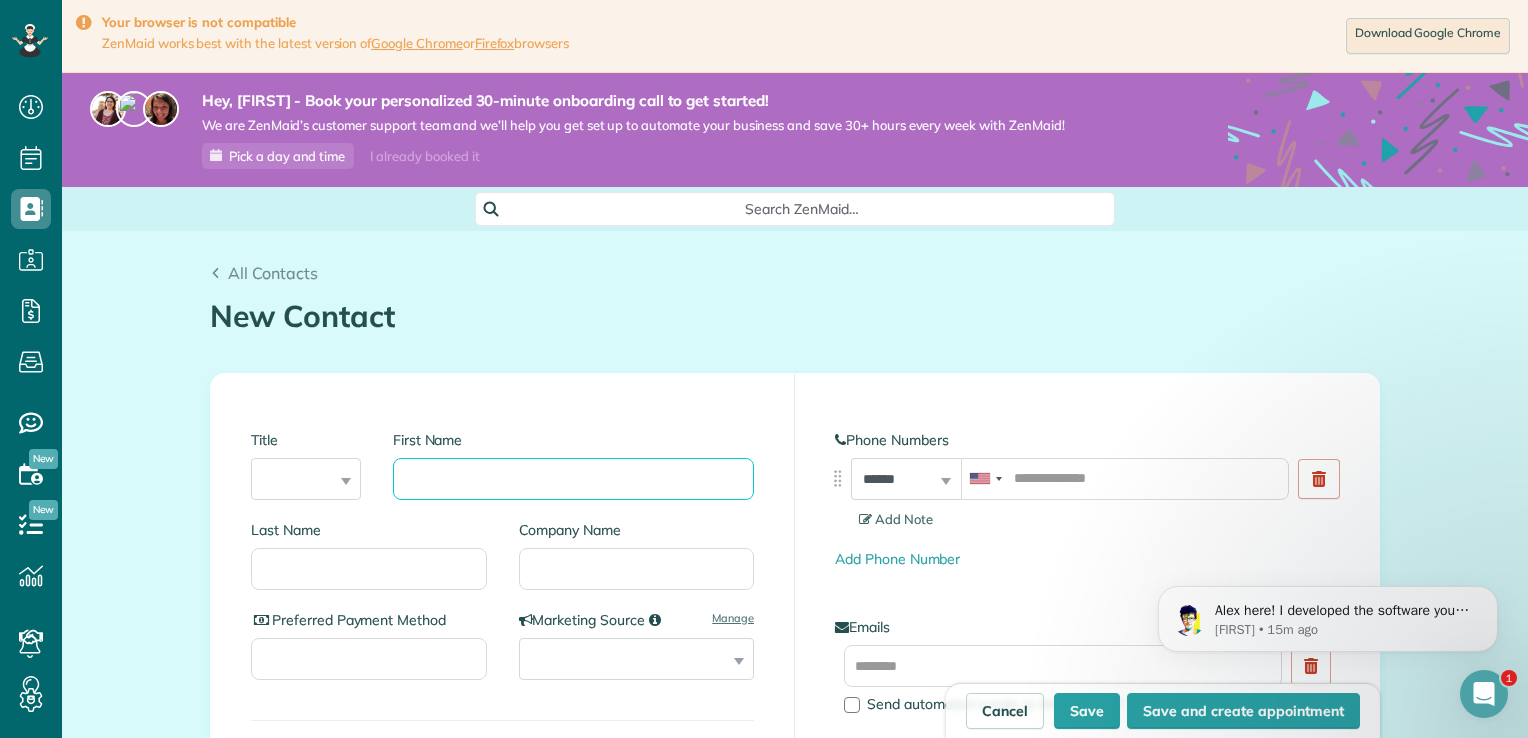 type on "*" 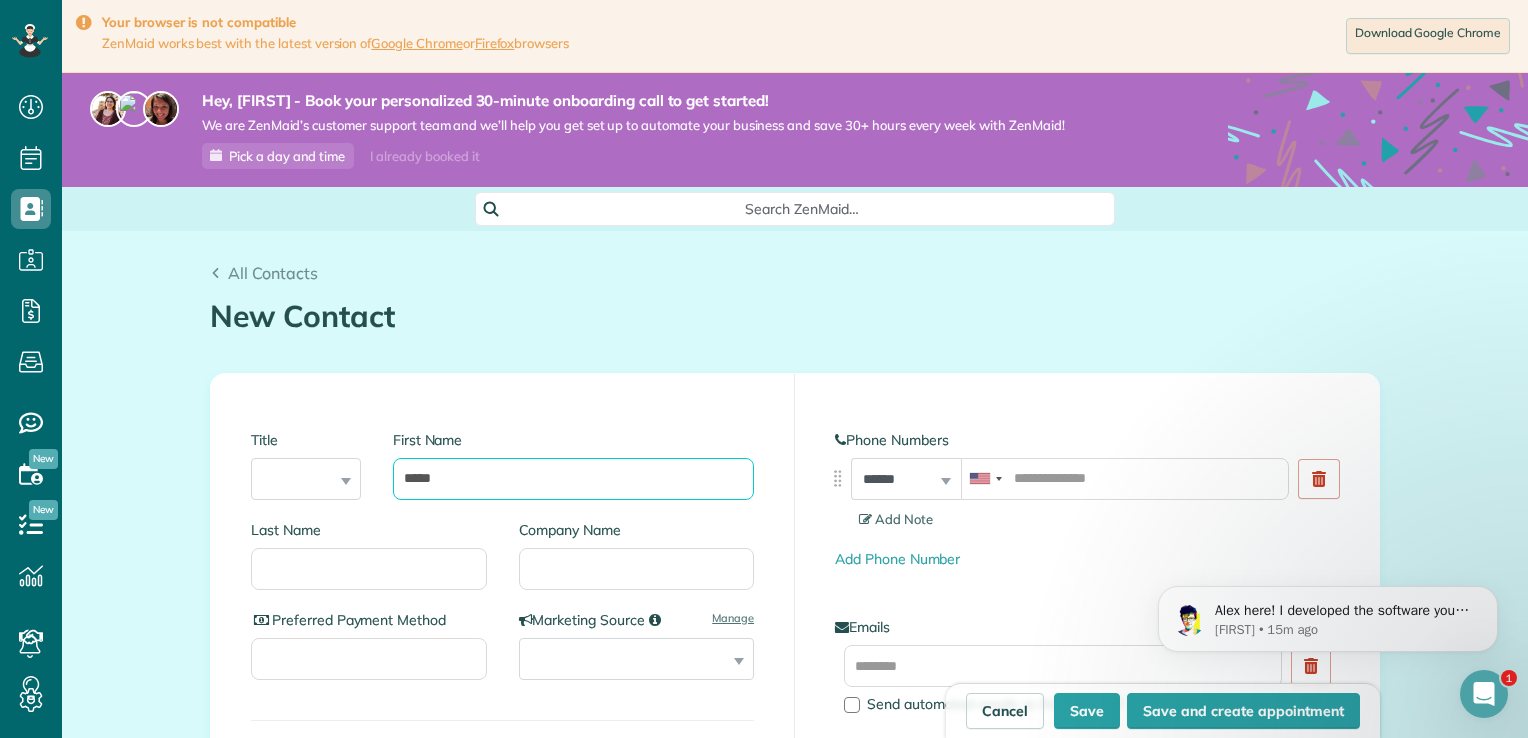 type on "*****" 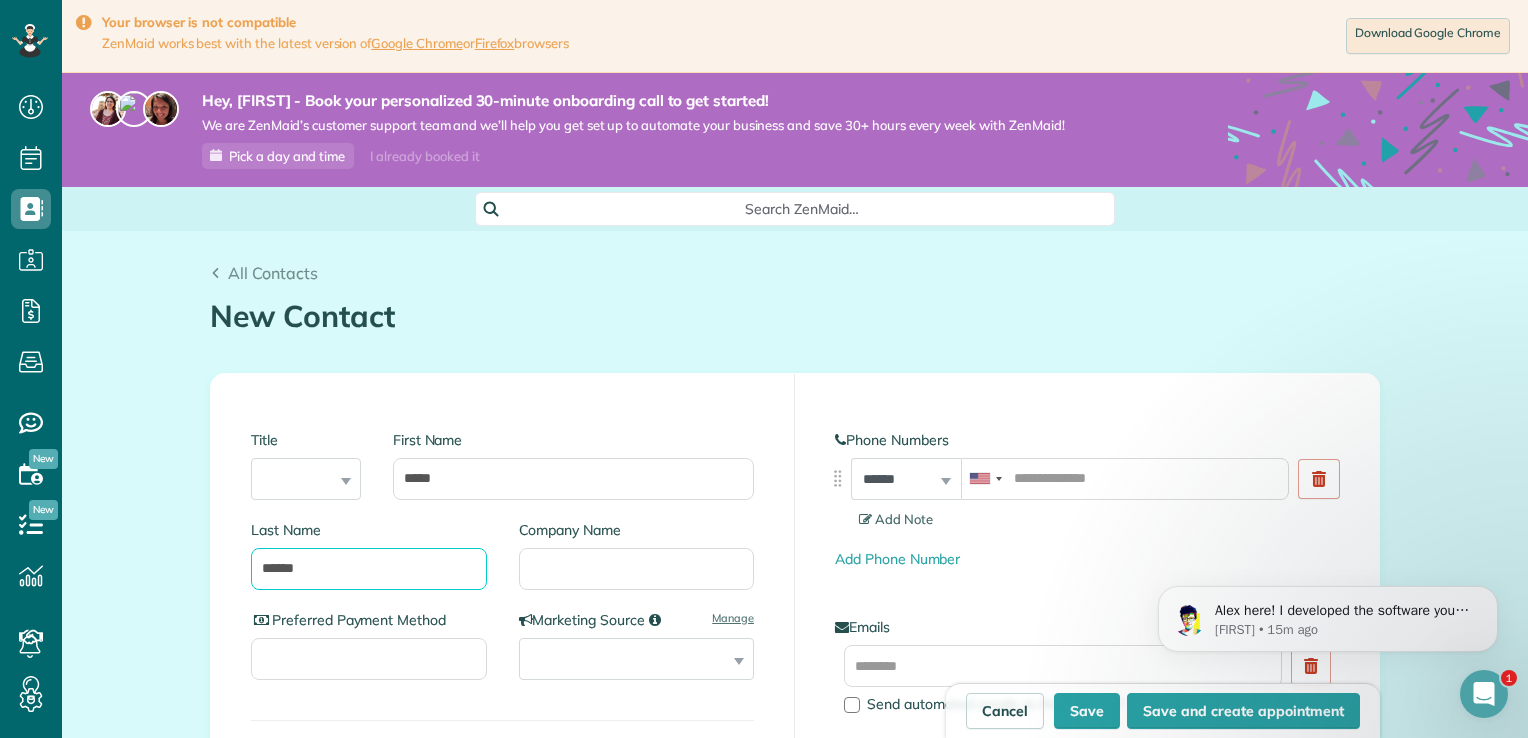 type on "******" 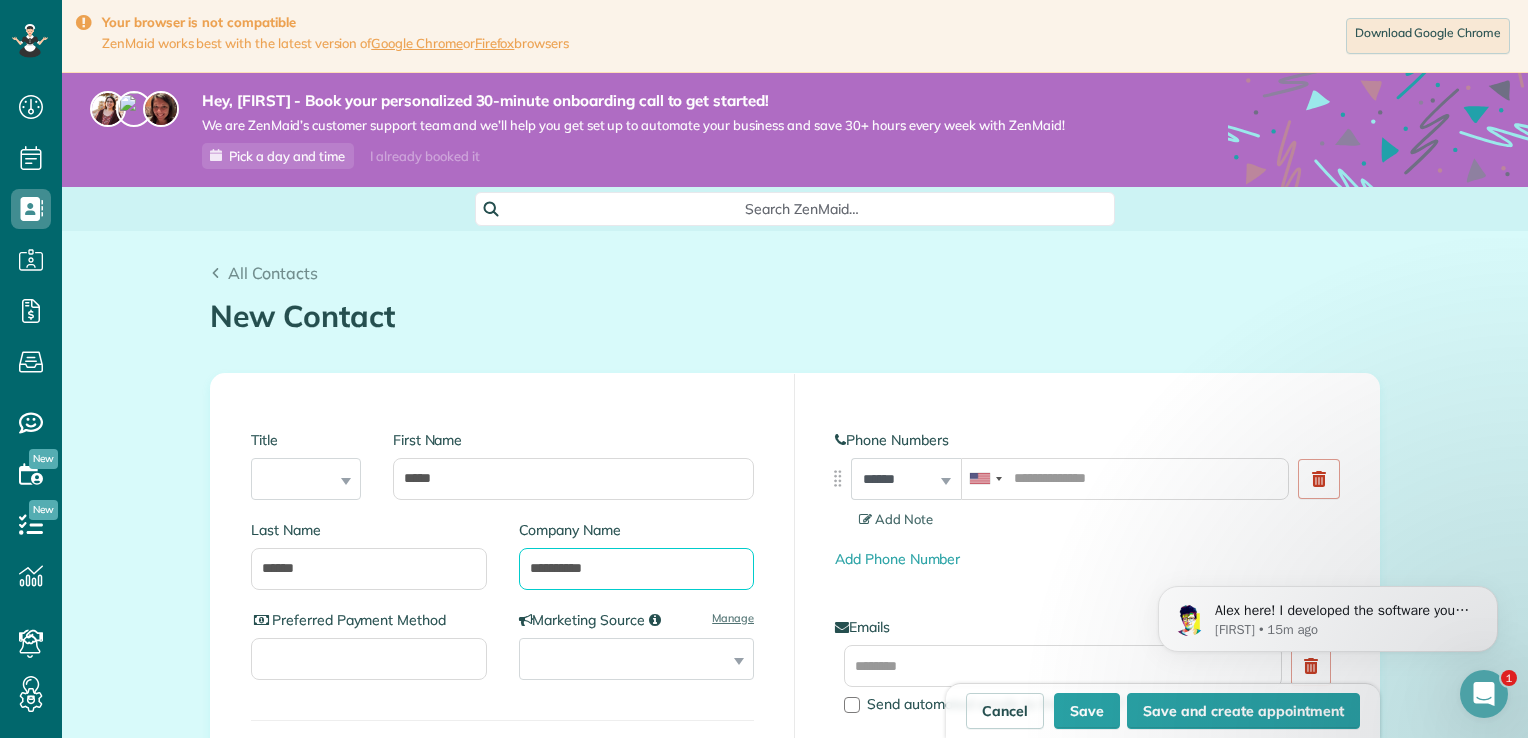 type on "**********" 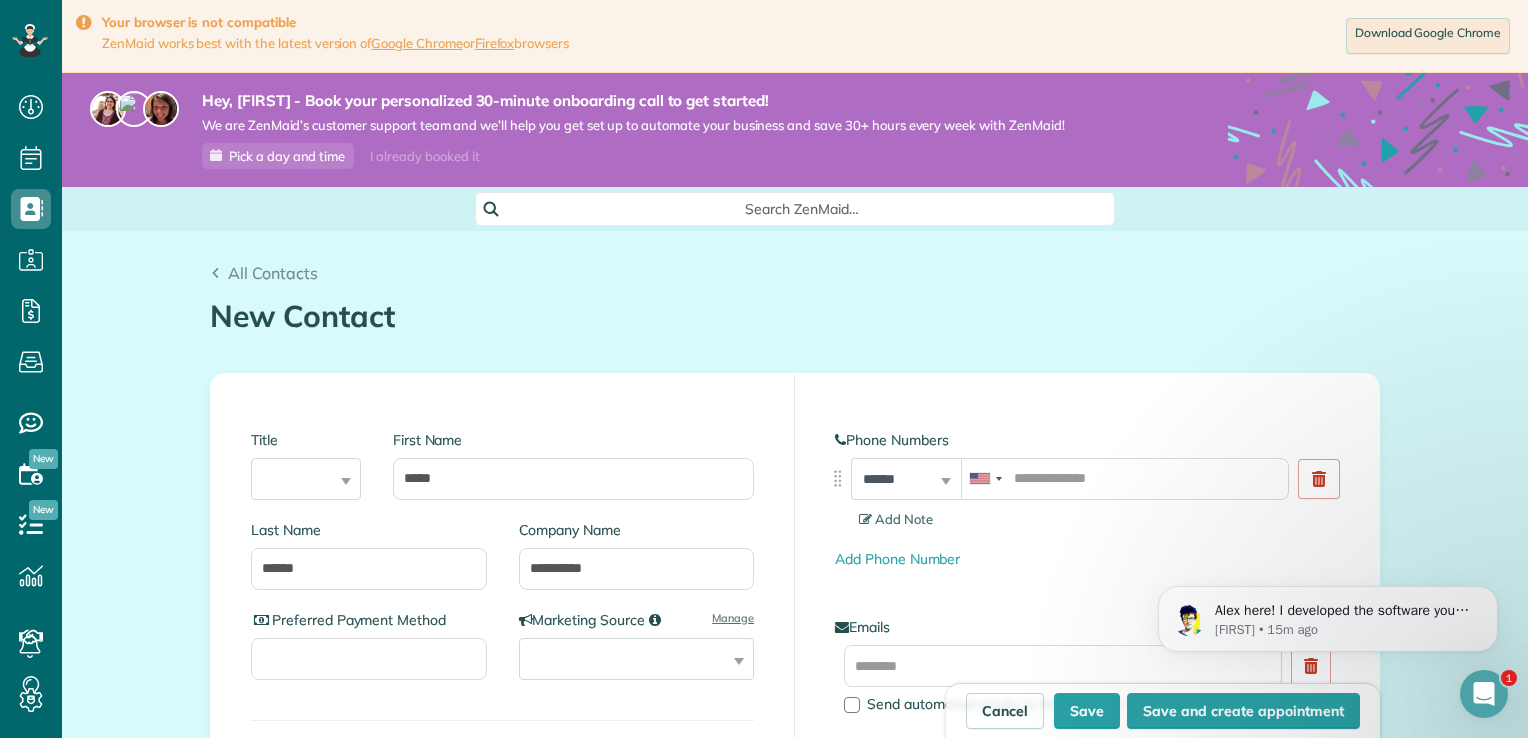 click on "**********" at bounding box center (503, 719) 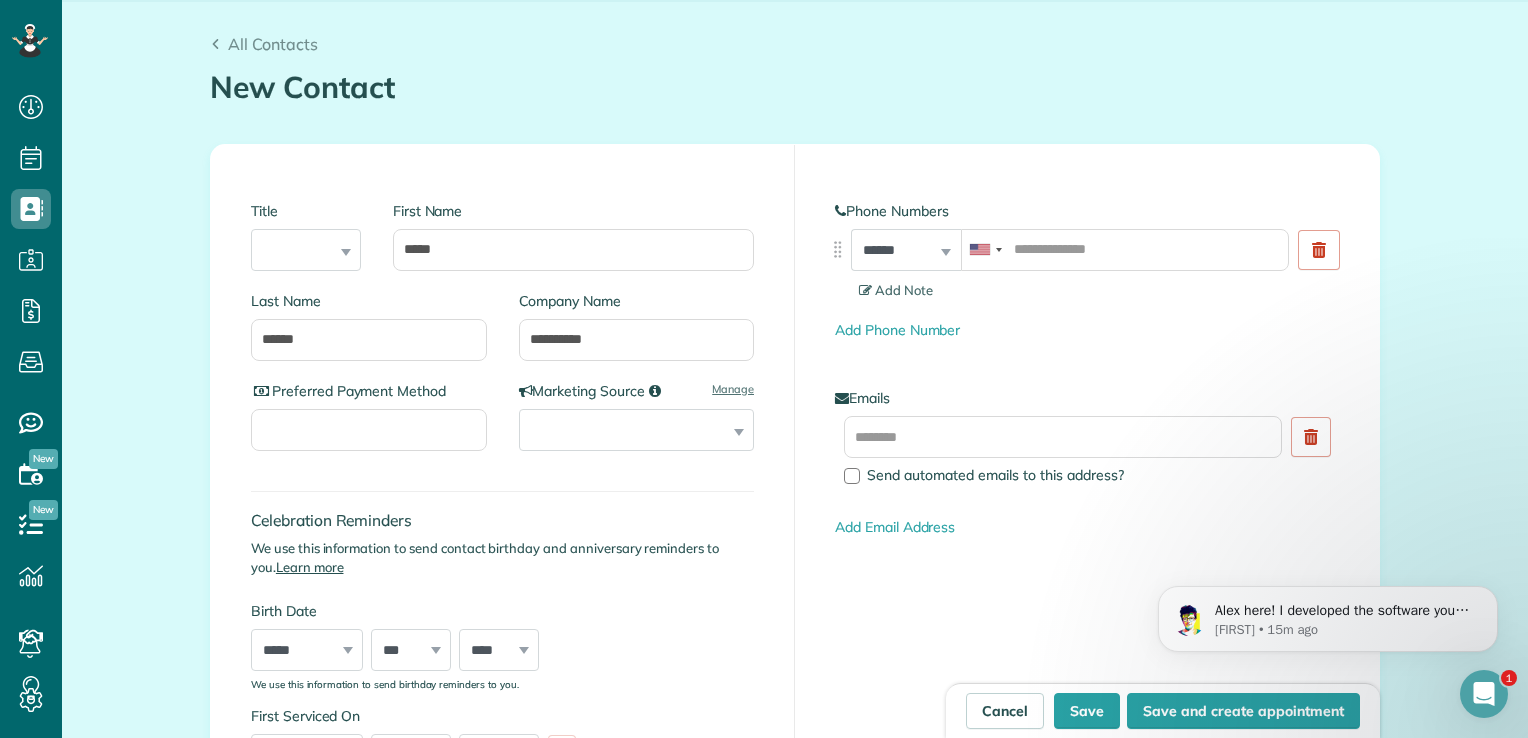 scroll, scrollTop: 240, scrollLeft: 0, axis: vertical 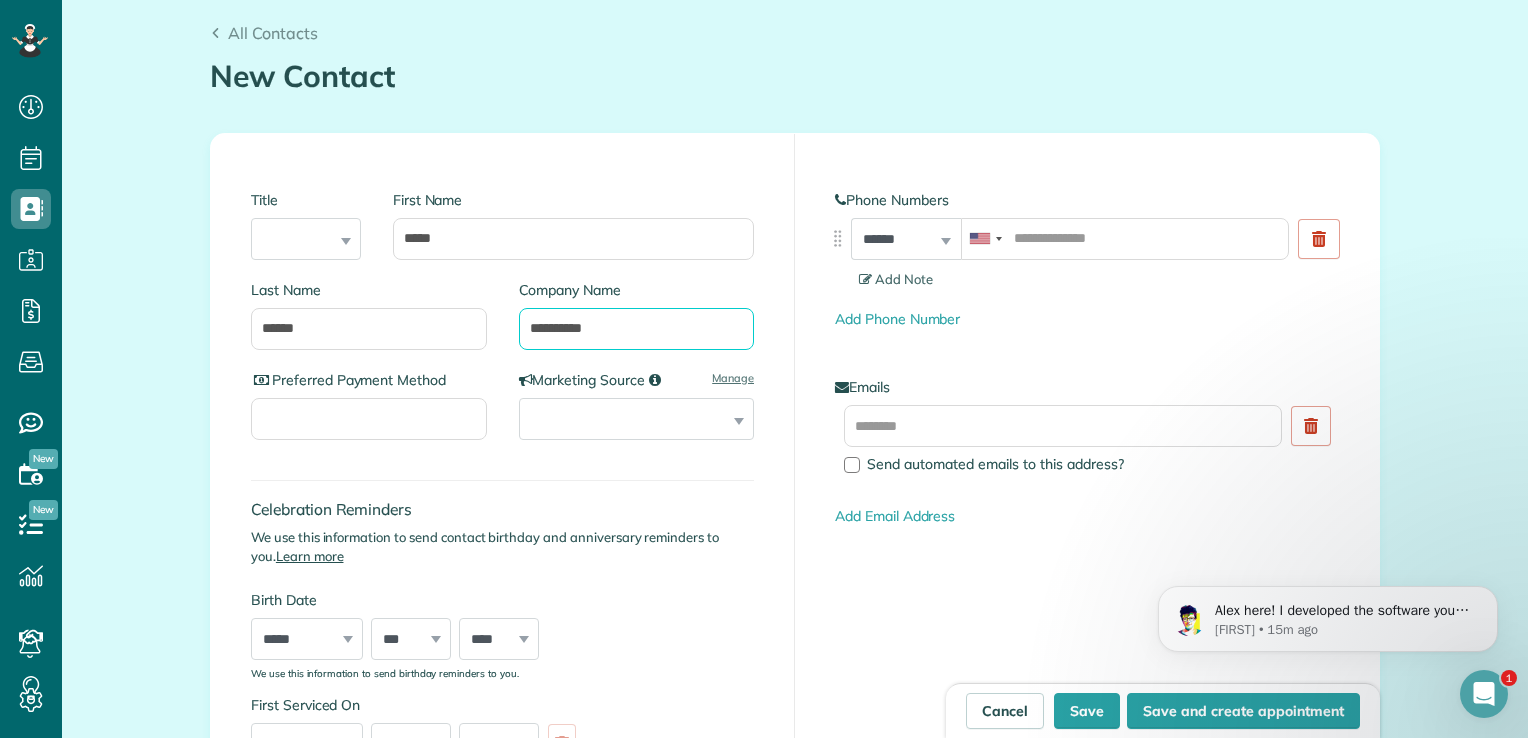 drag, startPoint x: 616, startPoint y: 319, endPoint x: 354, endPoint y: 275, distance: 265.66898 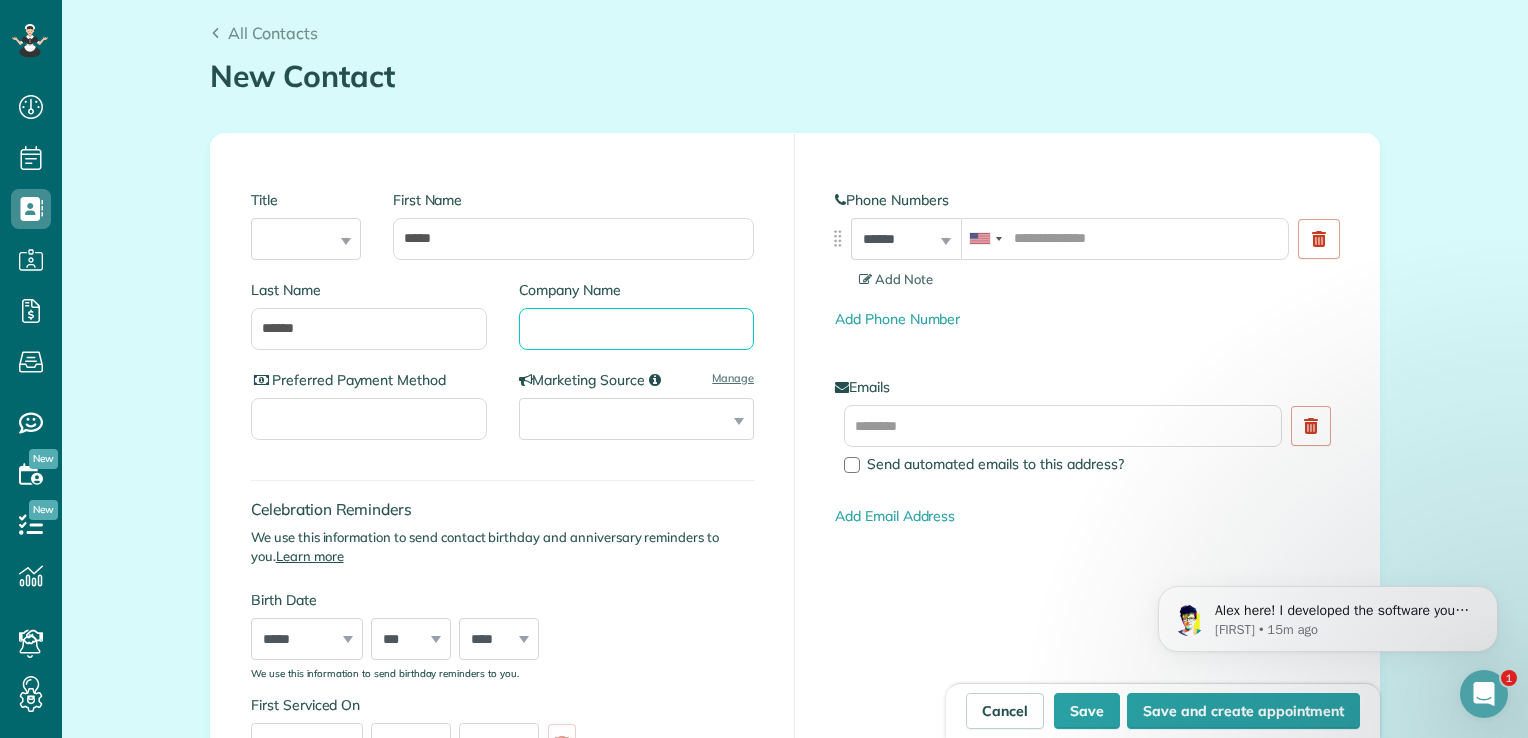 type 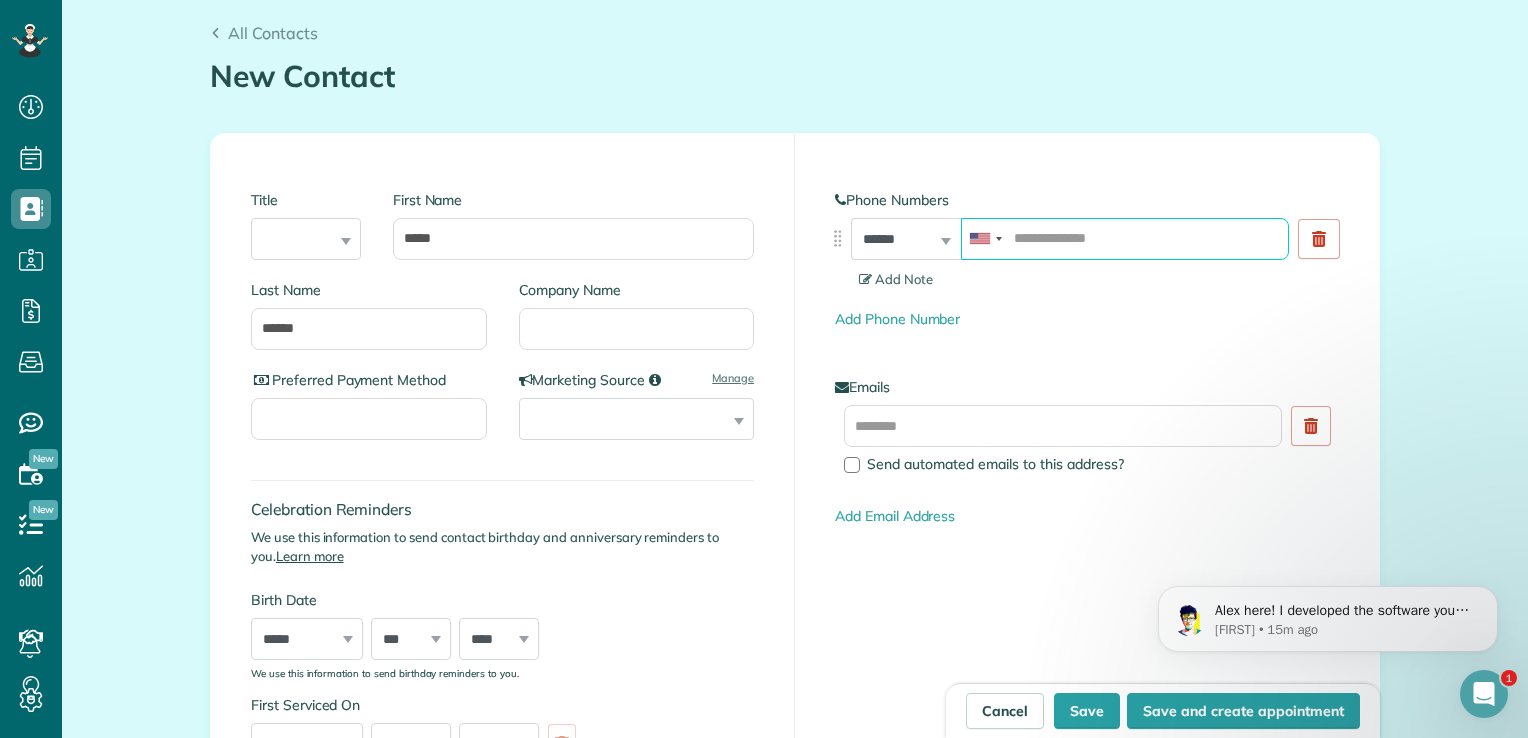 click at bounding box center (1125, 239) 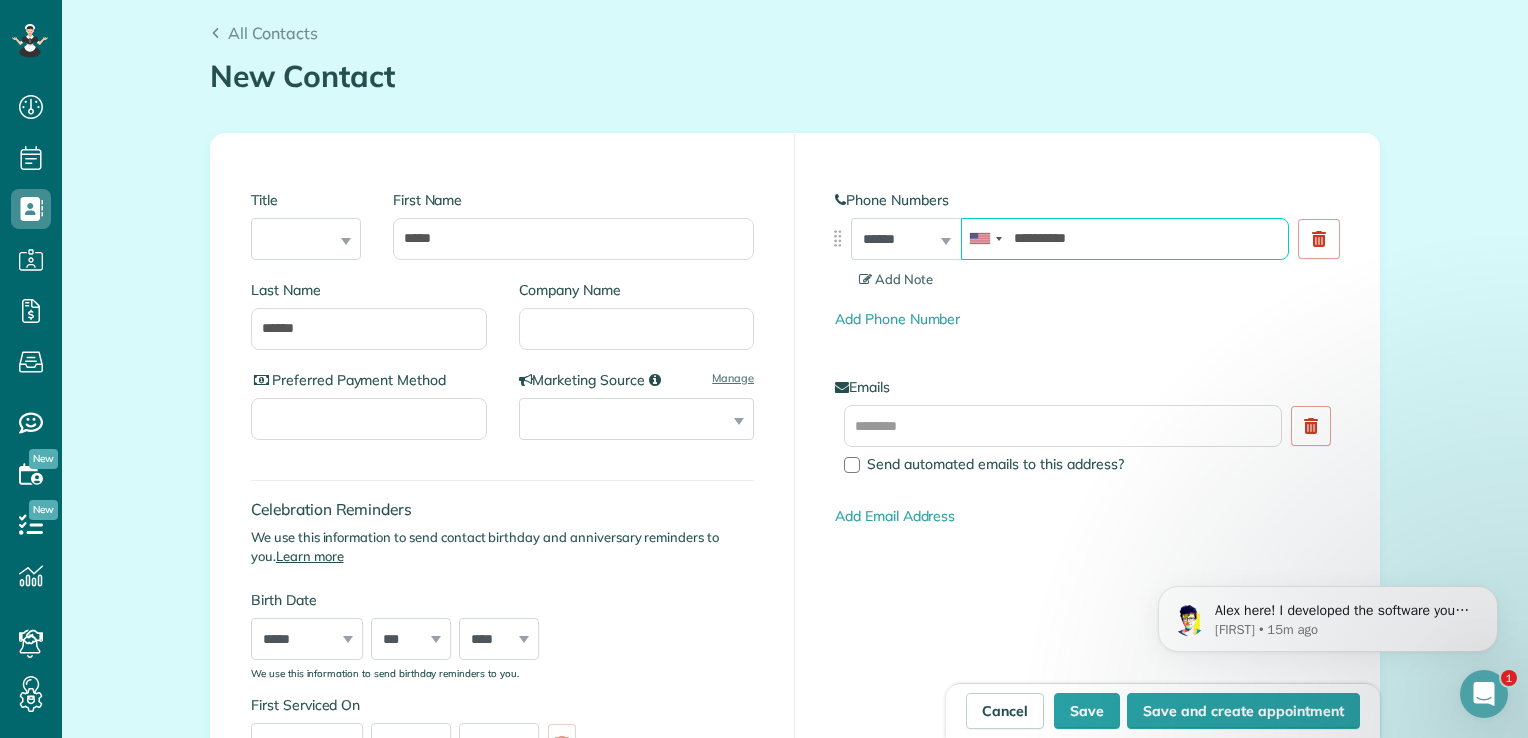type on "**********" 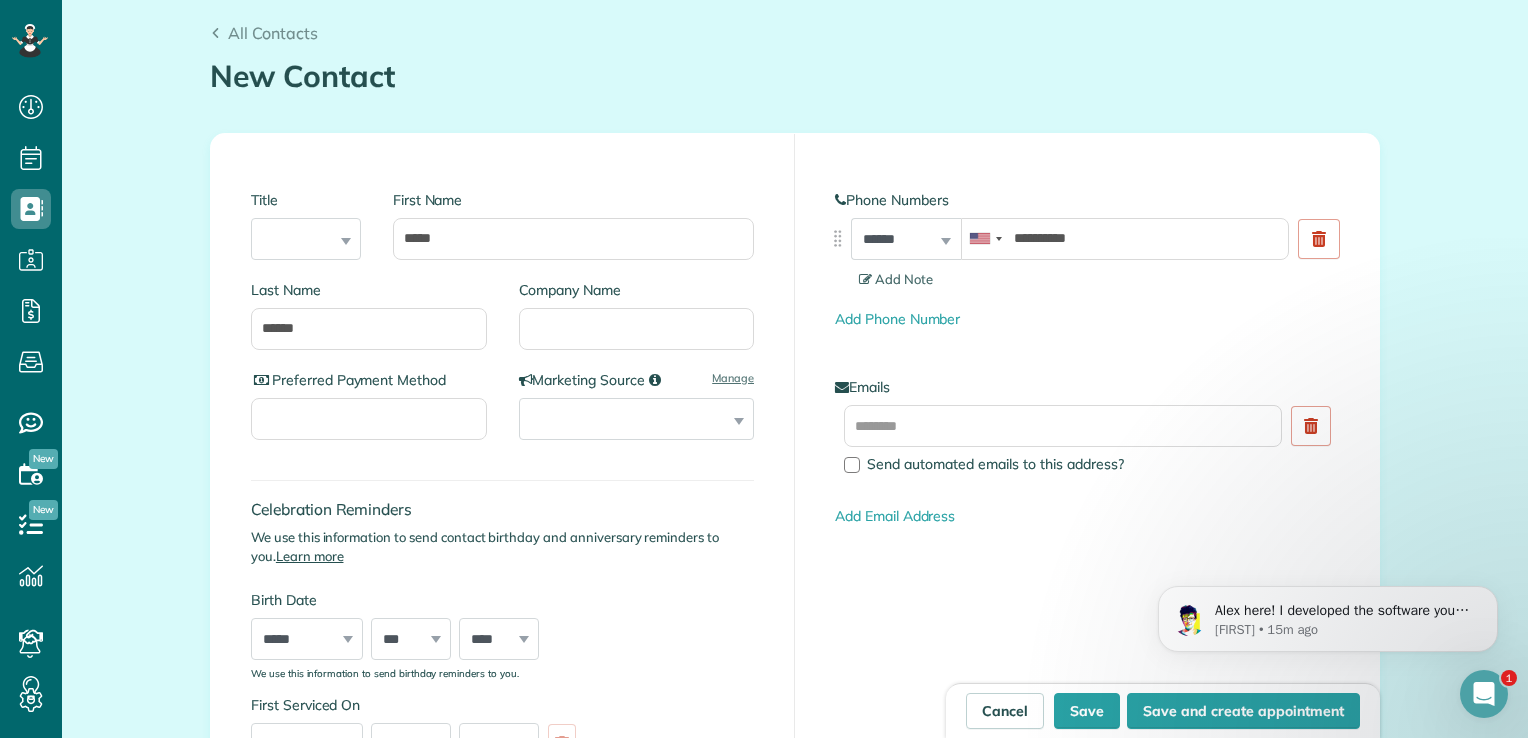 drag, startPoint x: 1424, startPoint y: 319, endPoint x: 1403, endPoint y: 203, distance: 117.88554 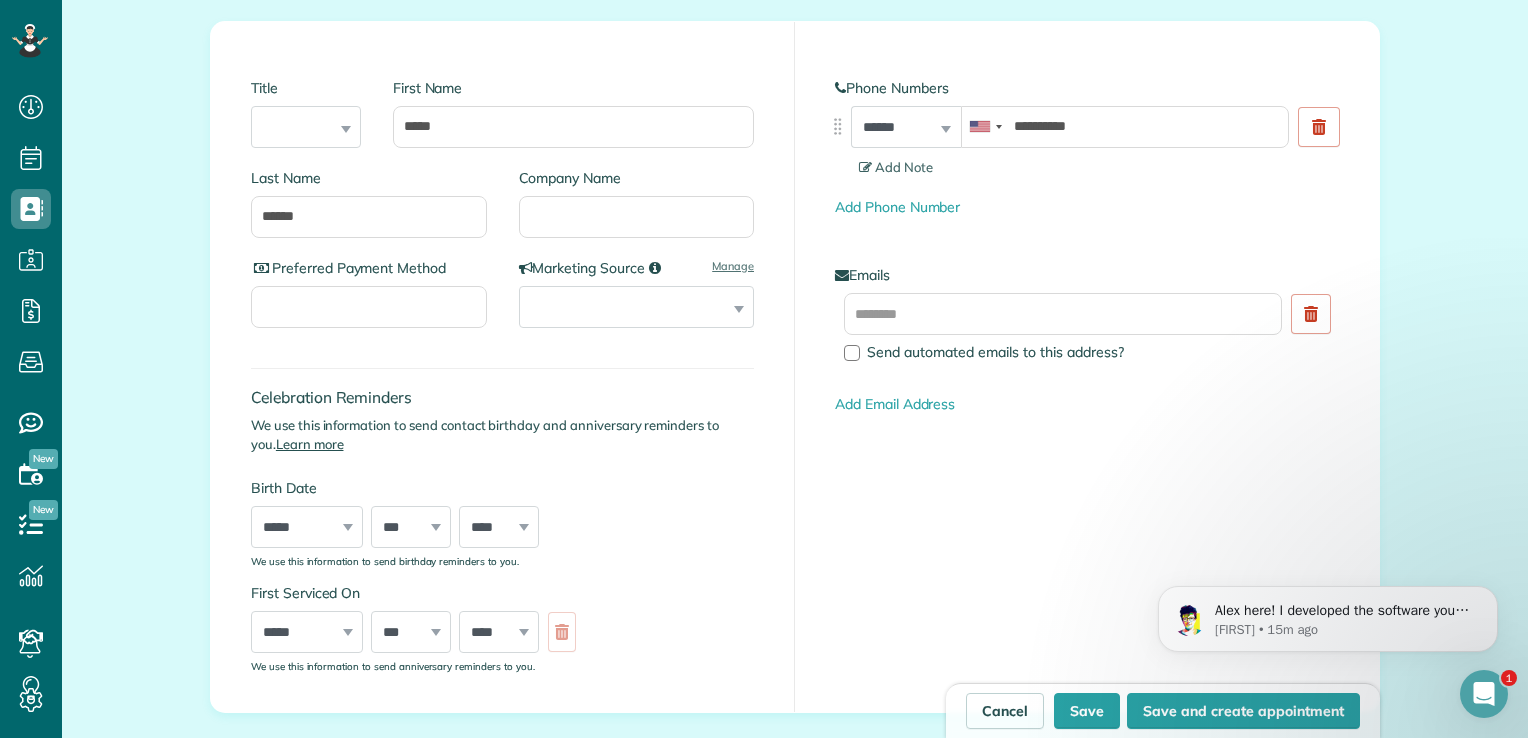 scroll, scrollTop: 360, scrollLeft: 0, axis: vertical 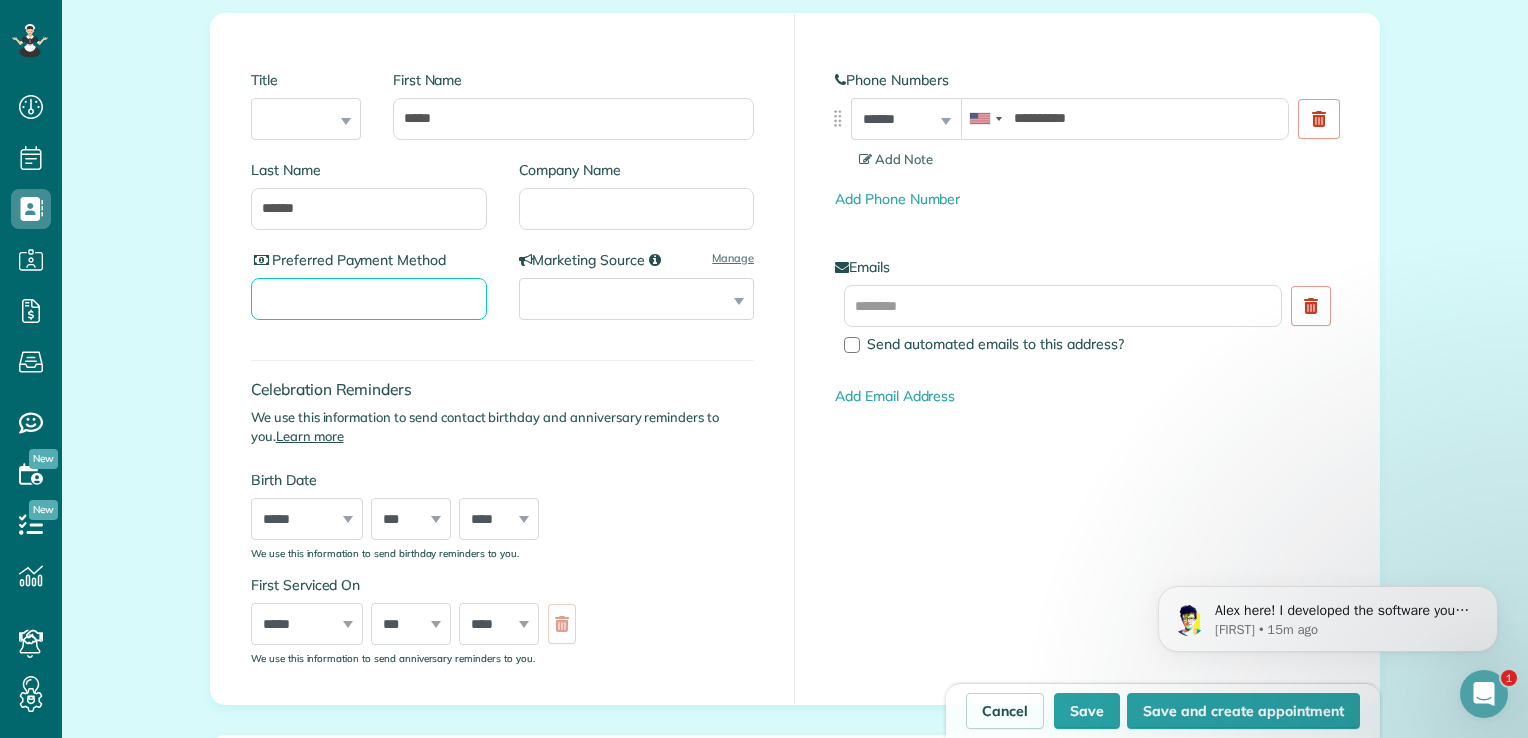 click on "Preferred Payment Method" at bounding box center (369, 299) 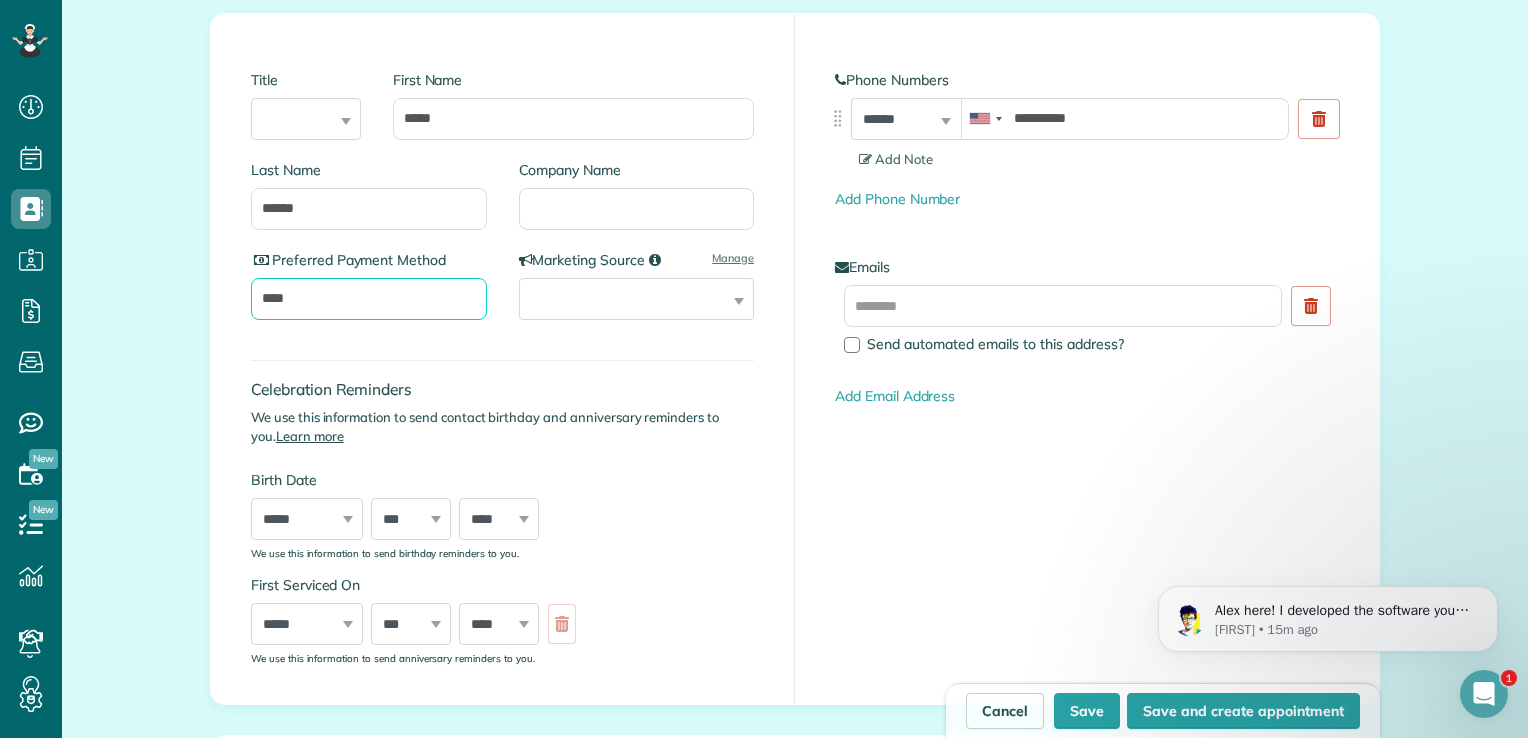 type on "****" 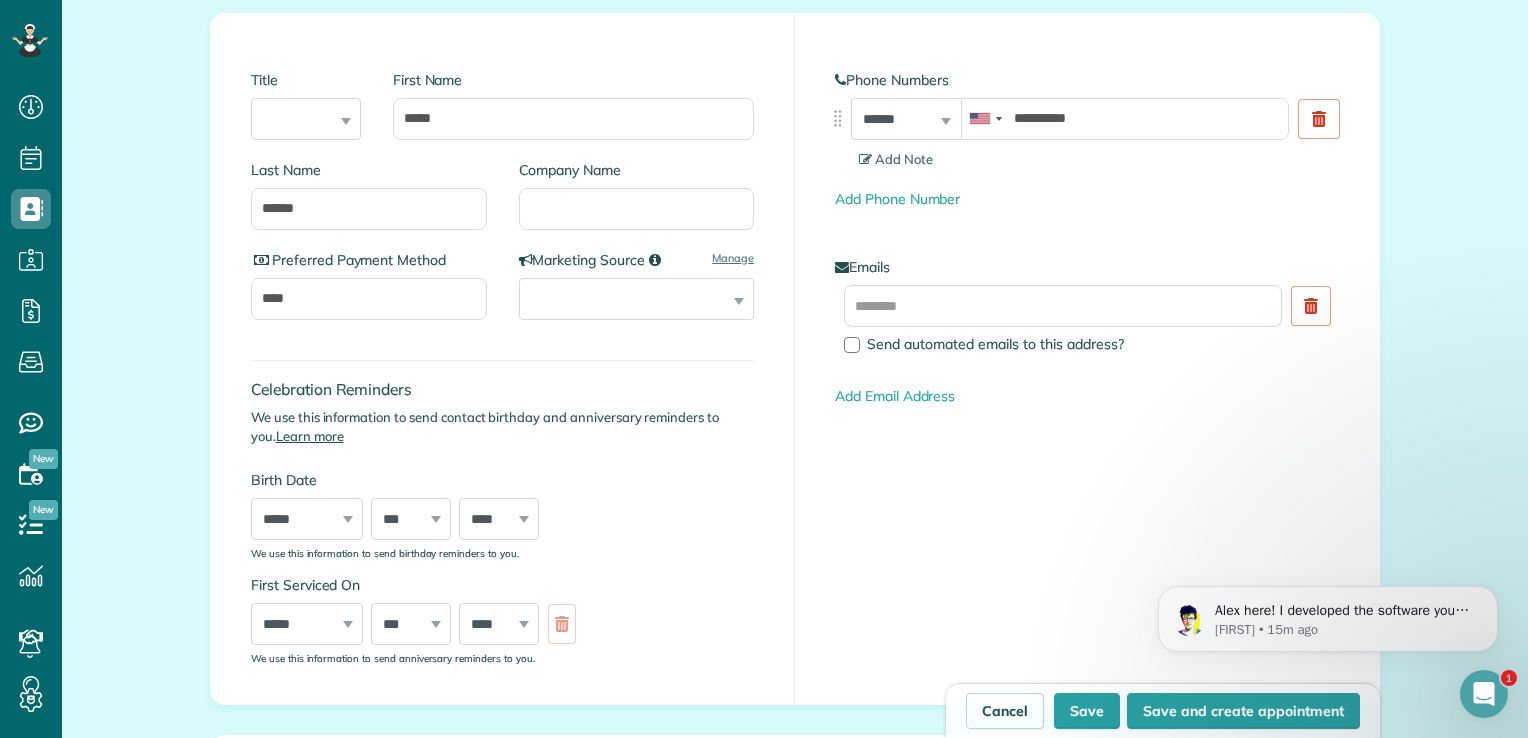 click on "**********" at bounding box center (503, 359) 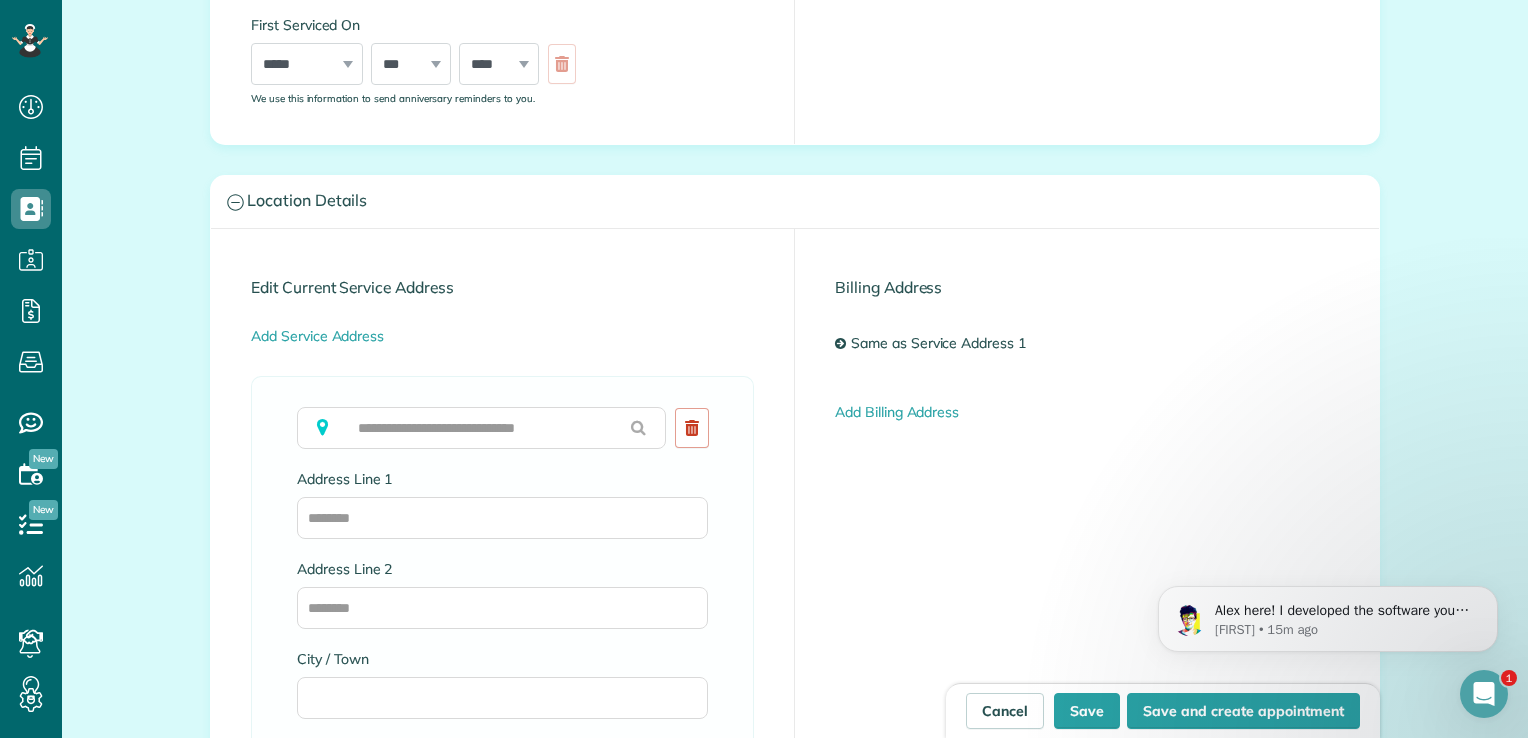 scroll, scrollTop: 960, scrollLeft: 0, axis: vertical 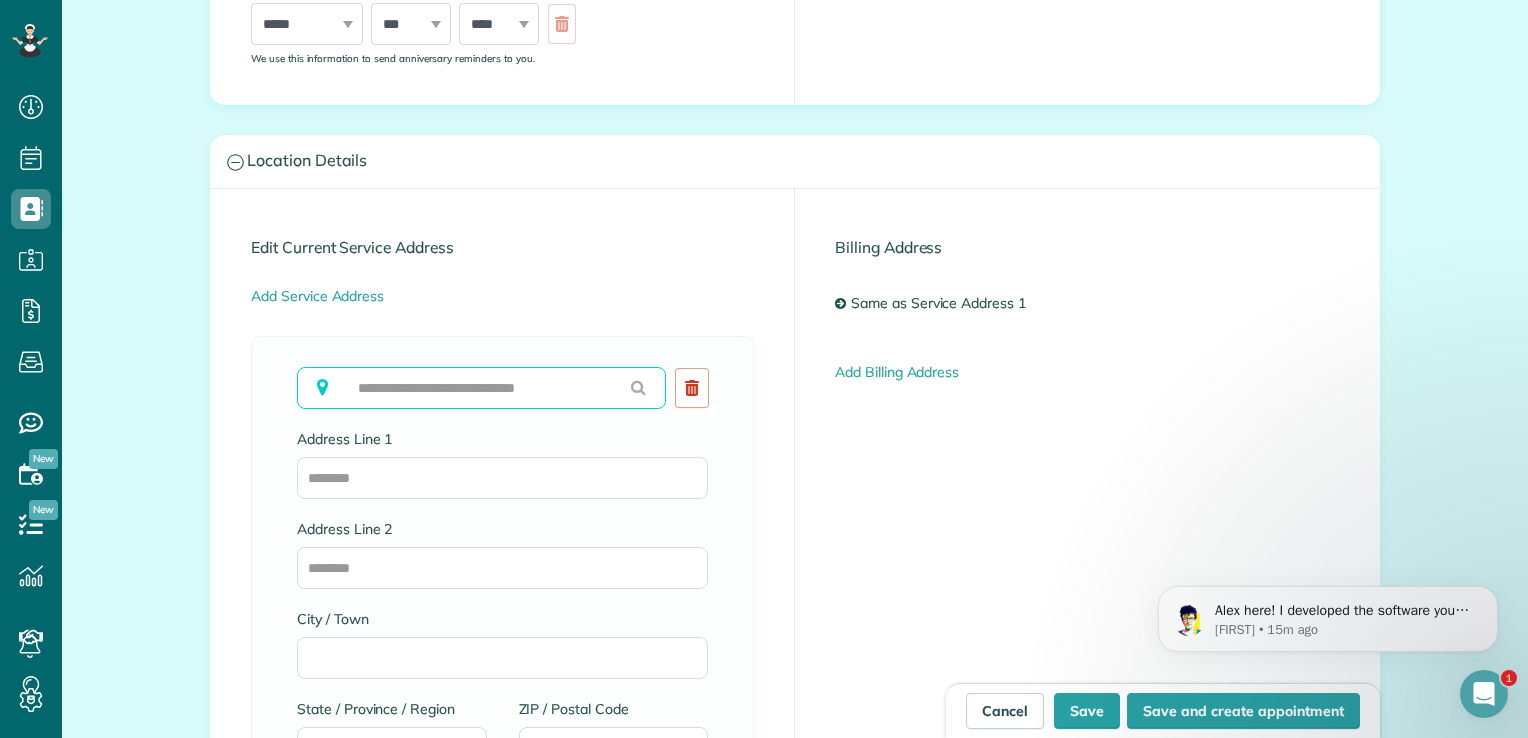 click at bounding box center [481, 388] 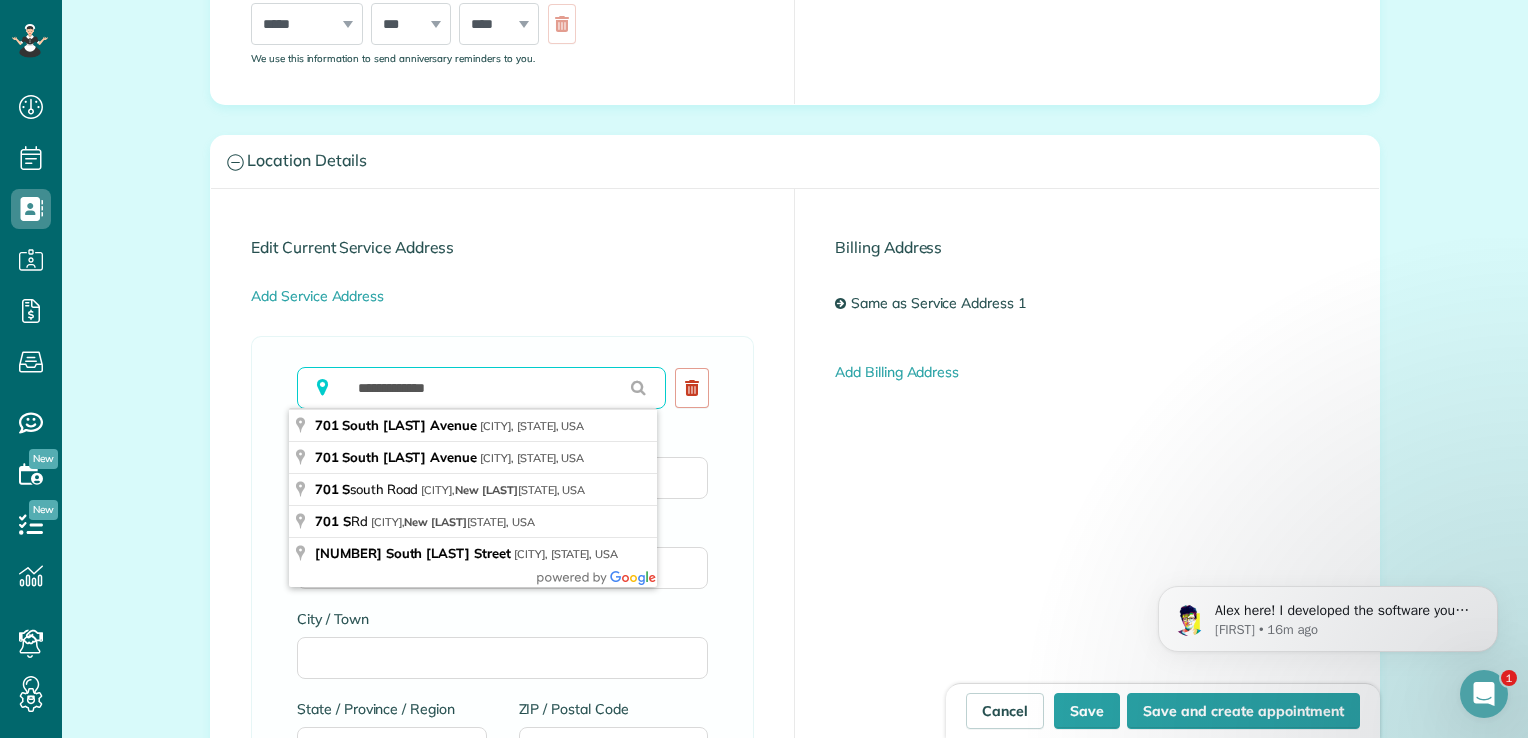 type on "**********" 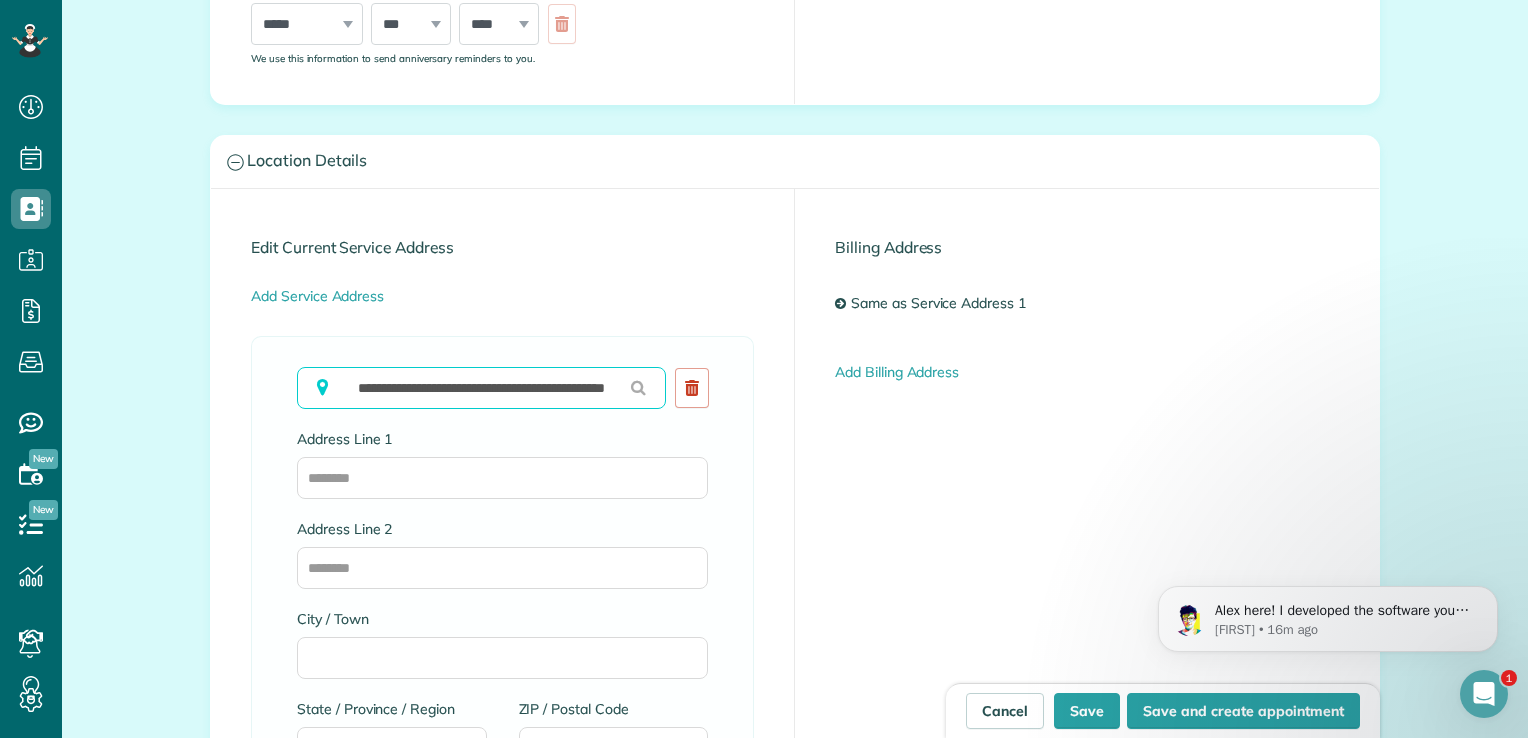 type on "**********" 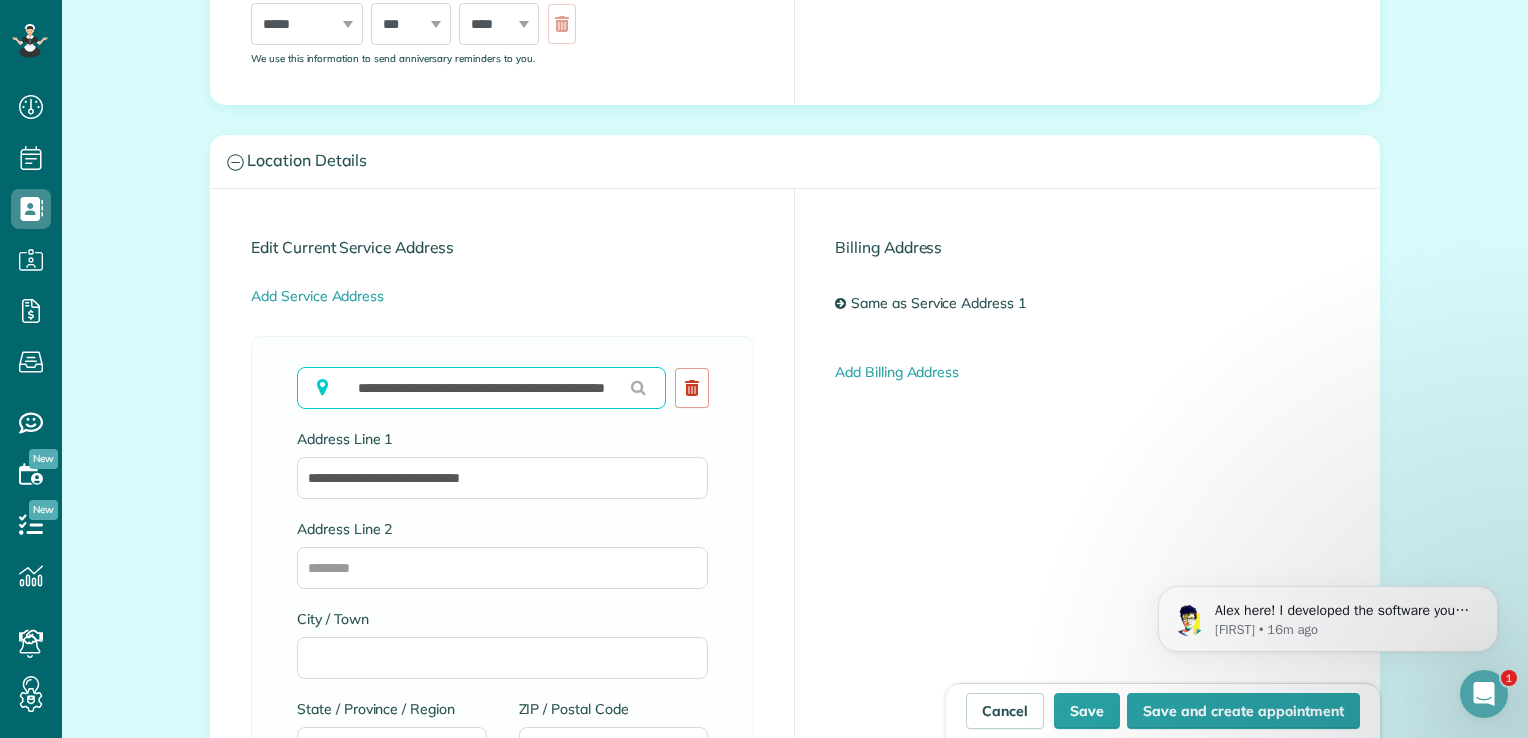 click on "**********" at bounding box center (481, 388) 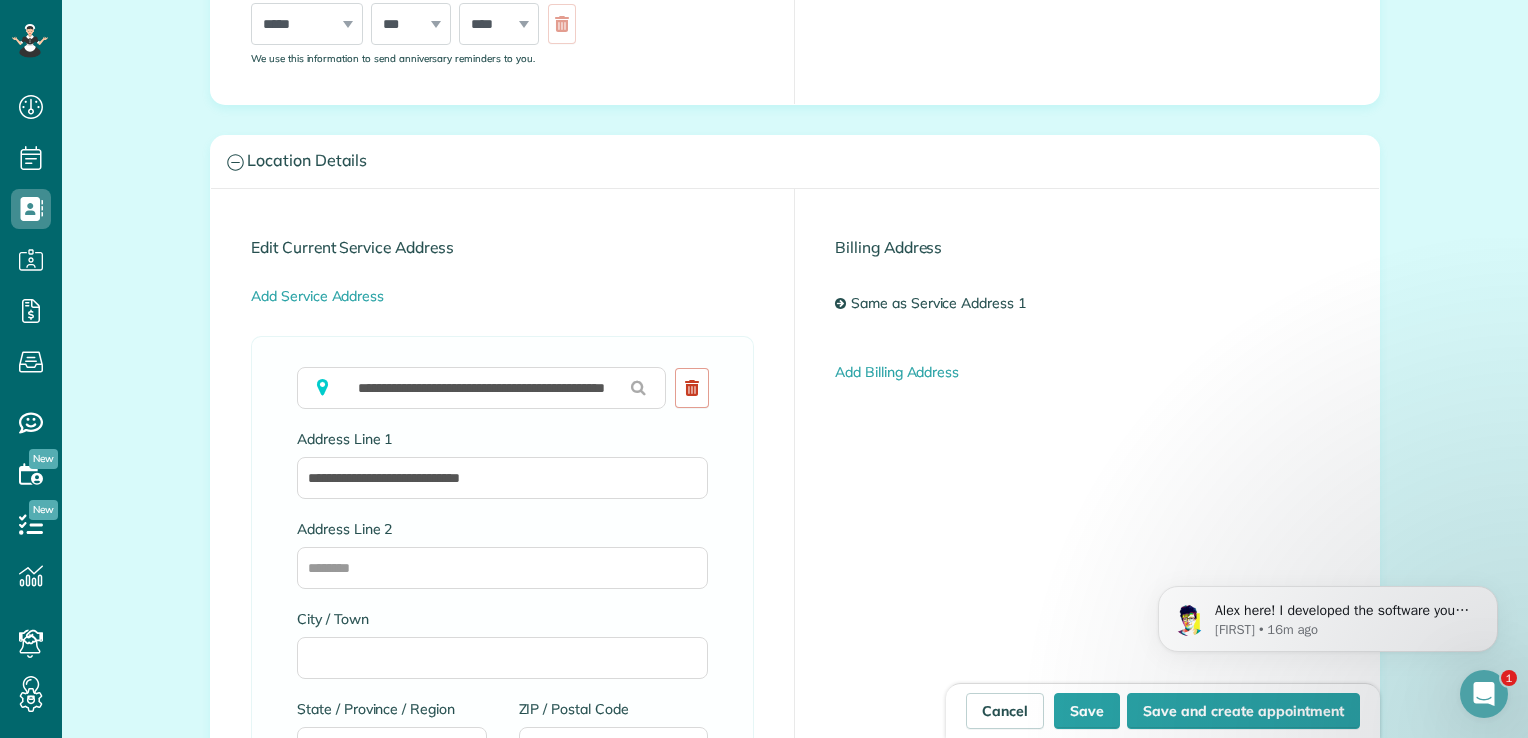 click at bounding box center (638, 387) 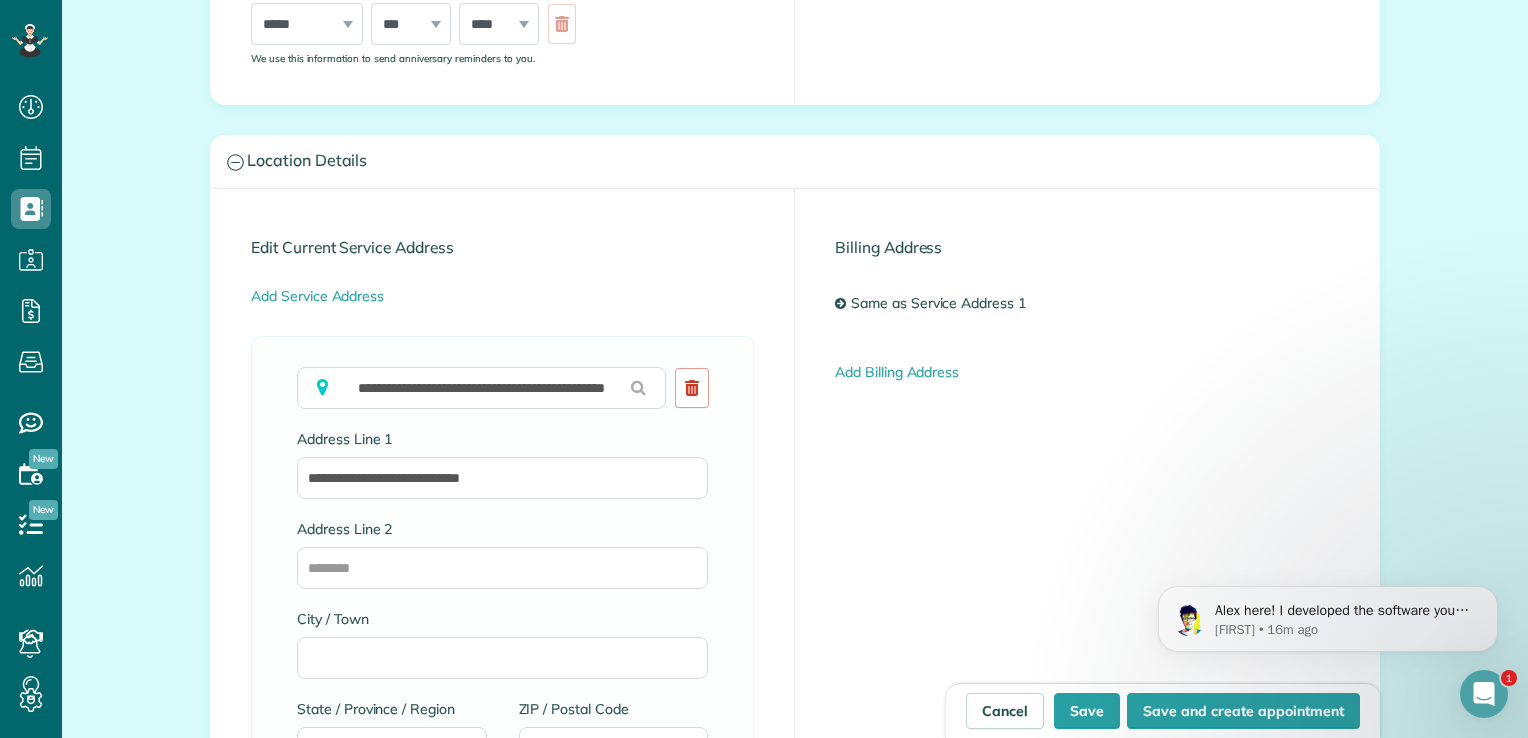 click on "Address Line 1" at bounding box center [502, 439] 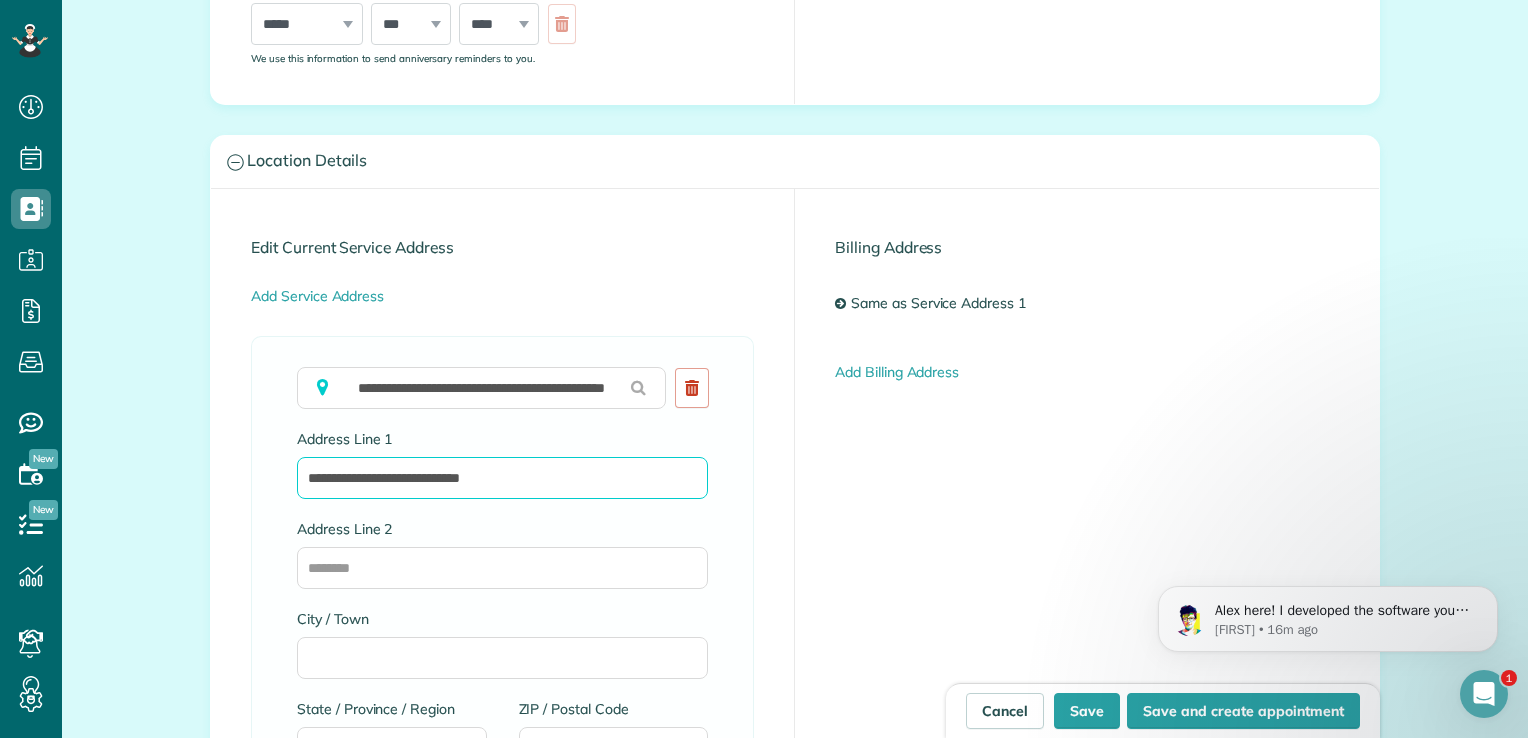 click on "**********" at bounding box center [502, 478] 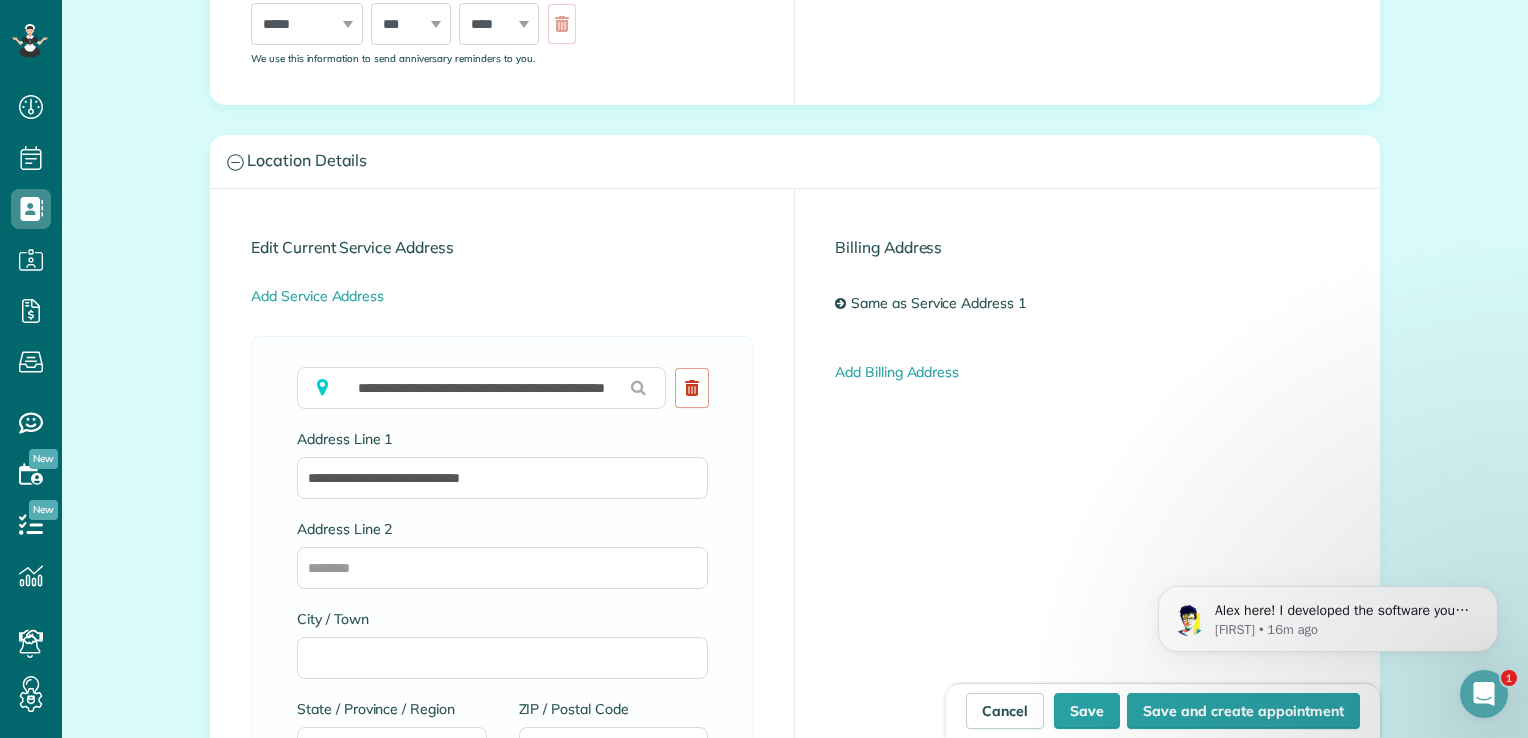 click on "Address Line 2" at bounding box center (502, 564) 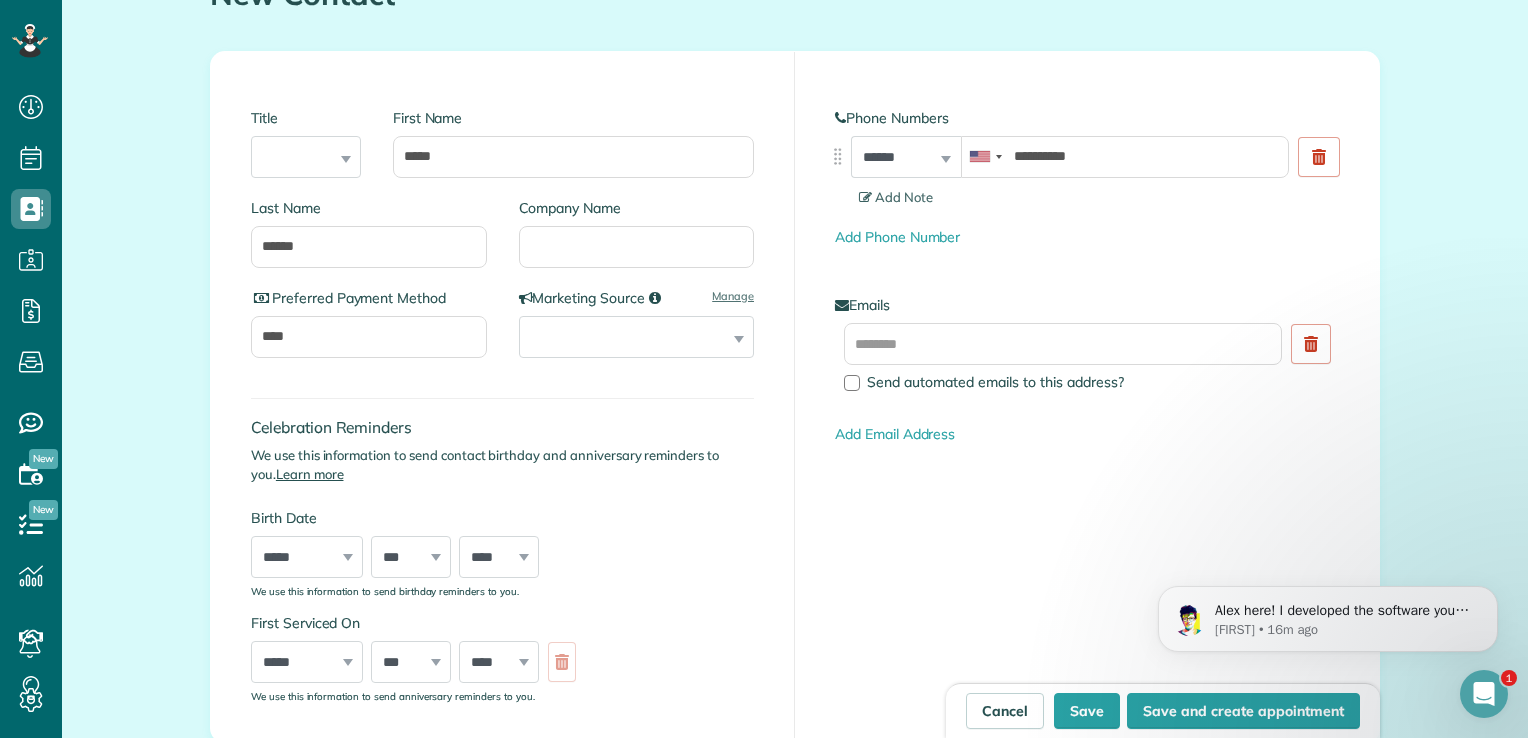 scroll, scrollTop: 320, scrollLeft: 0, axis: vertical 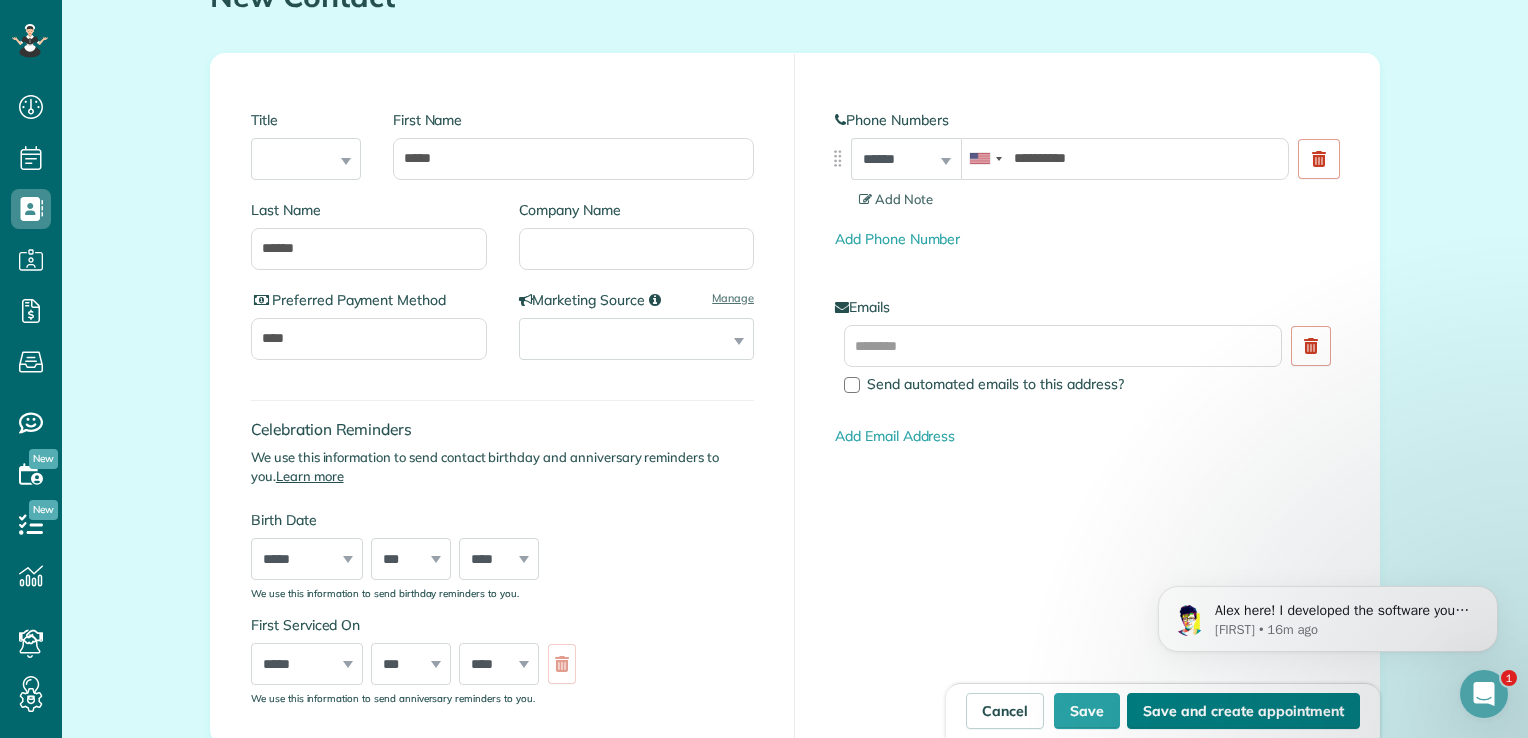 click on "Save and create appointment" at bounding box center (1243, 711) 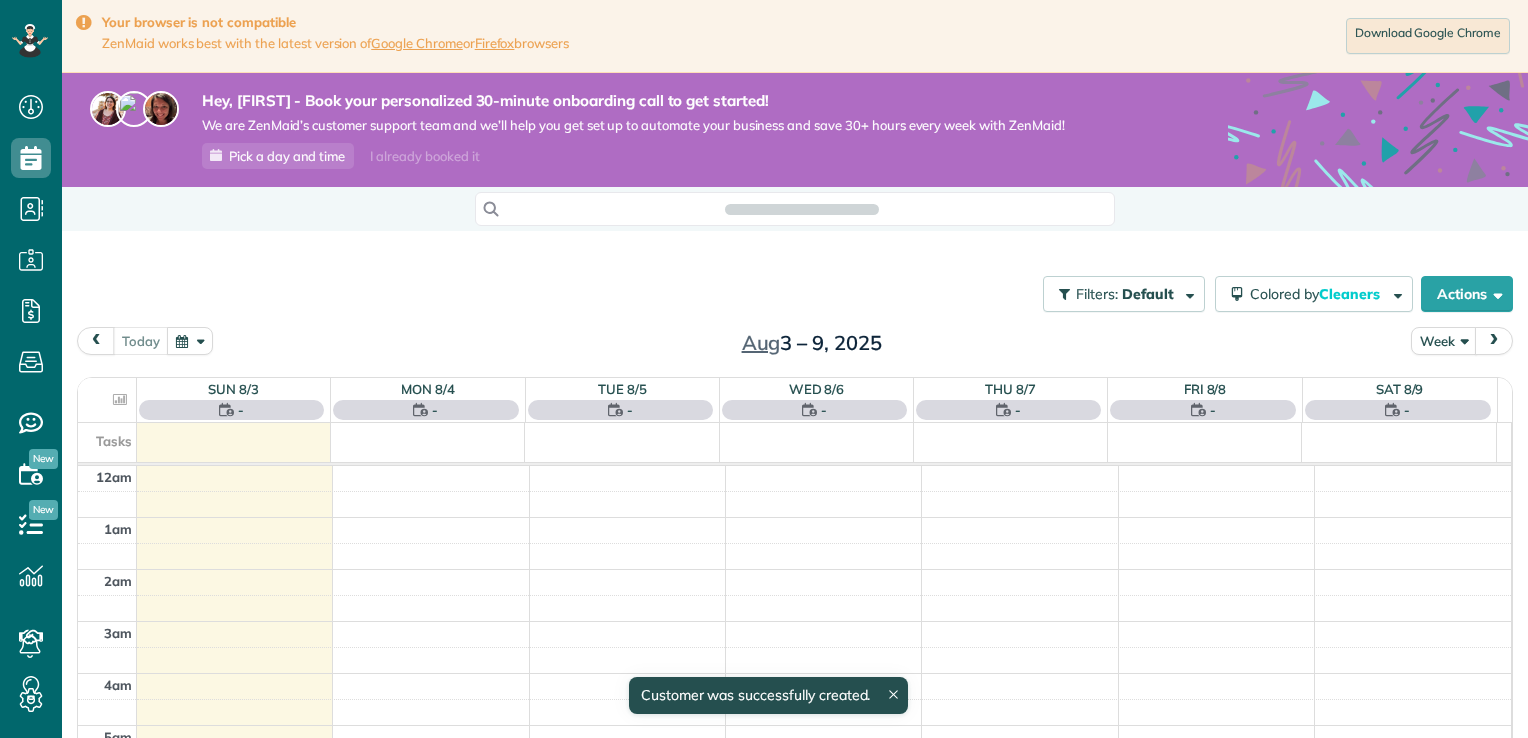 scroll, scrollTop: 0, scrollLeft: 0, axis: both 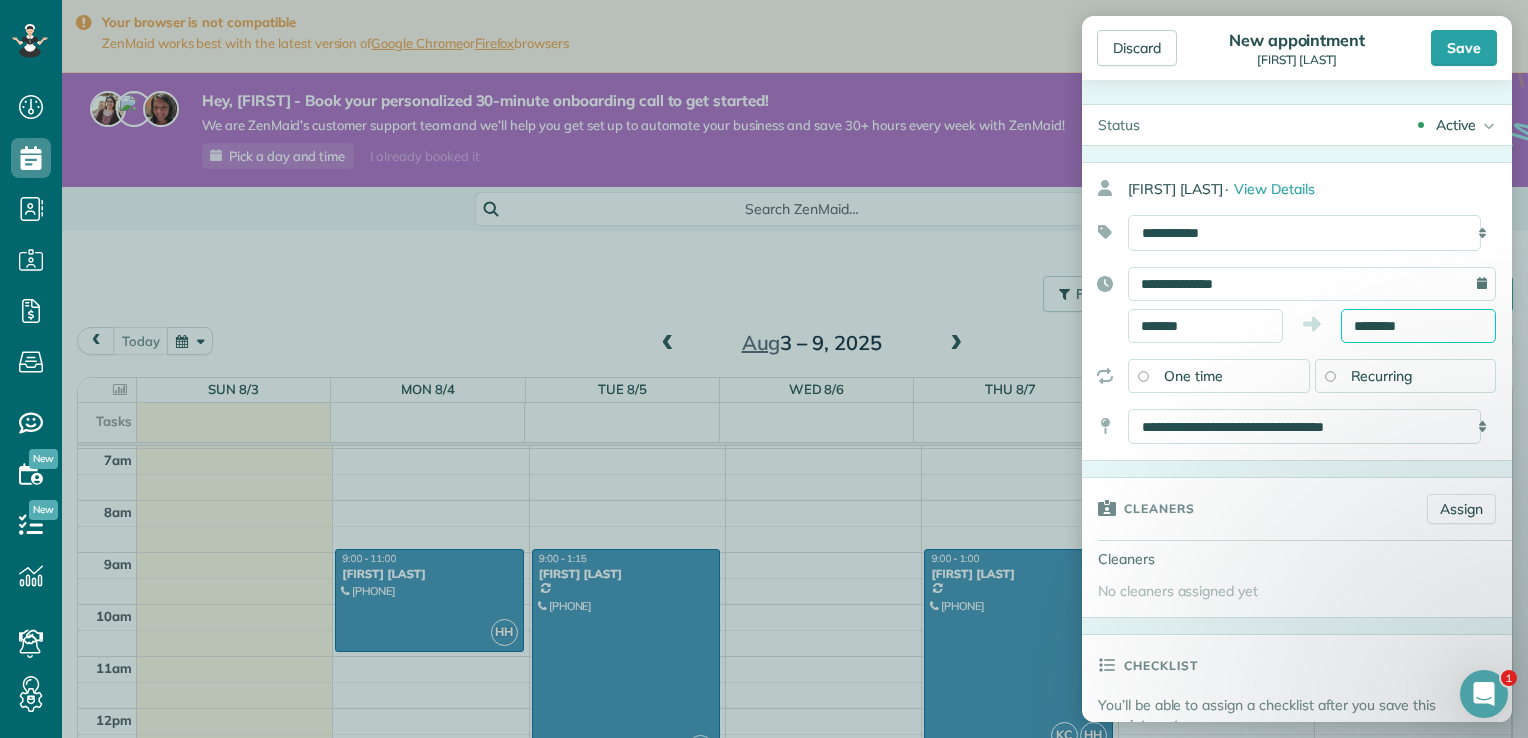 click on "********" at bounding box center [1418, 326] 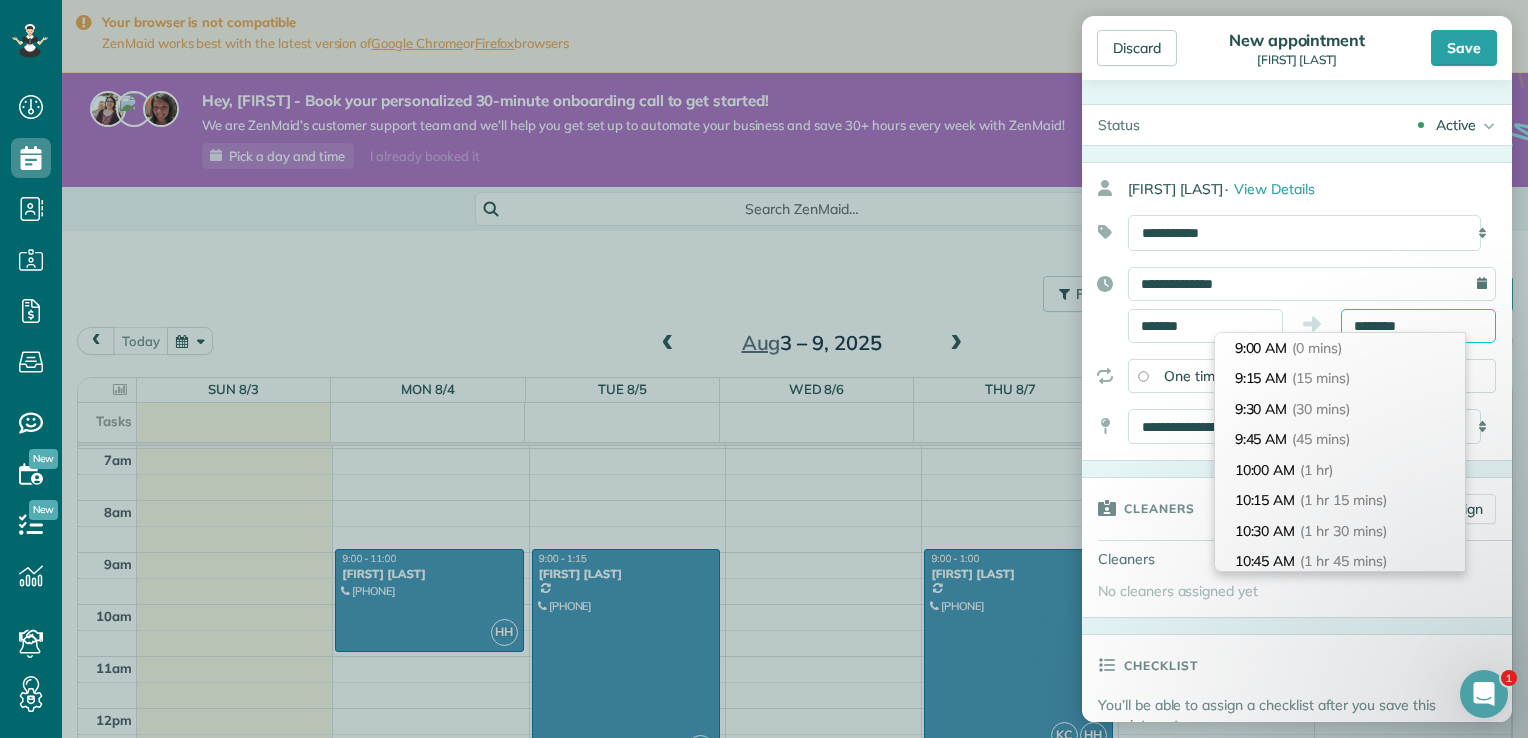scroll, scrollTop: 213, scrollLeft: 0, axis: vertical 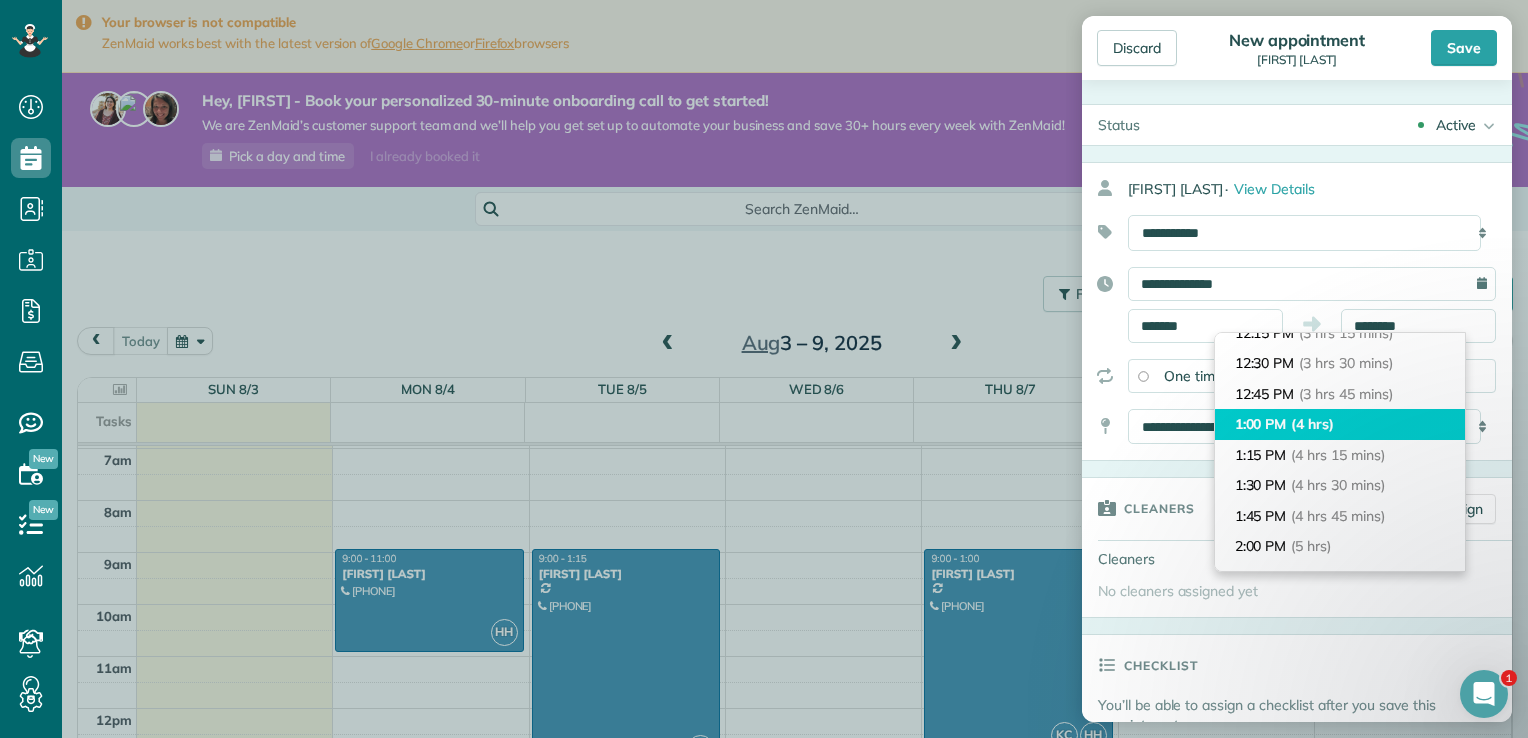 type on "*******" 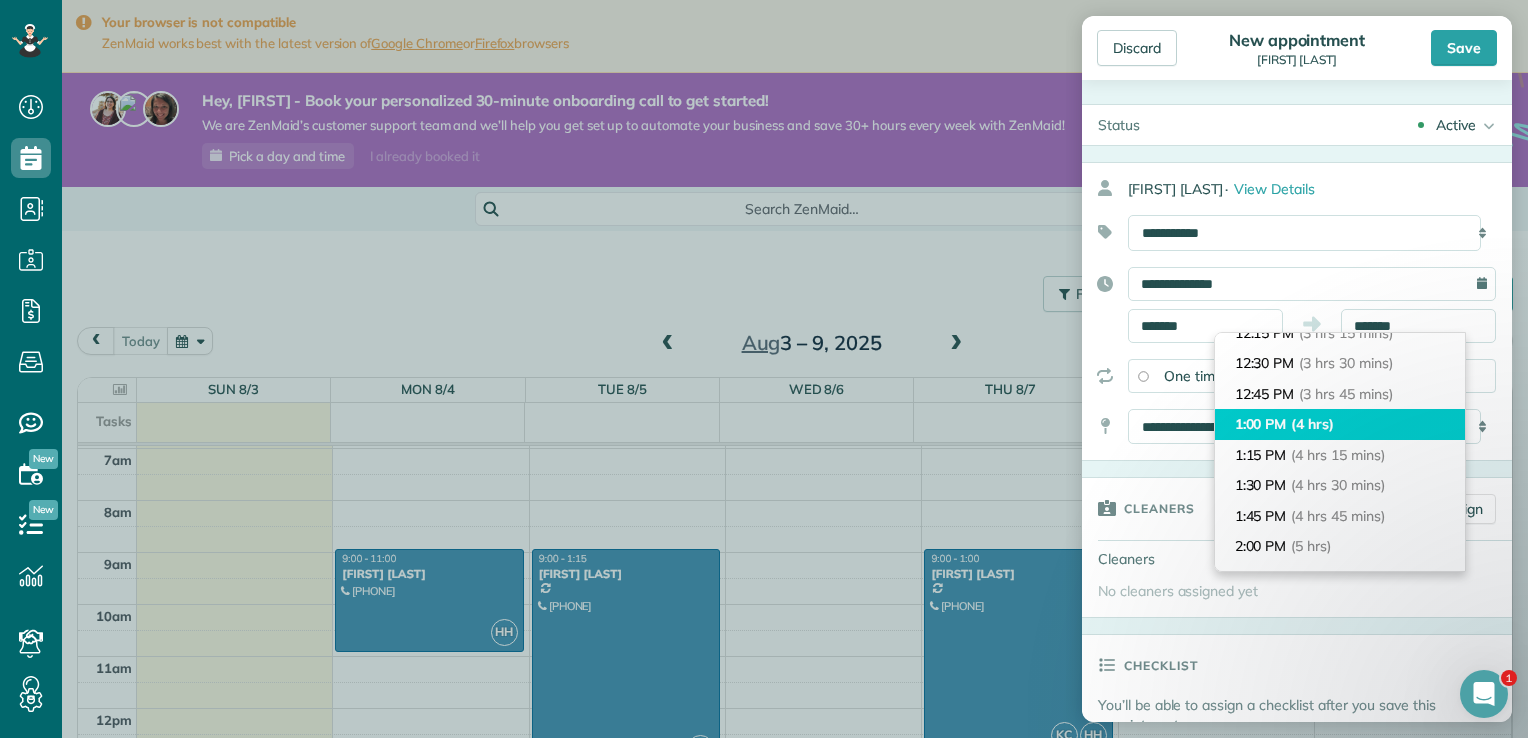 click on "1:00 PM  (4 hrs)" at bounding box center [1340, 424] 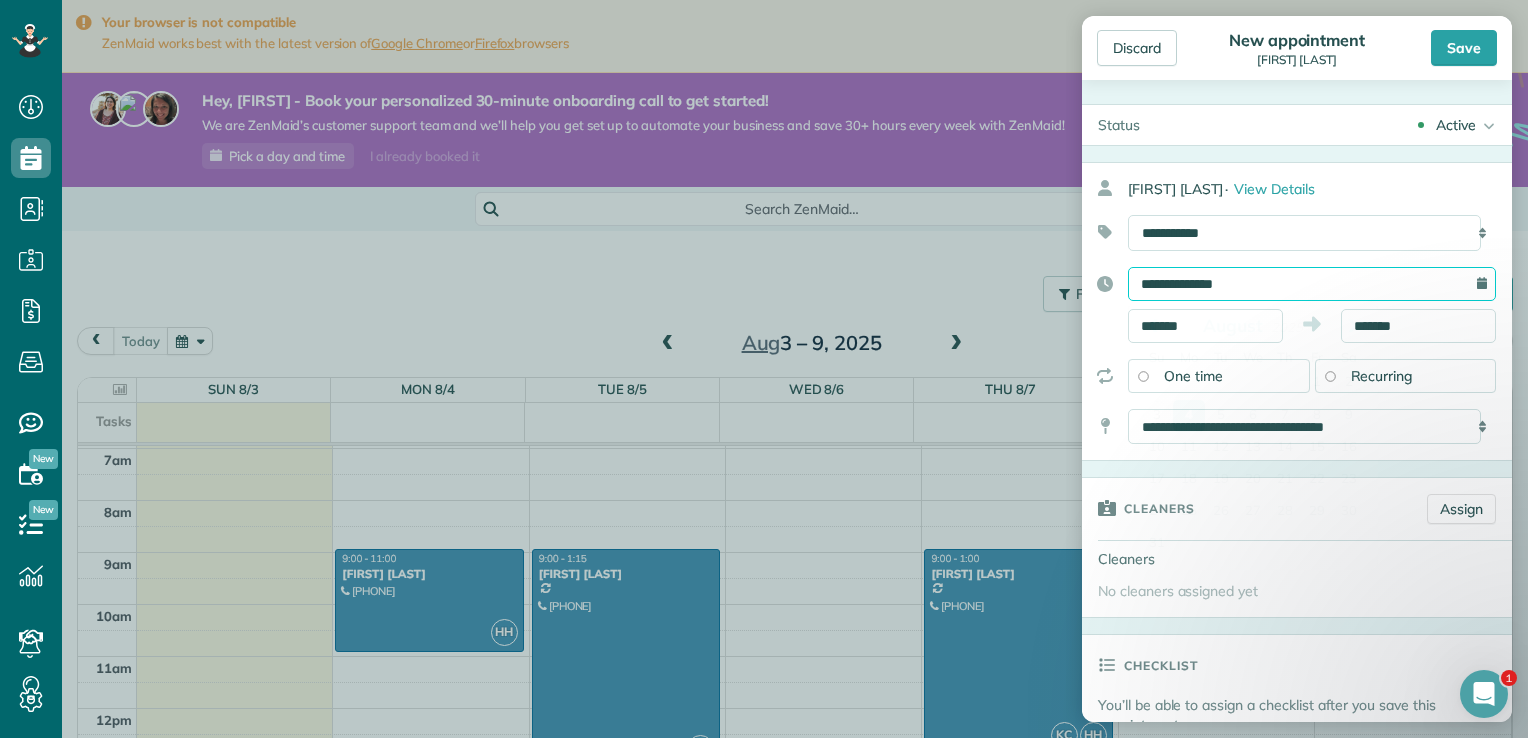 click on "**********" at bounding box center (1312, 284) 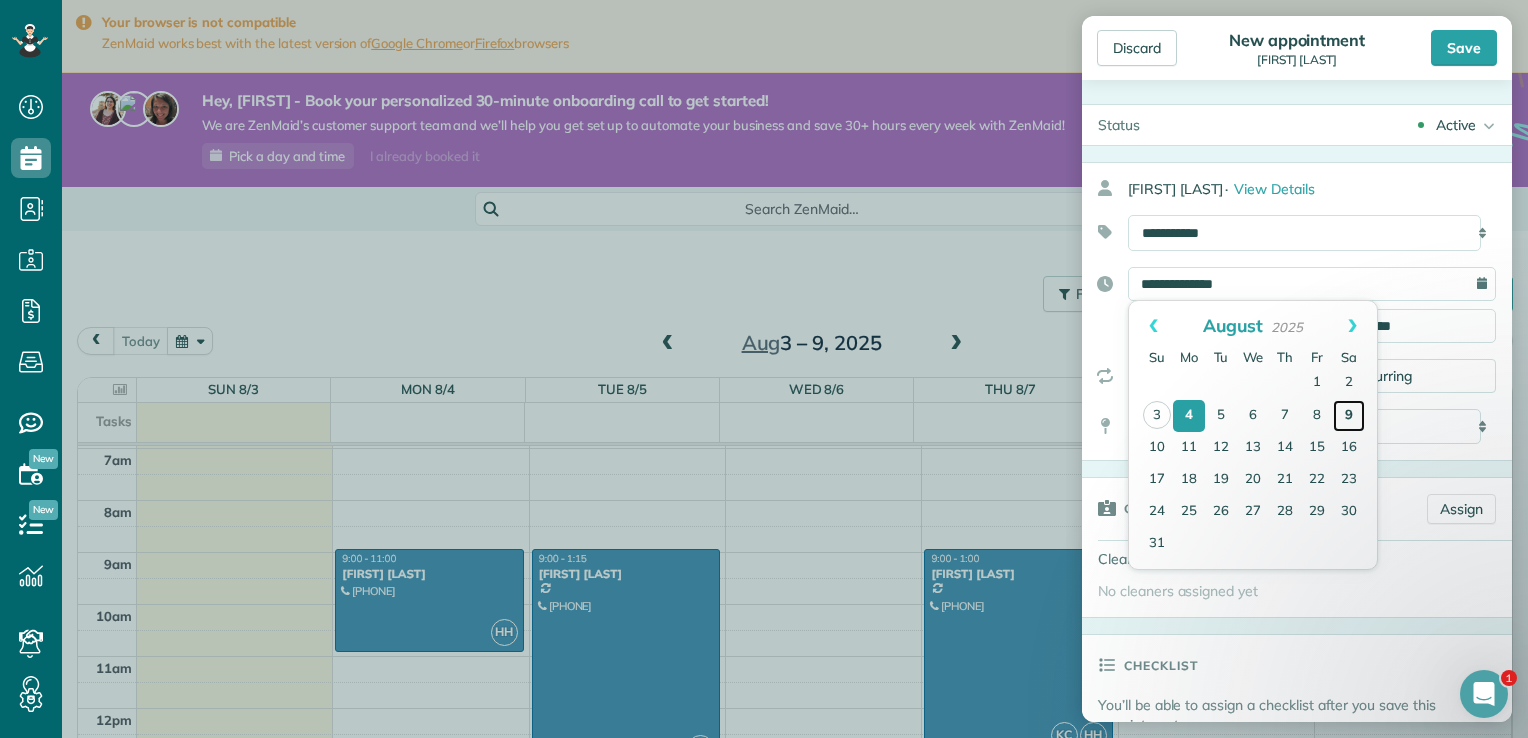 click on "9" at bounding box center [1349, 416] 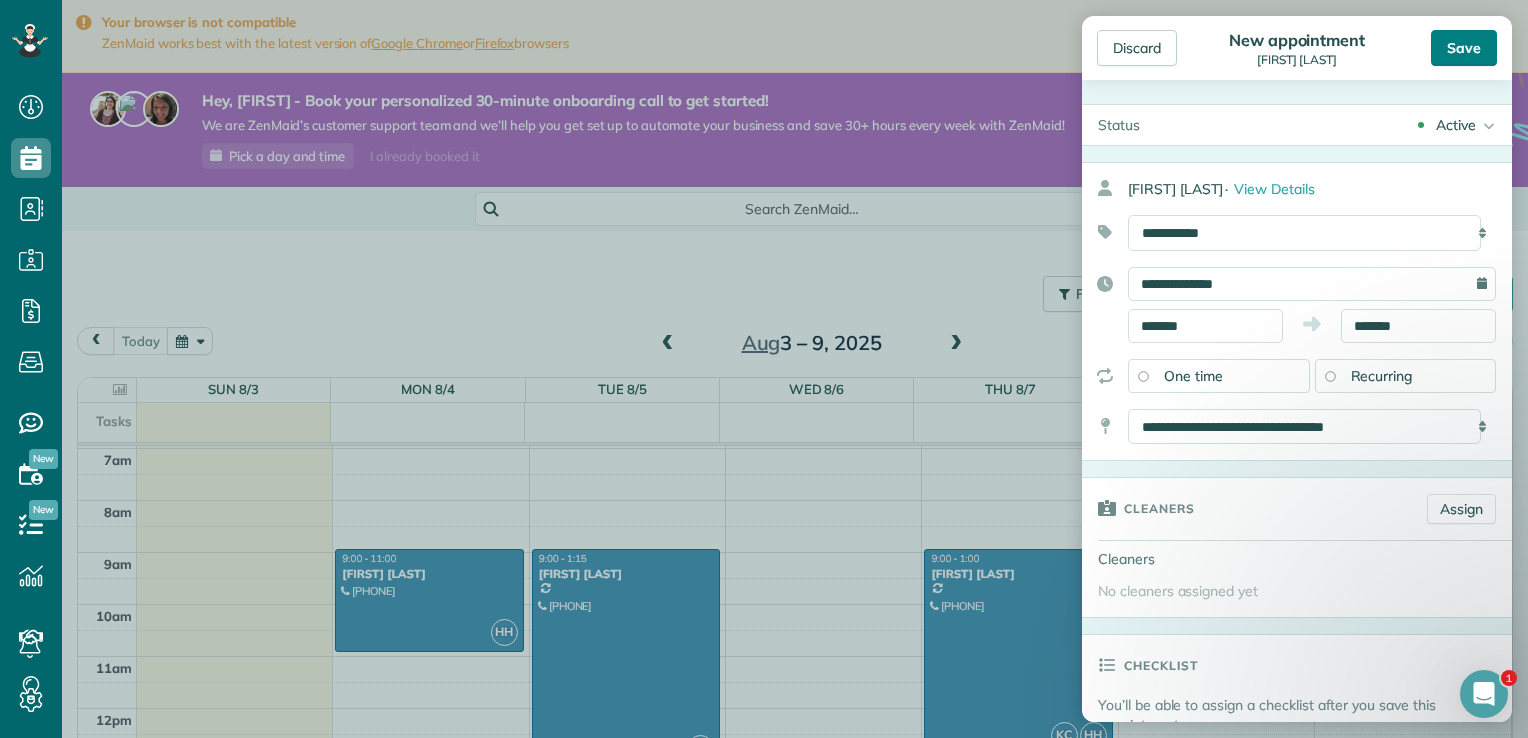 click on "Save" at bounding box center [1464, 48] 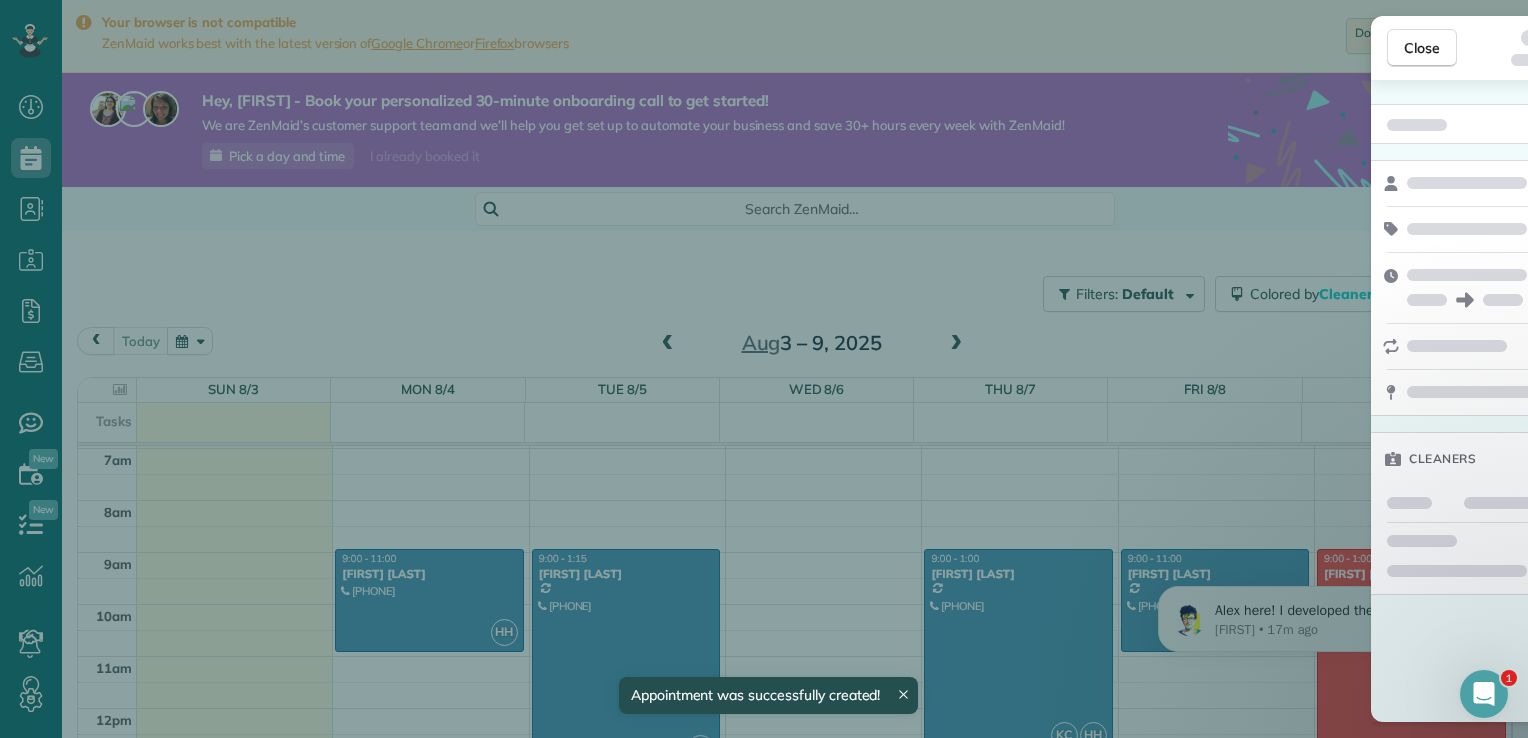 click on "Close" at bounding box center (1586, 48) 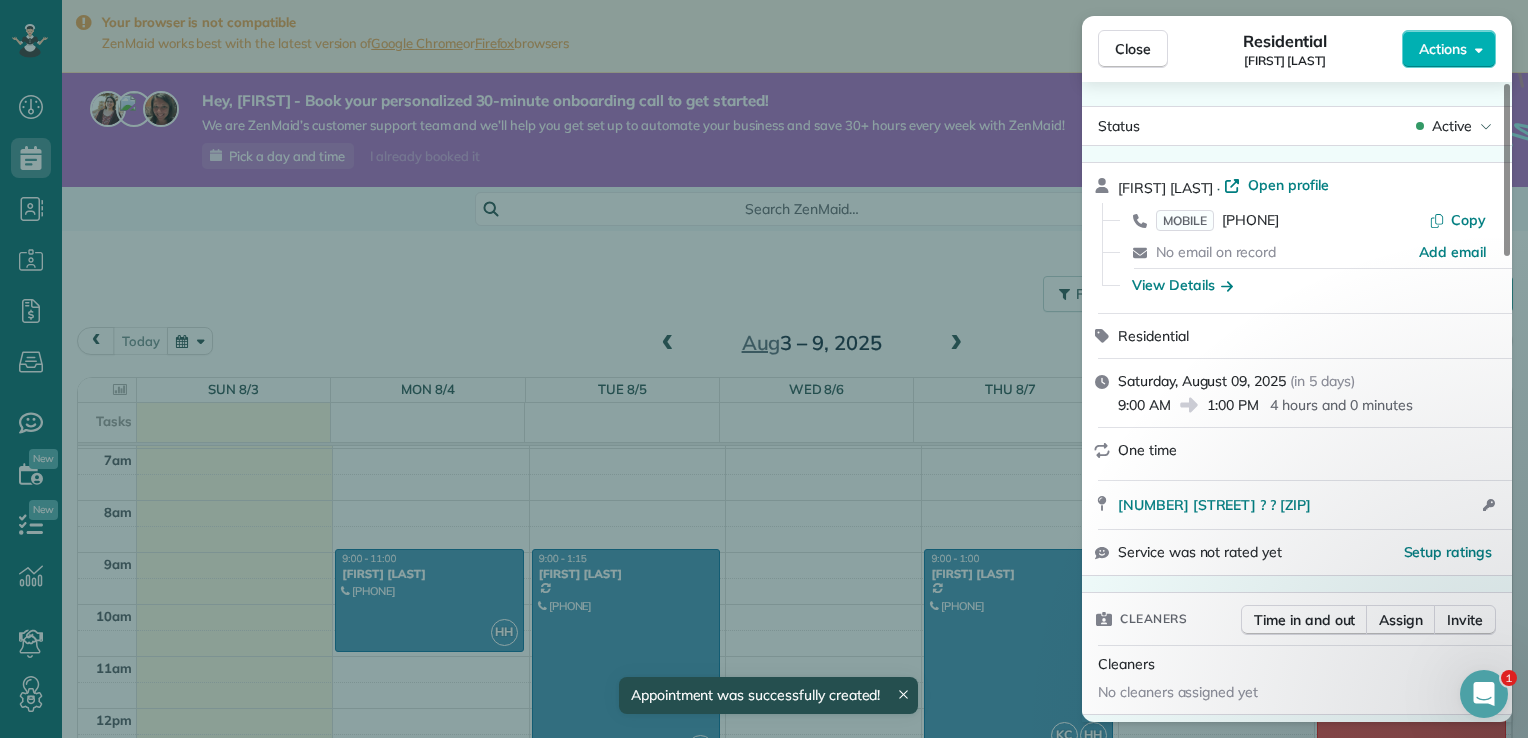 click on "Close Residential Linda Morgan Actions" at bounding box center [1297, 49] 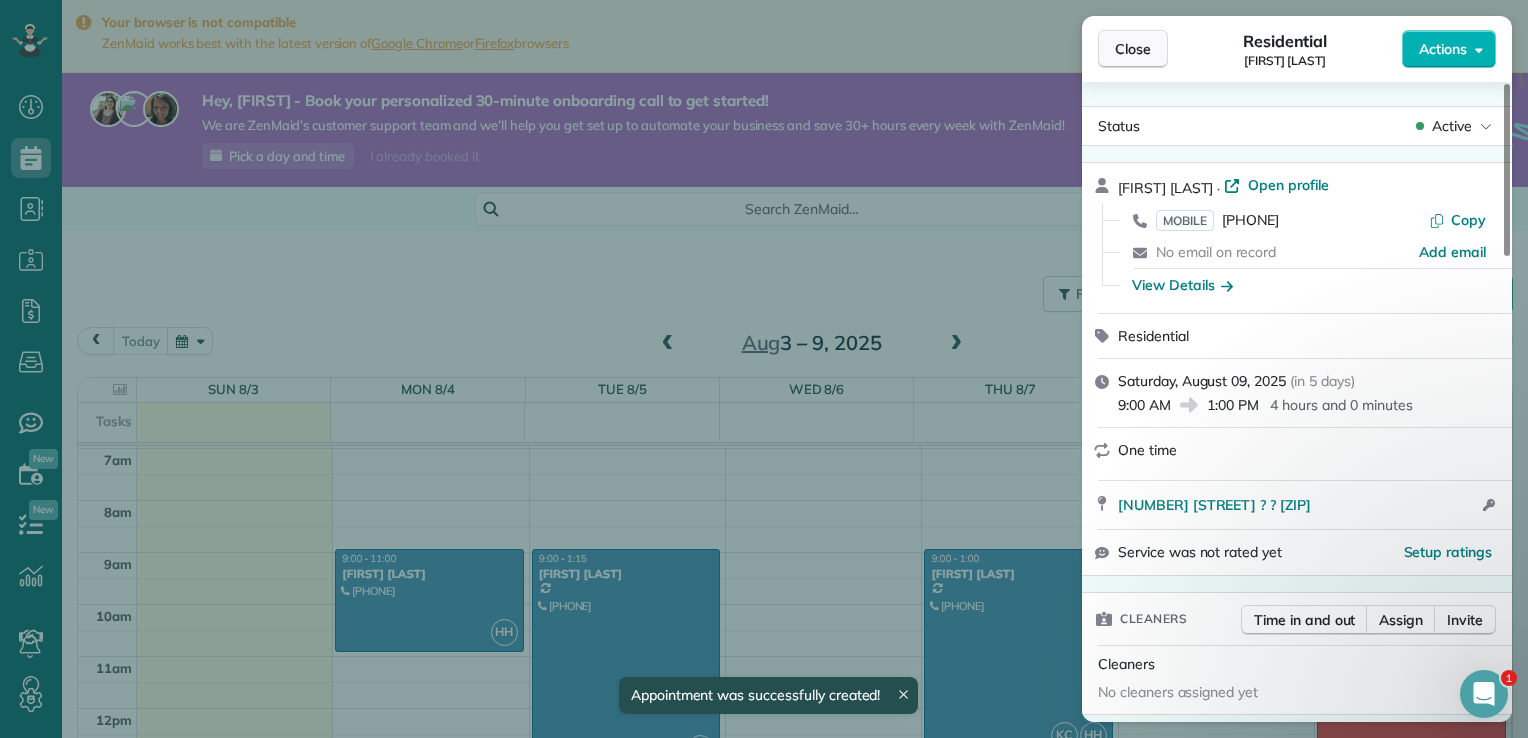 click on "Close" at bounding box center (1133, 49) 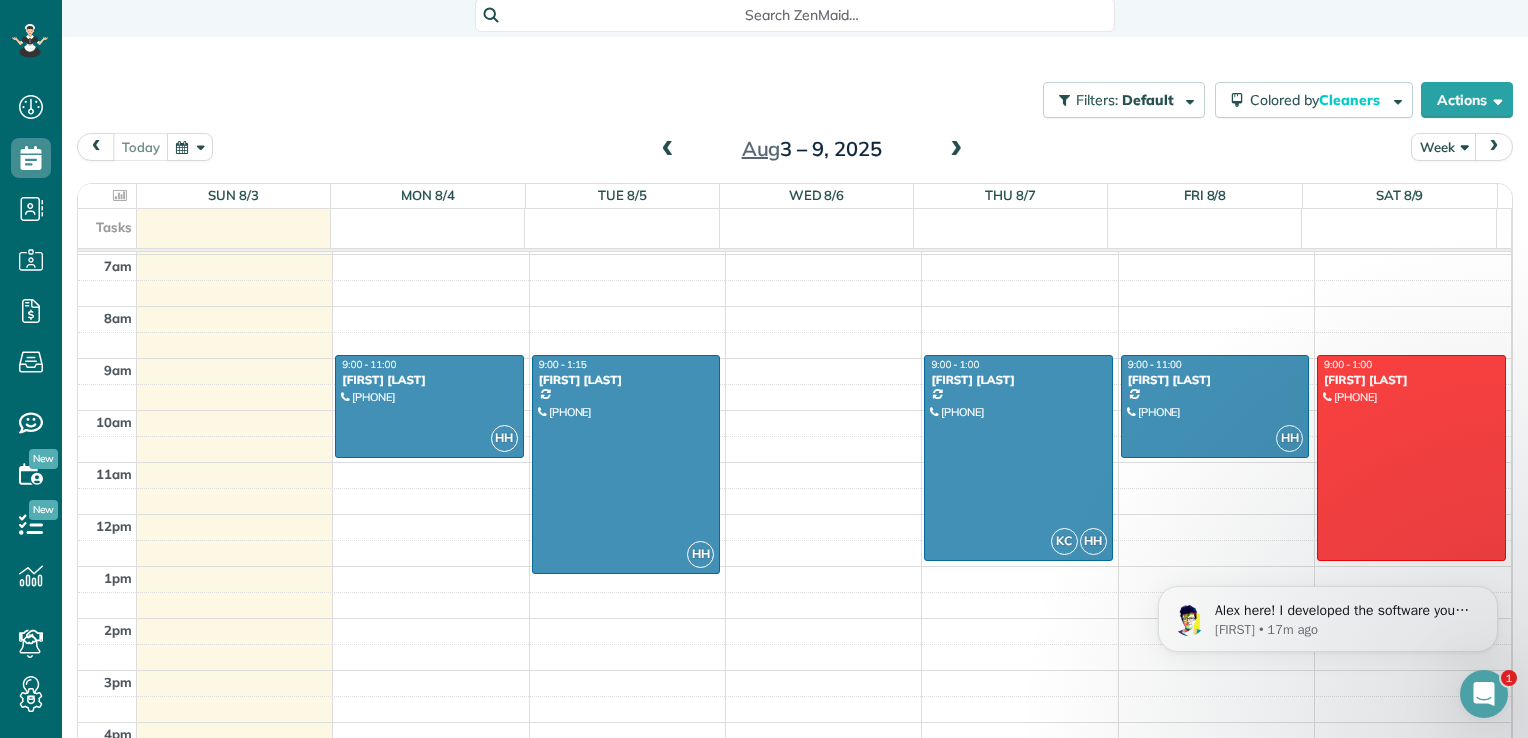scroll, scrollTop: 201, scrollLeft: 0, axis: vertical 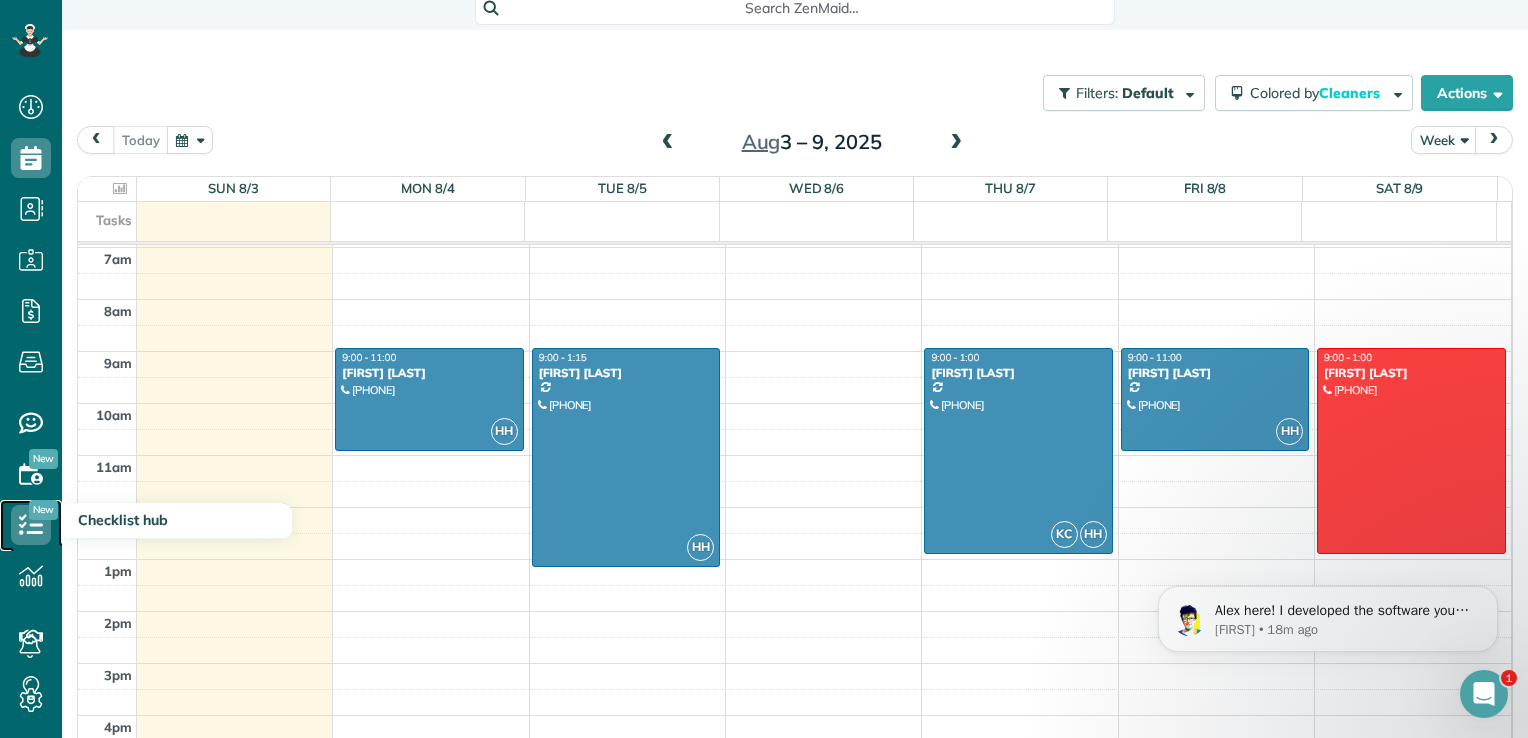 click 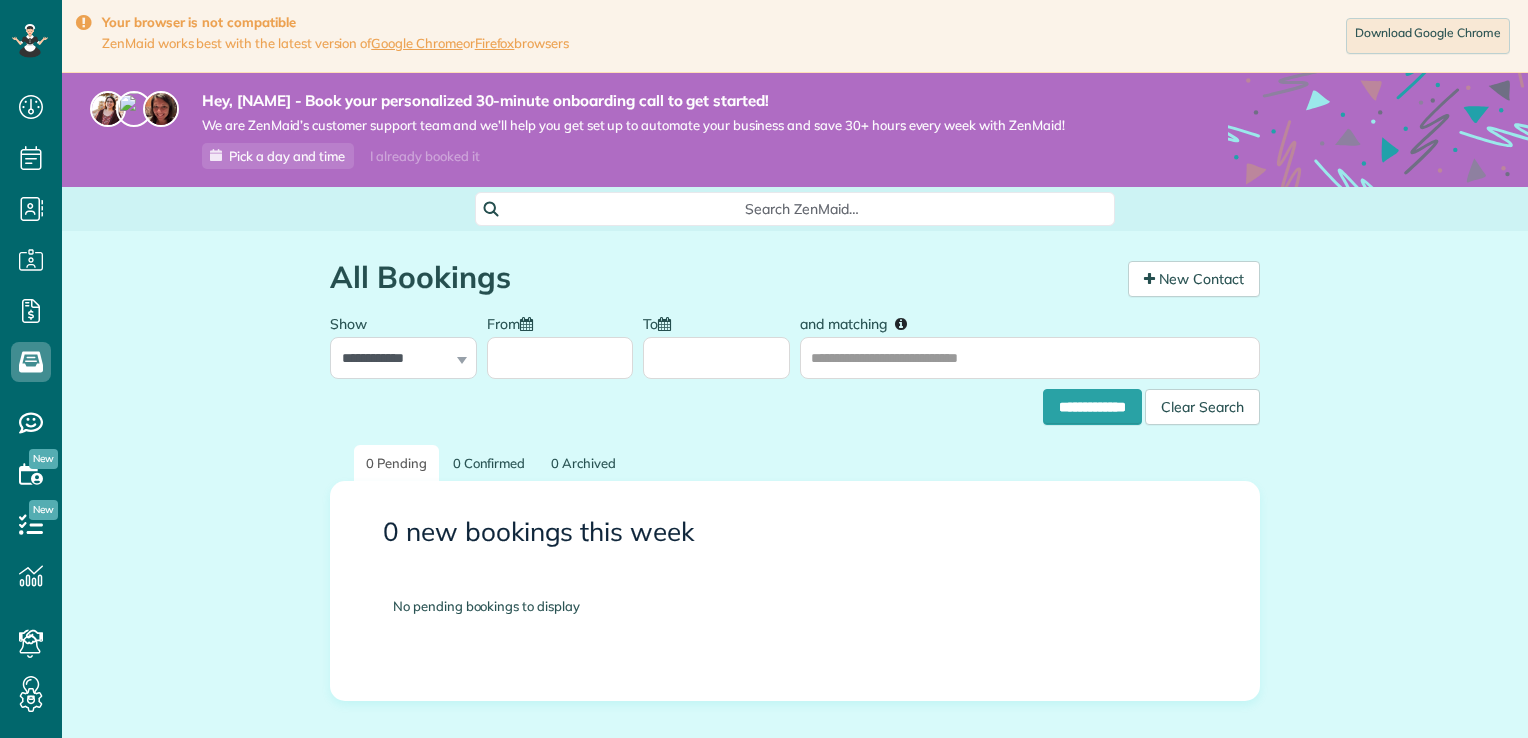 scroll, scrollTop: 0, scrollLeft: 0, axis: both 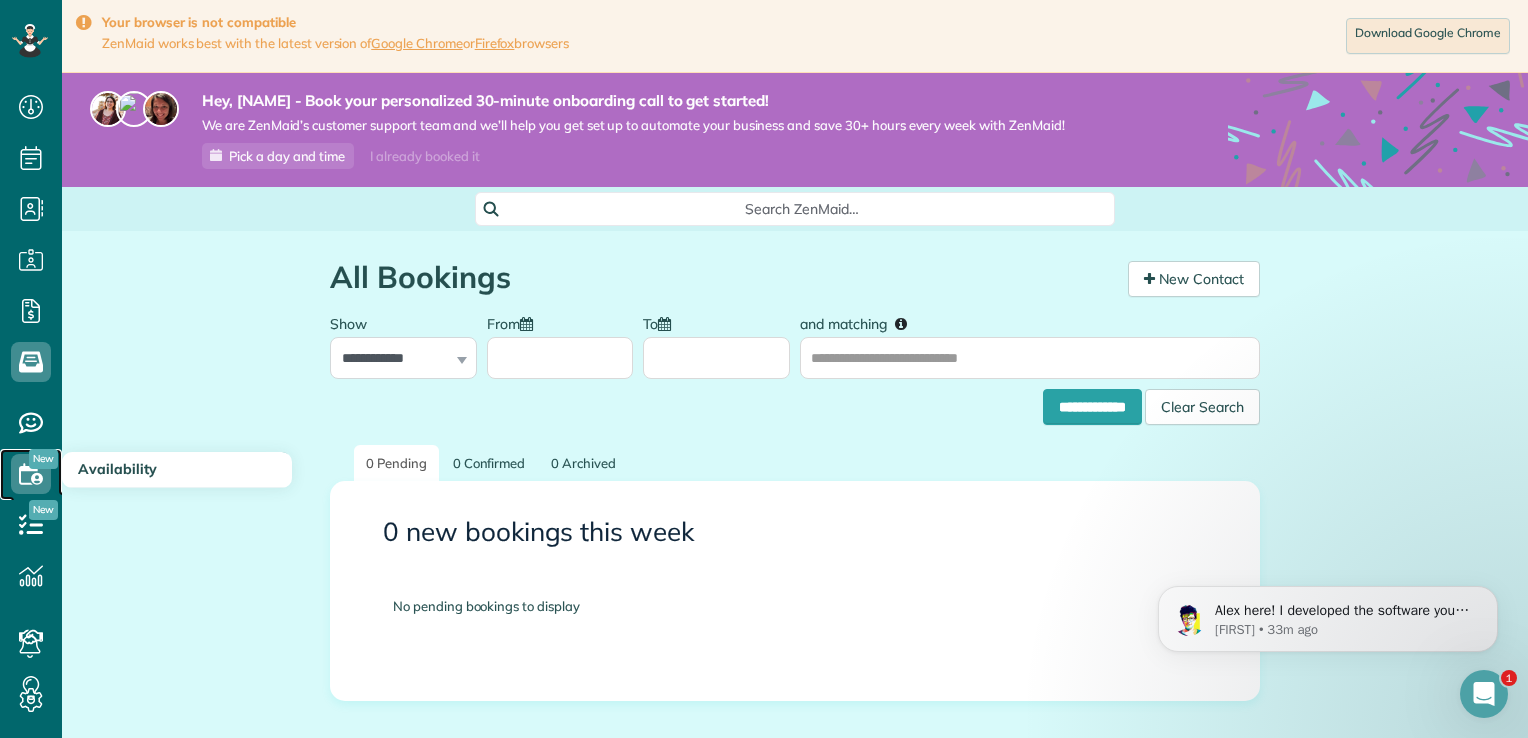 click 